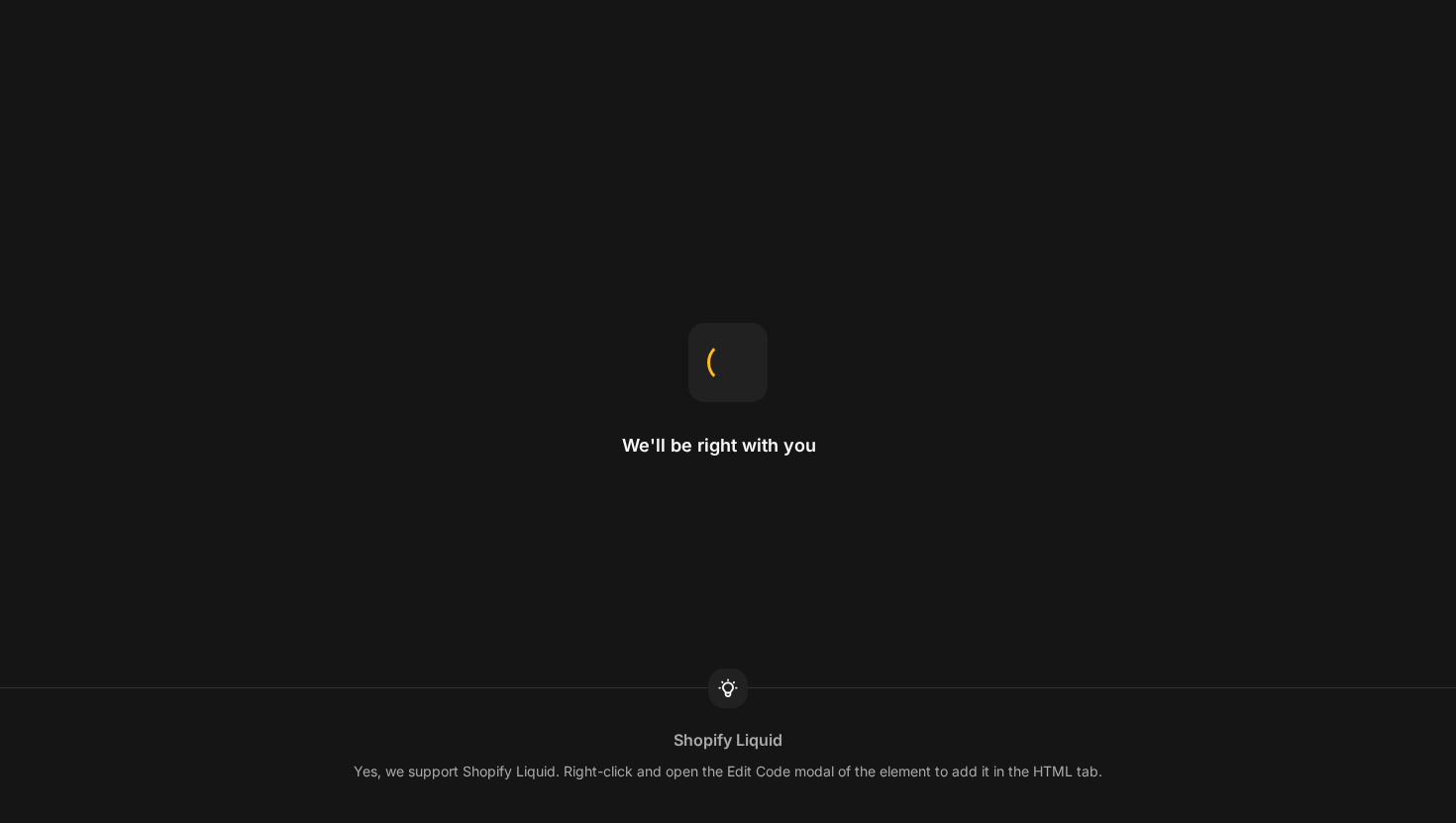 scroll, scrollTop: 0, scrollLeft: 0, axis: both 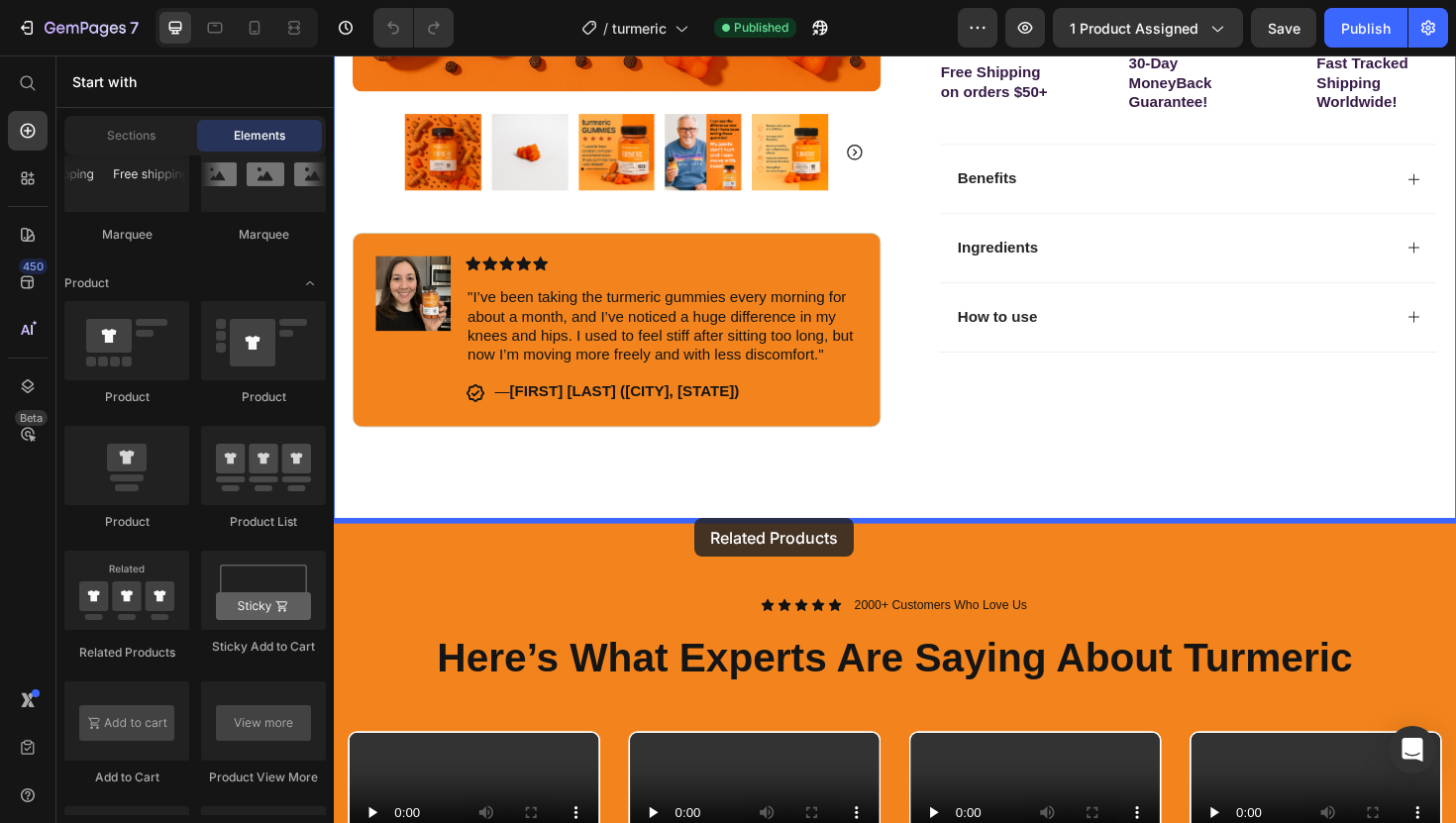 drag, startPoint x: 453, startPoint y: 640, endPoint x: 714, endPoint y: 546, distance: 277.41125 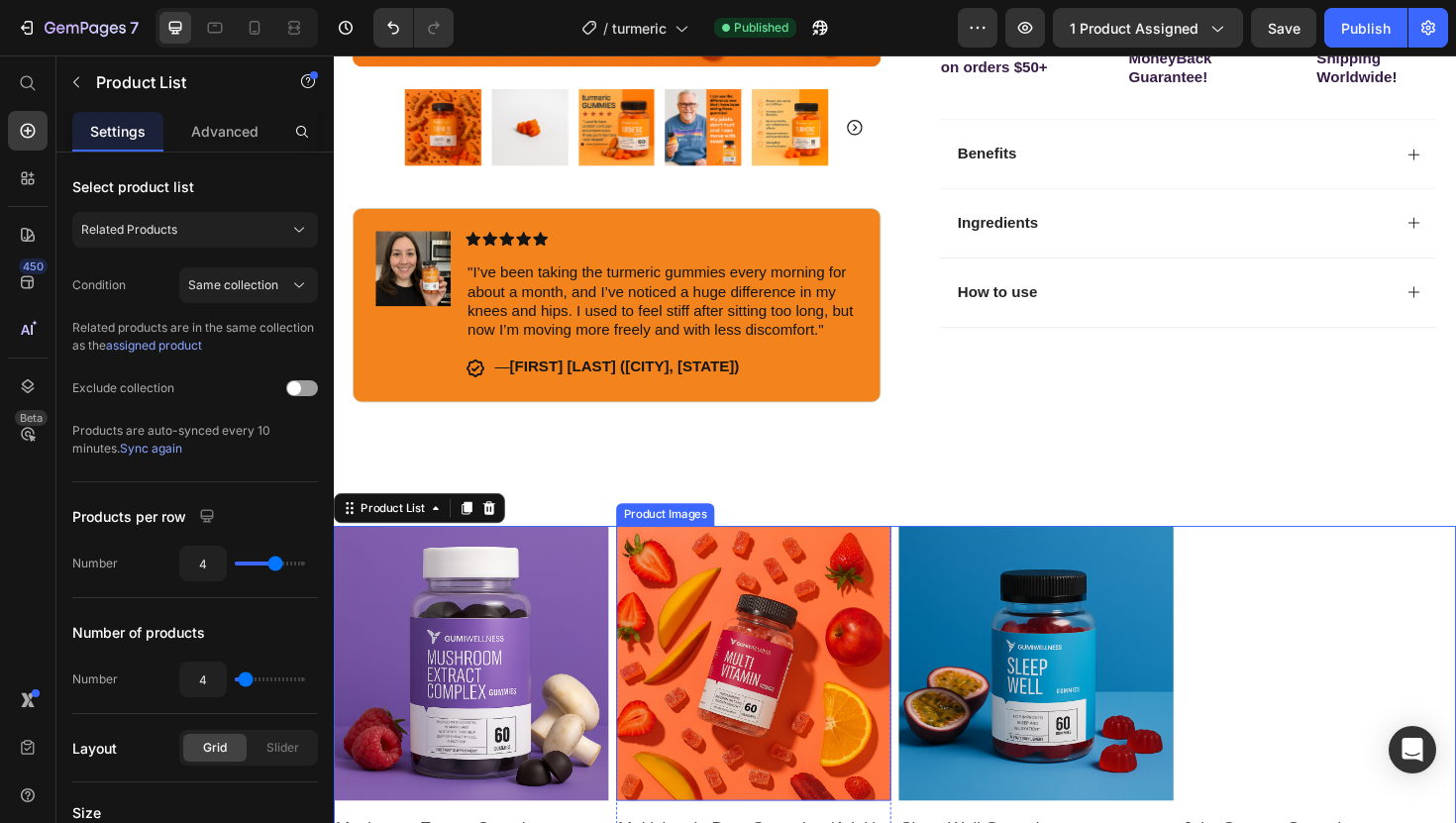 scroll, scrollTop: 926, scrollLeft: 0, axis: vertical 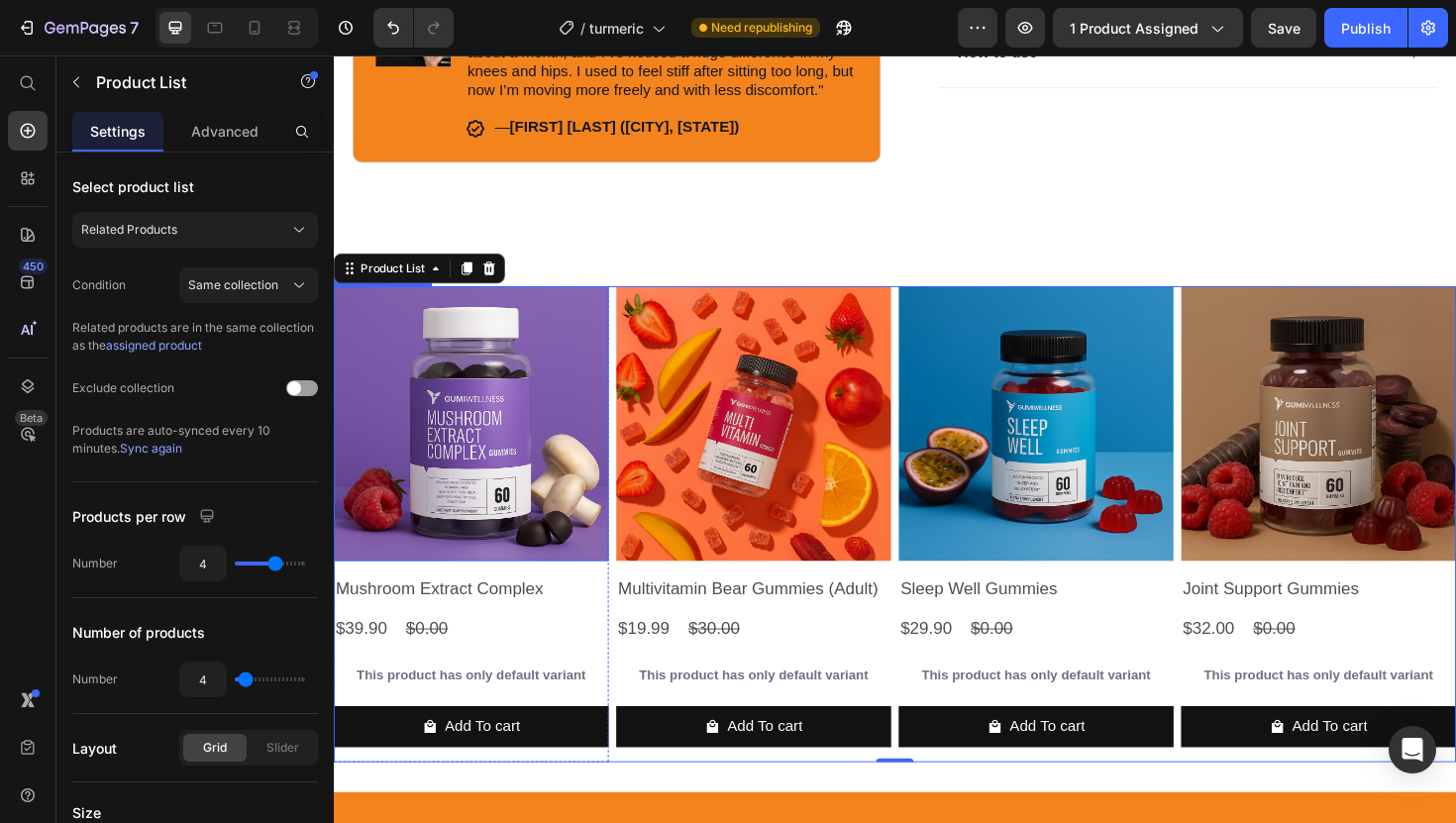 click at bounding box center [479, 446] 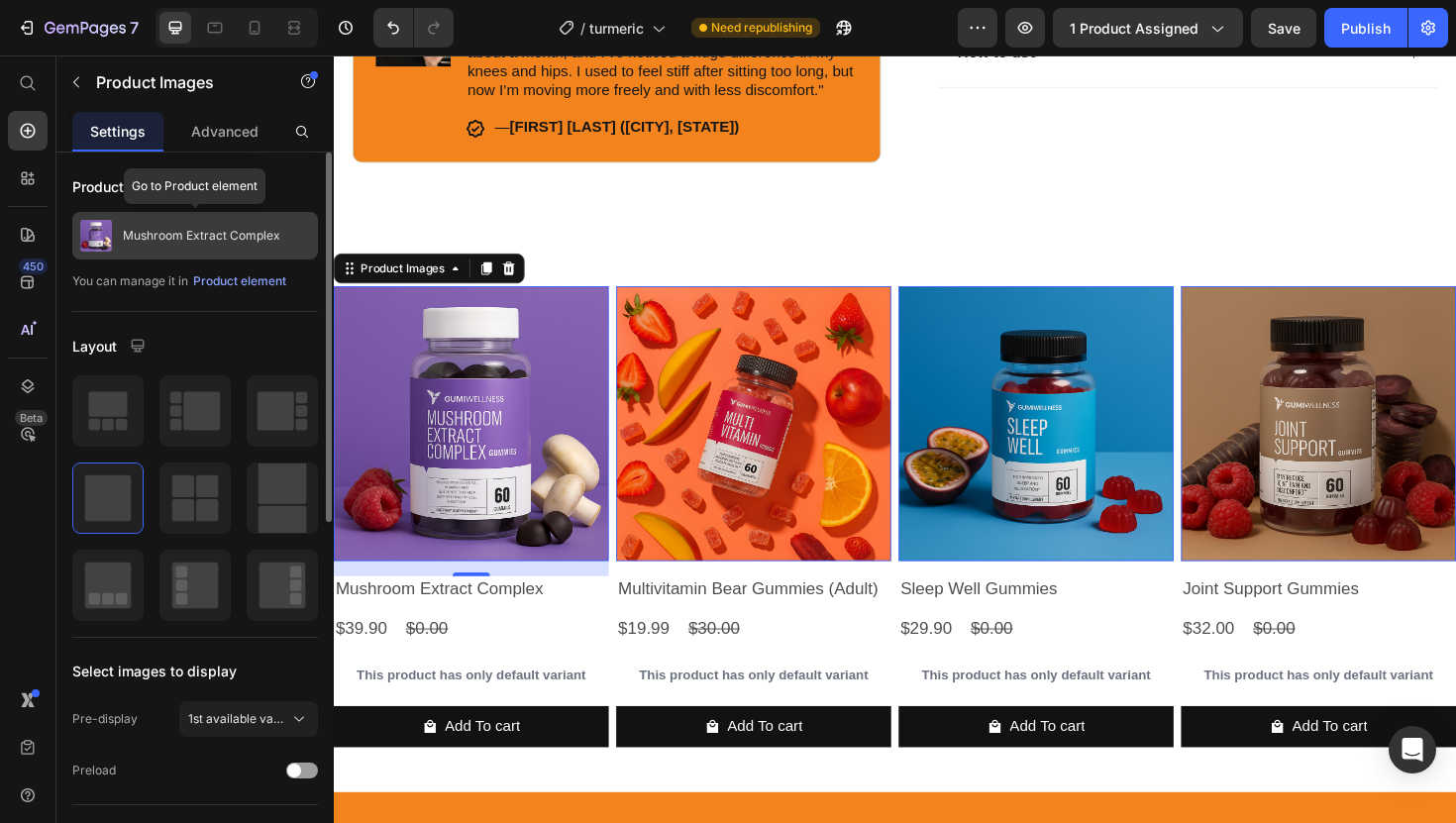 click on "Mushroom Extract Complex" at bounding box center [201, 236] 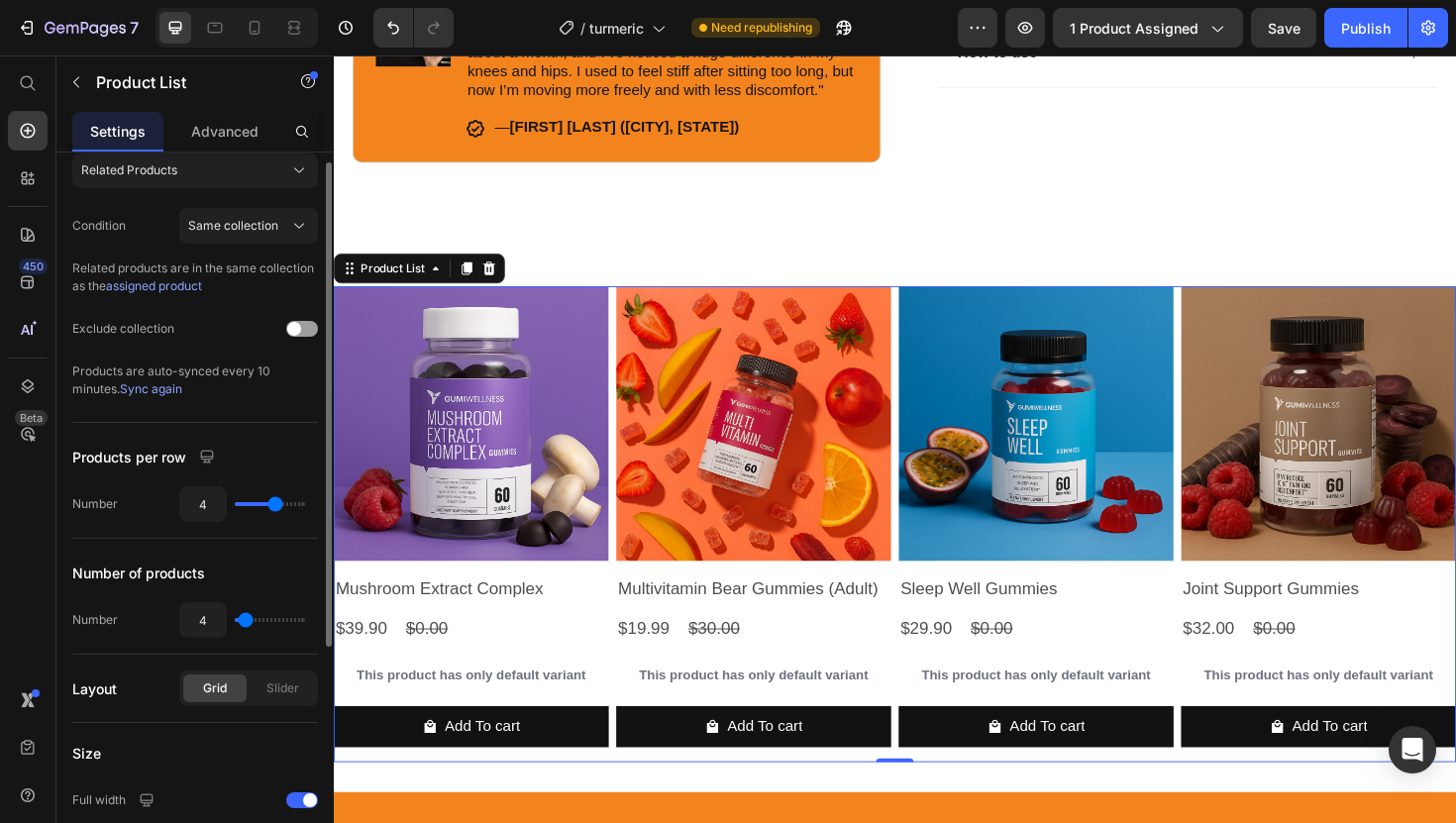 scroll, scrollTop: 0, scrollLeft: 0, axis: both 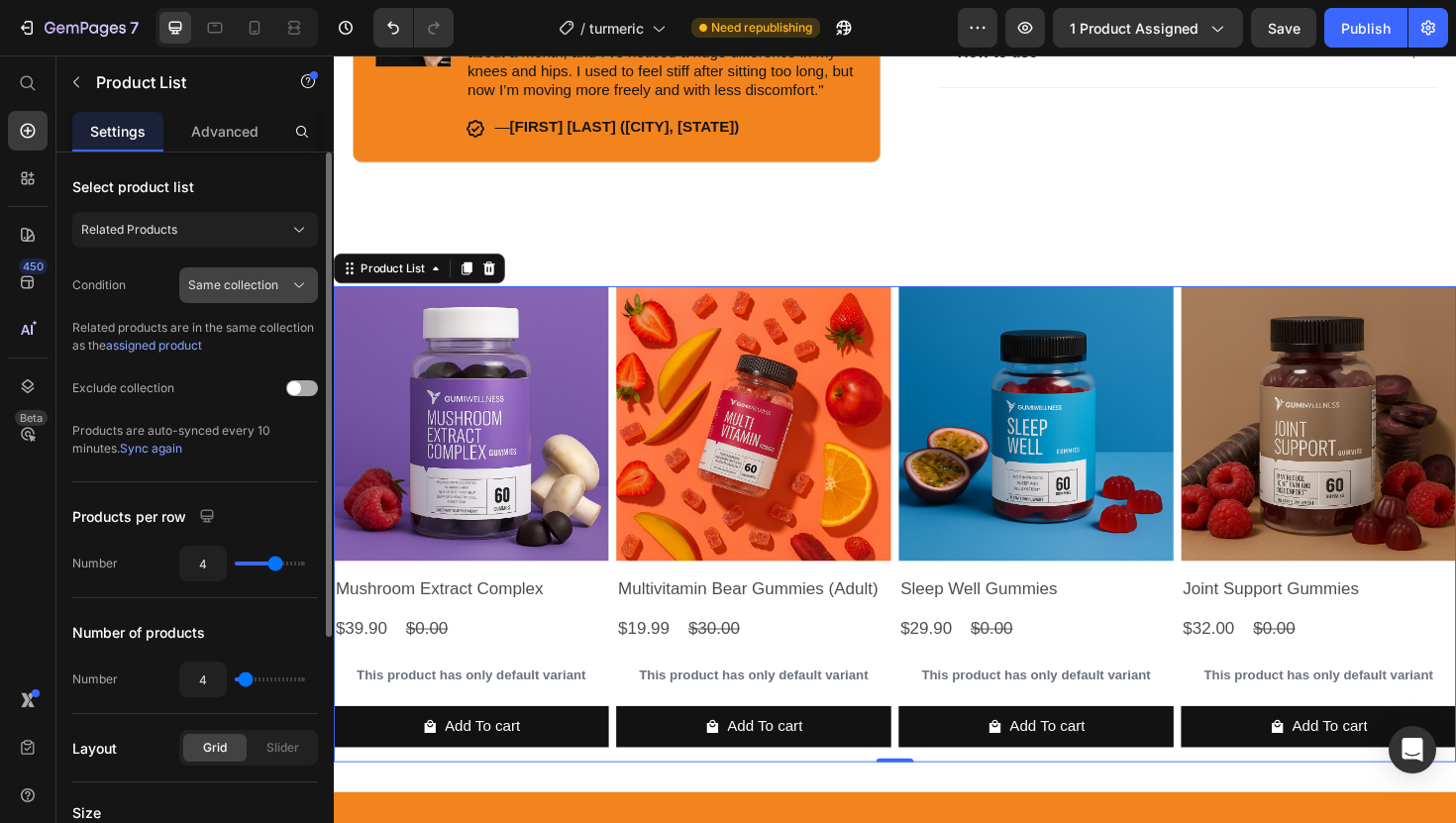 click on "Same collection" at bounding box center (233, 285) 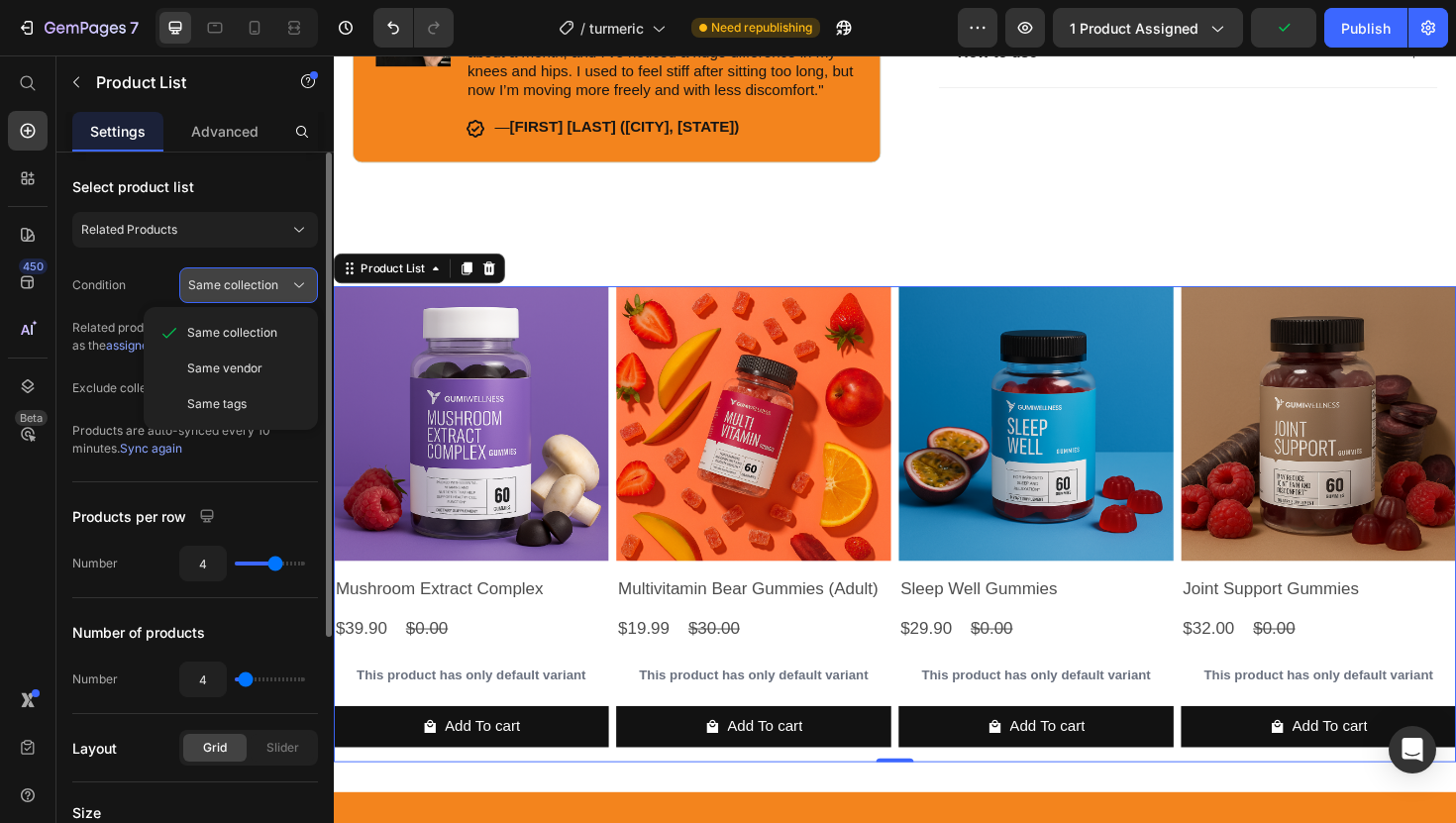 click on "Same collection" at bounding box center (233, 285) 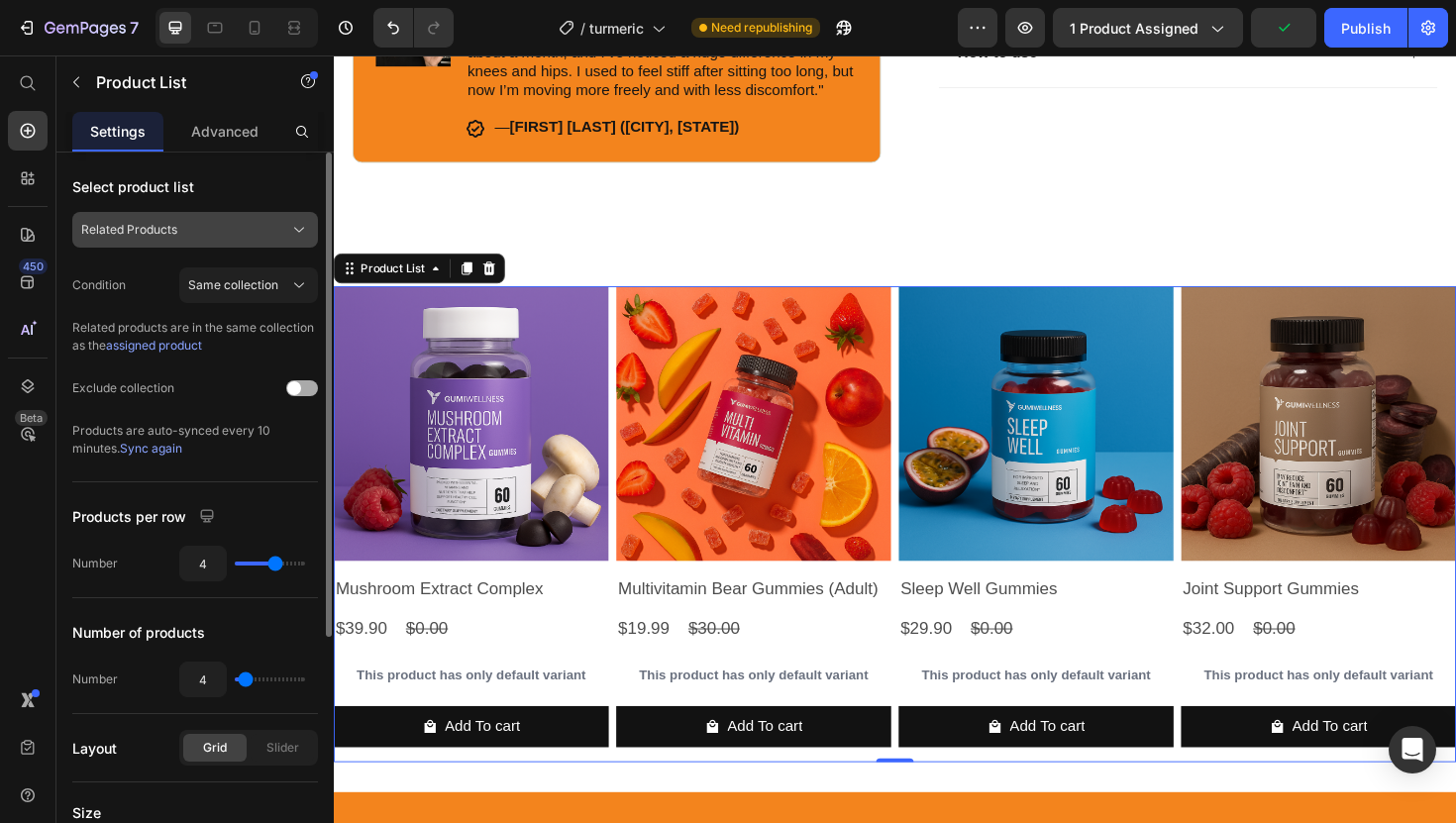 click on "Related Products" 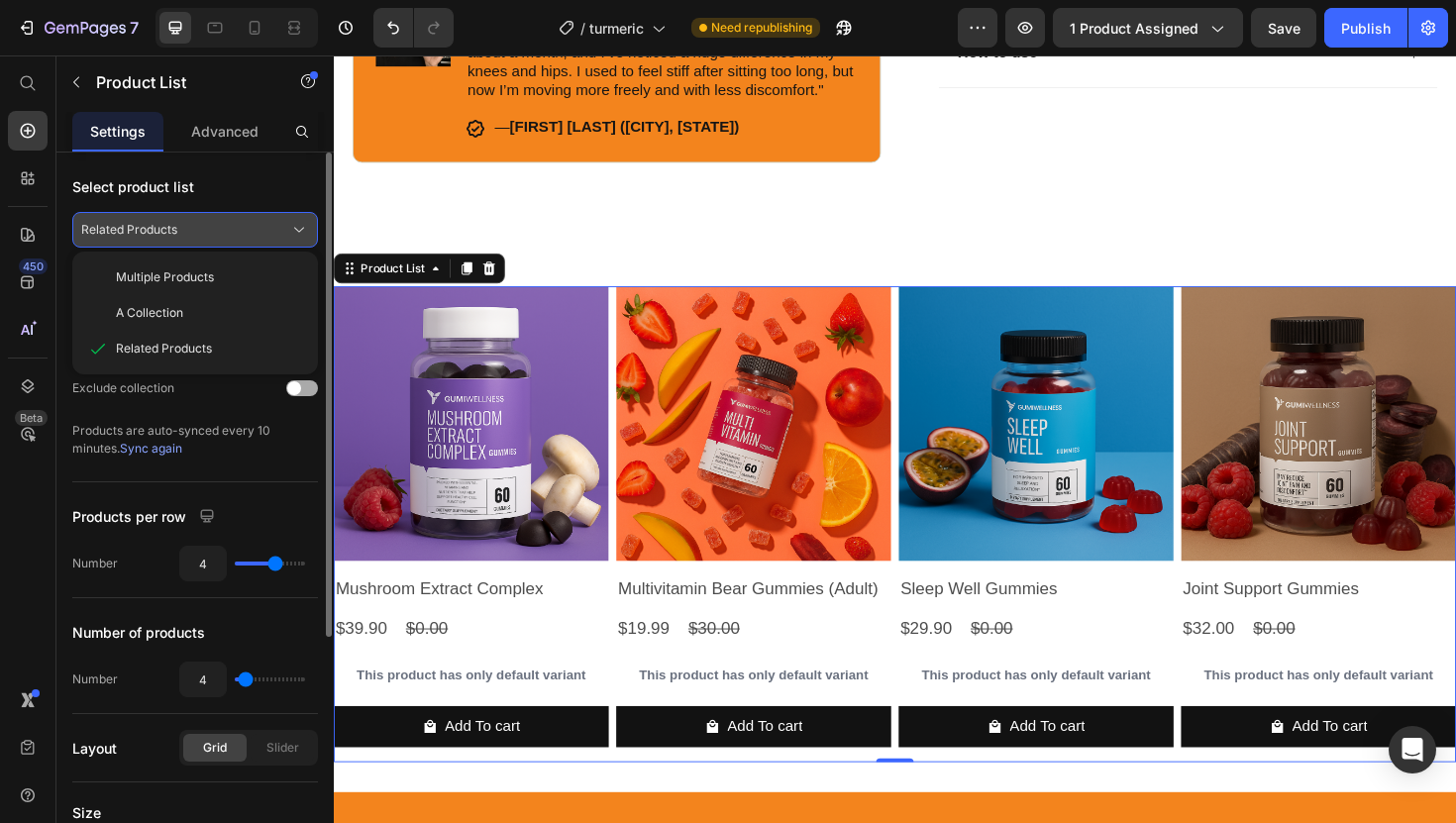 click on "Related Products" at bounding box center (195, 230) 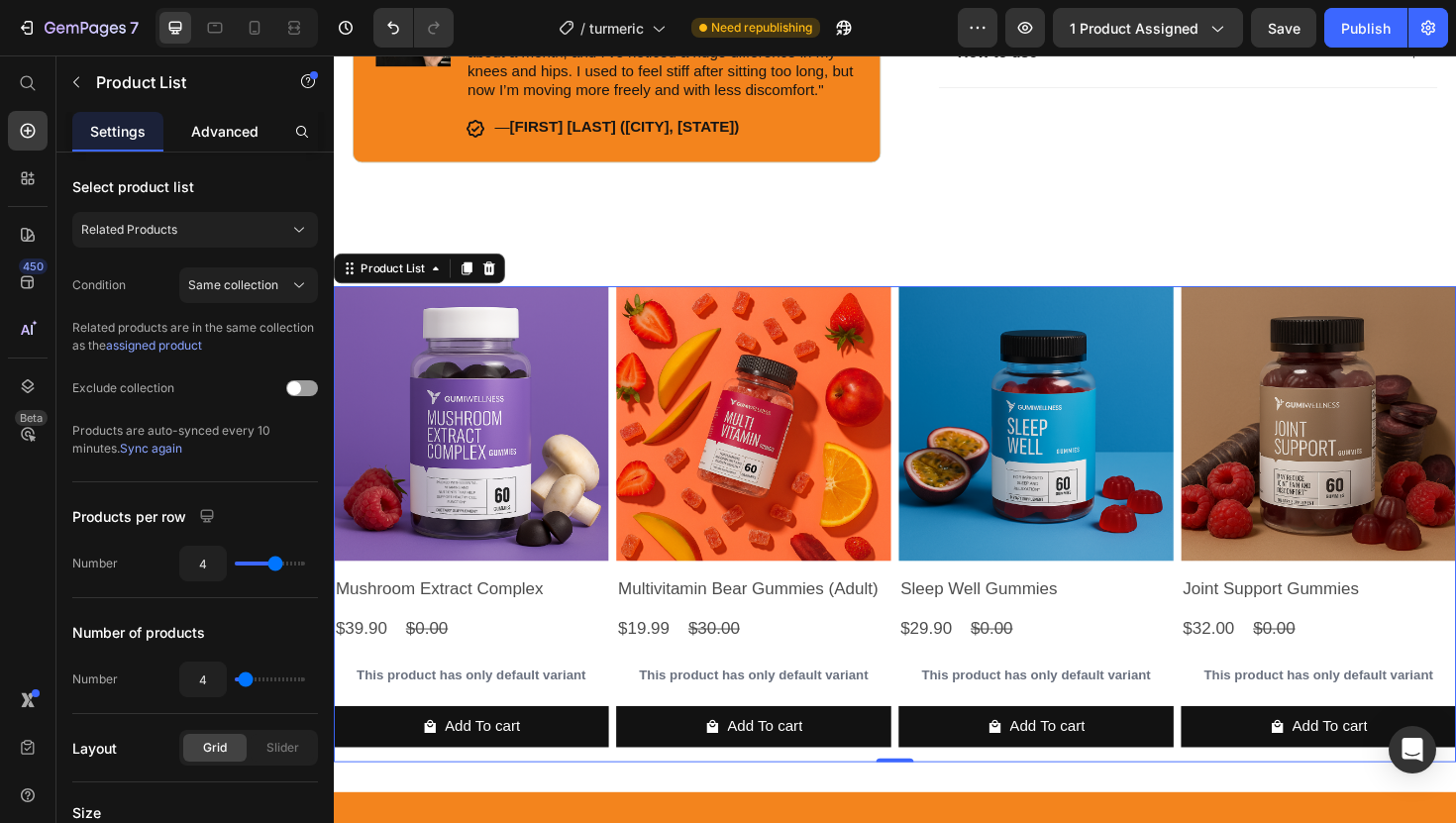click on "Advanced" 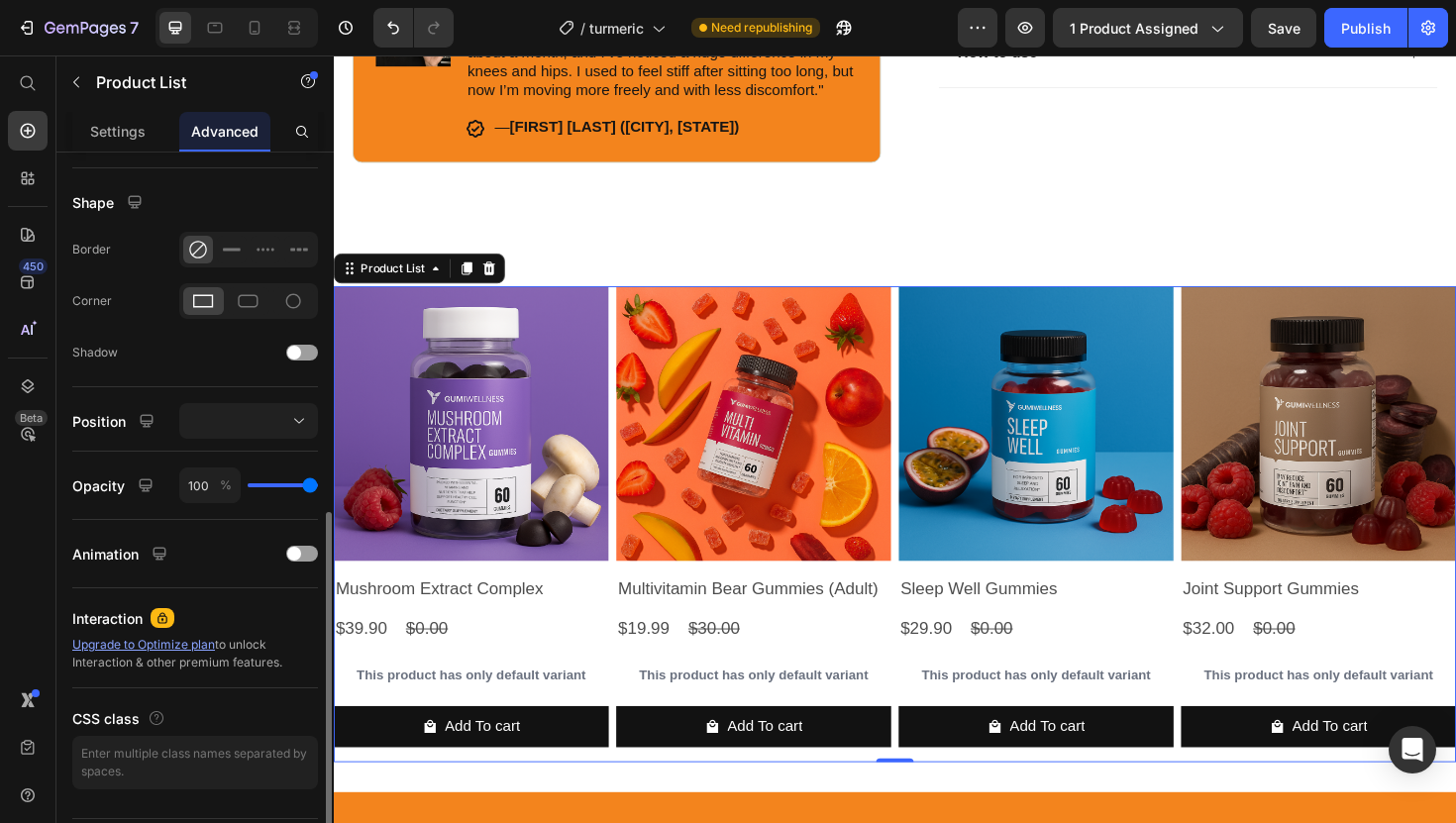 scroll, scrollTop: 530, scrollLeft: 0, axis: vertical 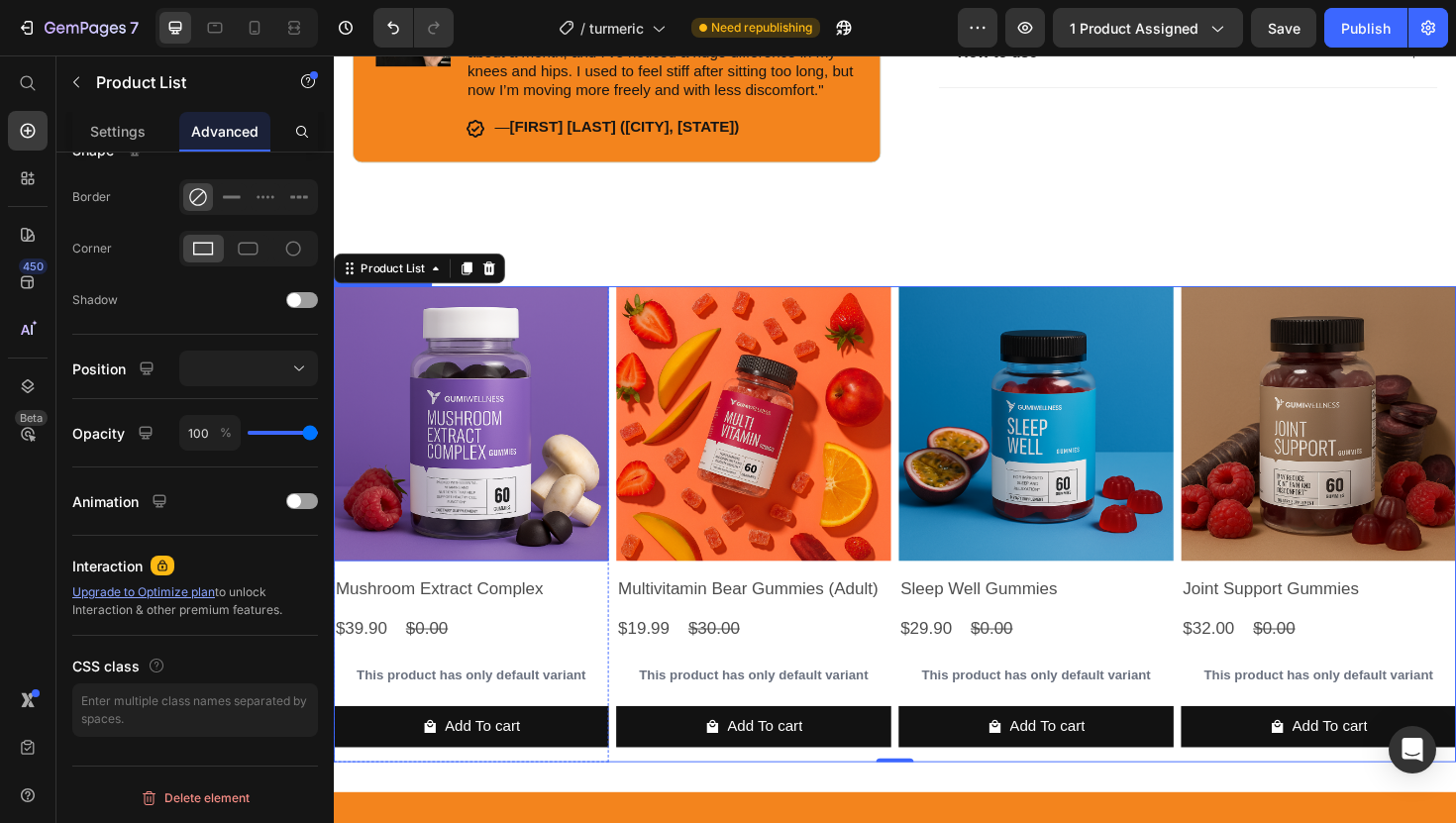 click at bounding box center [479, 446] 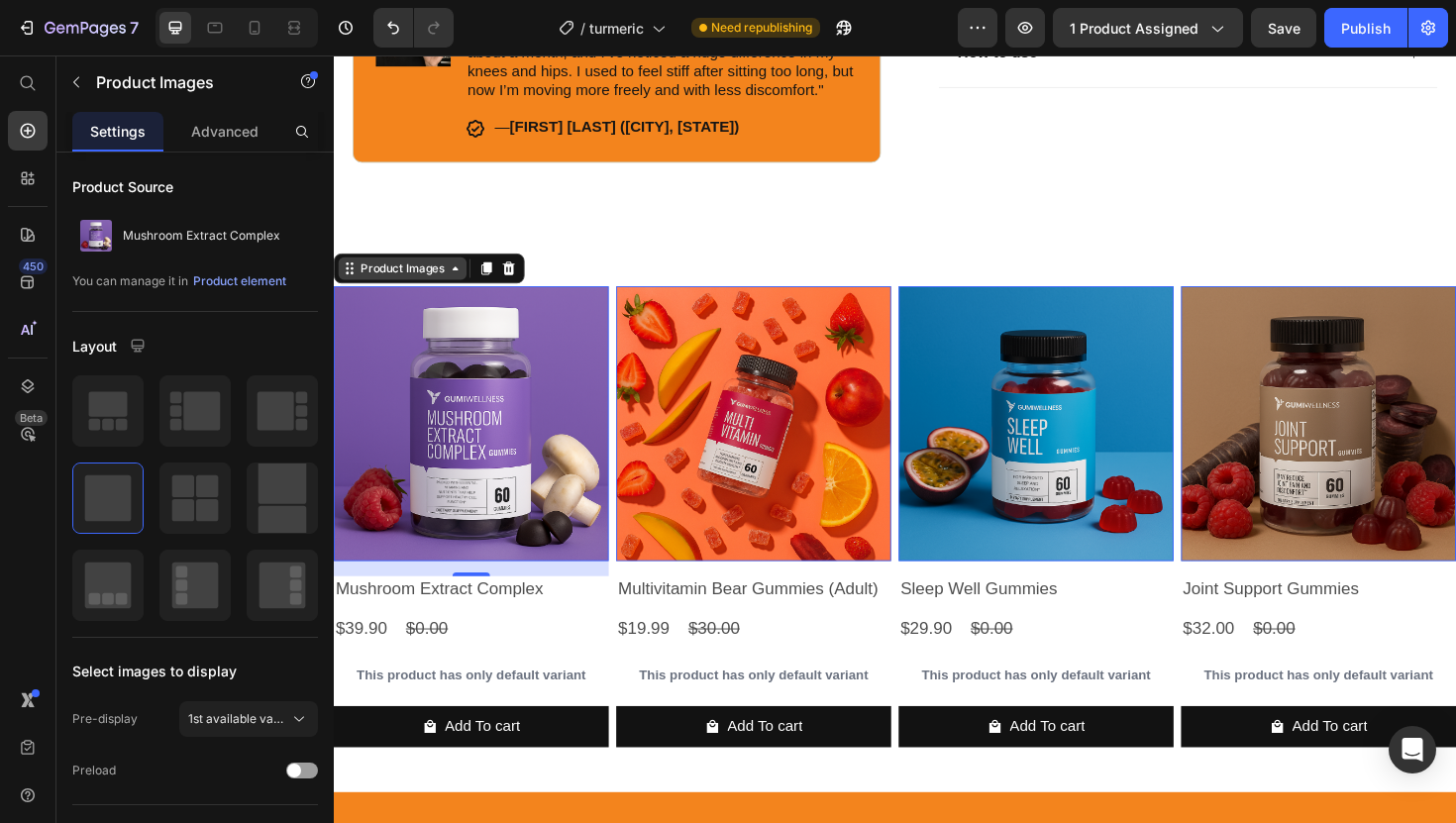 click on "Product Images" at bounding box center [406, 281] 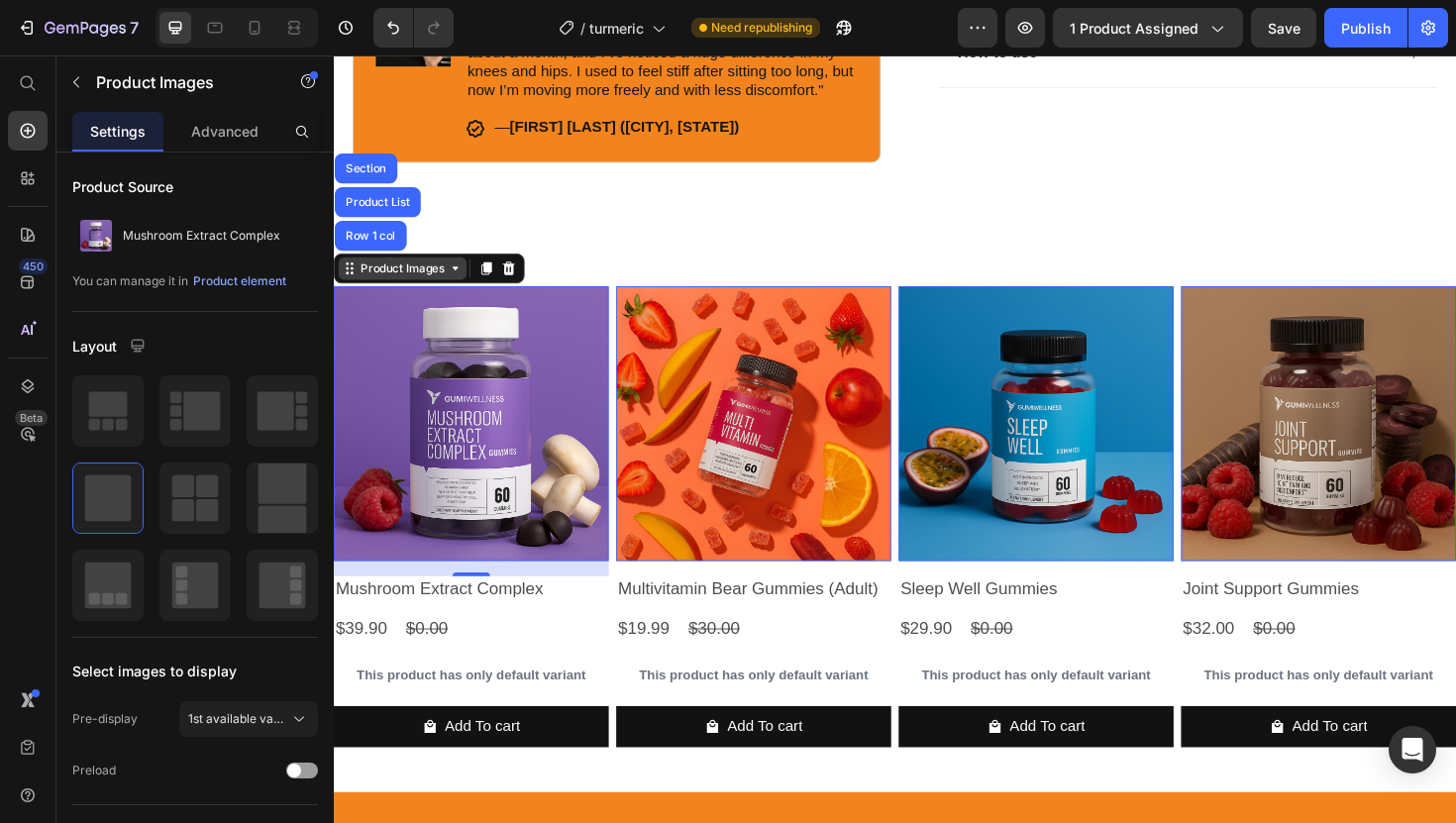 click on "Product Images" at bounding box center [406, 281] 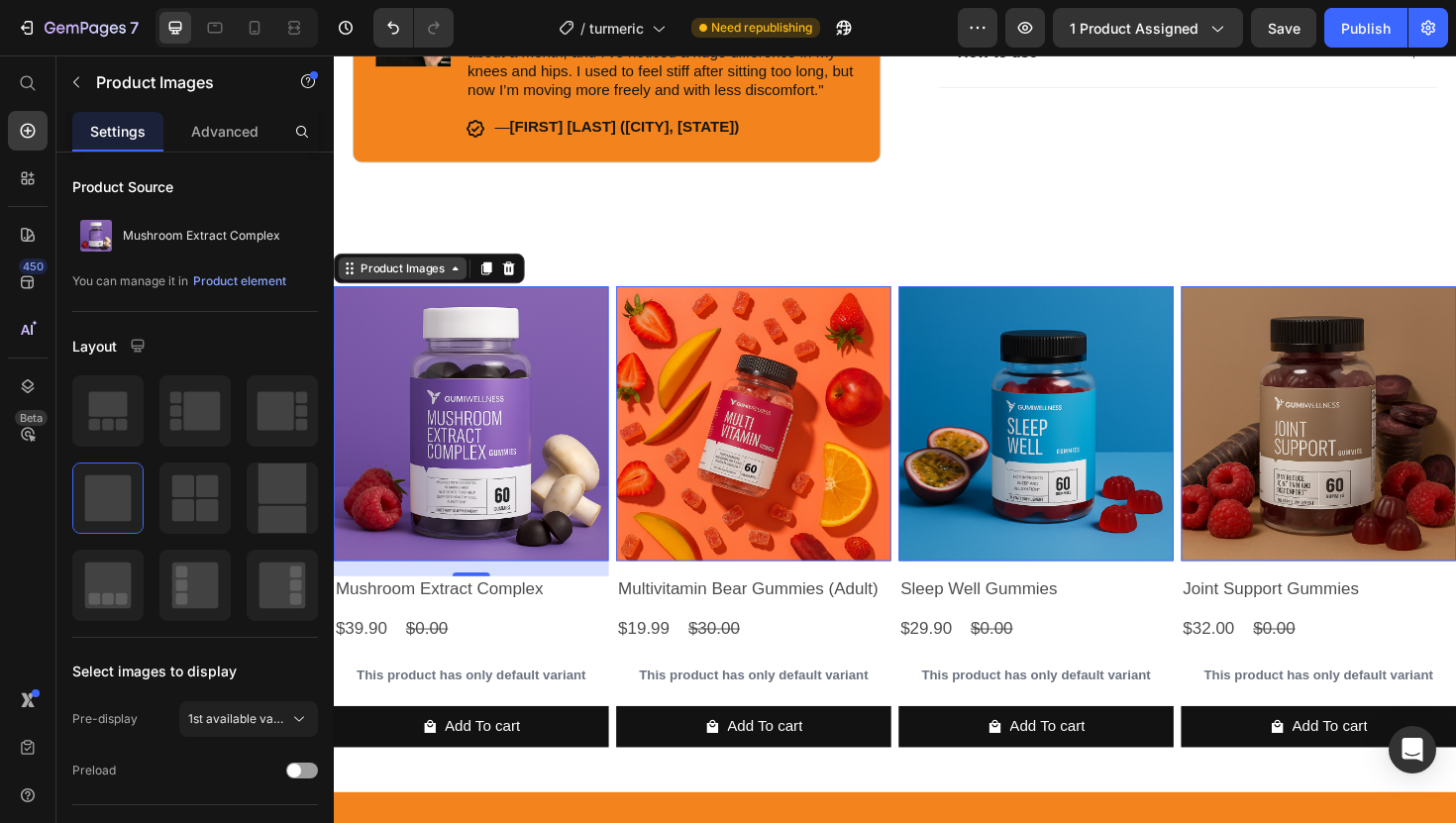 click 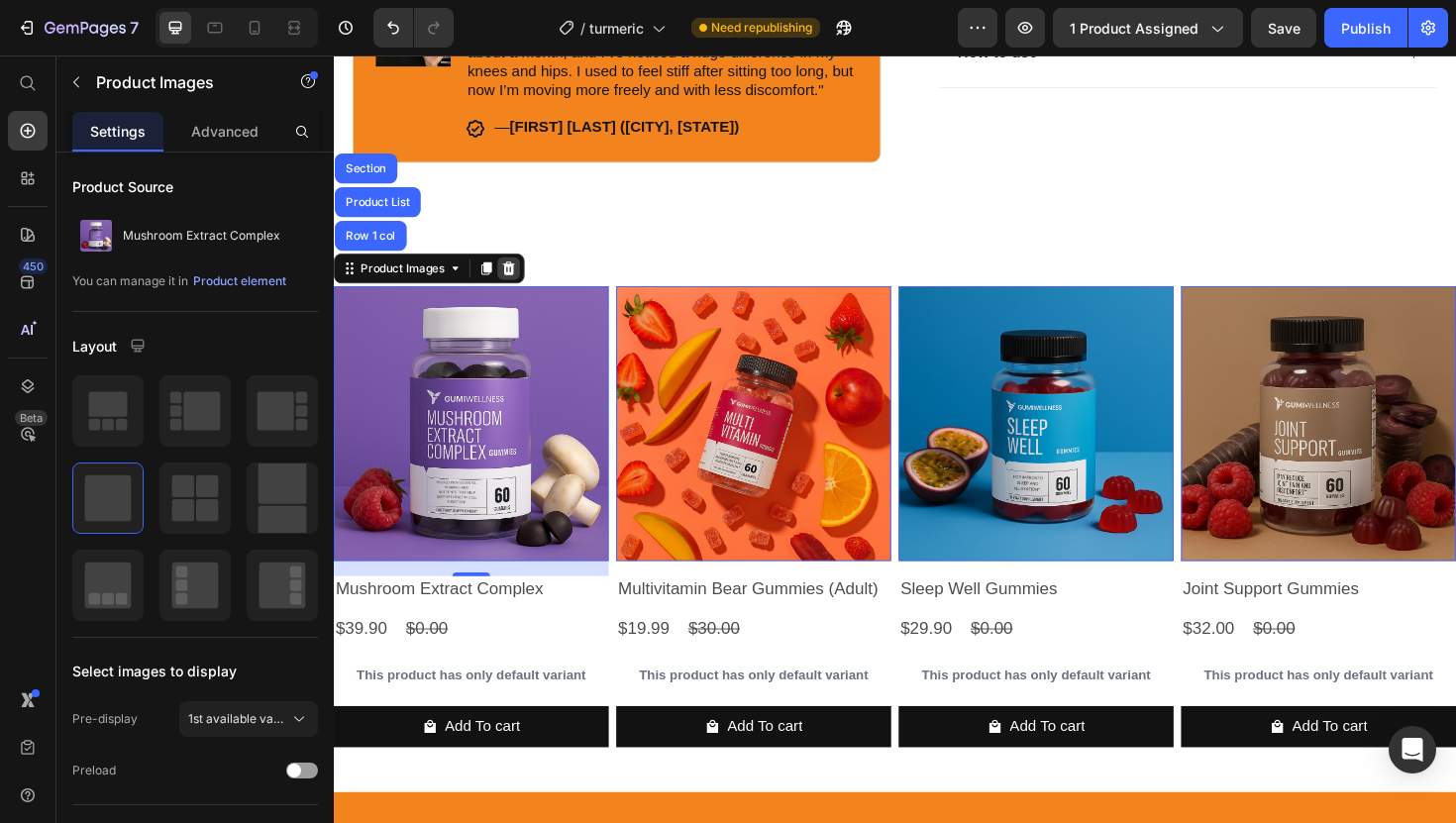 click 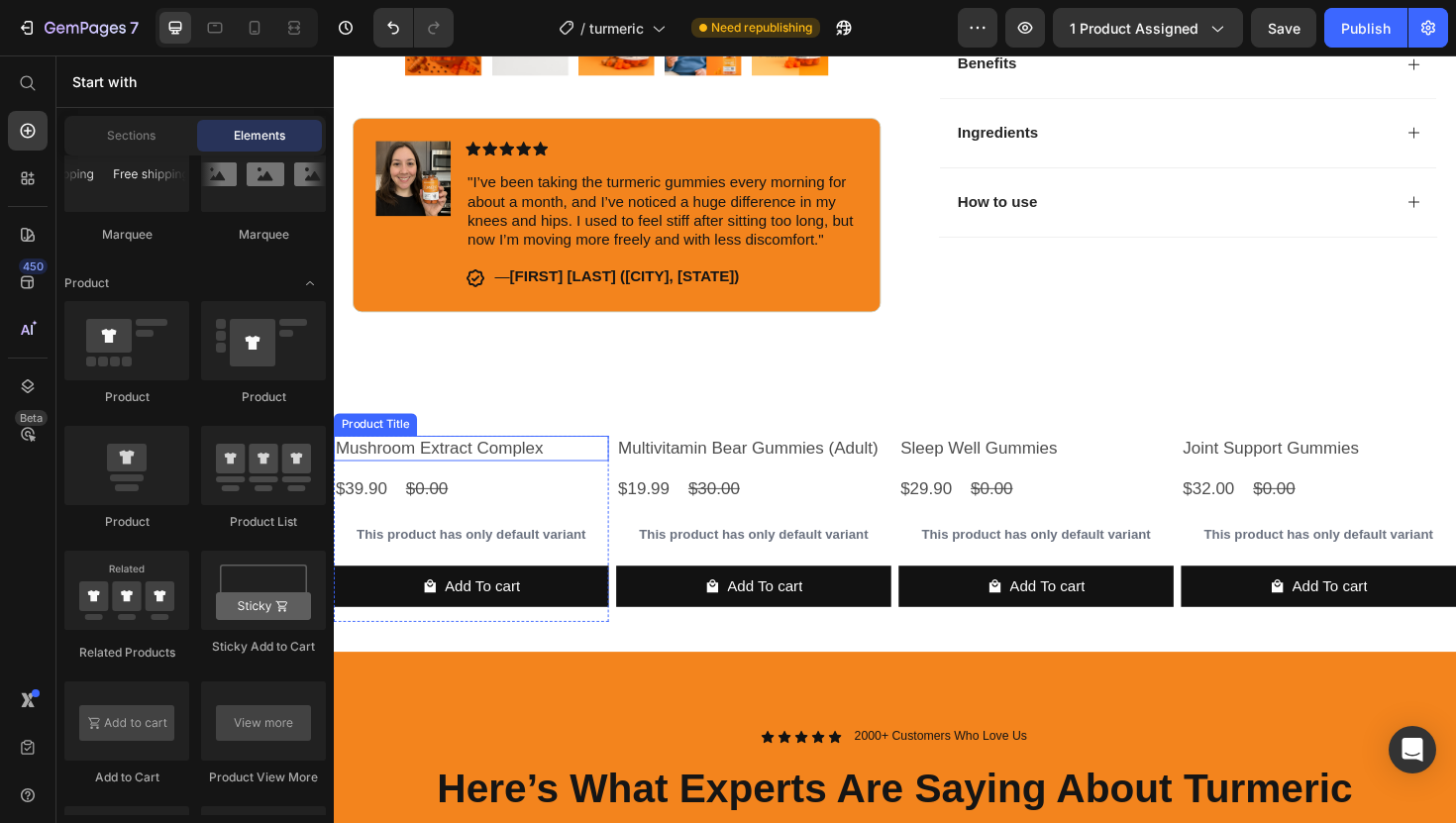 scroll, scrollTop: 782, scrollLeft: 0, axis: vertical 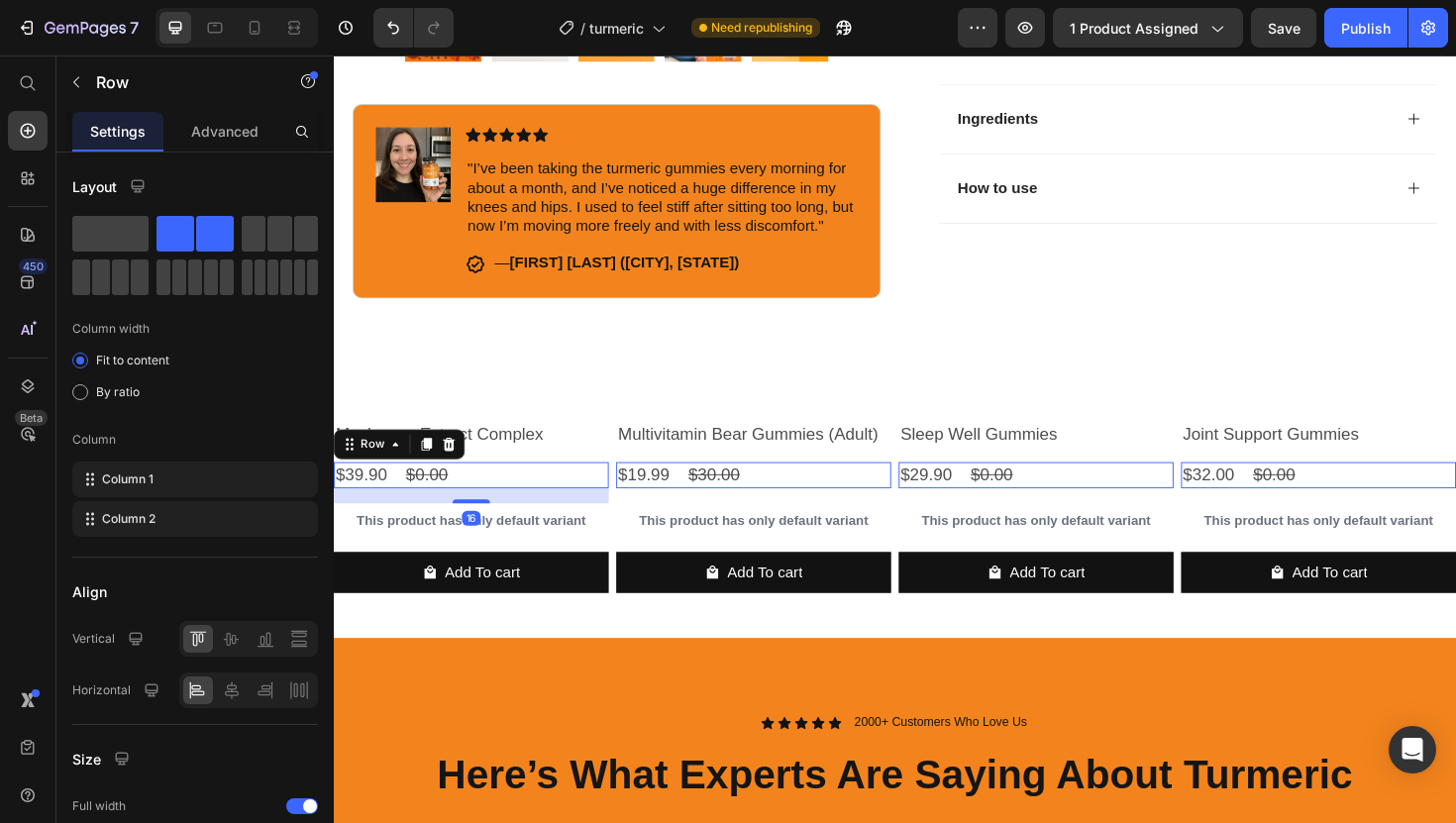 click on "$39.90 Product Price $0.00 Product Price Row   16" at bounding box center (479, 499) 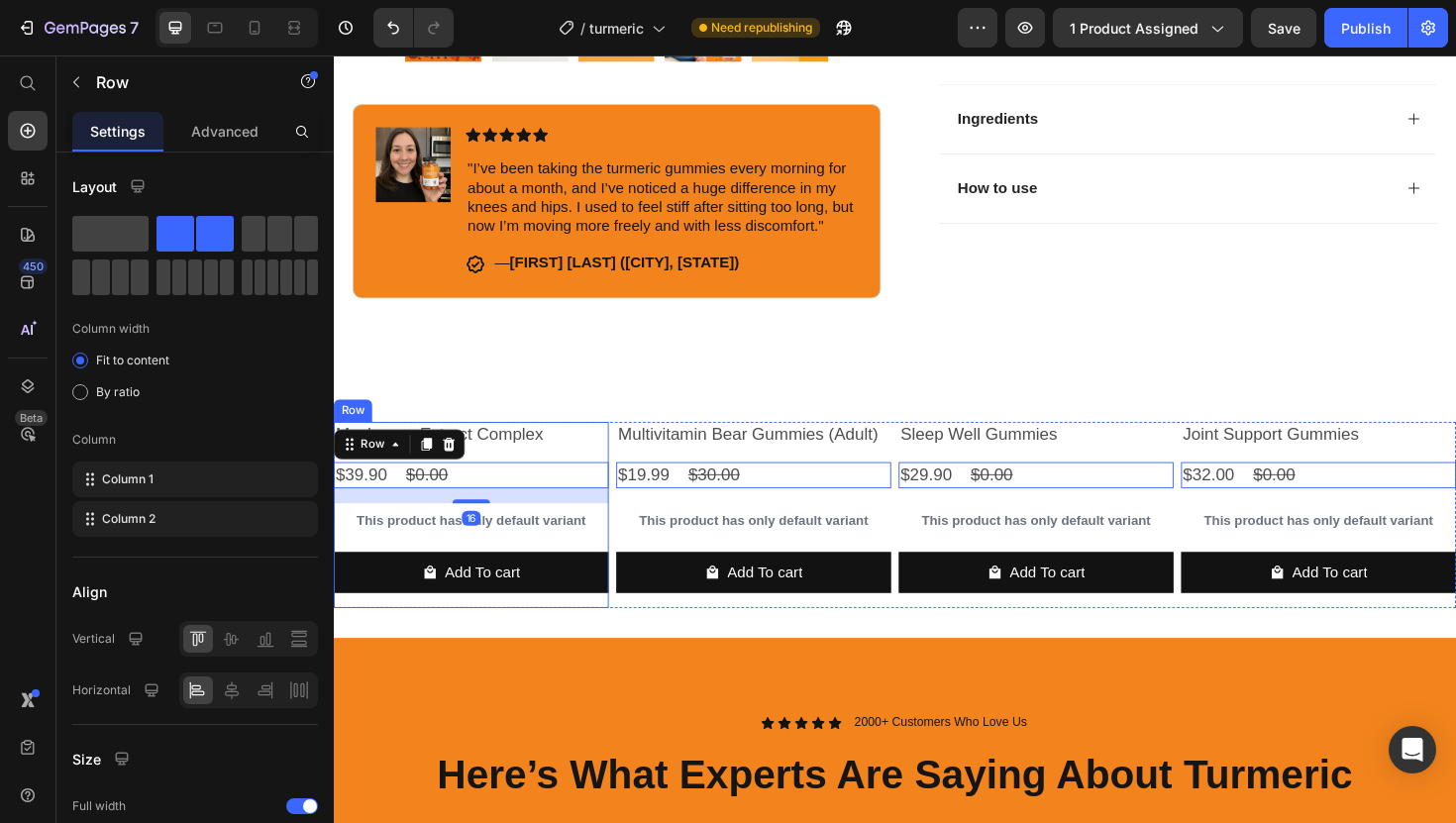 click on "Mushroom Extract Complex Product Title $39.90 Product Price $0.00 Product Price Row   16 This product has only default variant Product Variants & Swatches Add To cart Product Cart Button" at bounding box center (479, 543) 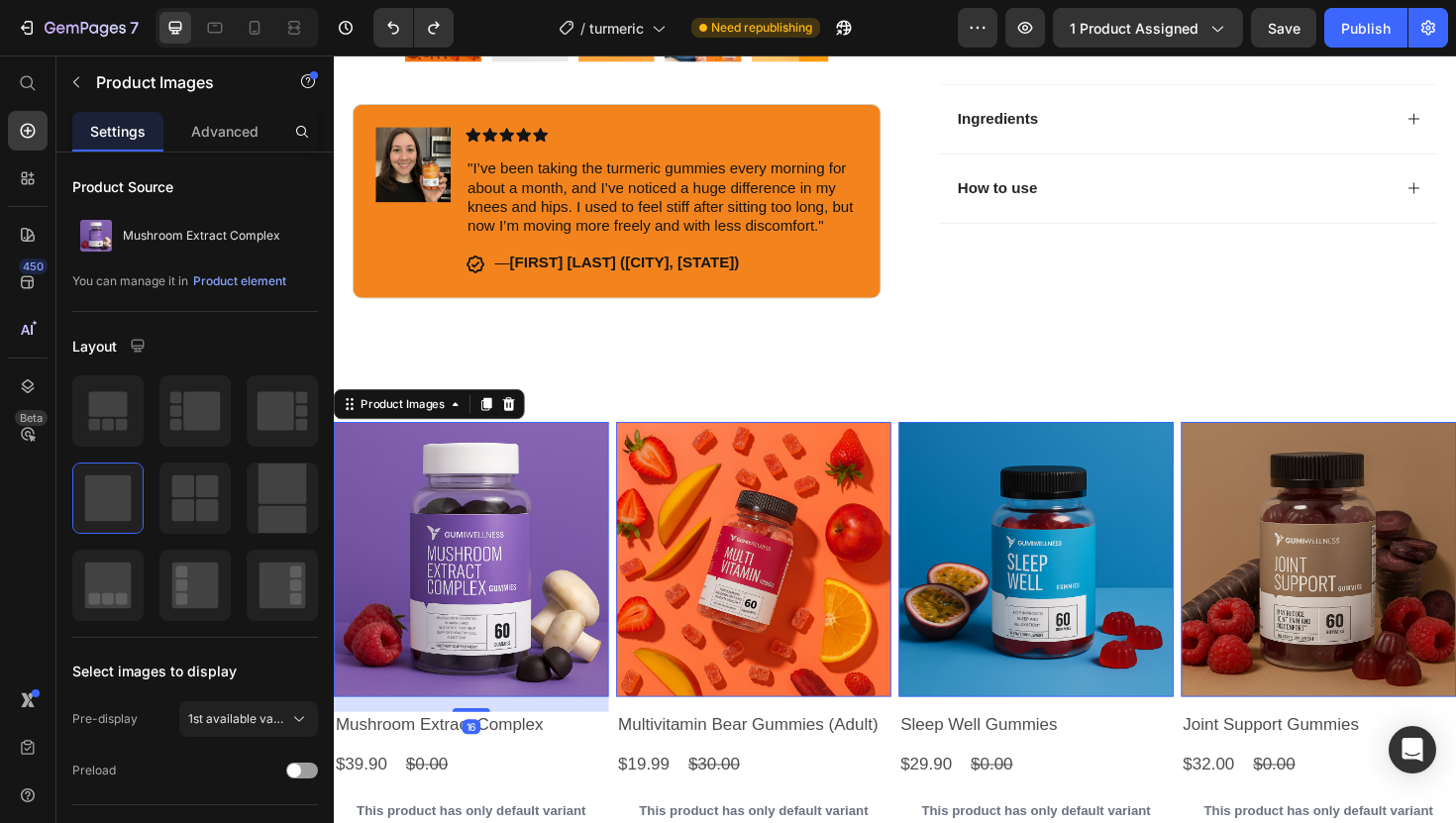 click at bounding box center [479, 589] 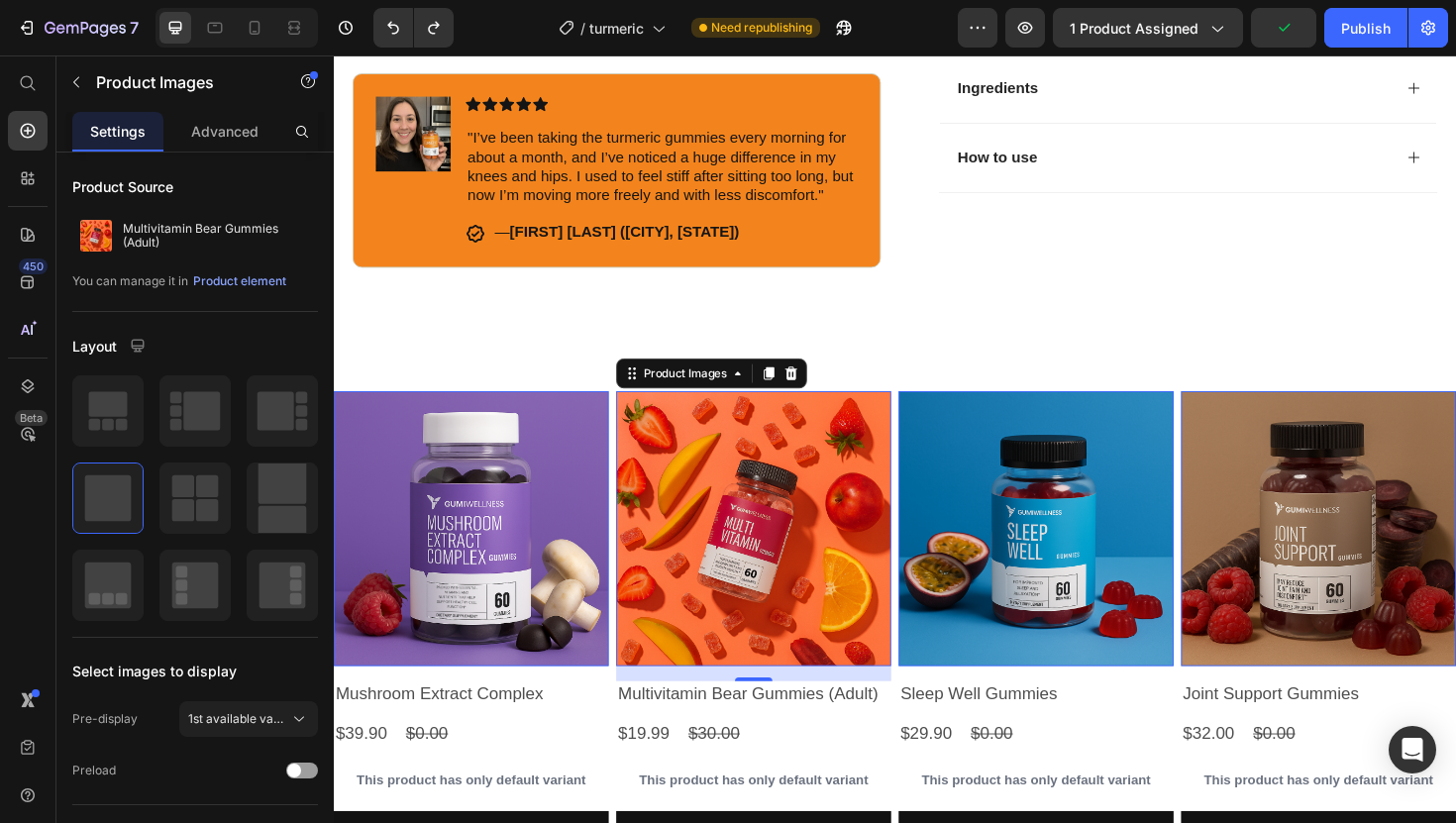 scroll, scrollTop: 945, scrollLeft: 0, axis: vertical 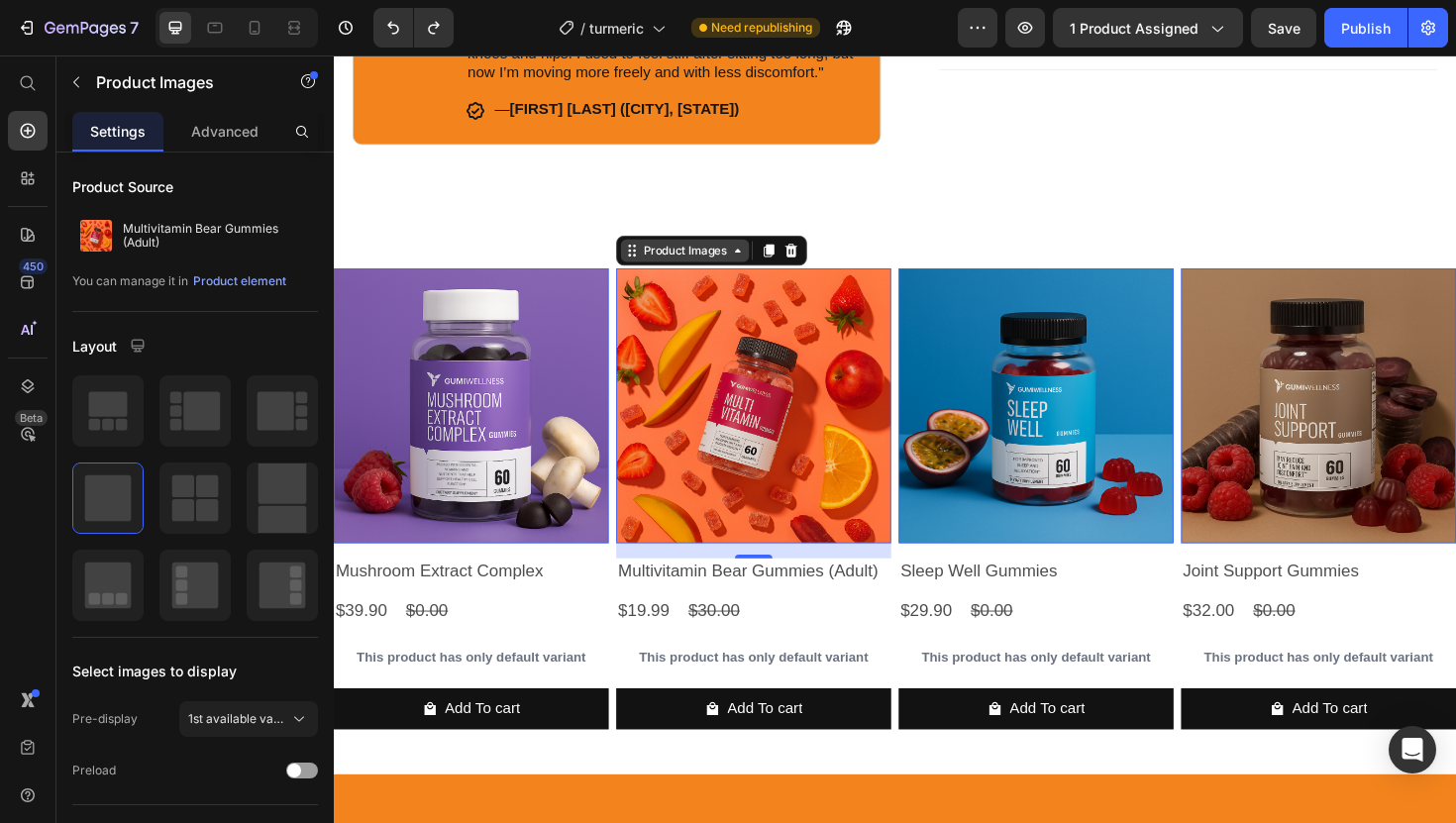 click on "Product Images" at bounding box center (386, 269) 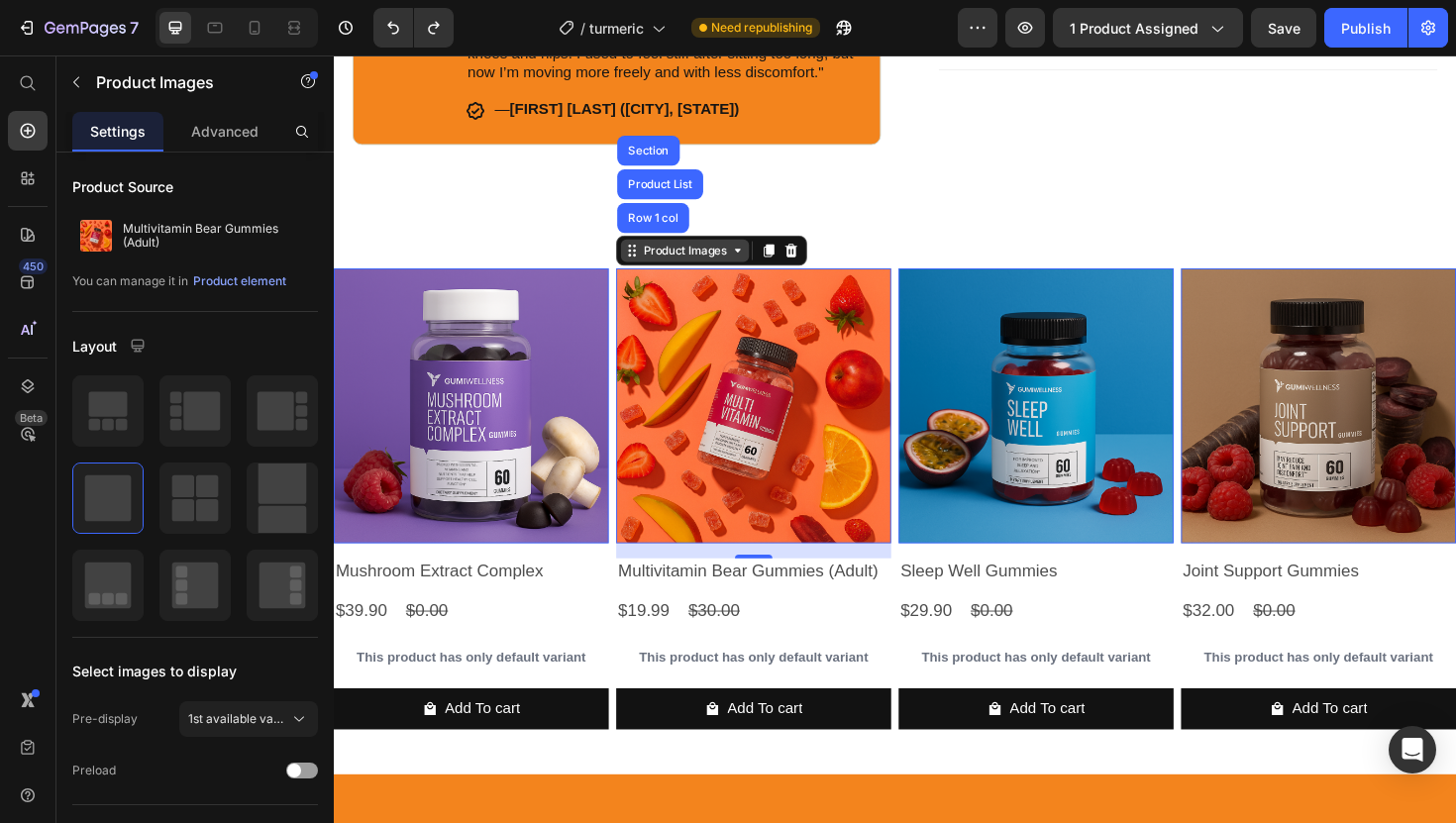 click on "Product Images" at bounding box center [386, 269] 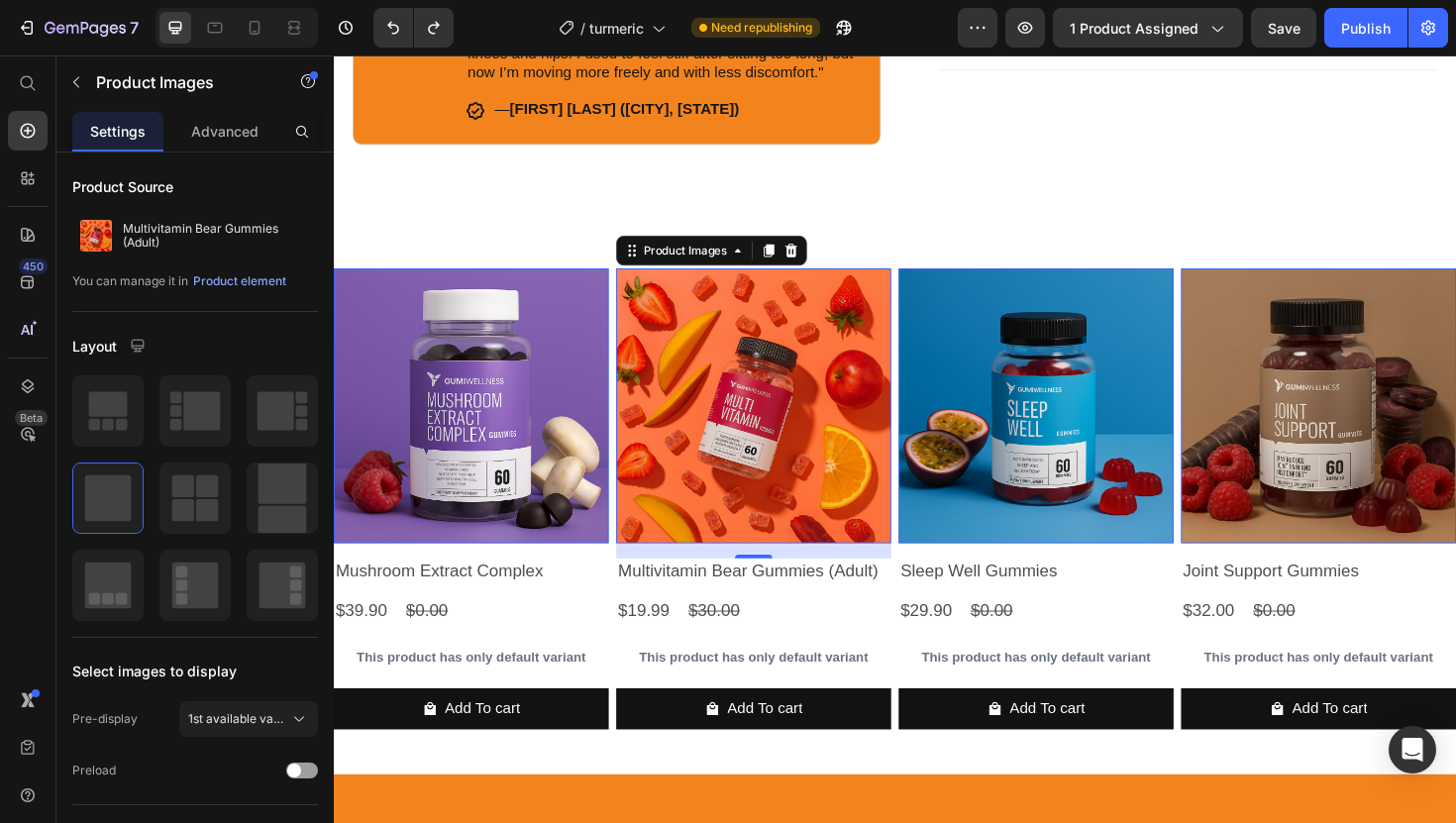 click at bounding box center (479, 427) 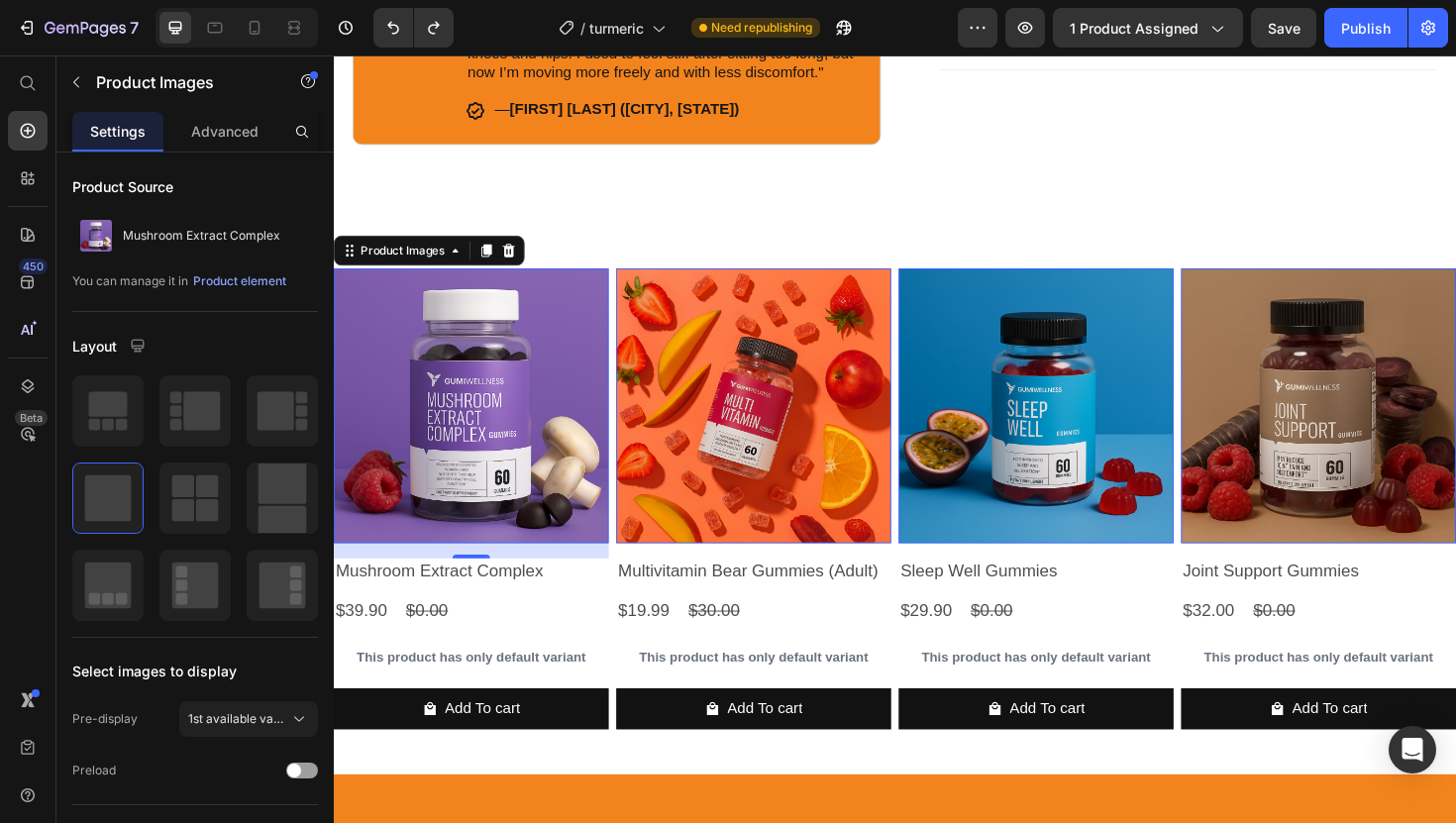 click at bounding box center (479, 427) 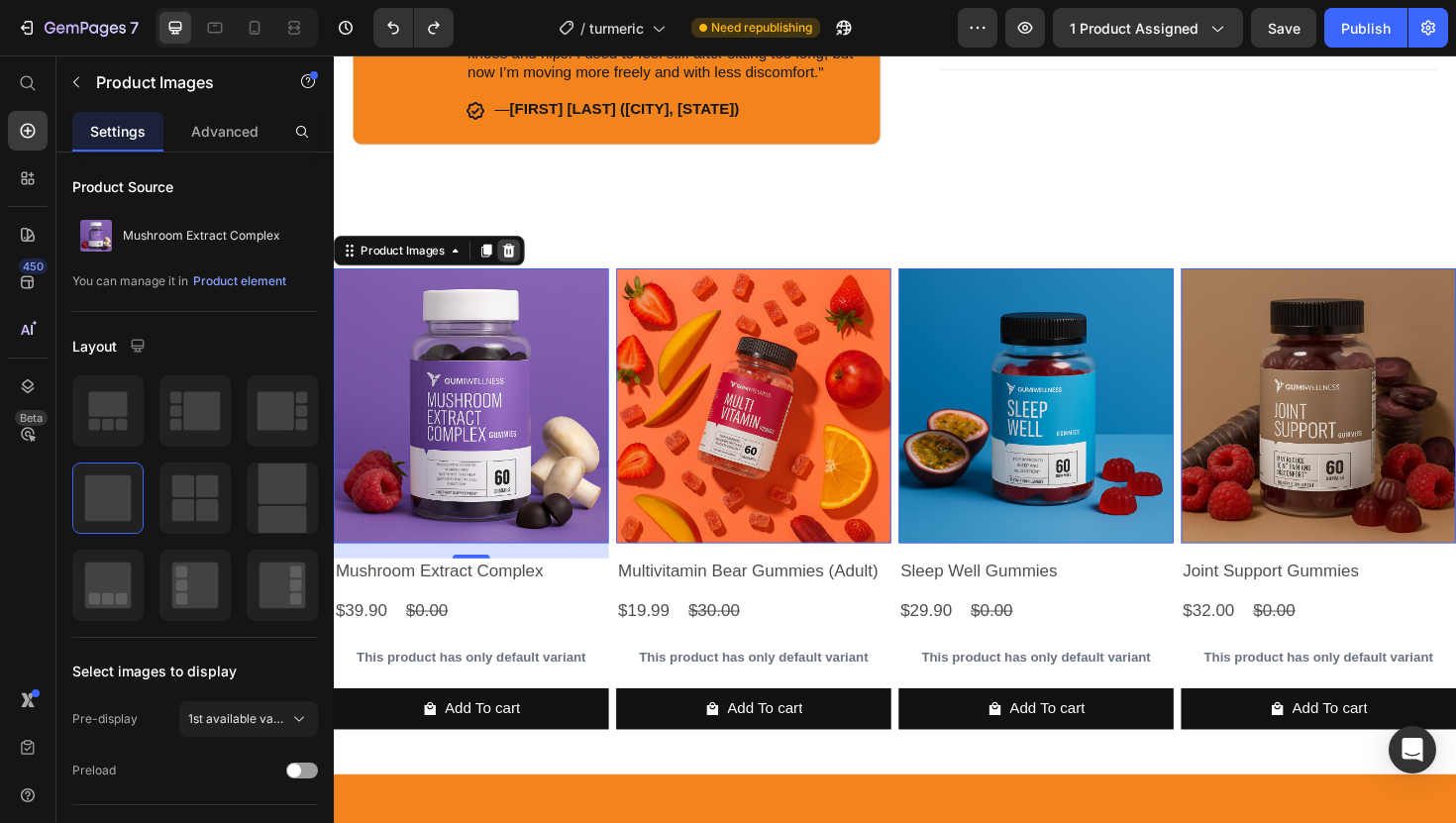 click 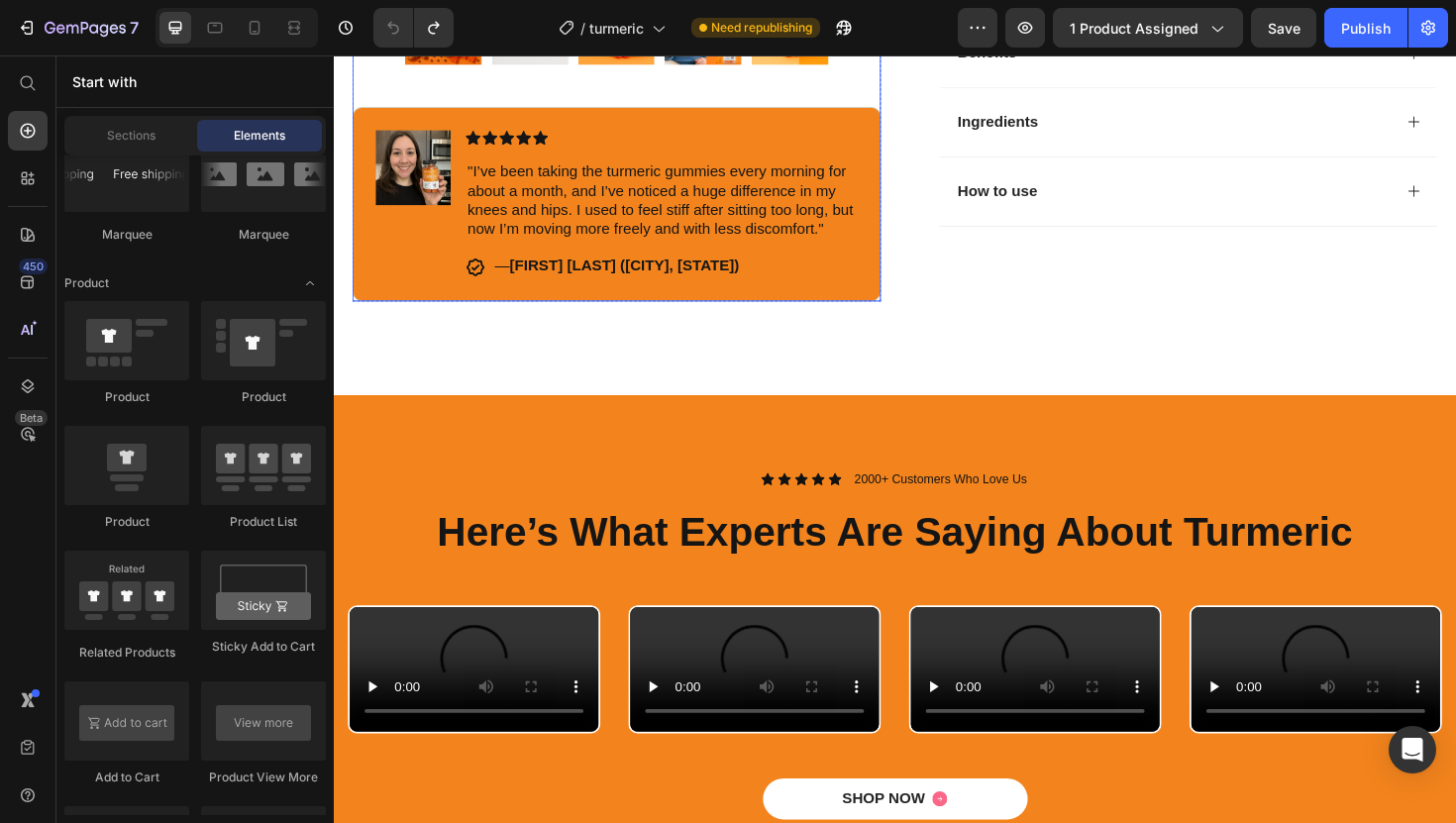 scroll, scrollTop: 772, scrollLeft: 0, axis: vertical 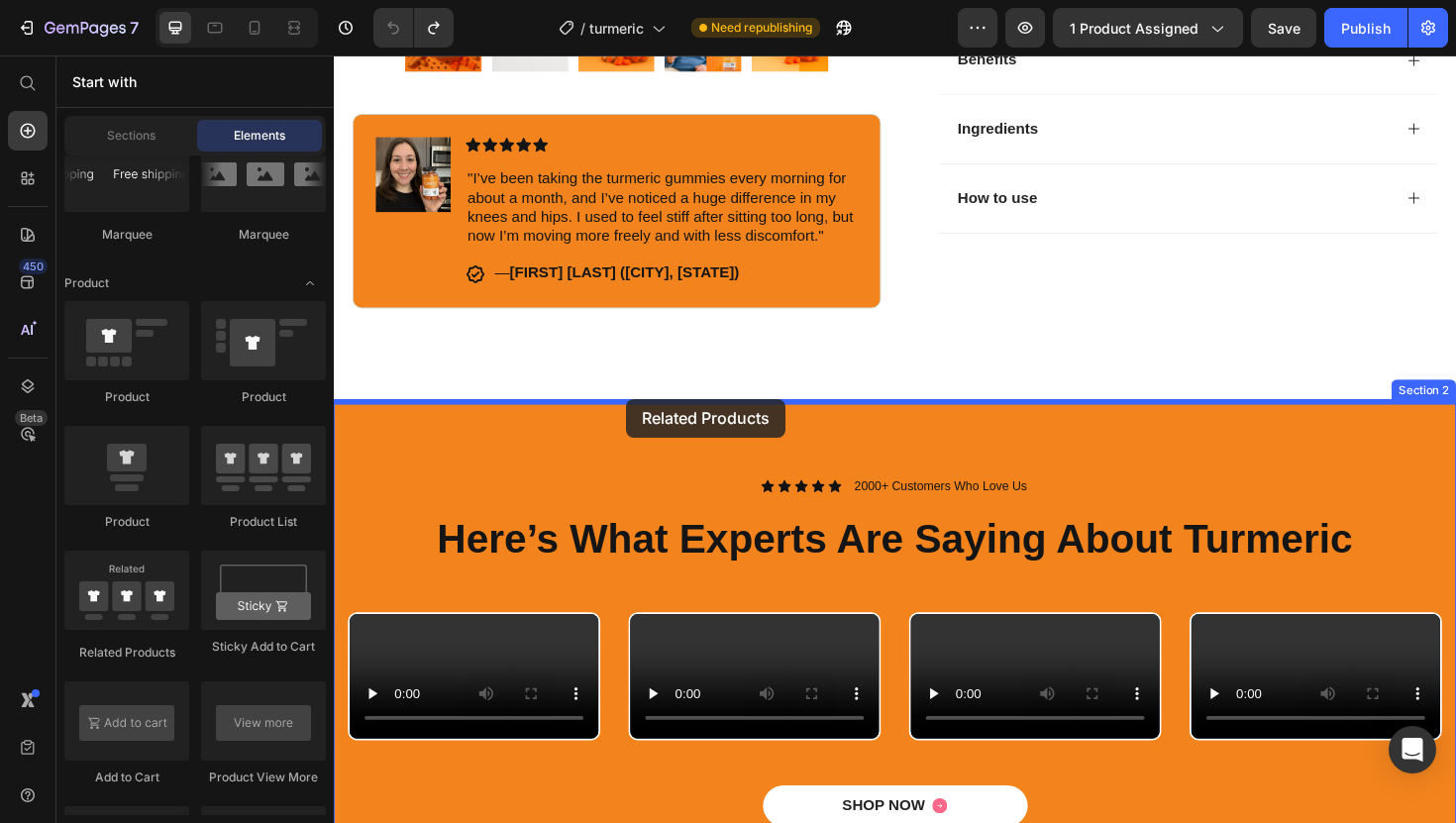 drag, startPoint x: 453, startPoint y: 660, endPoint x: 644, endPoint y: 418, distance: 308.29369 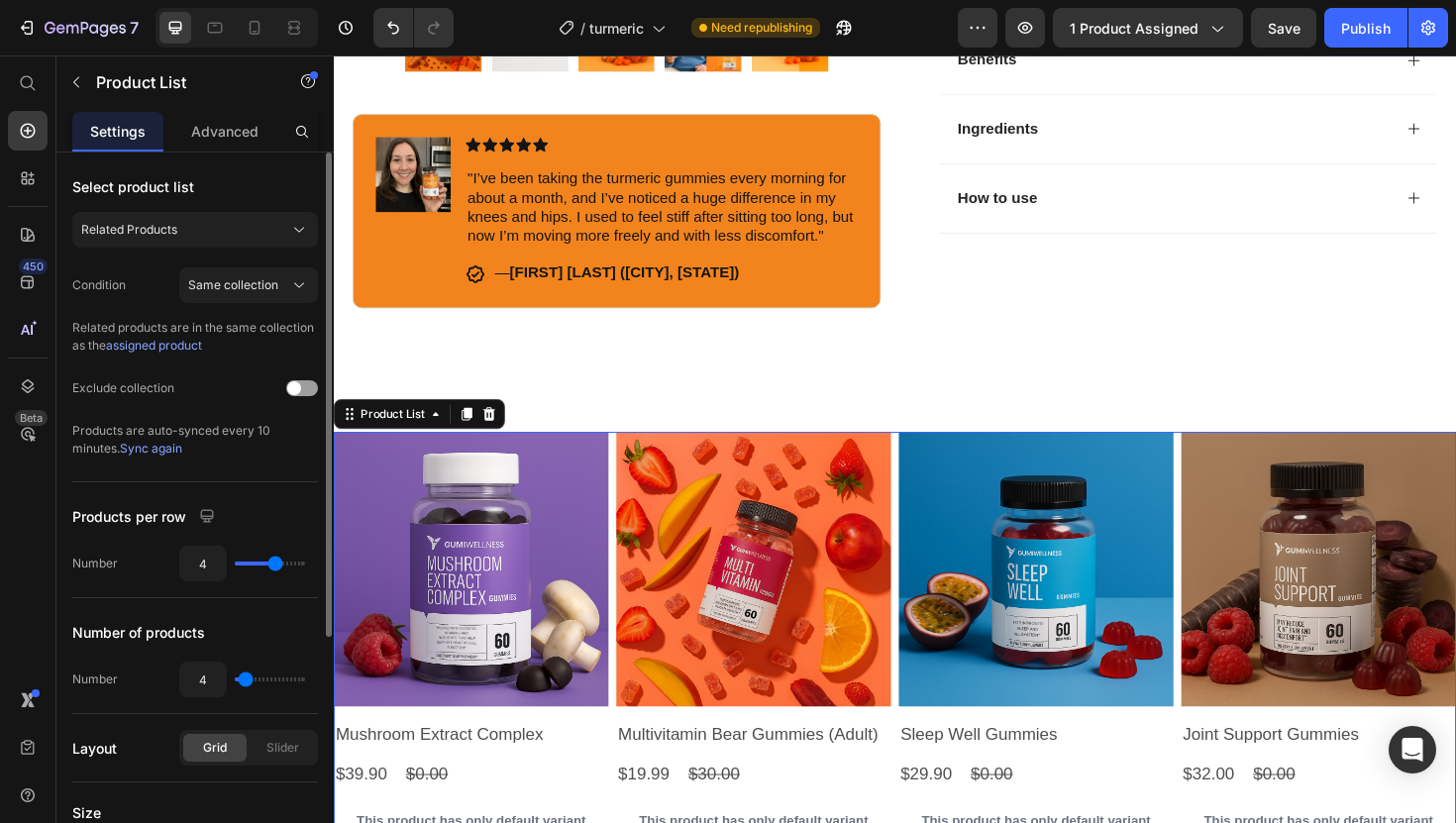type on "5" 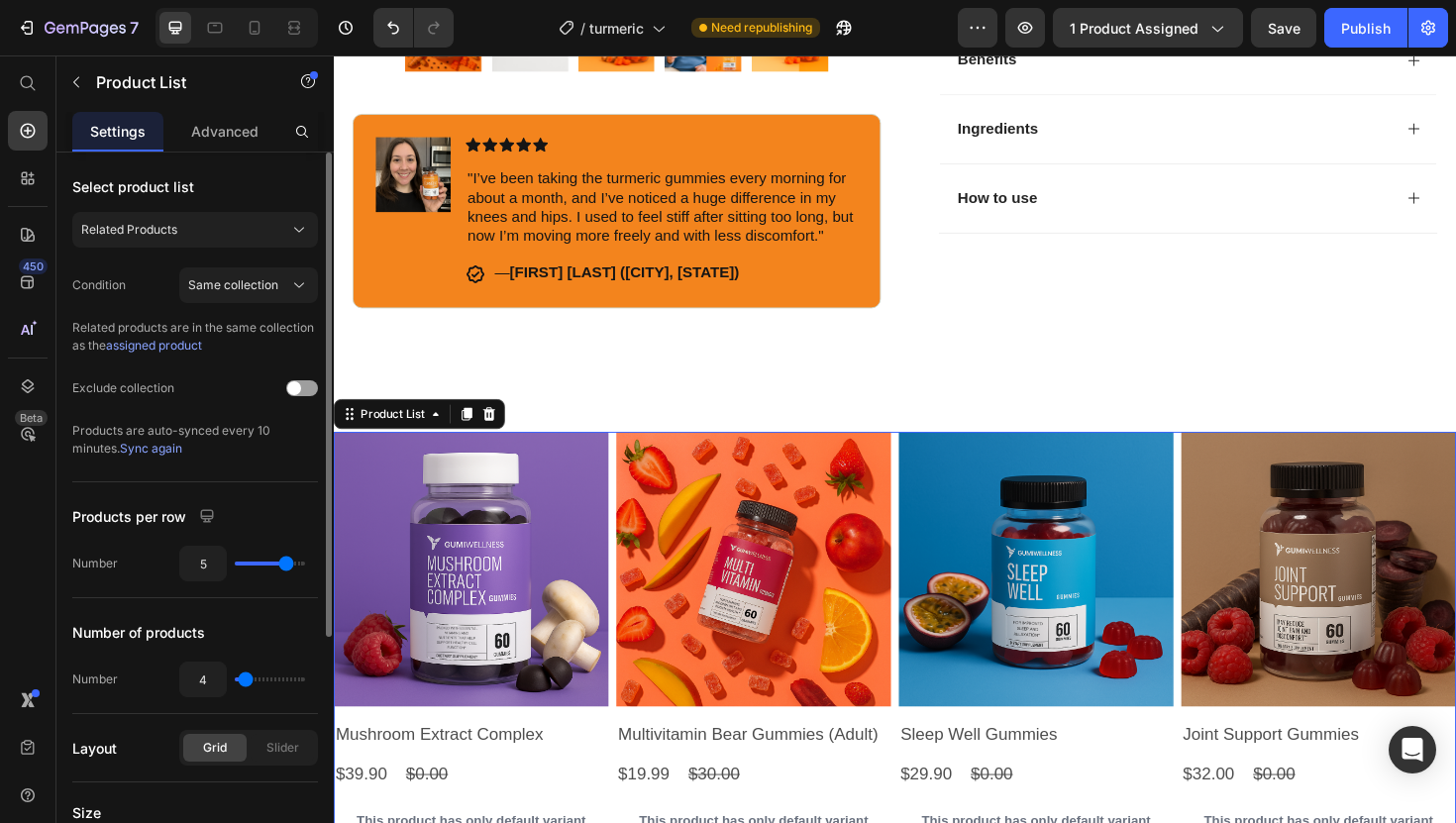 drag, startPoint x: 272, startPoint y: 556, endPoint x: 283, endPoint y: 558, distance: 11.18034 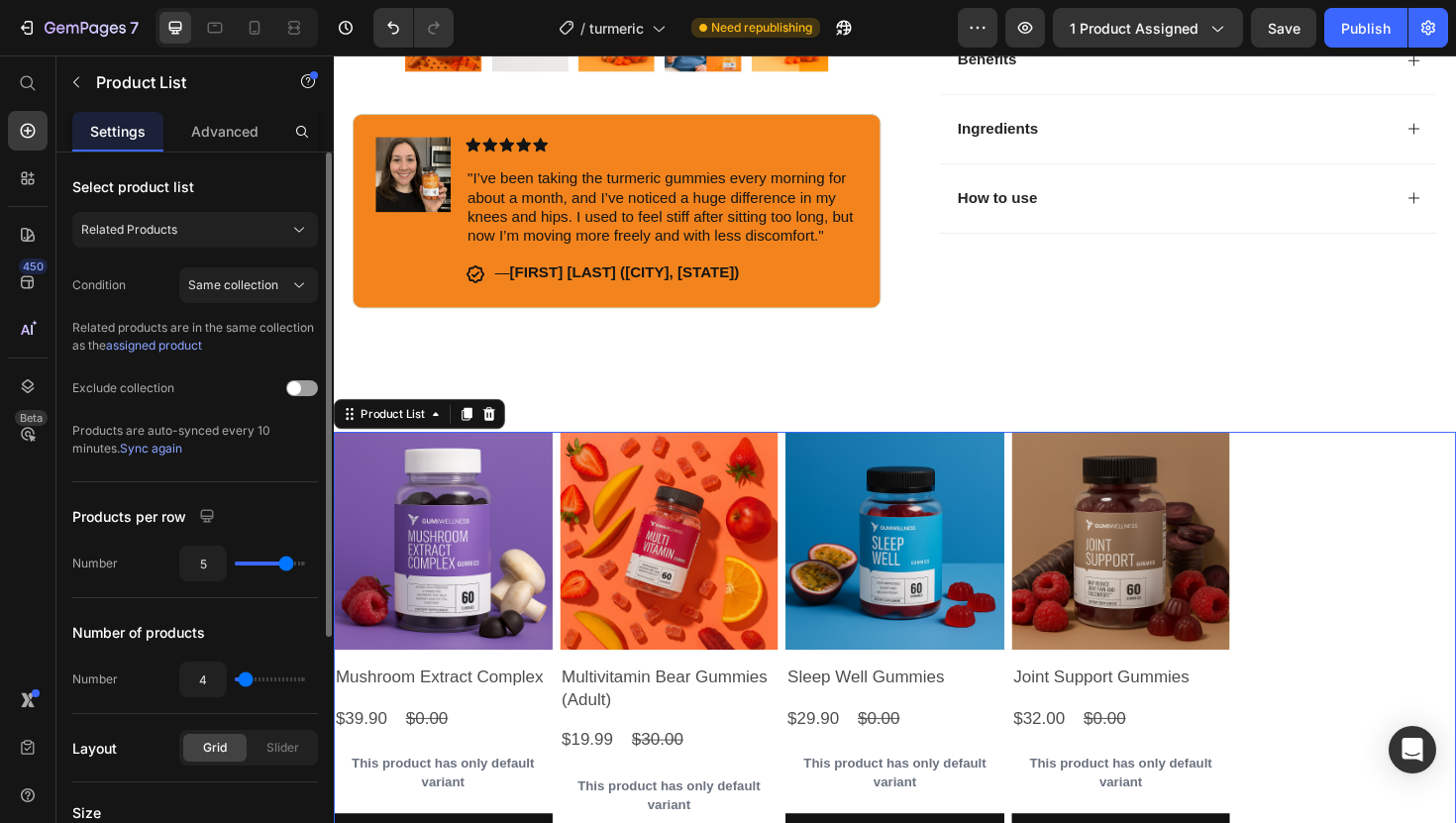 click on "4" 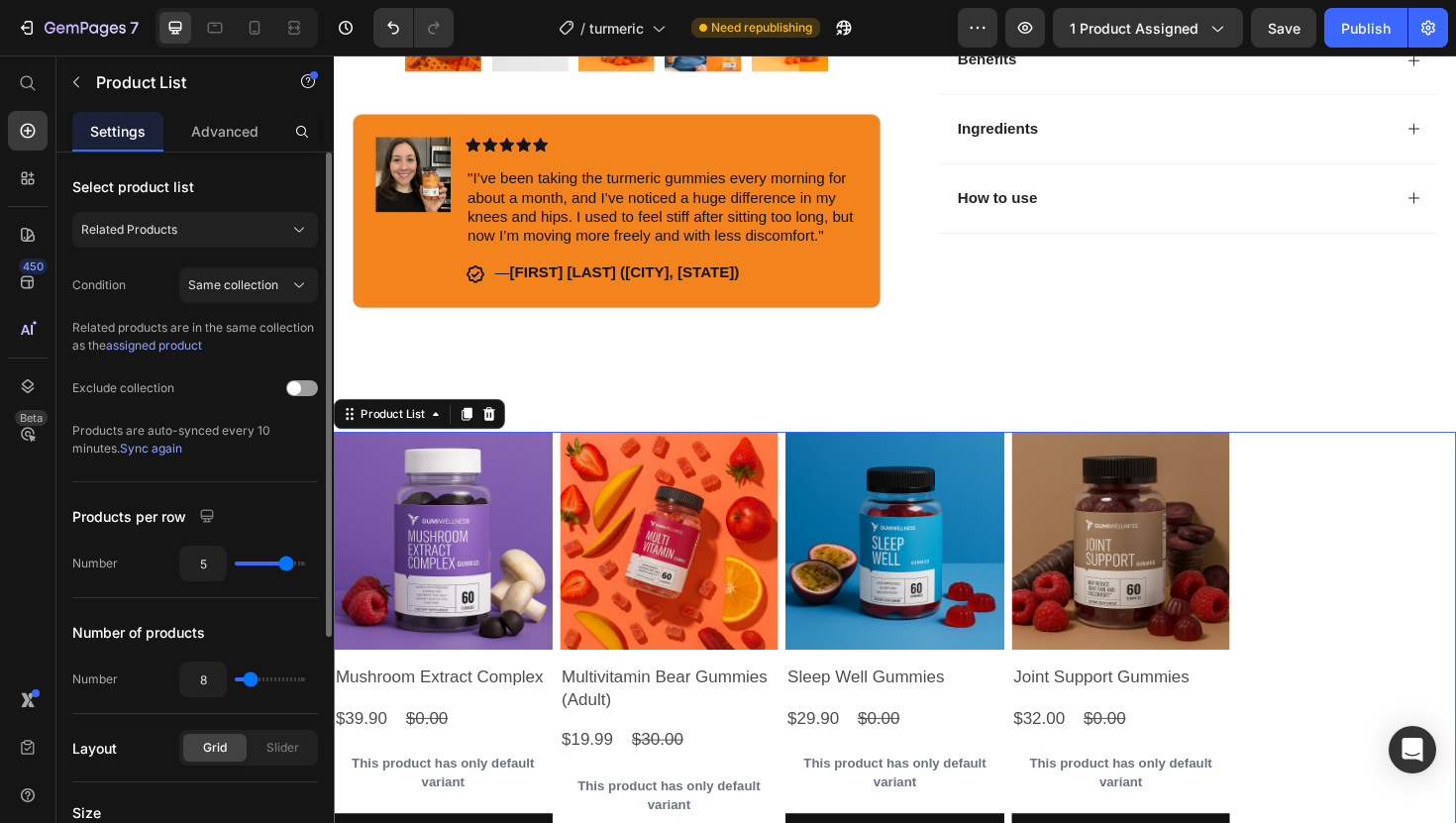 type on "10" 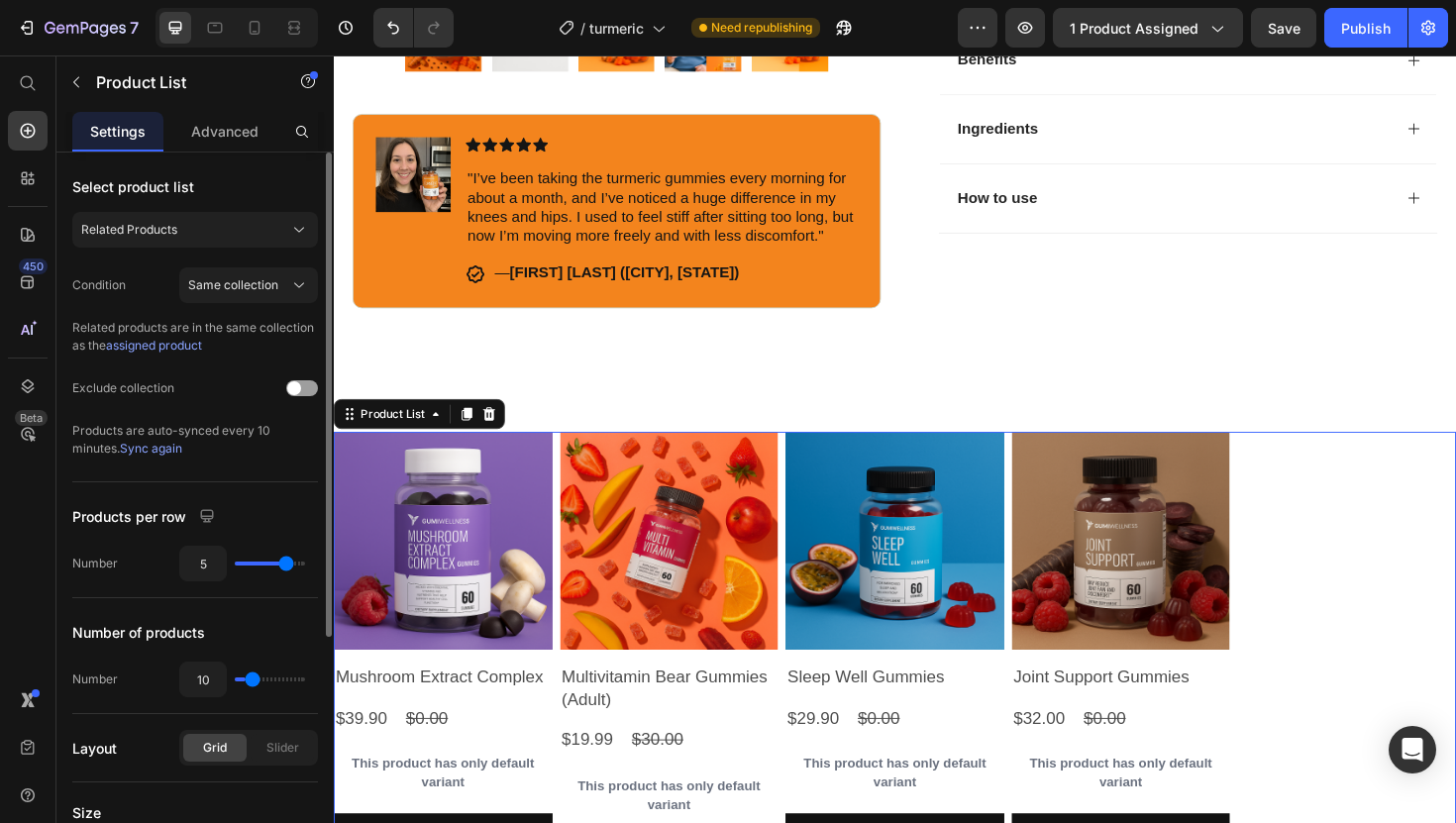 type on "13" 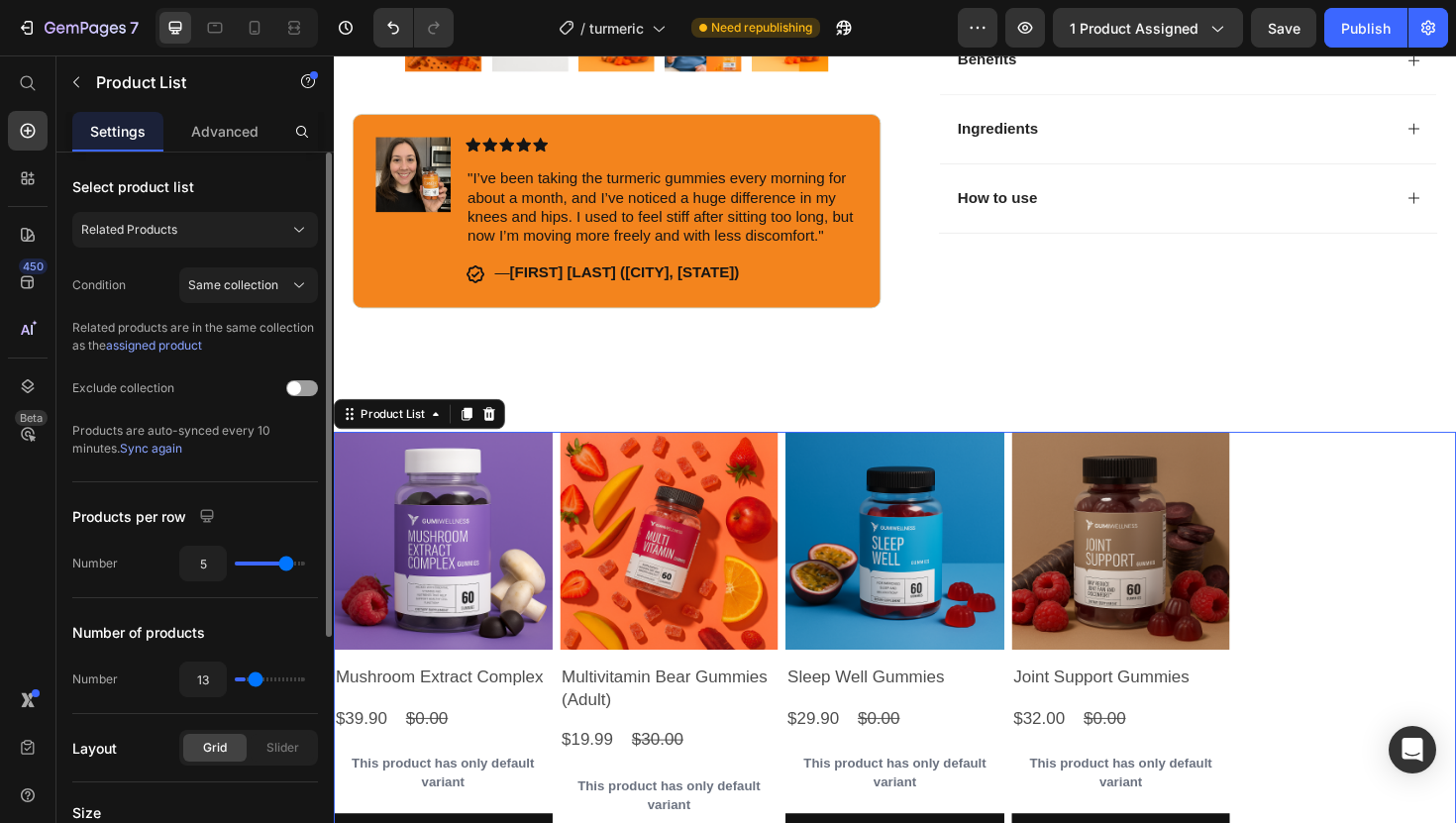 type on "15" 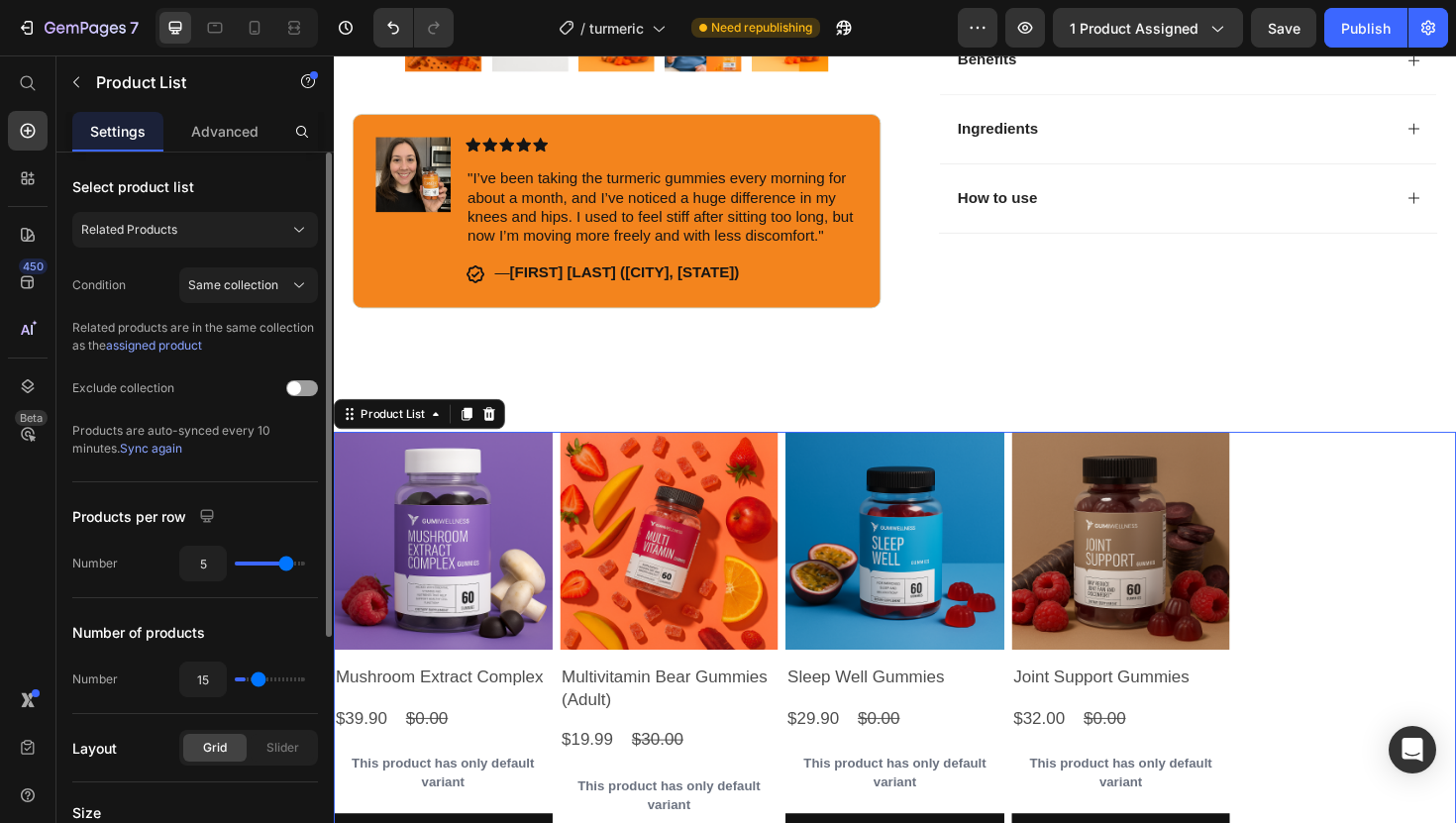 type on "17" 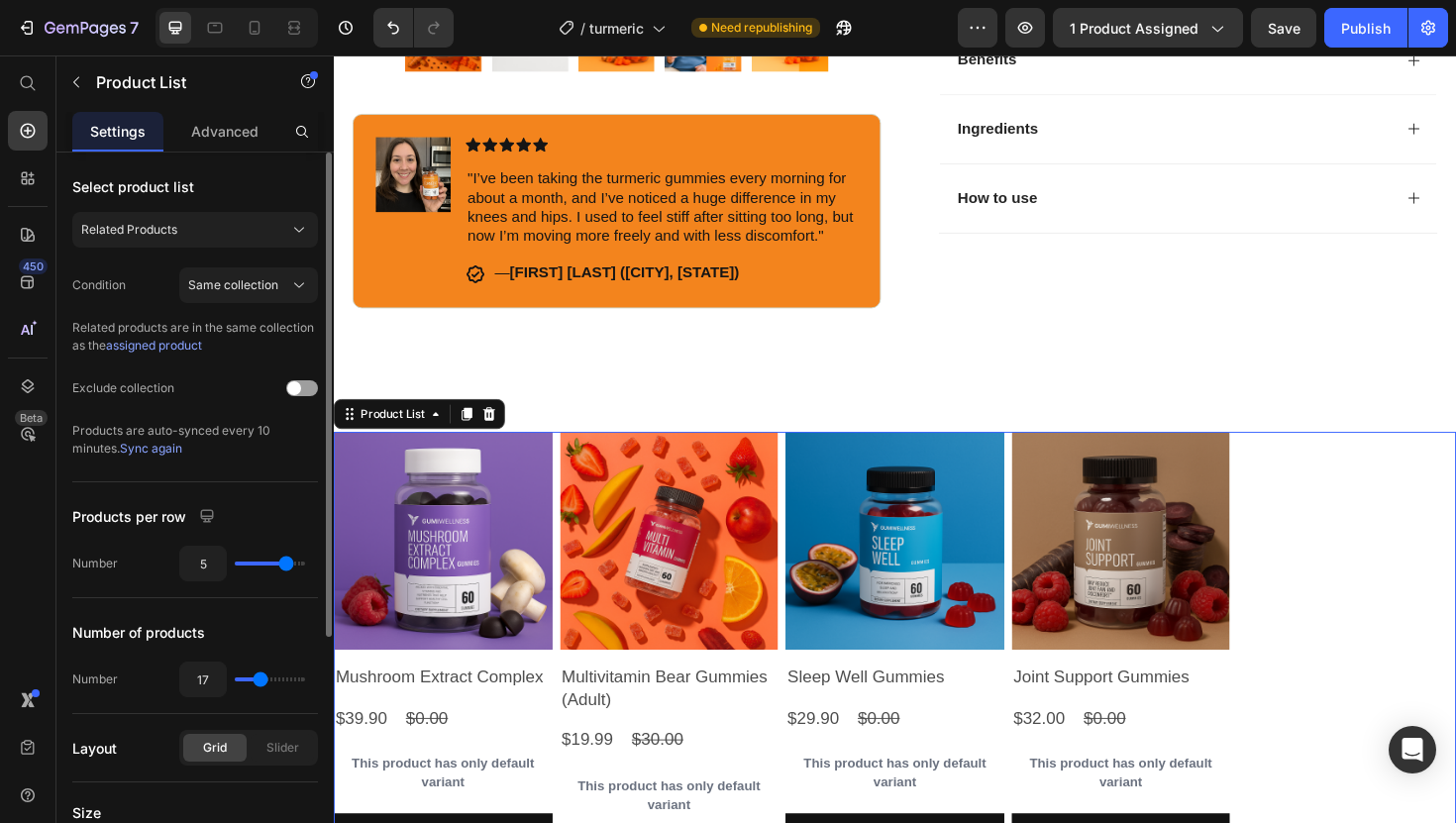 type on "18" 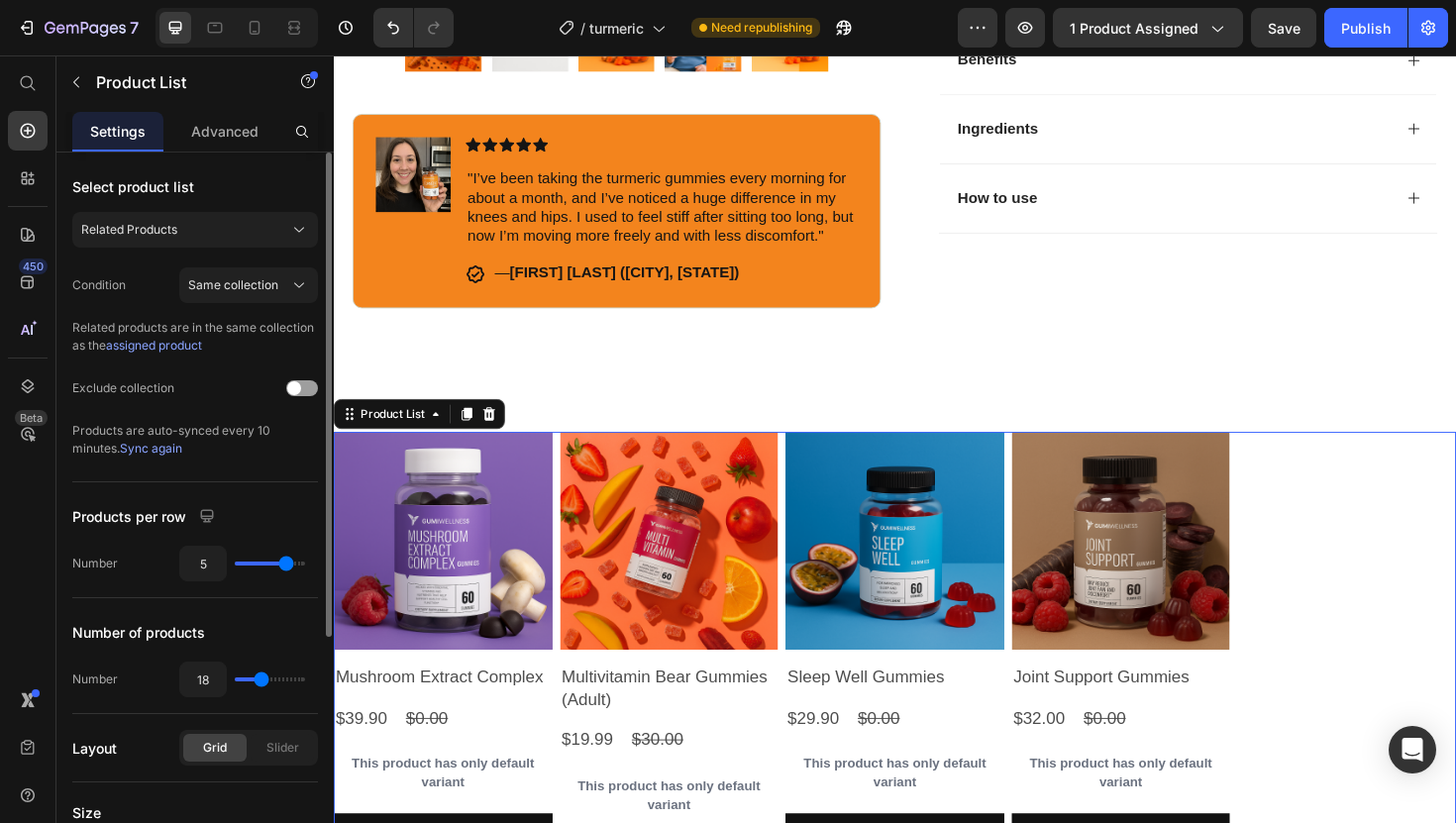 type on "19" 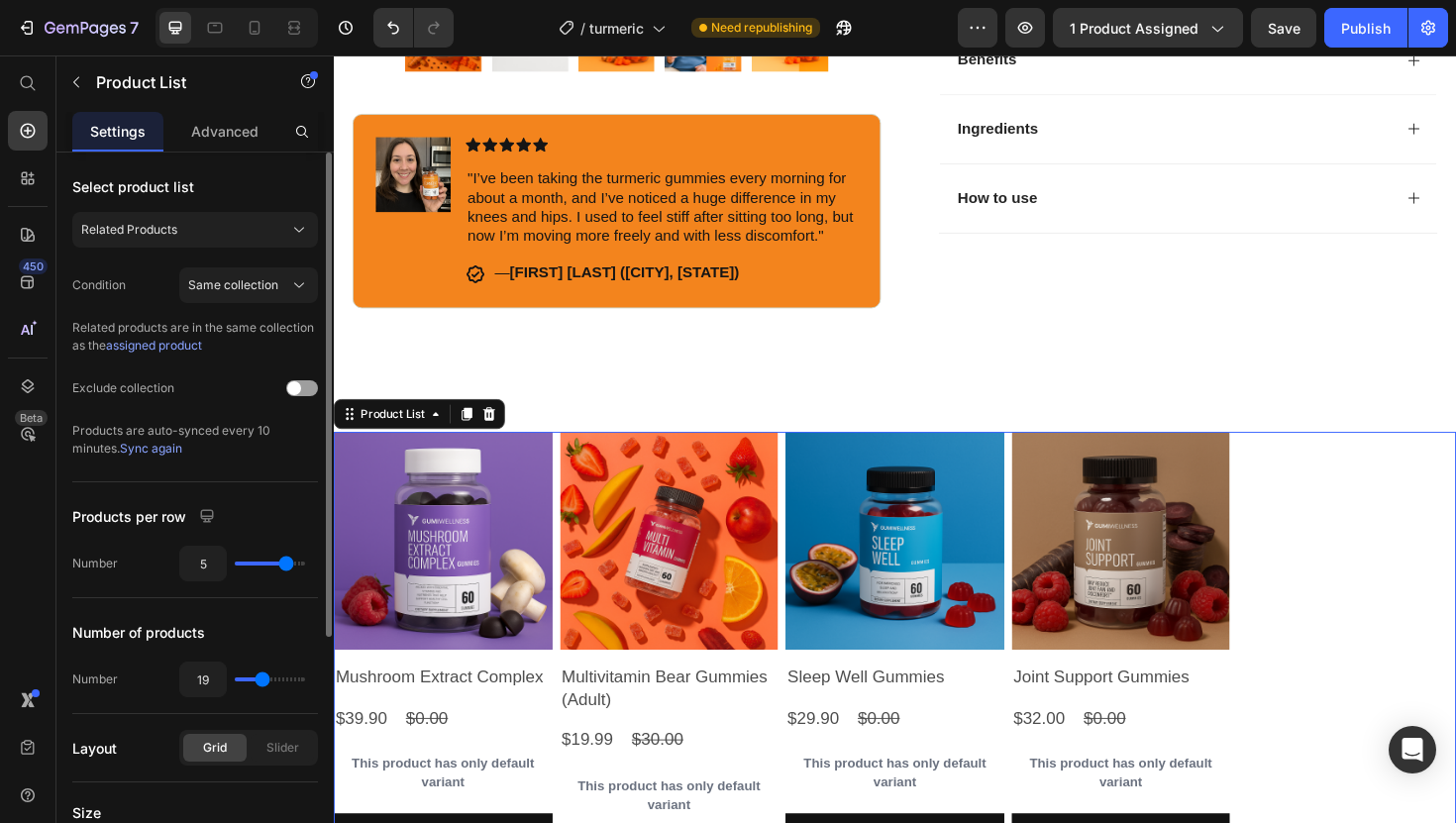 type on "18" 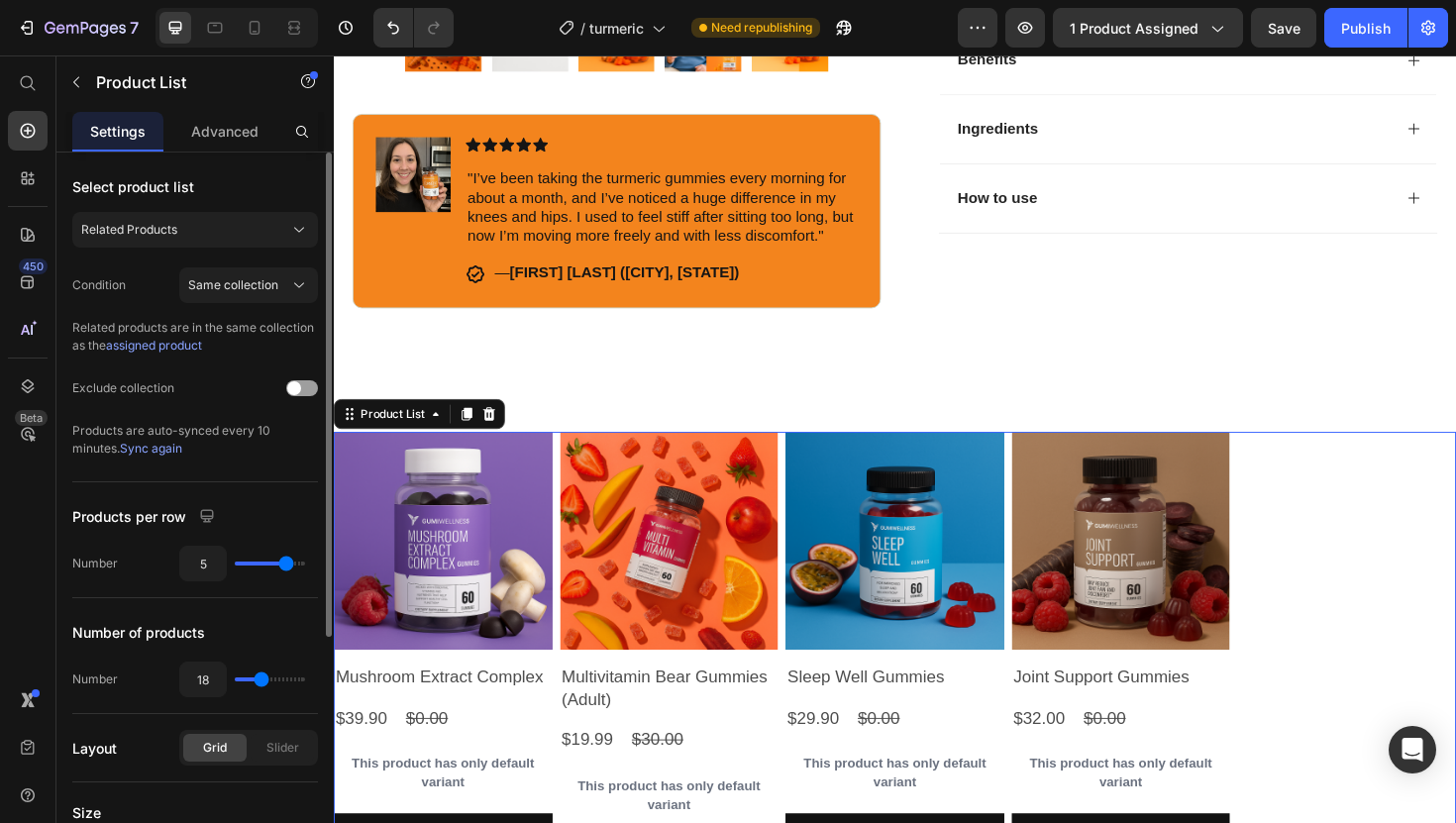 type on "17" 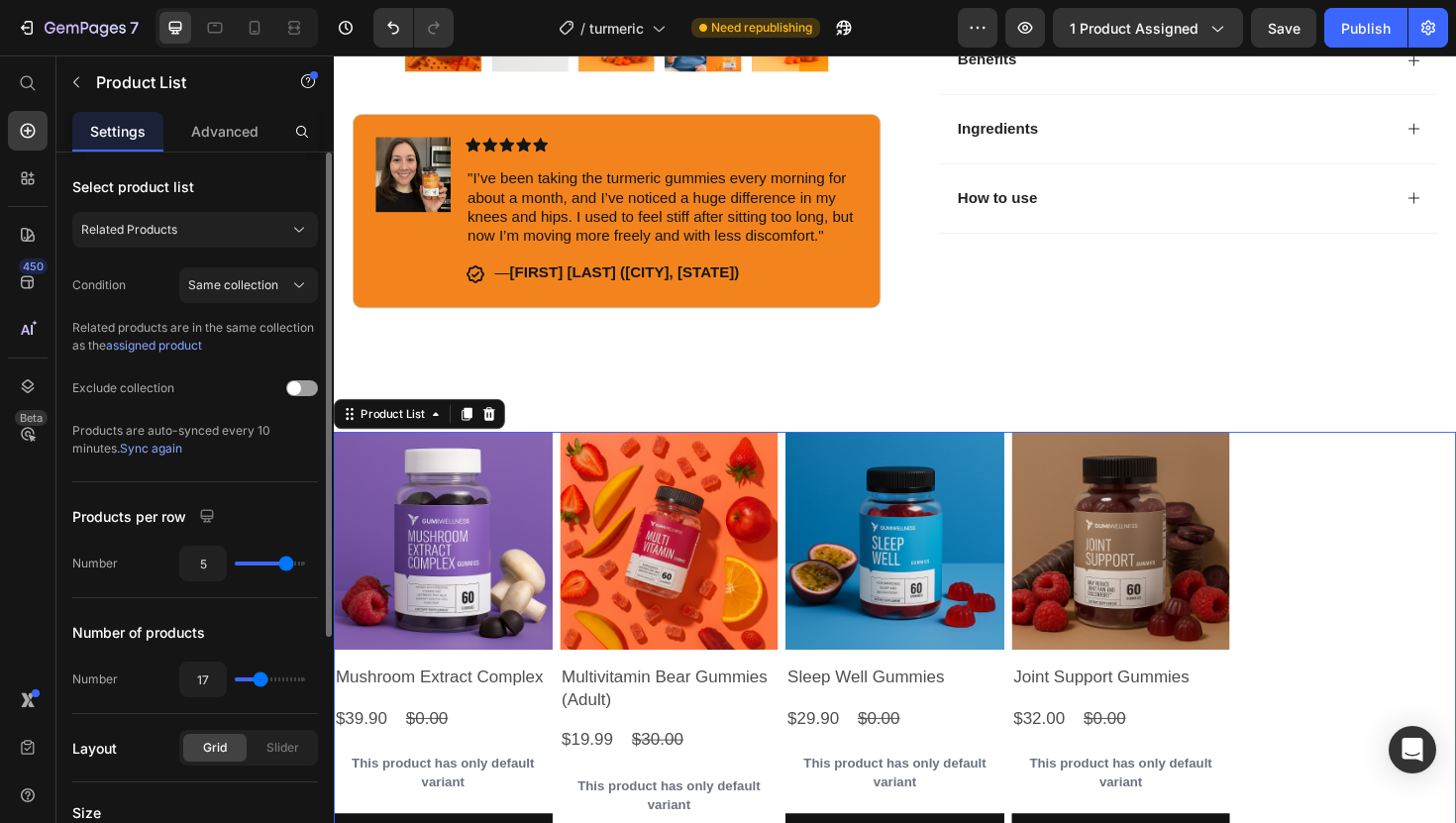 type on "16" 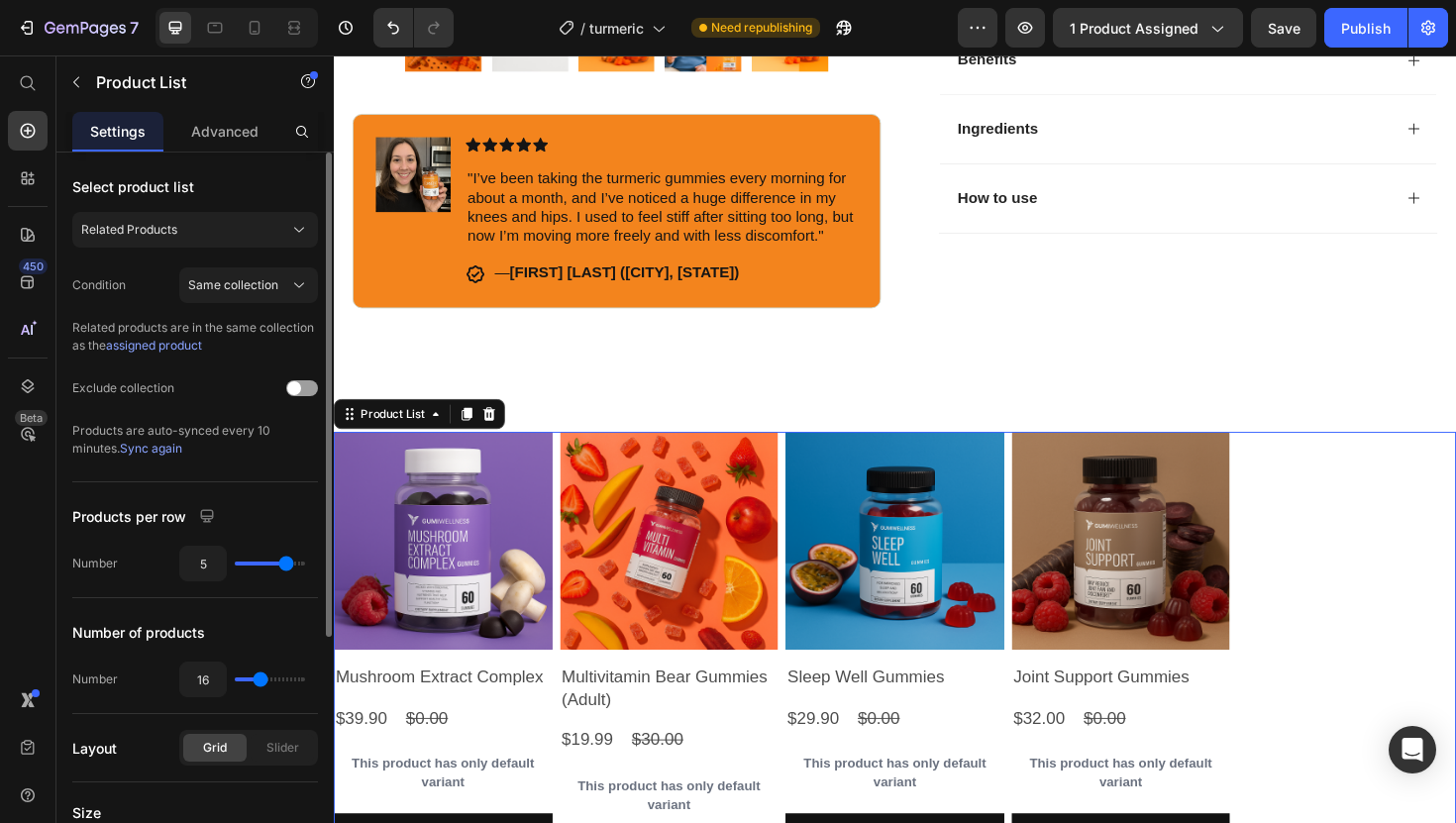 type on "16" 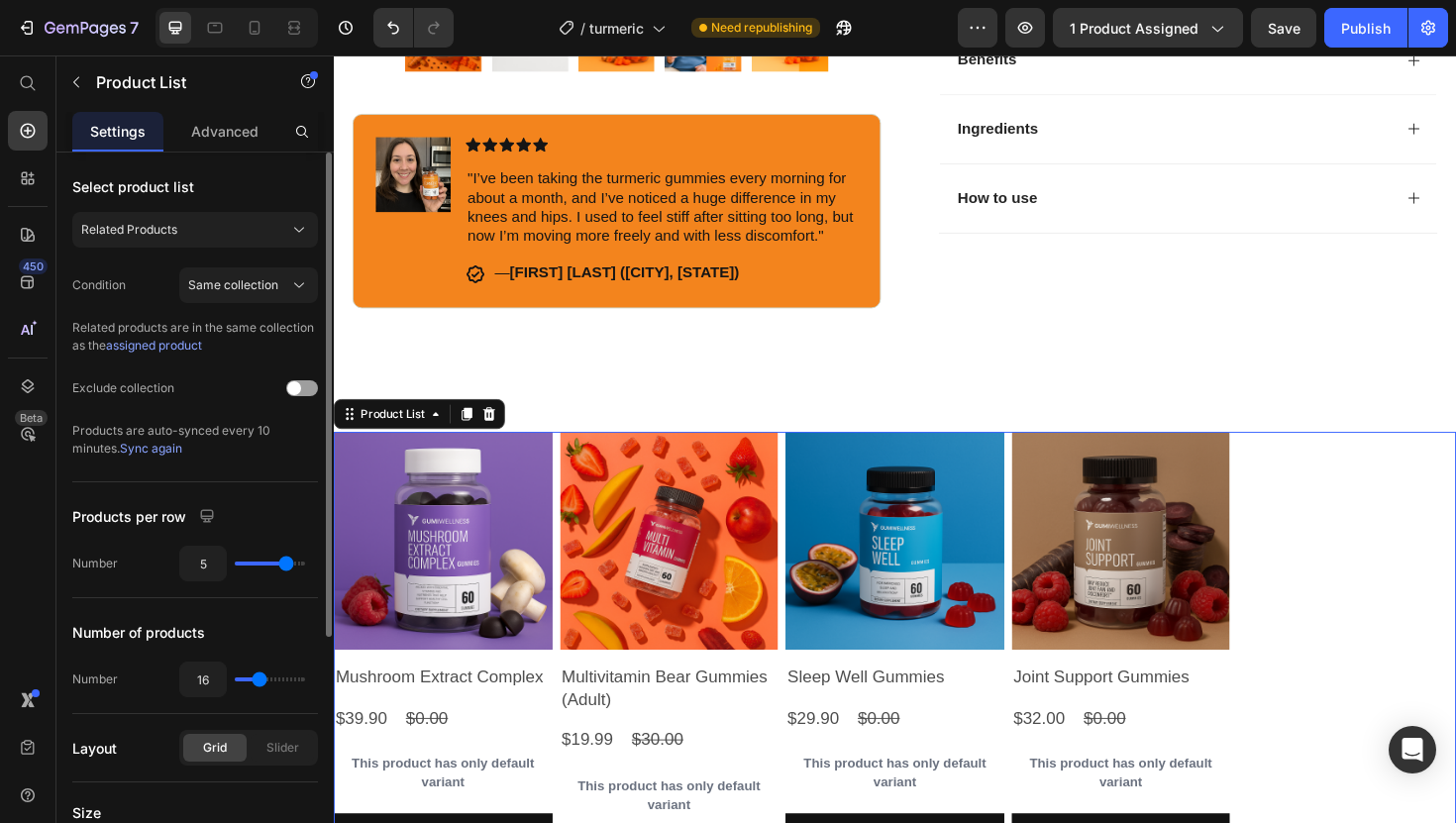type on "15" 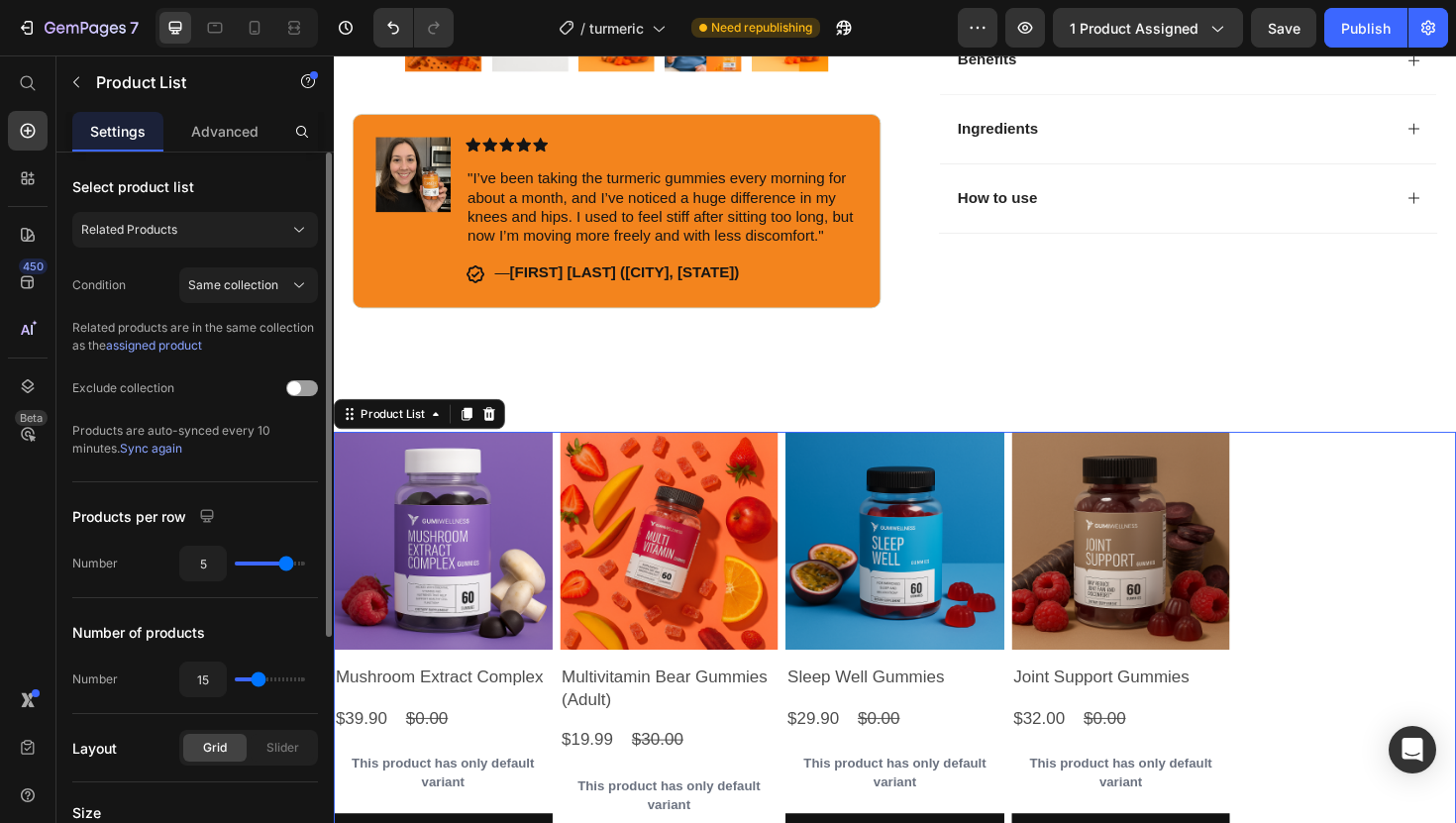 type on "14" 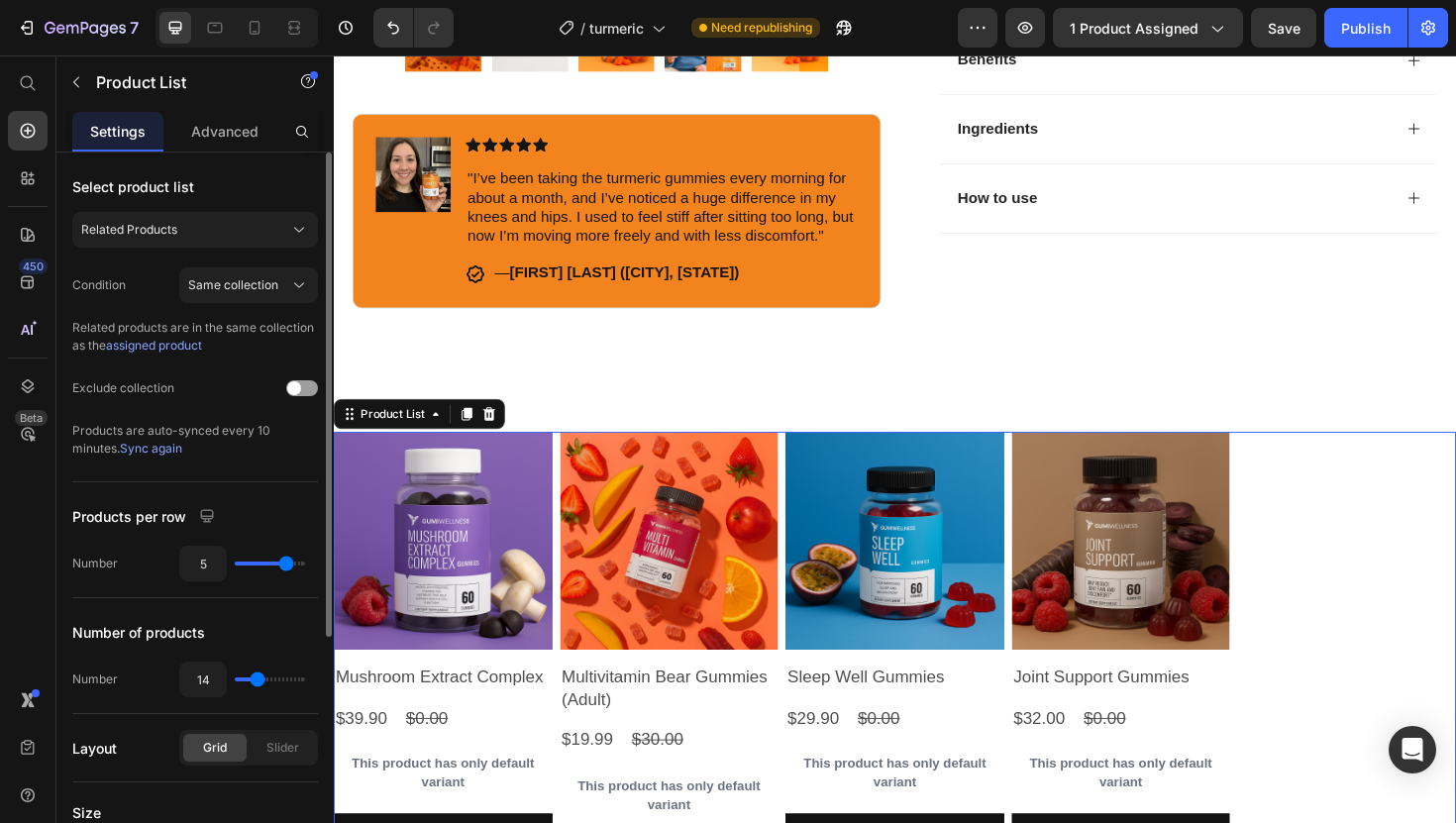 type on "13" 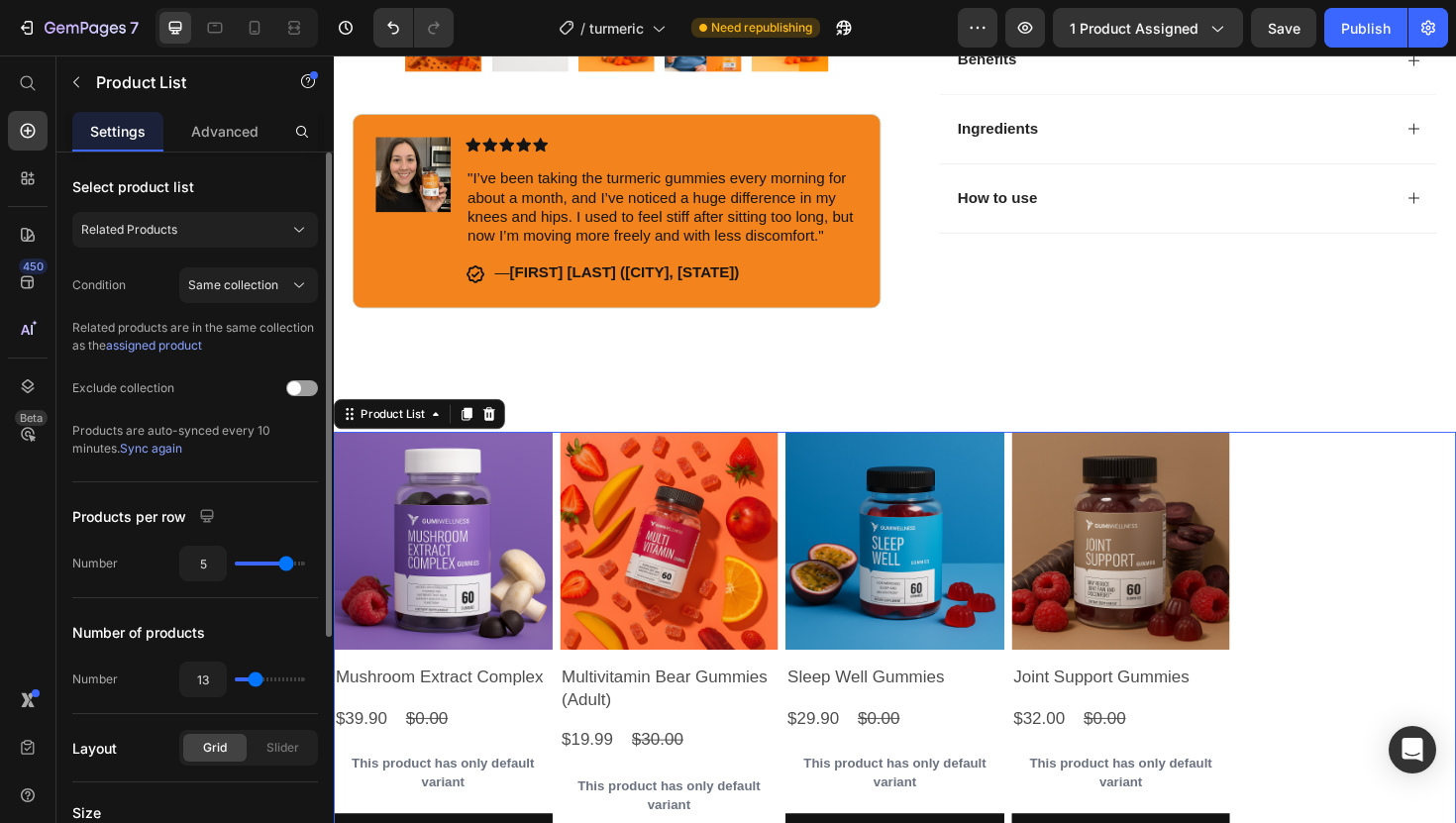 type on "12" 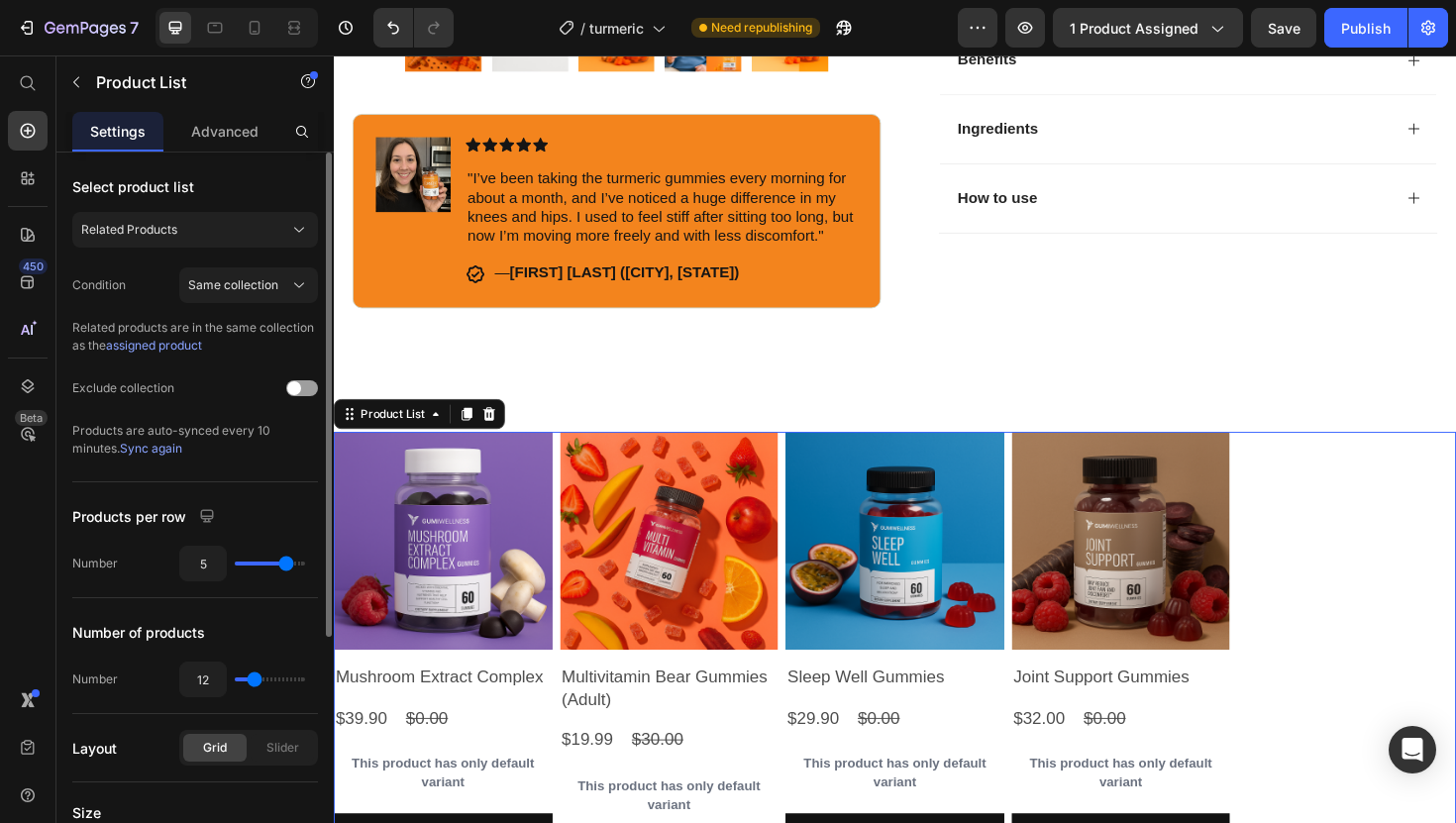 type on "11" 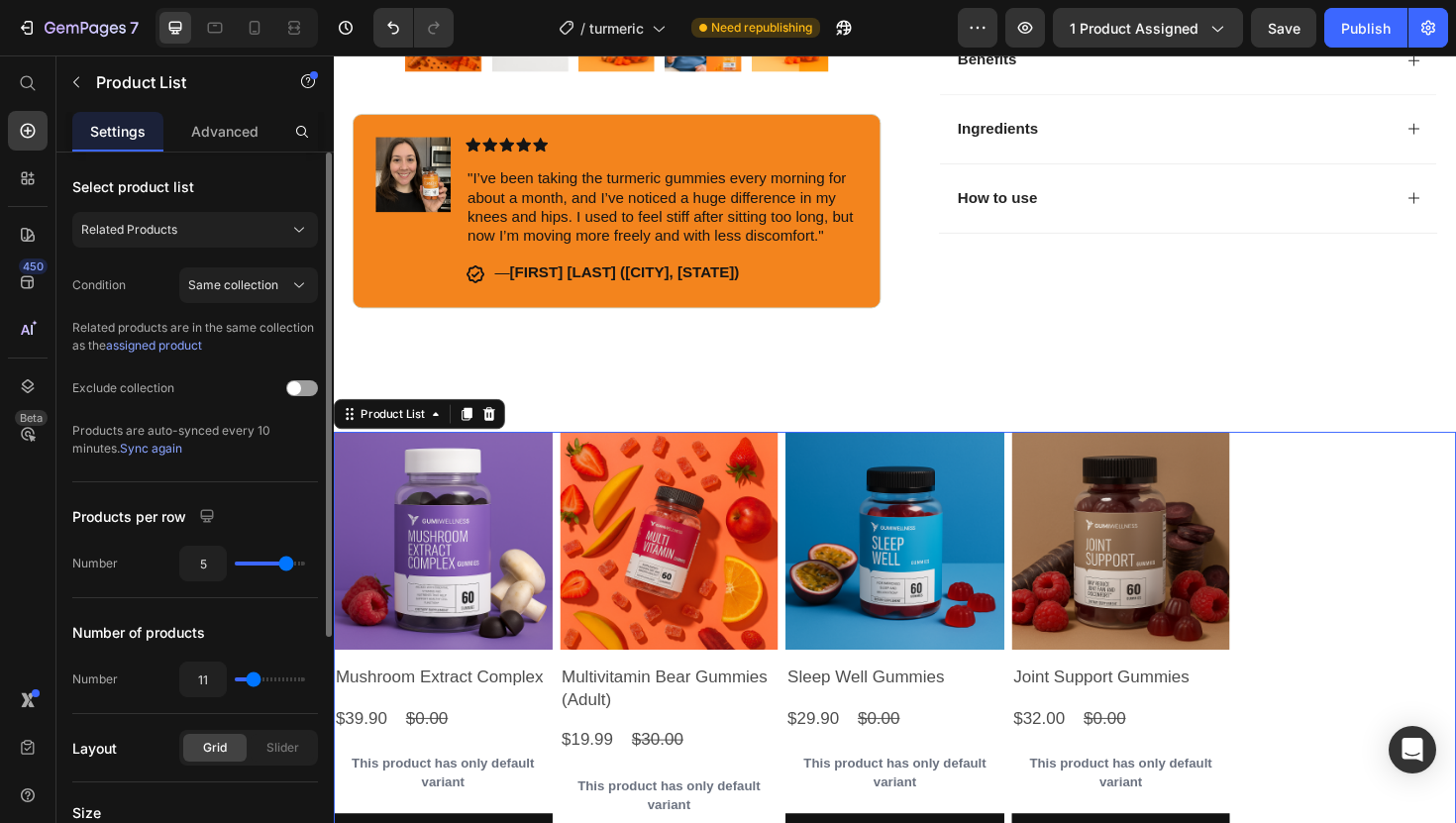 type on "10" 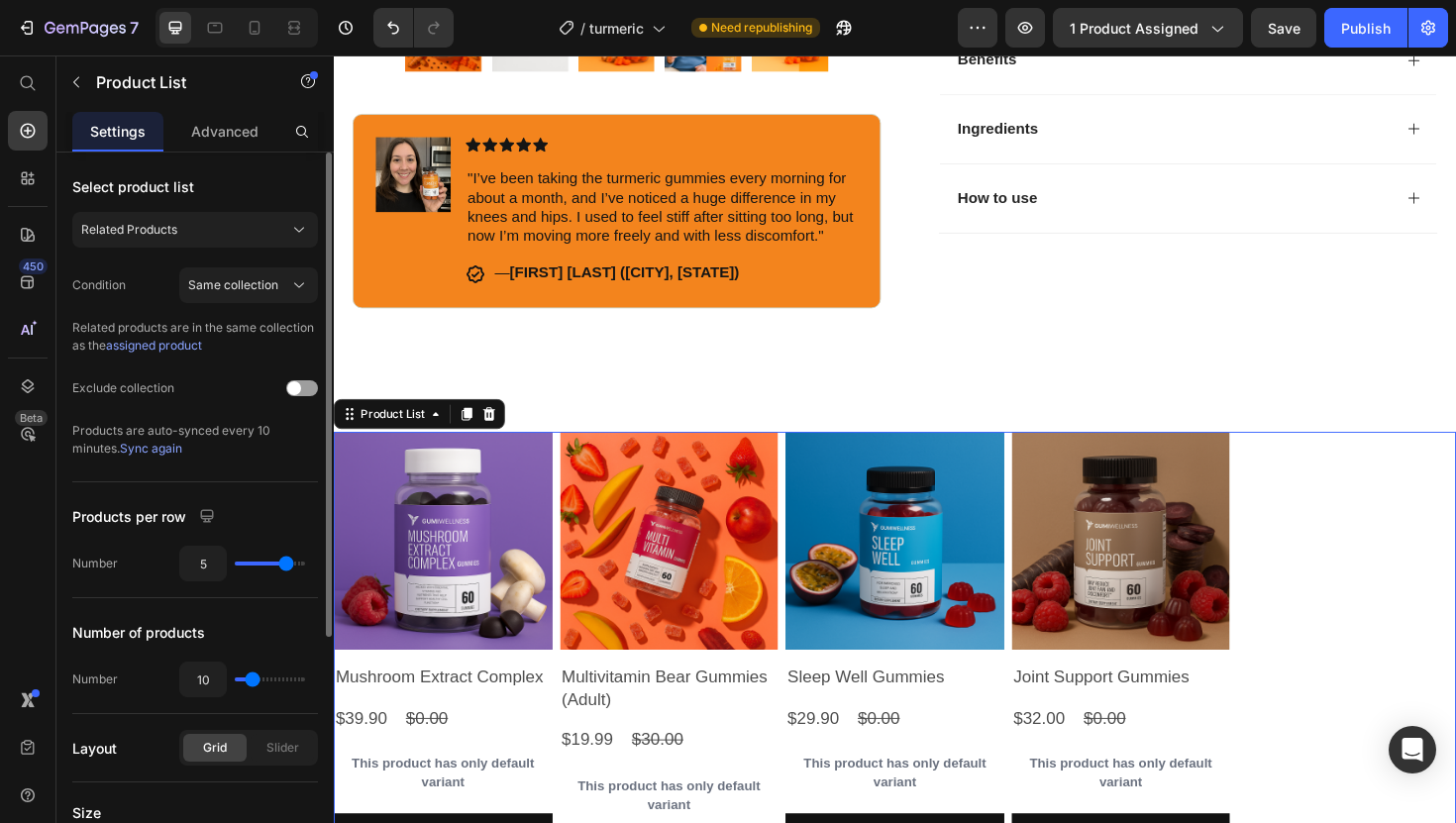 type on "9" 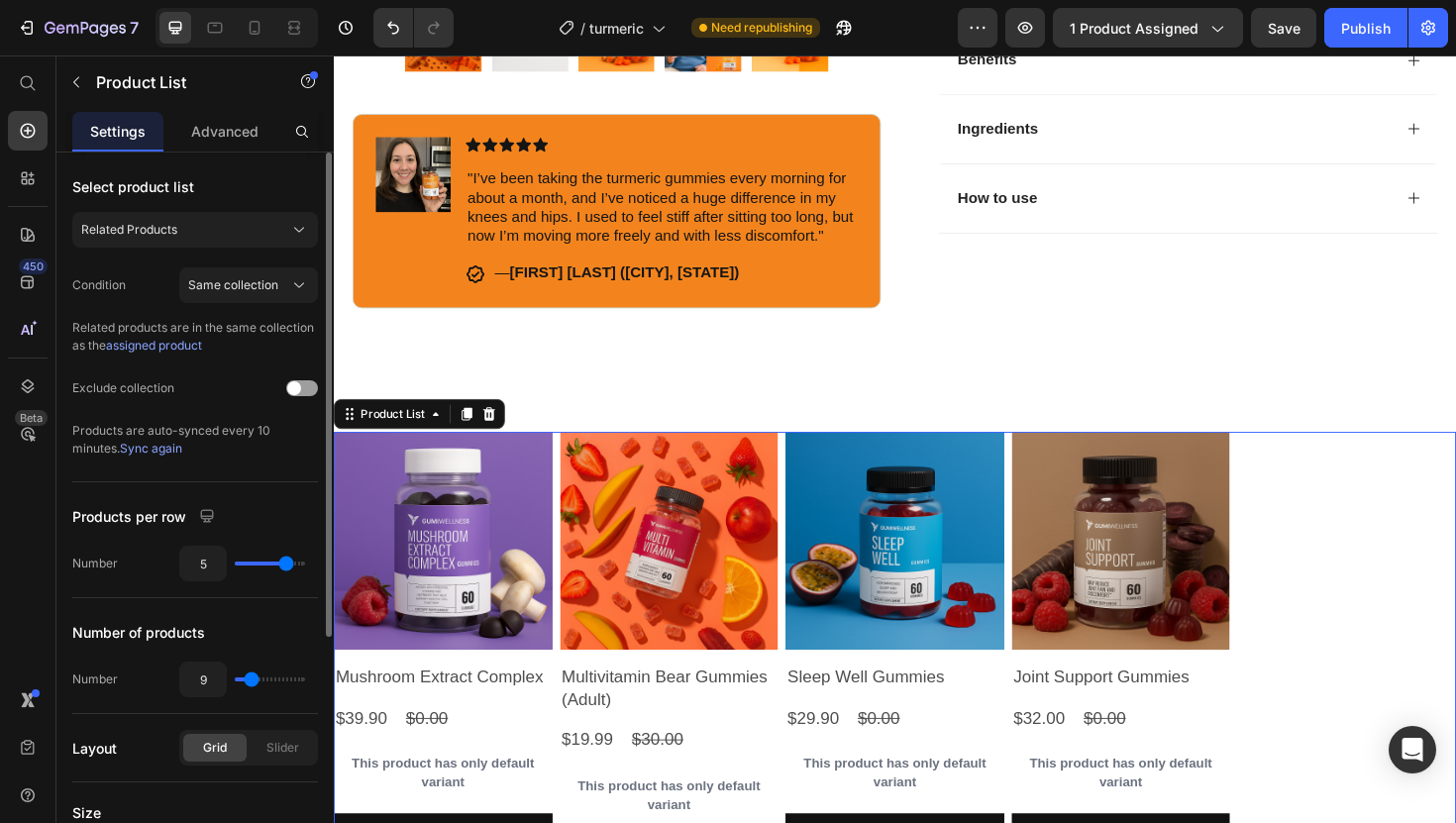 type on "8" 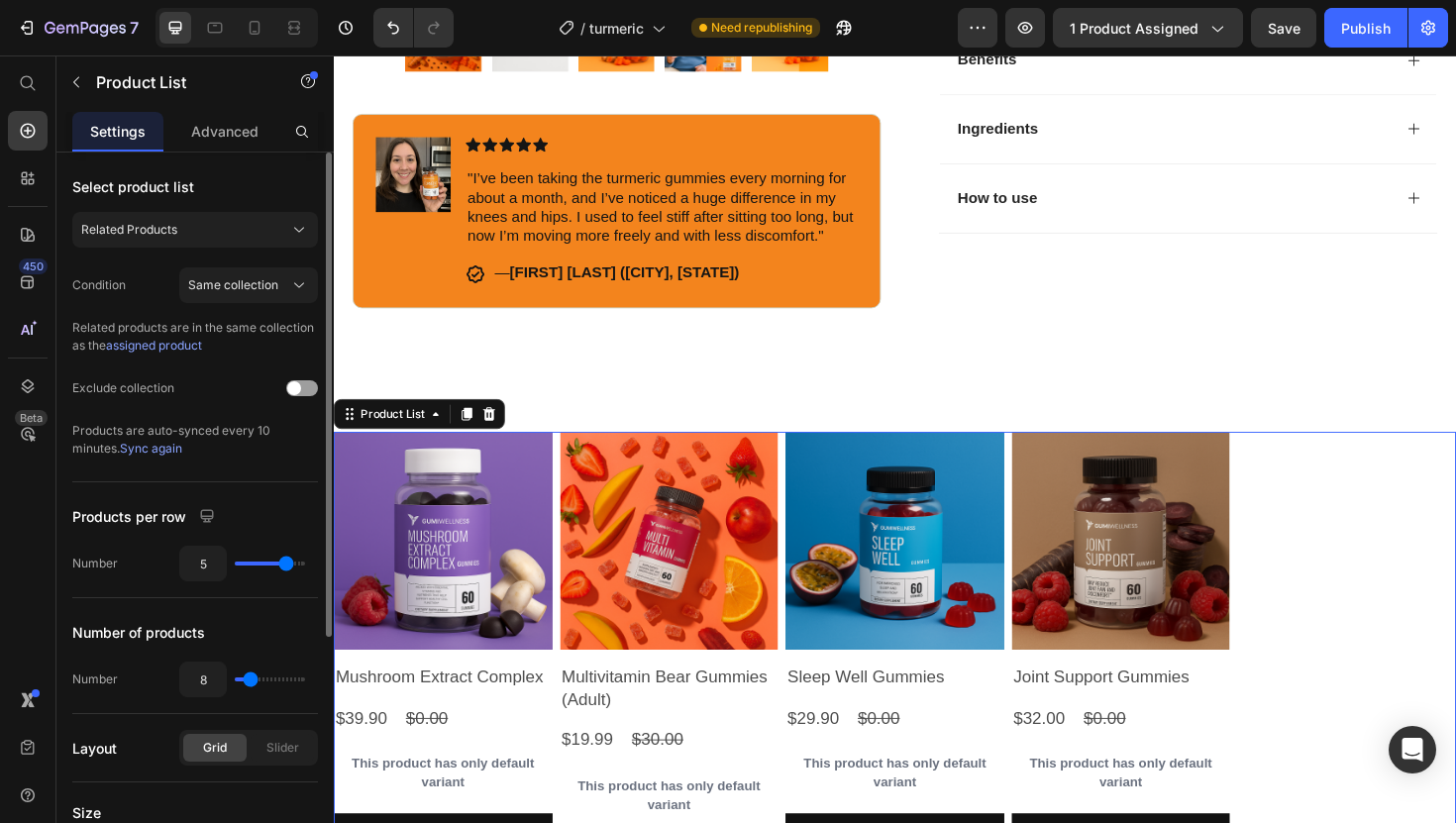 type on "7" 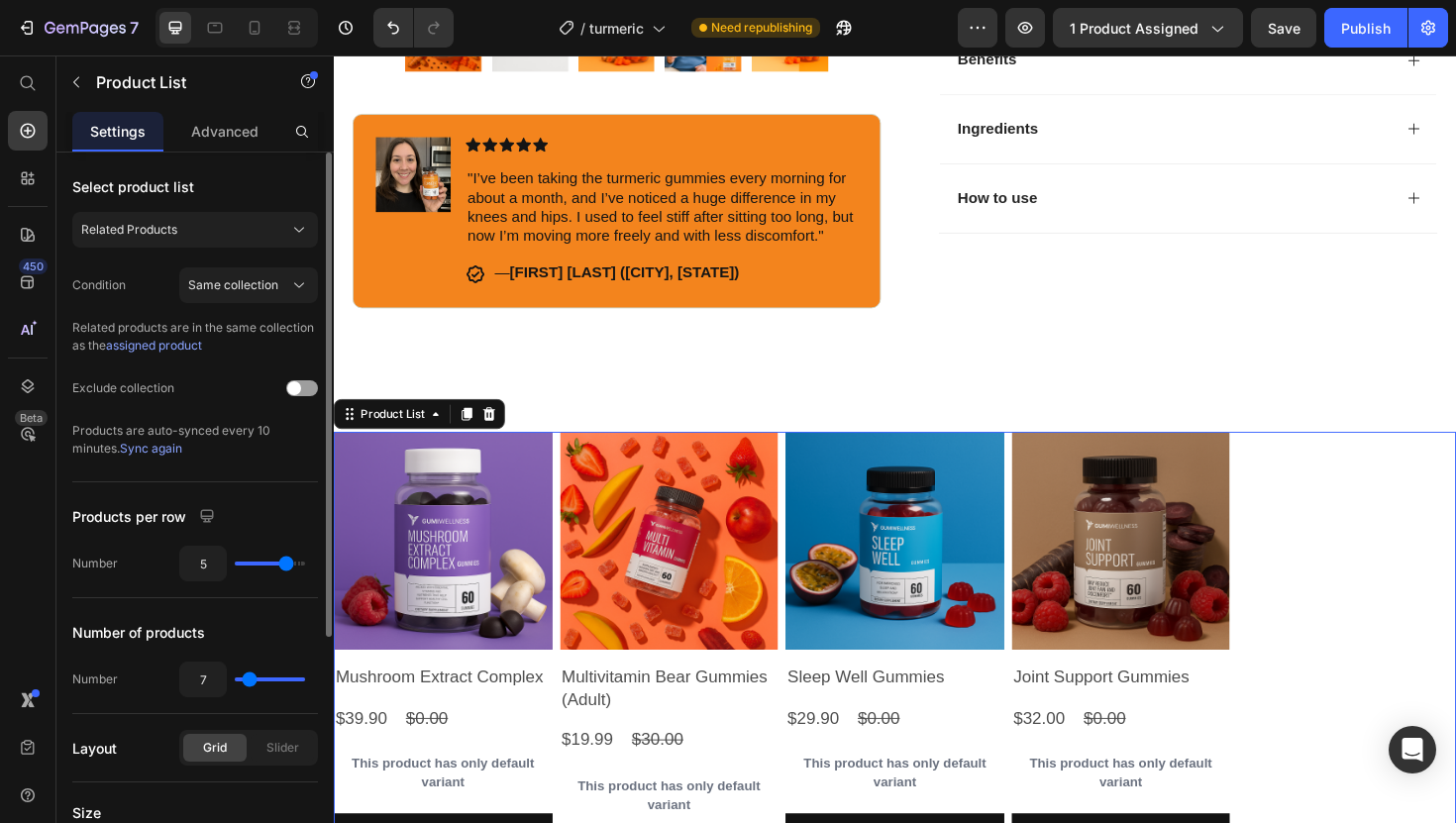 type on "6" 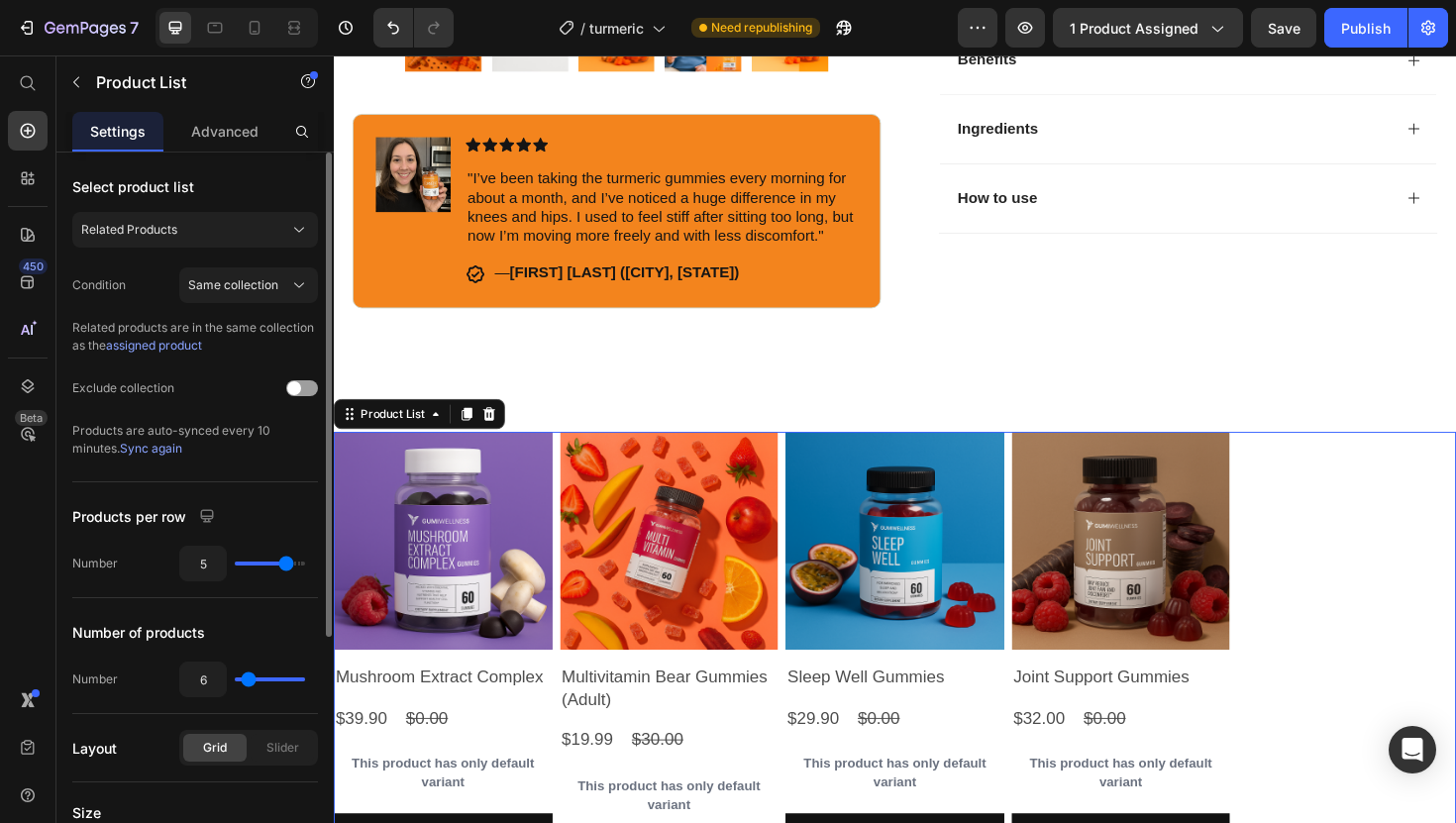 type on "5" 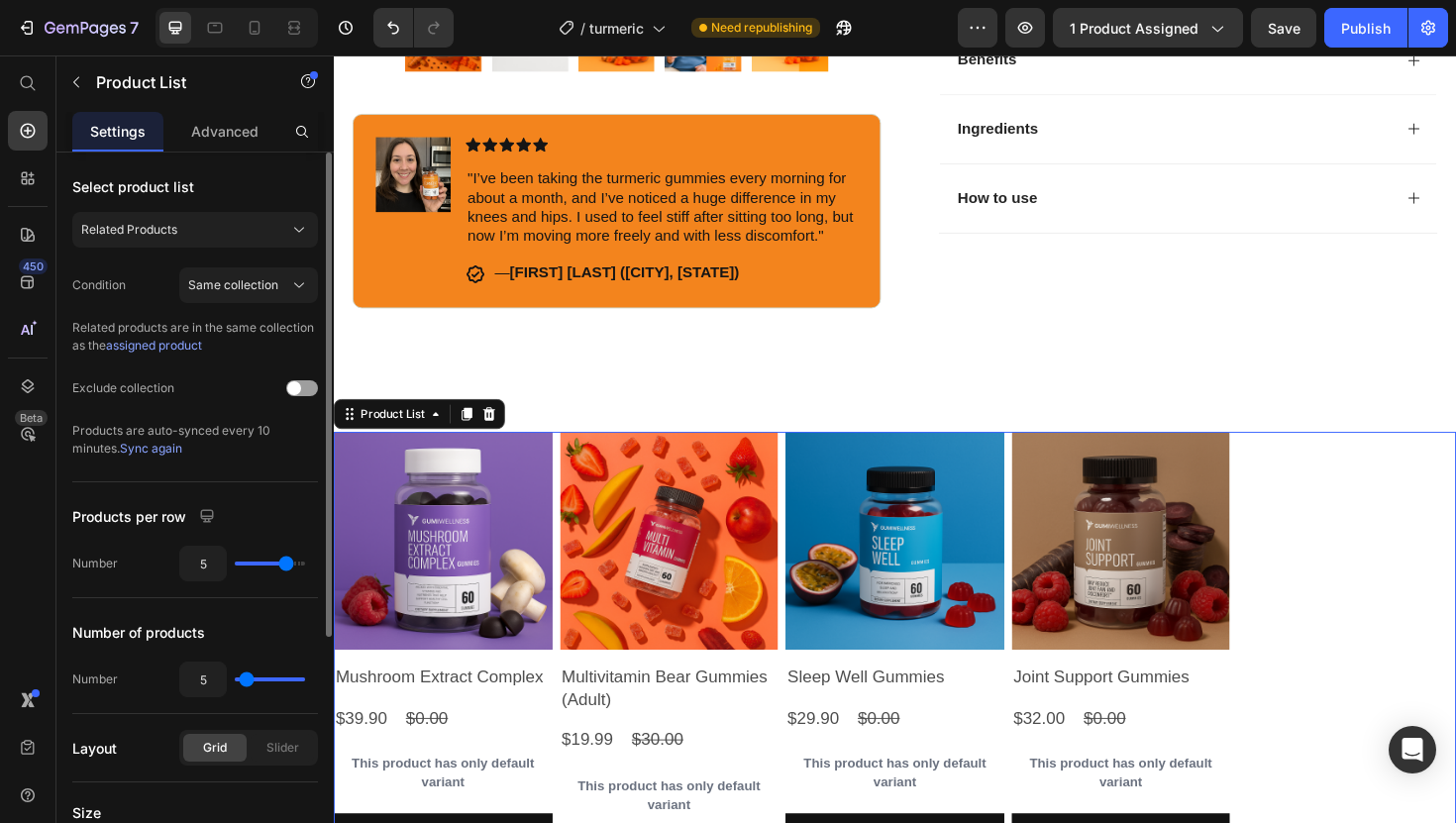 type on "4" 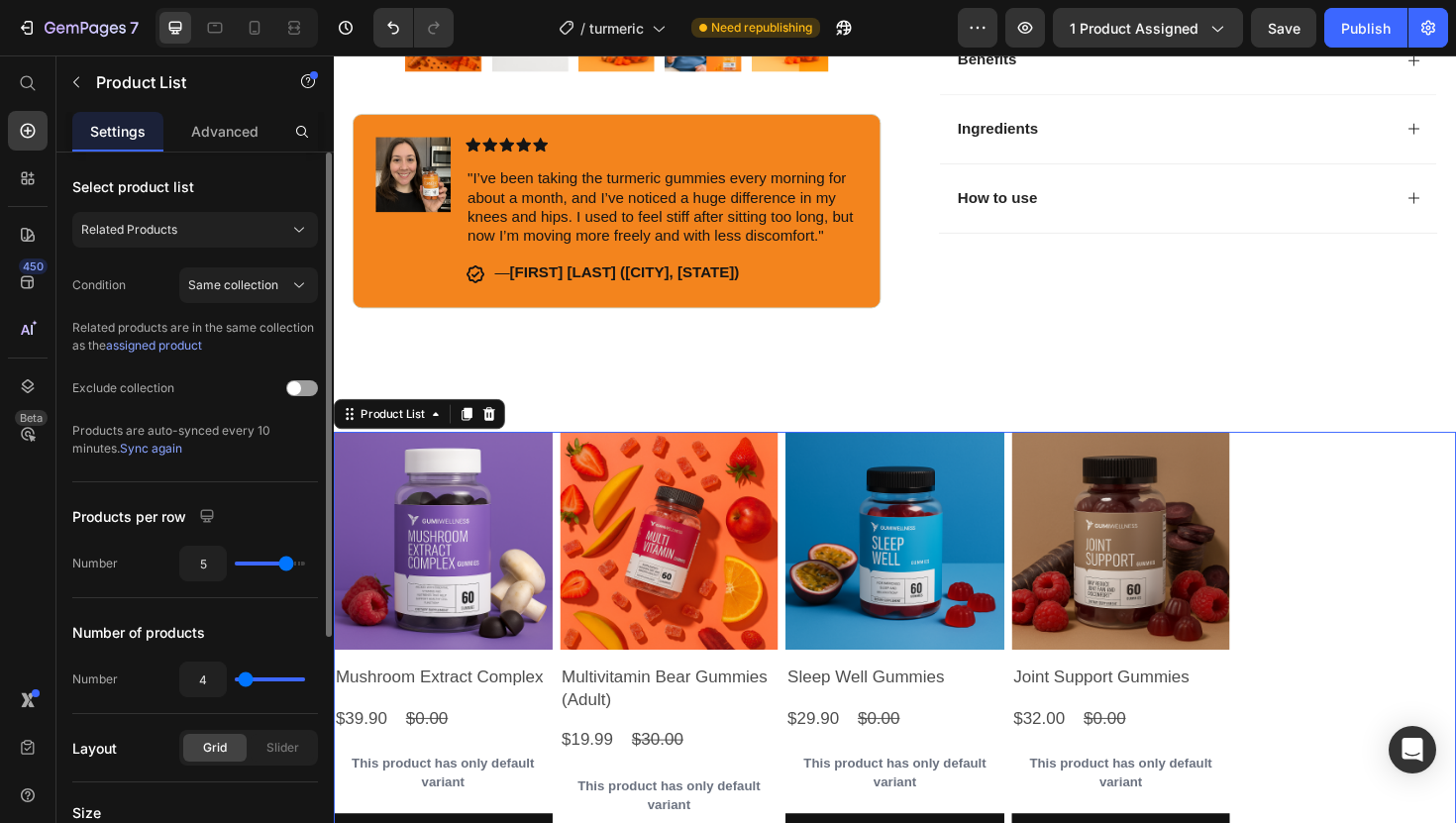 type on "3" 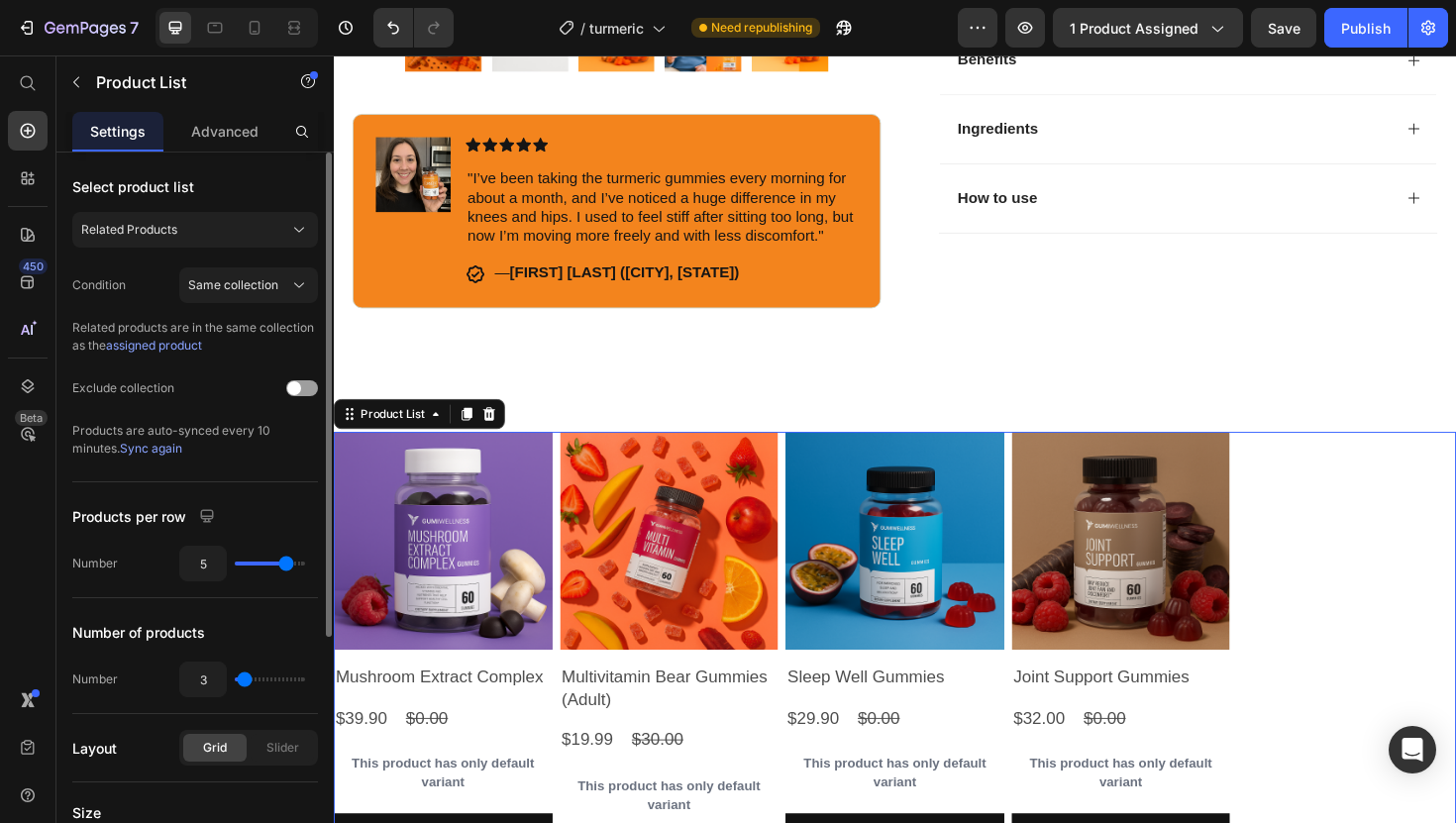 type on "4" 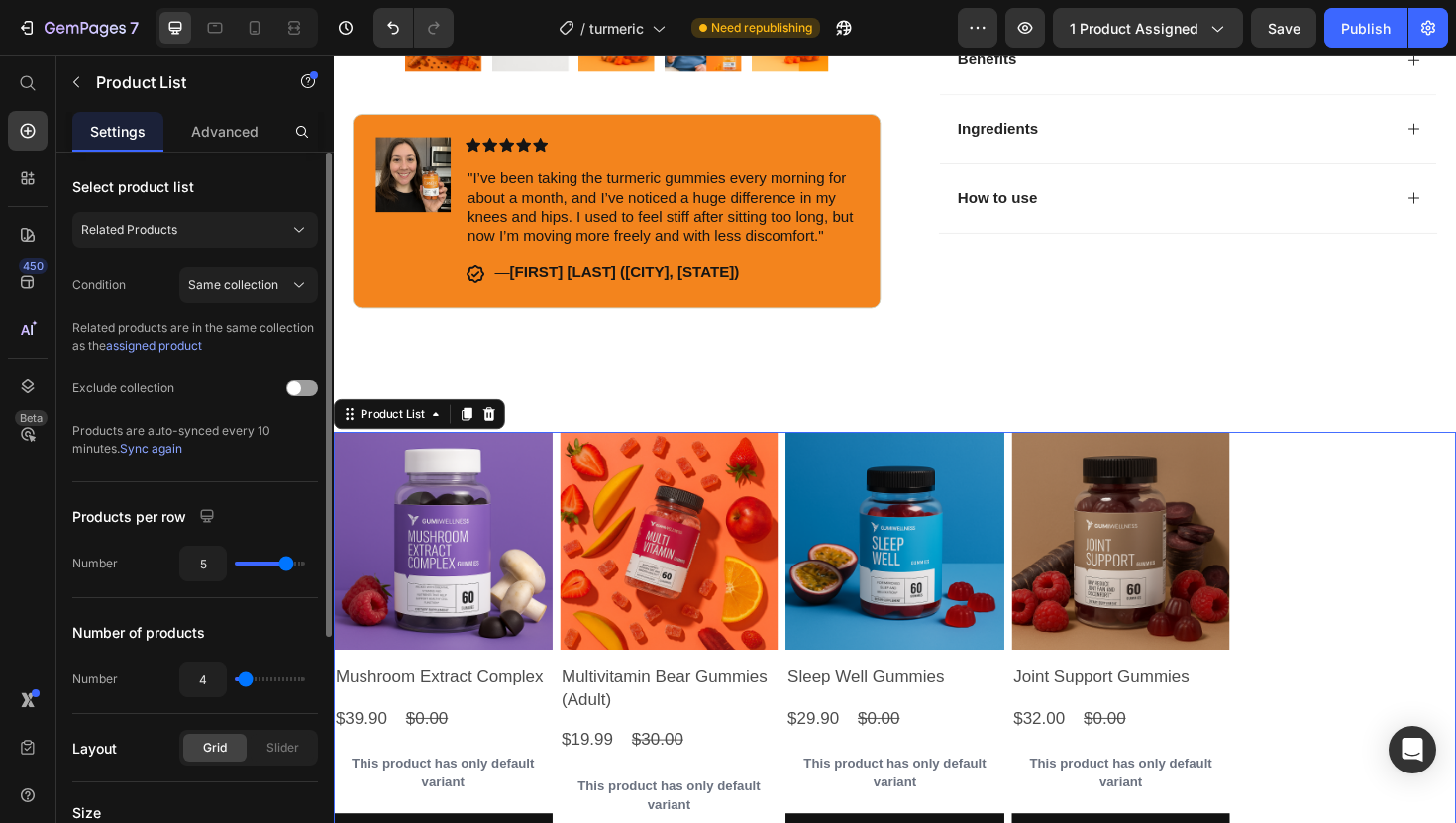 type on "5" 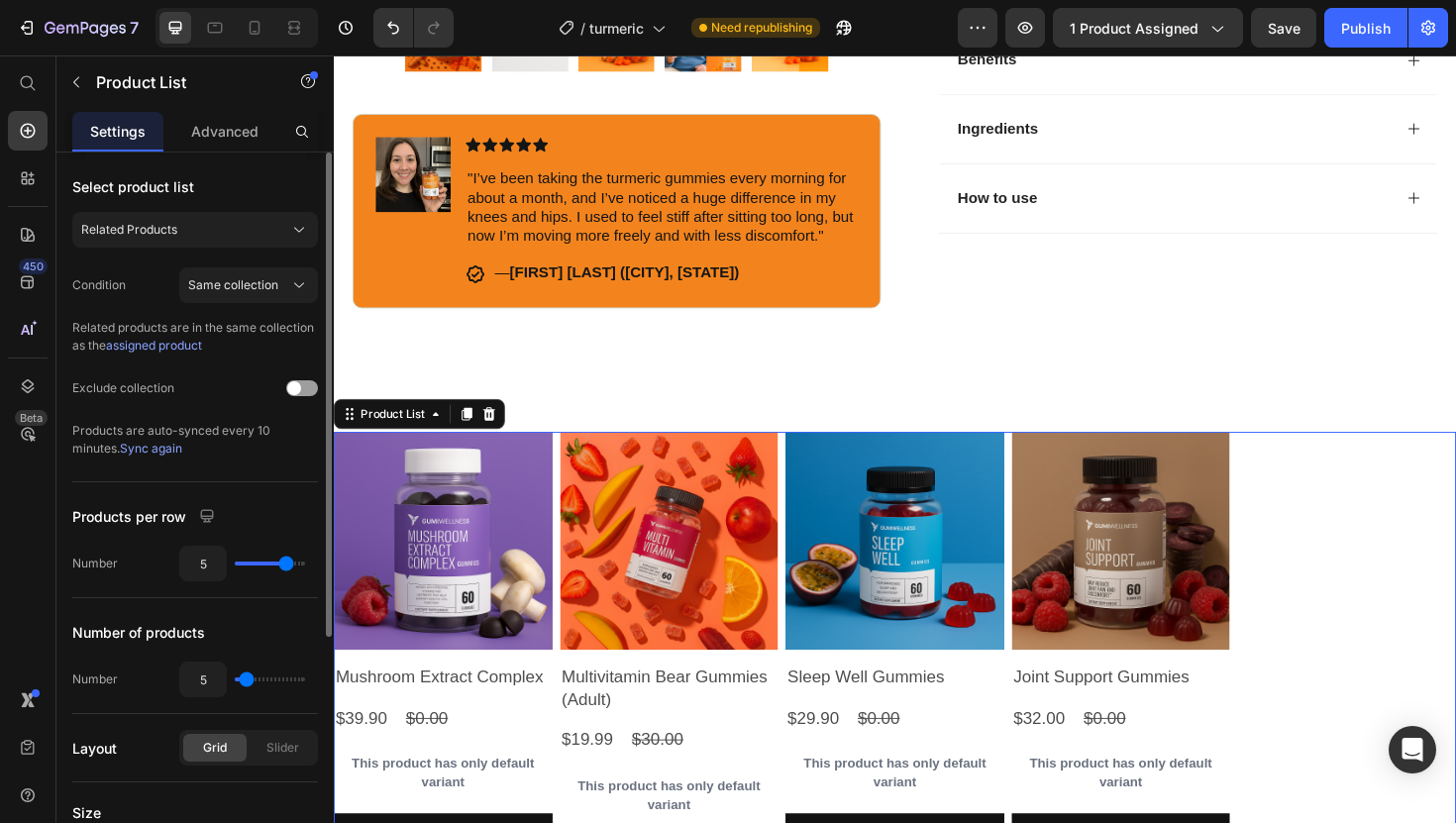 type on "6" 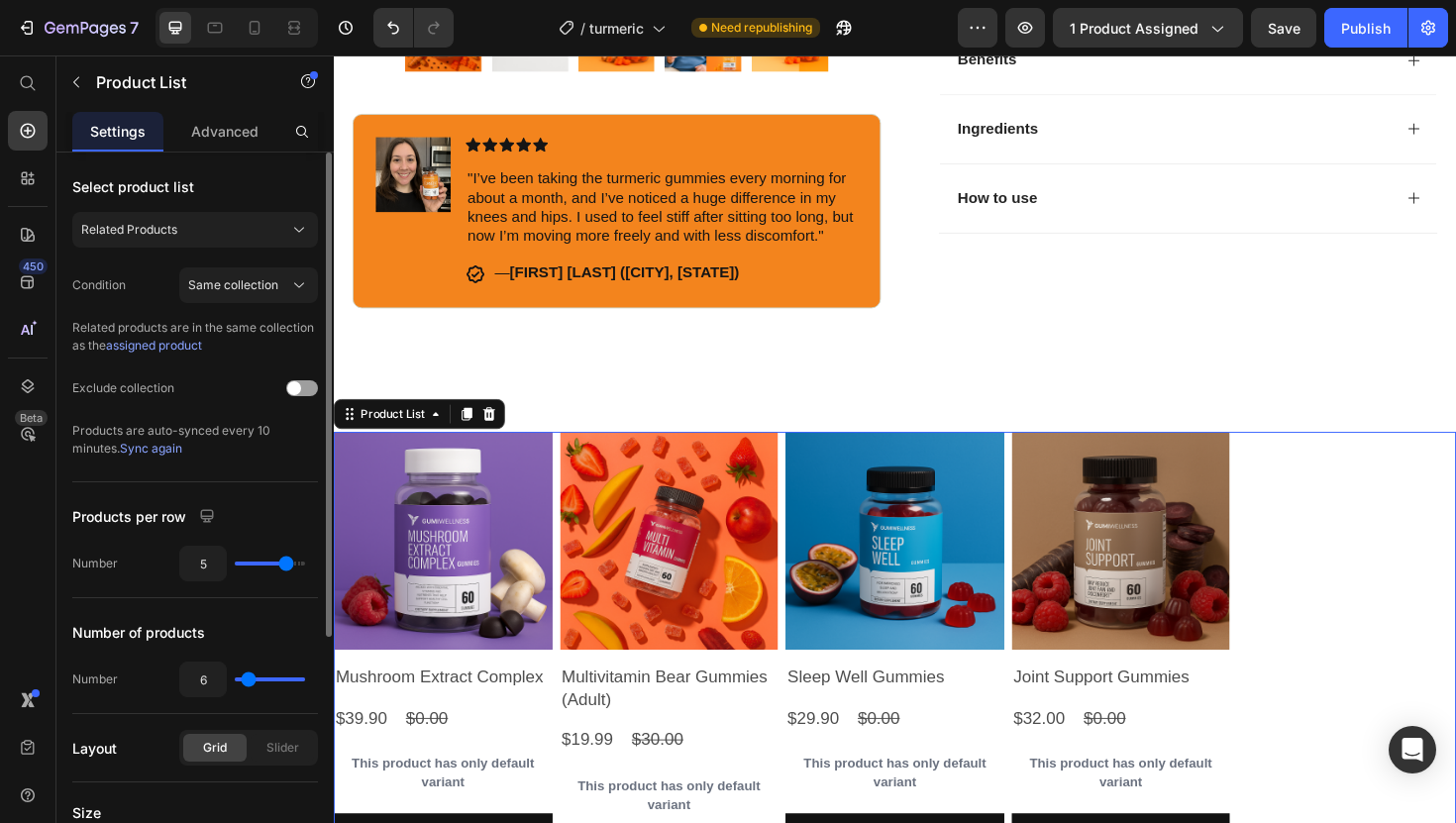 type on "5" 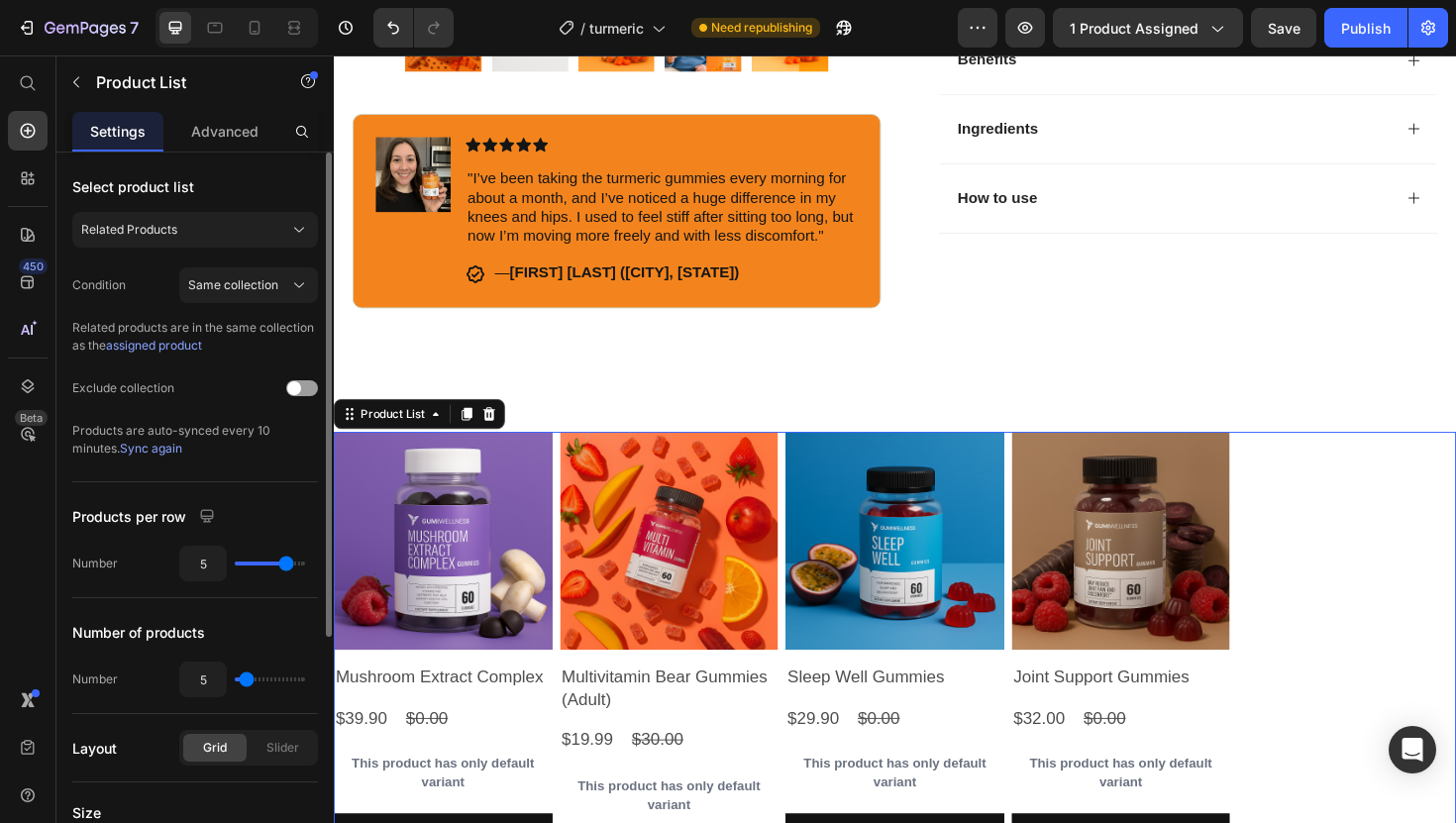 type on "5" 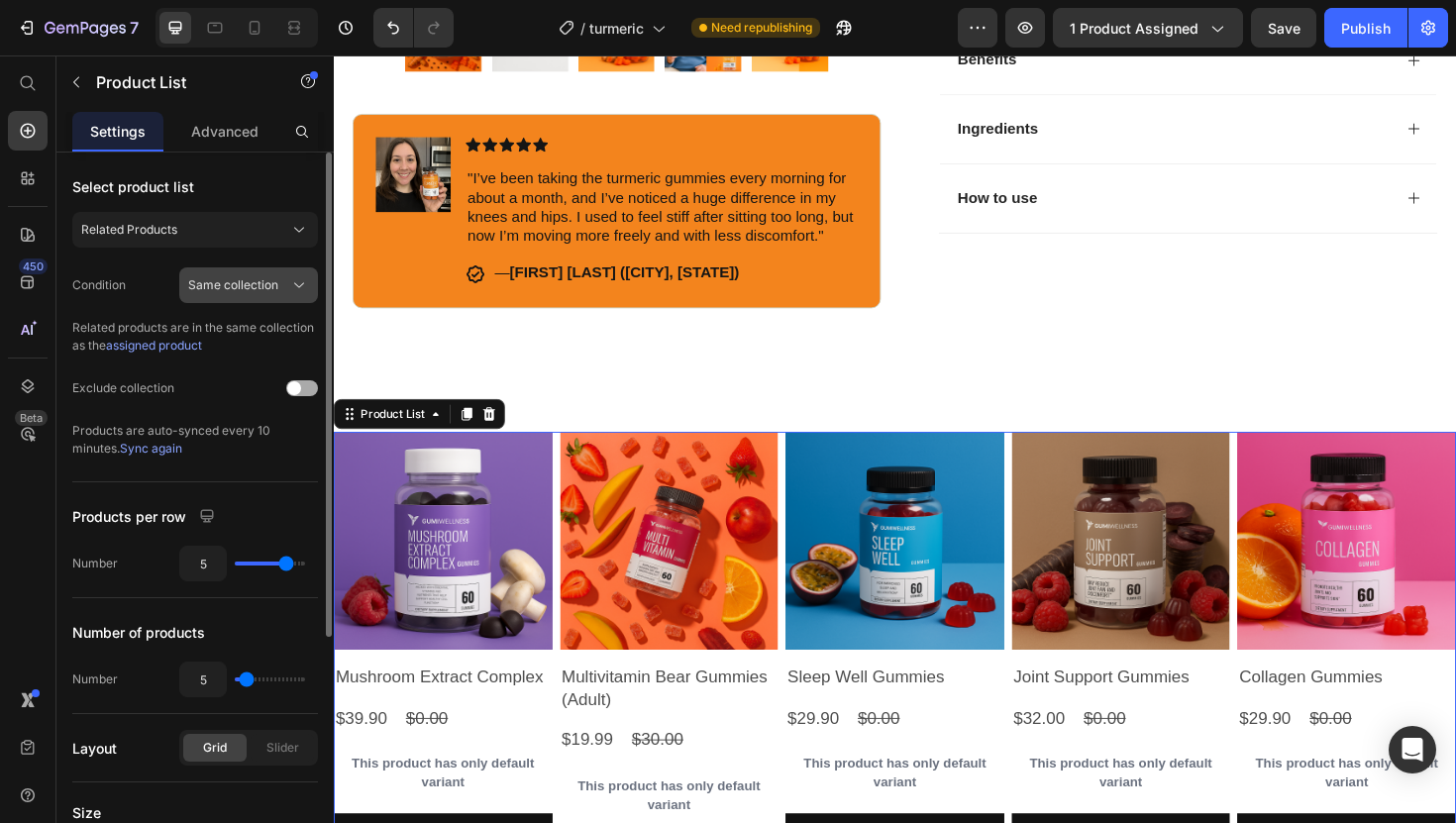 click 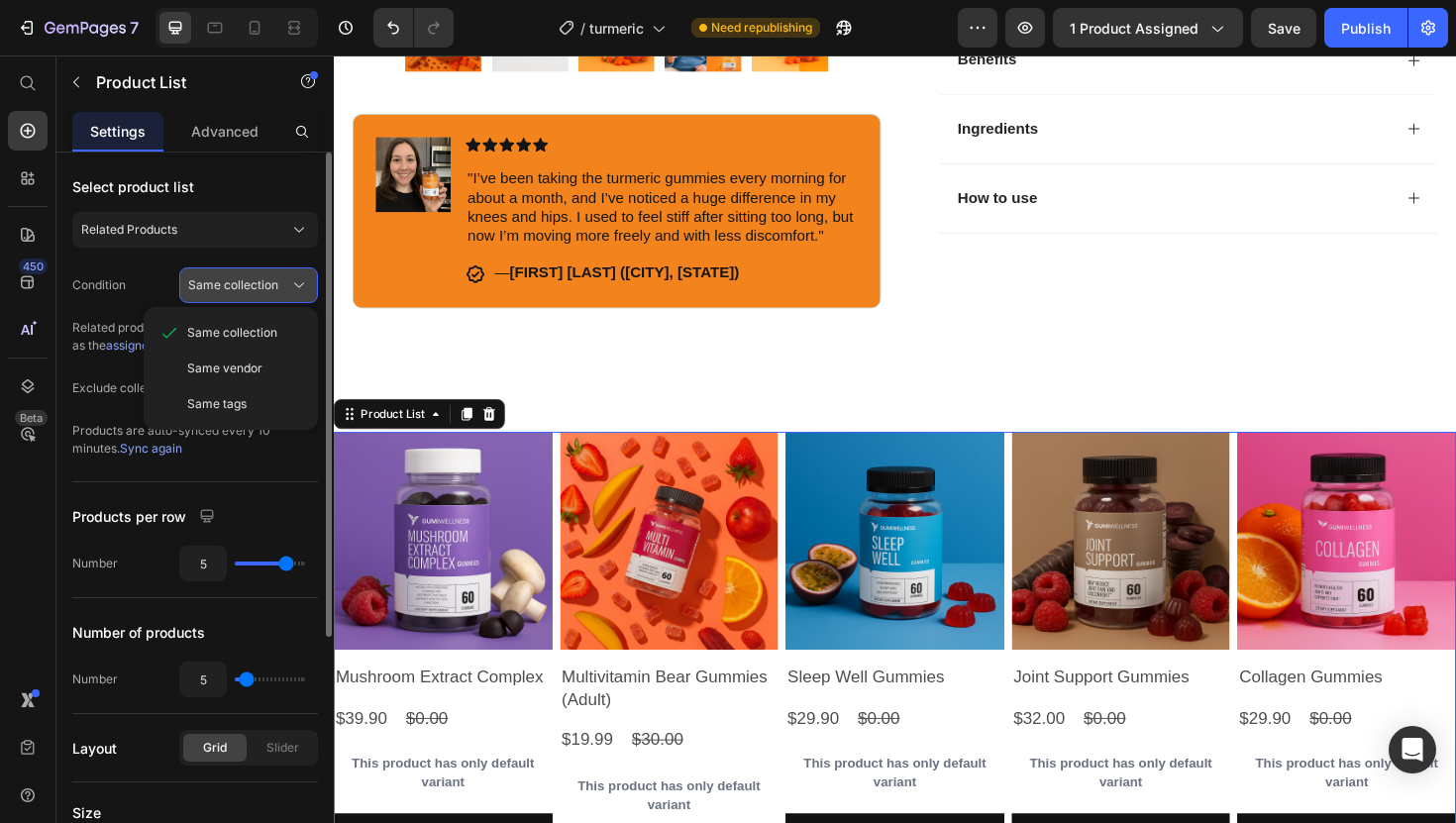 click on "Same collection" at bounding box center [233, 285] 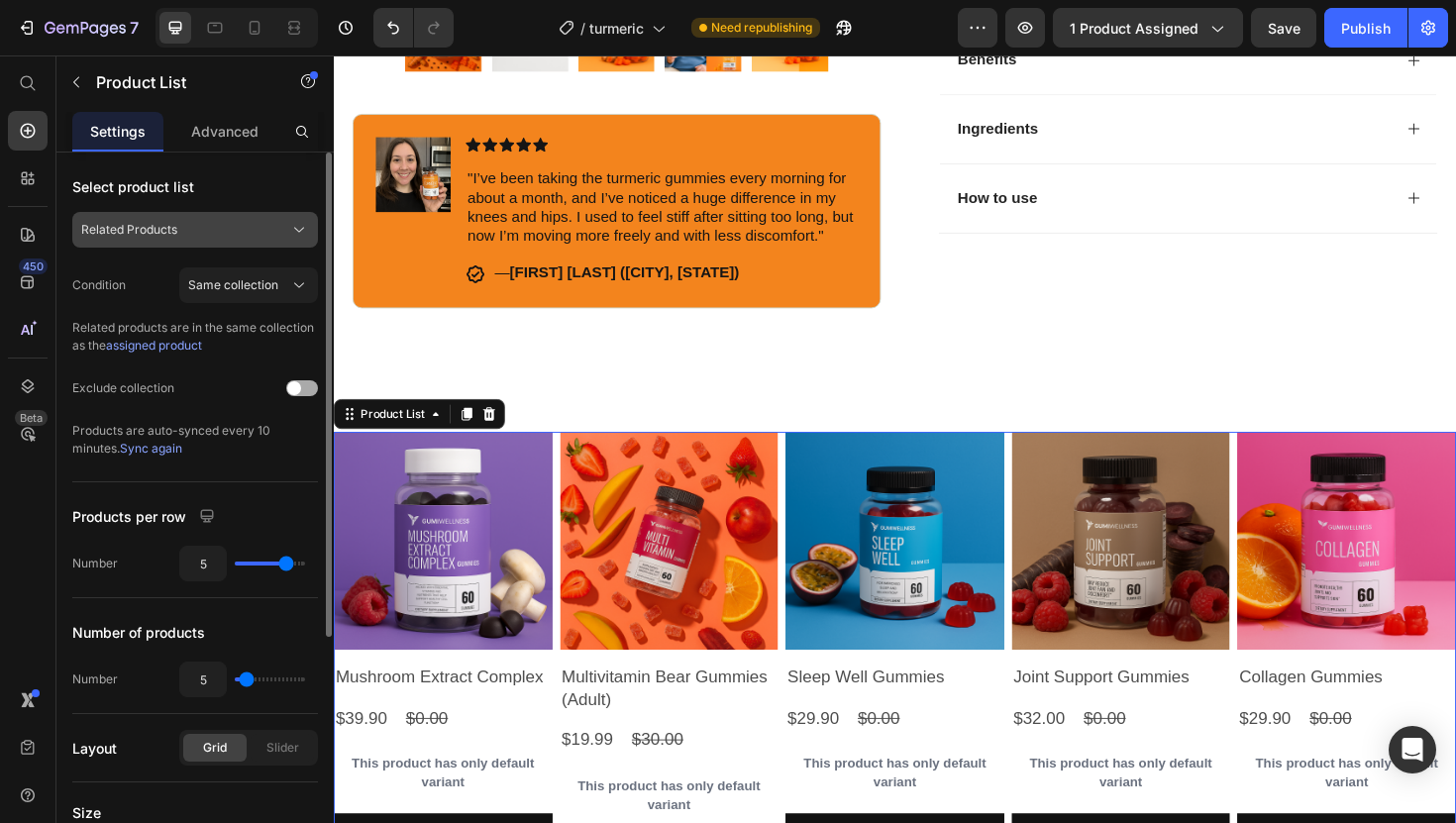 click on "Related Products" 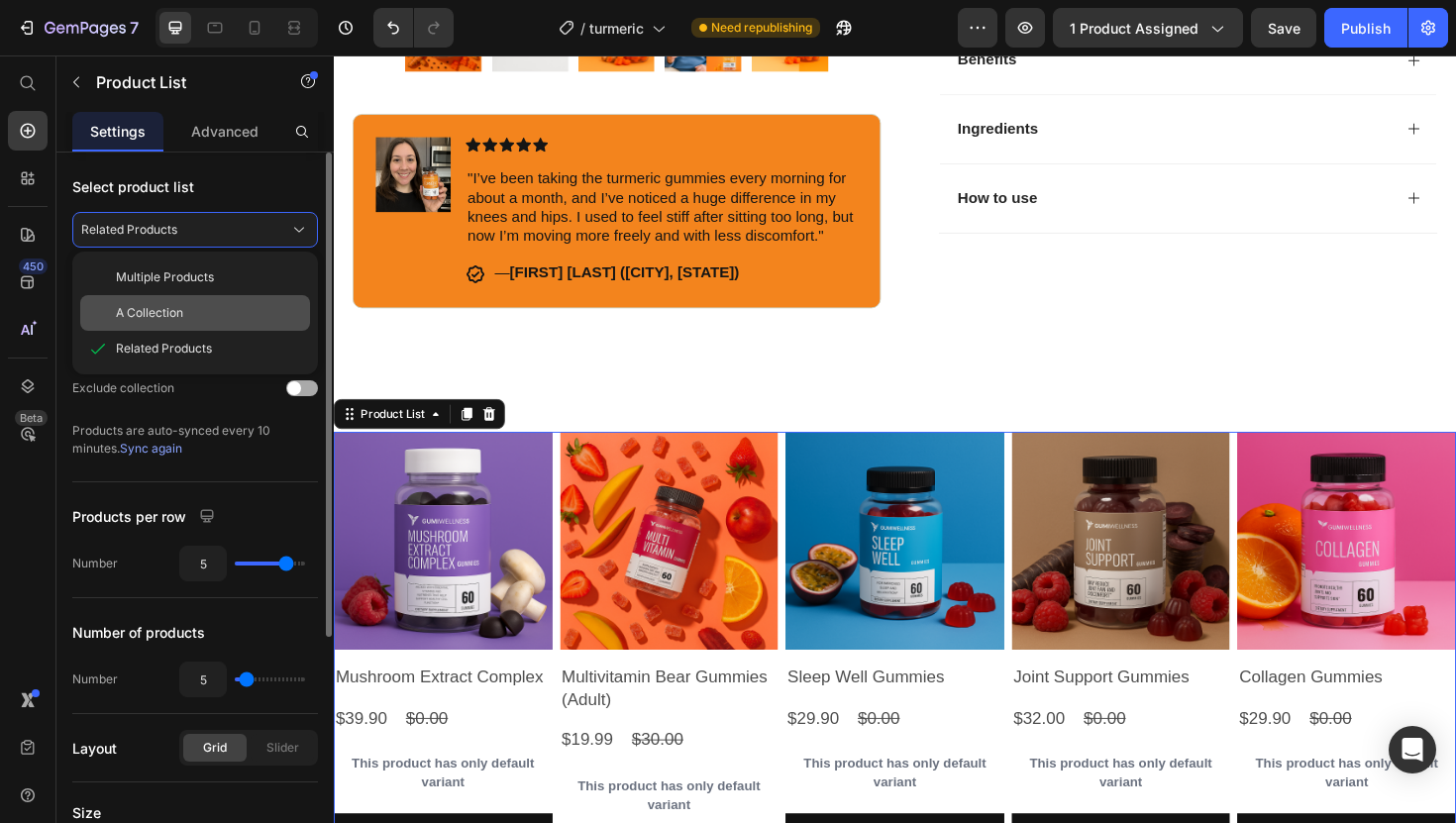 click on "A Collection" 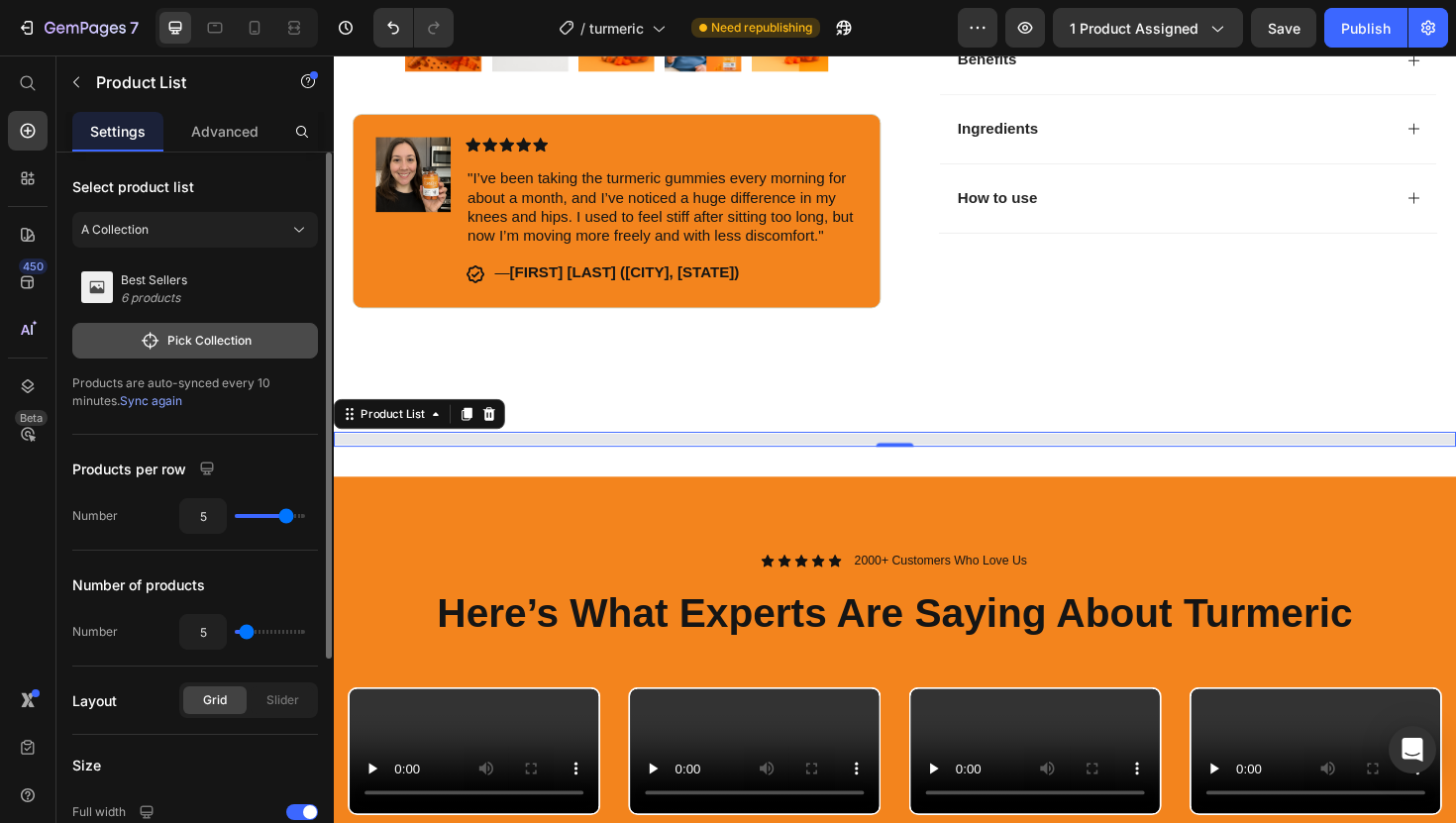 click on "Pick Collection" at bounding box center (195, 341) 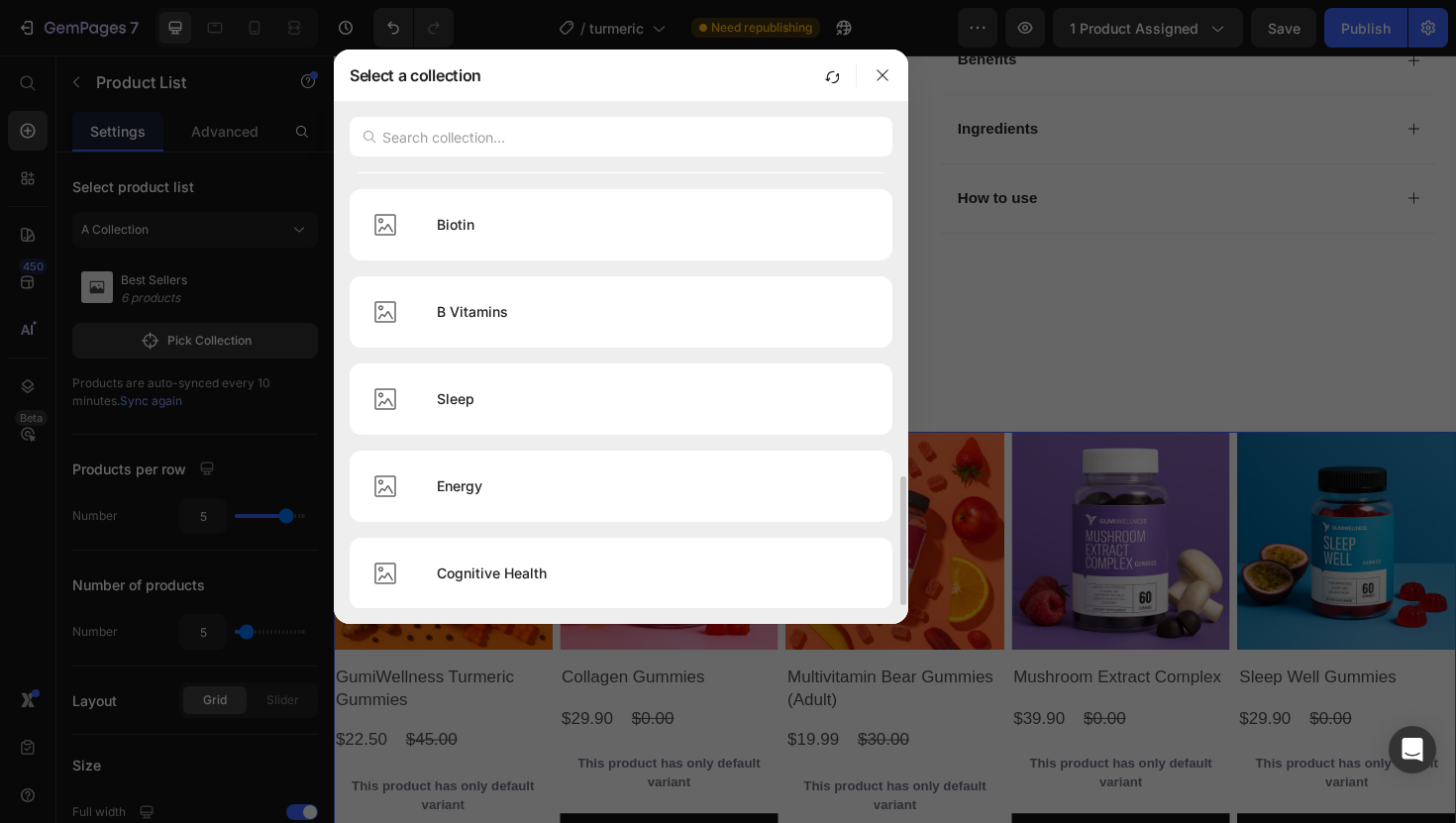 scroll, scrollTop: 0, scrollLeft: 0, axis: both 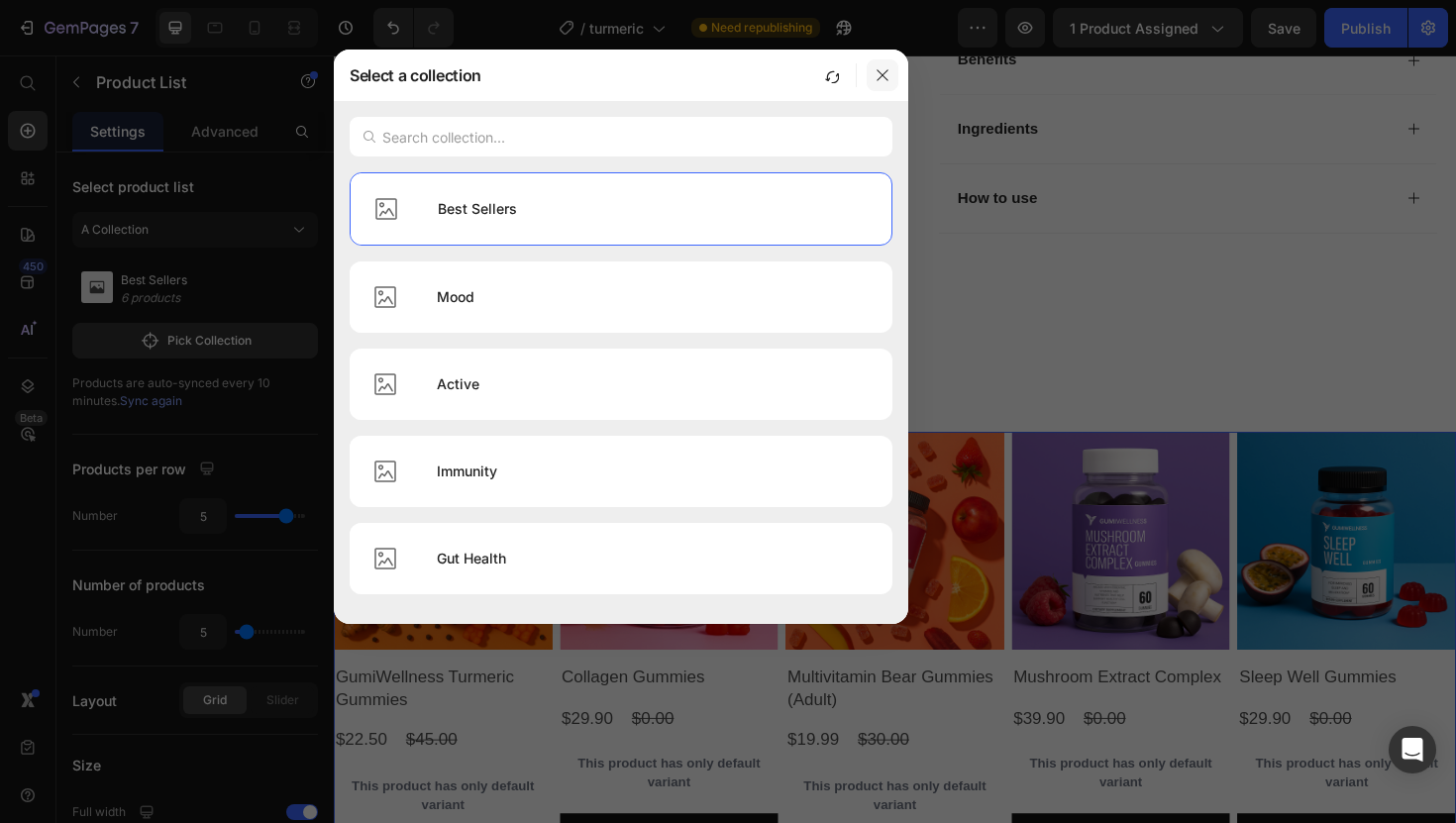click 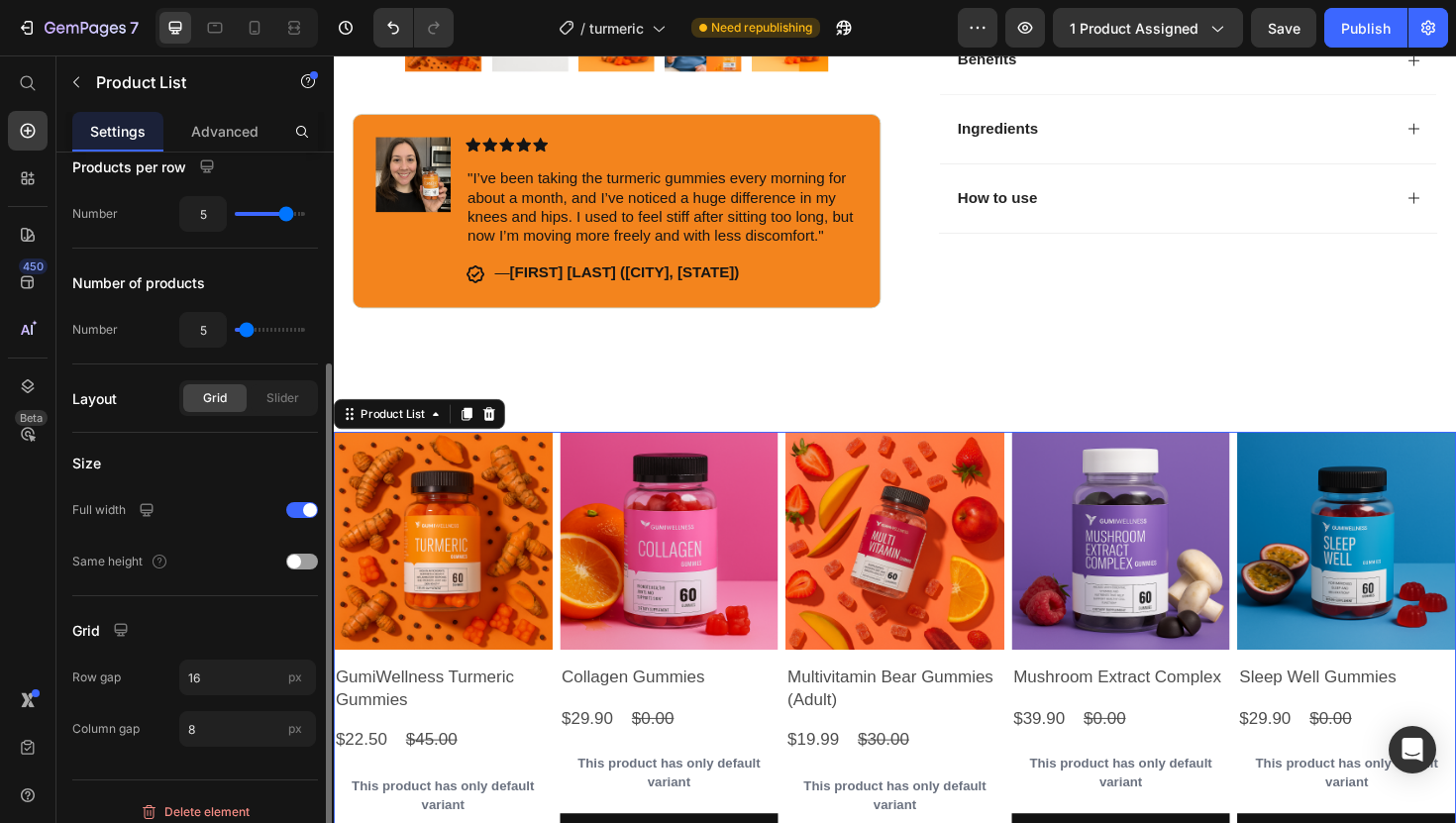 scroll, scrollTop: 316, scrollLeft: 0, axis: vertical 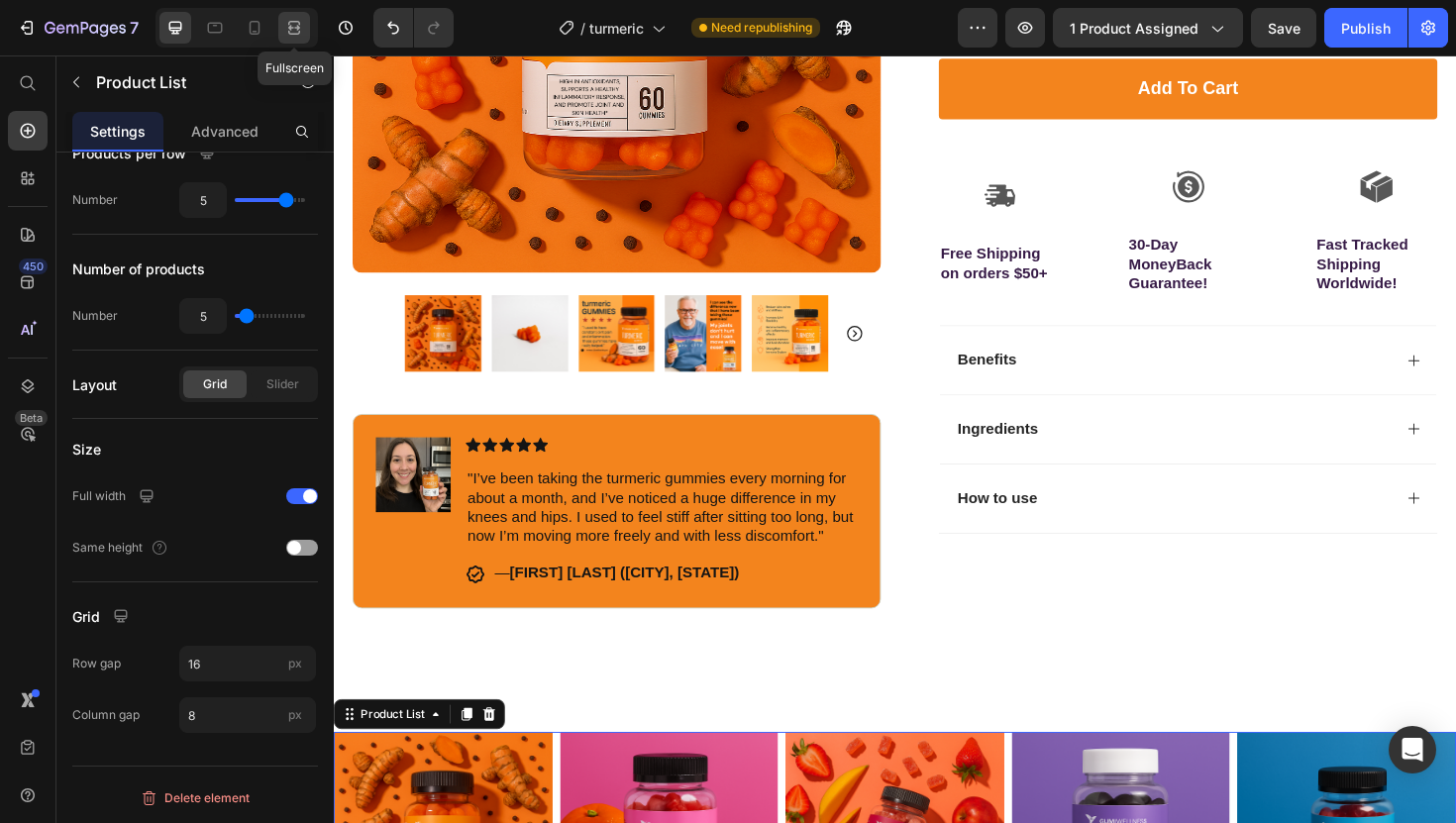 click 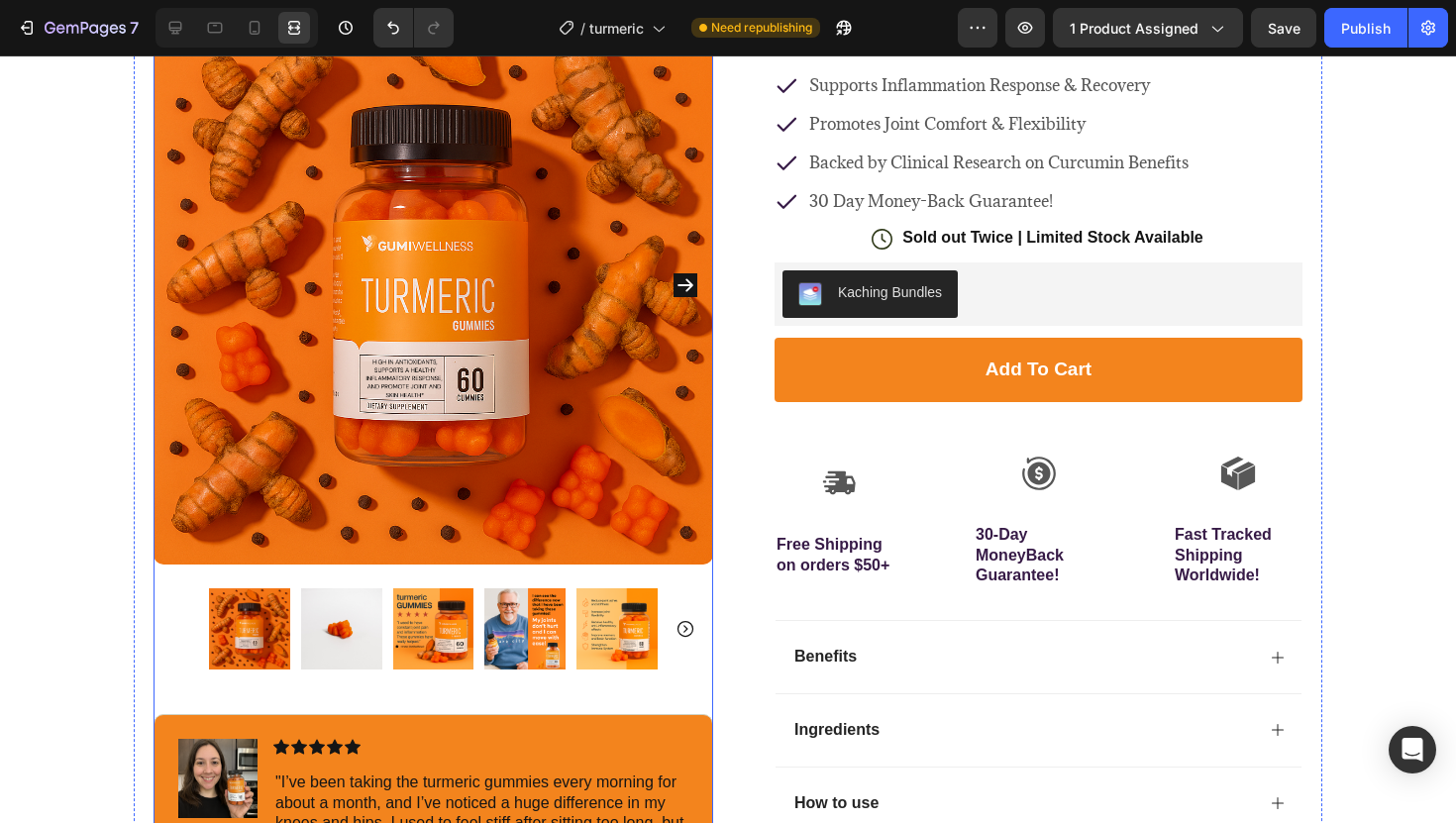 scroll, scrollTop: 0, scrollLeft: 0, axis: both 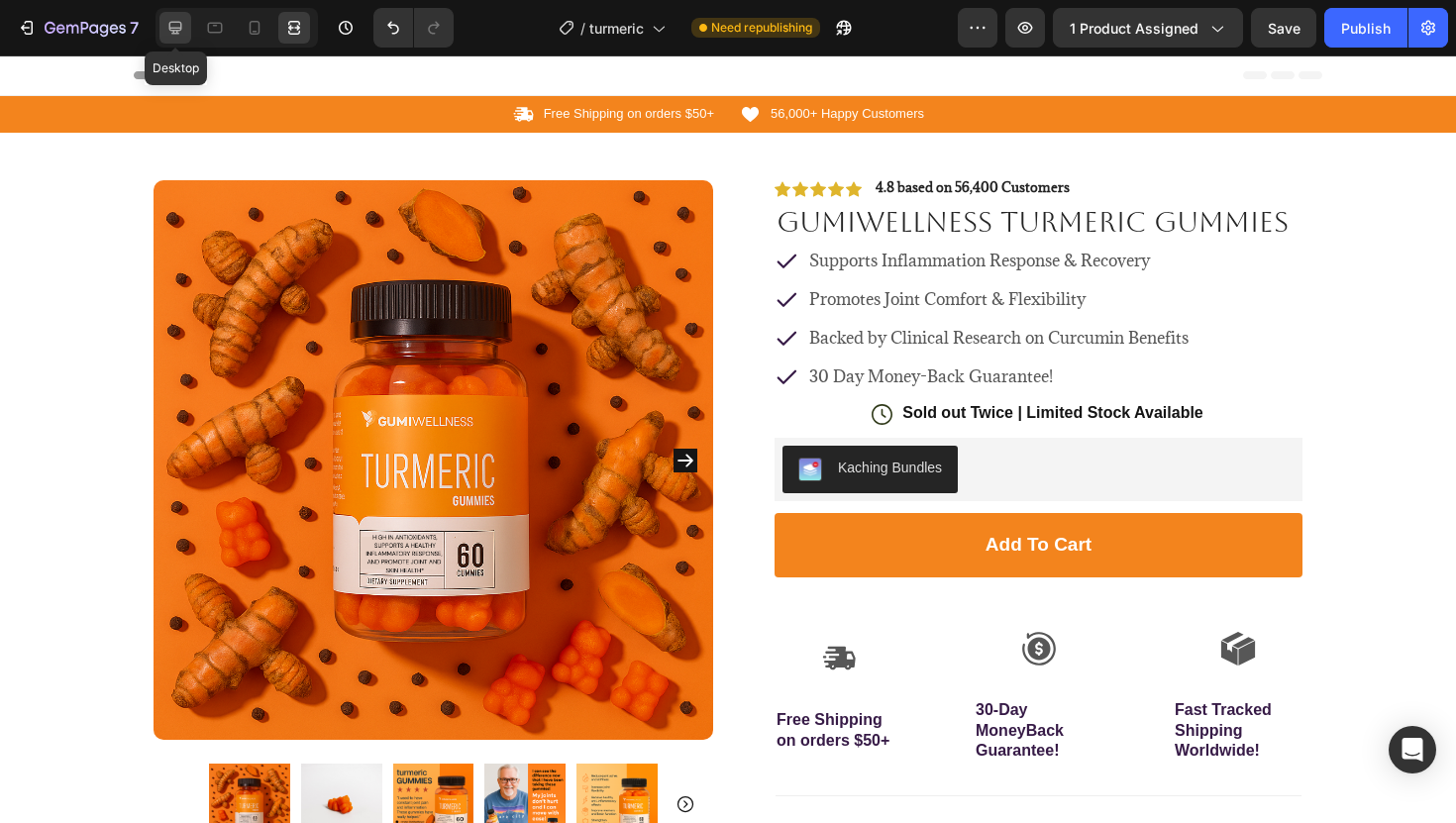 click 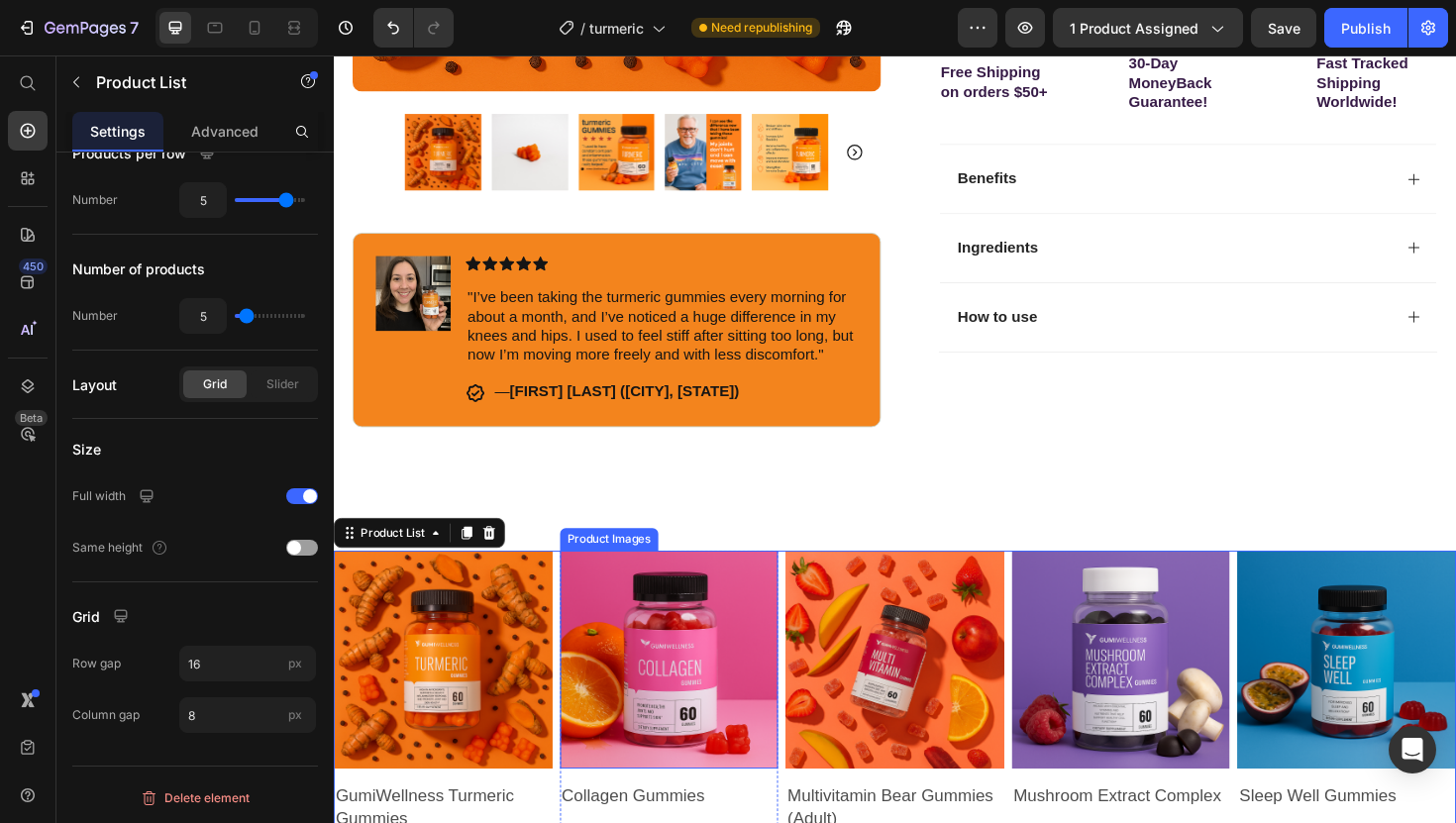 scroll, scrollTop: 662, scrollLeft: 0, axis: vertical 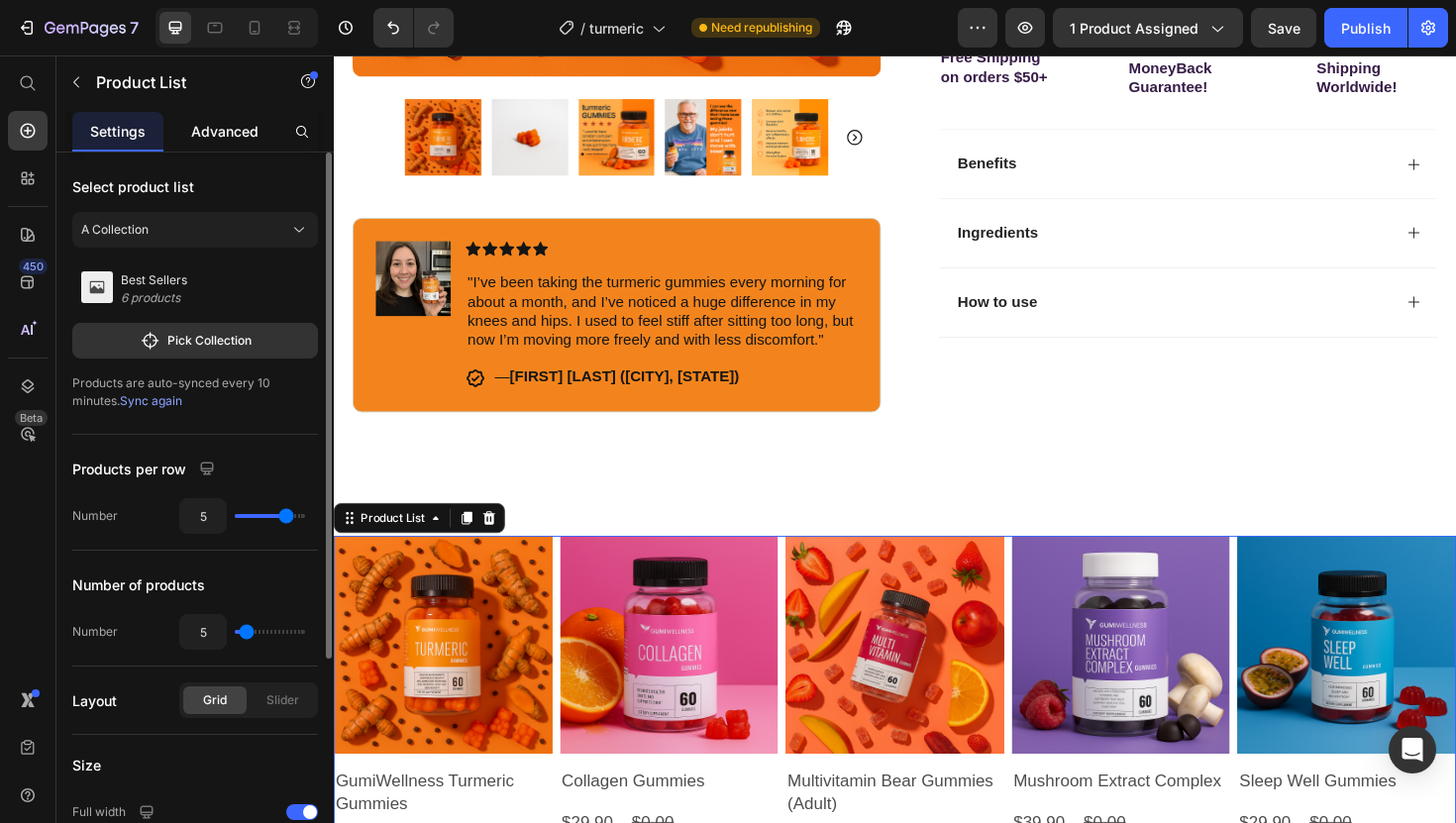 click on "Advanced" at bounding box center [225, 131] 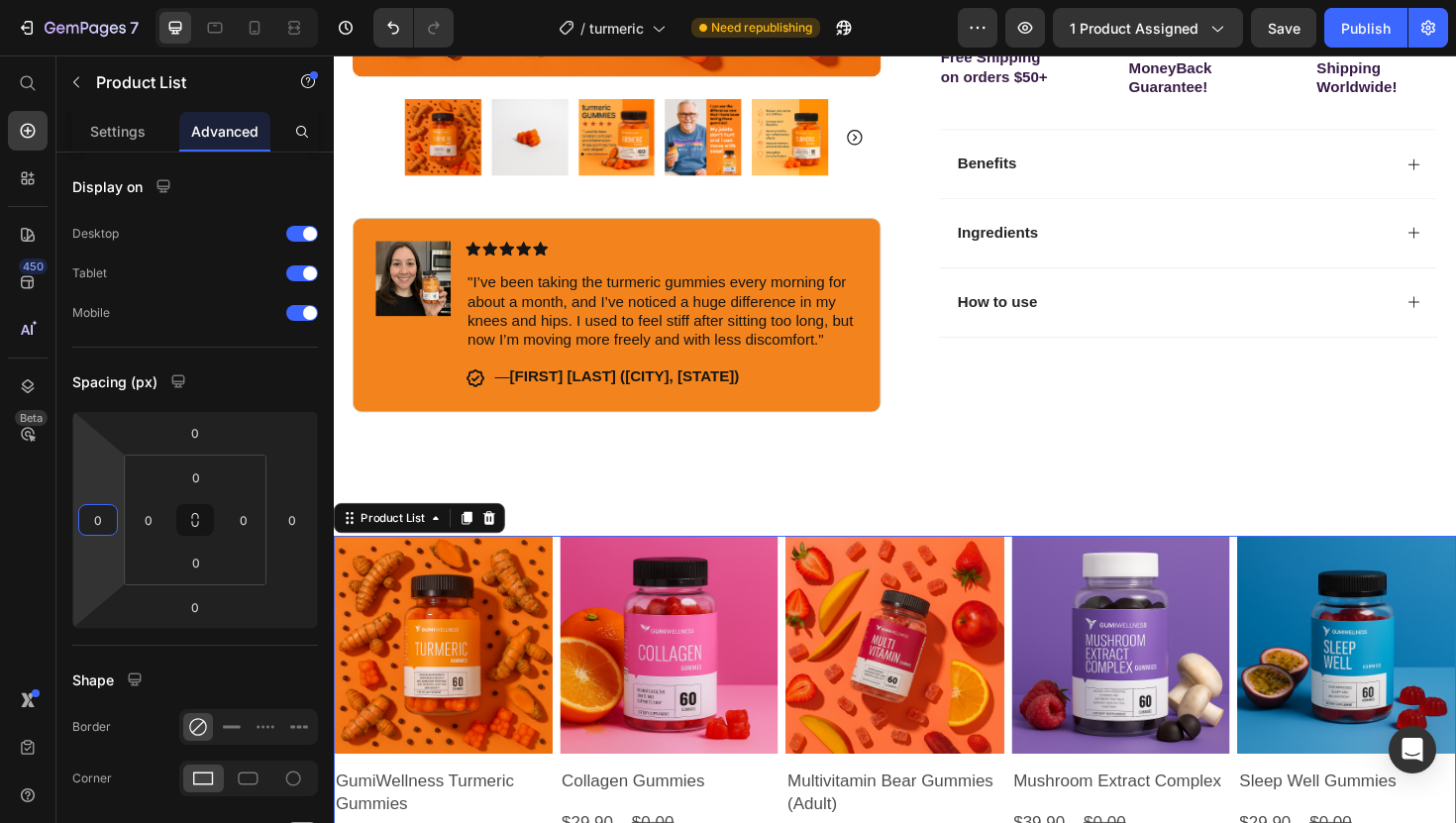 drag, startPoint x: 122, startPoint y: 525, endPoint x: 140, endPoint y: 525, distance: 18 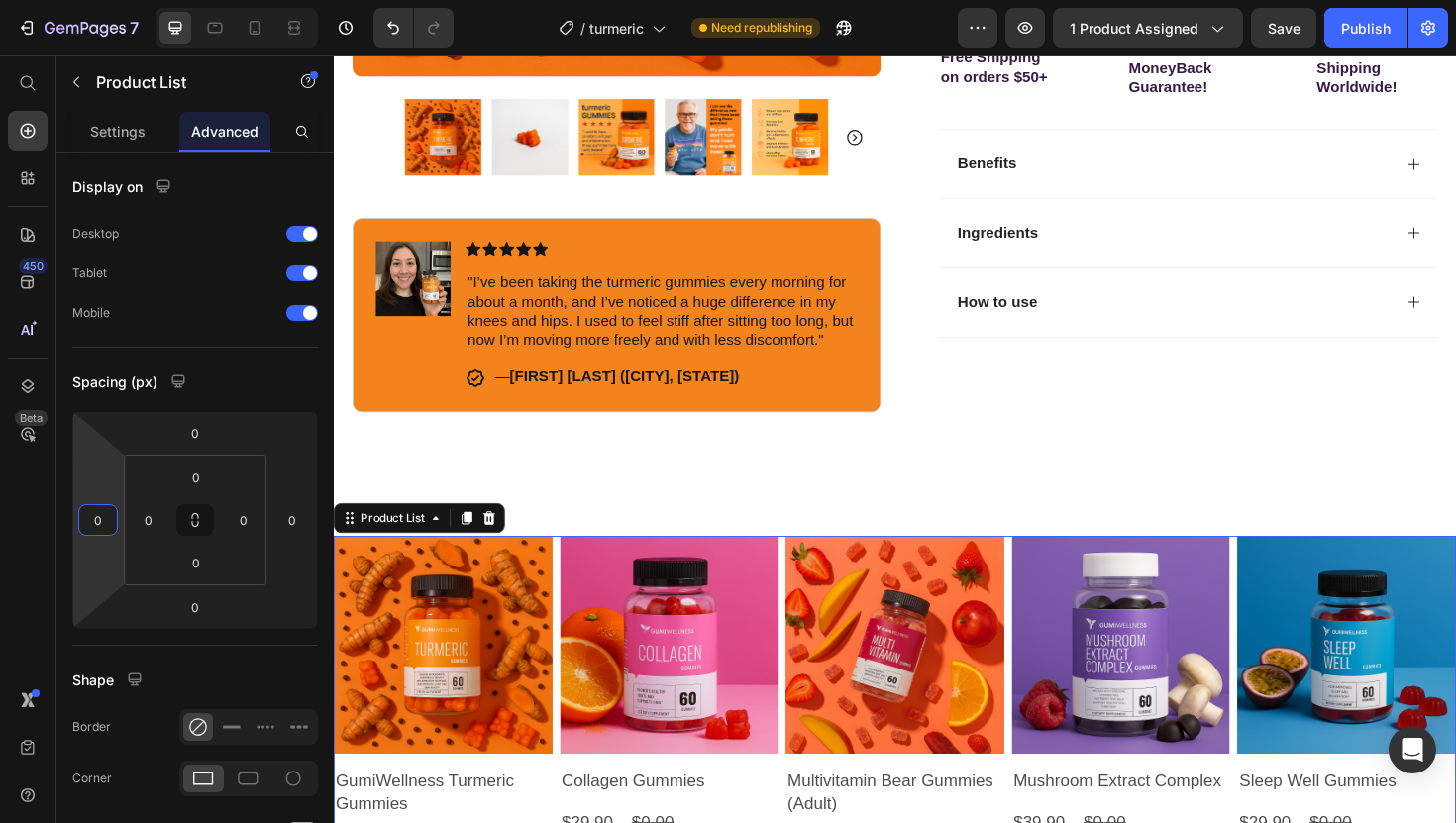 click on "7  Version history  /  turmeric Need republishing Preview 1 product assigned  Save   Publish  450 Beta Start with Sections Elements Hero Section Product Detail Brands Trusted Badges Guarantee Product Breakdown How to use Testimonials Compare Bundle FAQs Social Proof Brand Story Product List Collection Blog List Contact Sticky Add to Cart Custom Footer Browse Library 450 Layout
Row
Row
Row
Row Text
Heading
Text Block Button
Button
Button
Sticky Back to top Media" at bounding box center (728, 0) 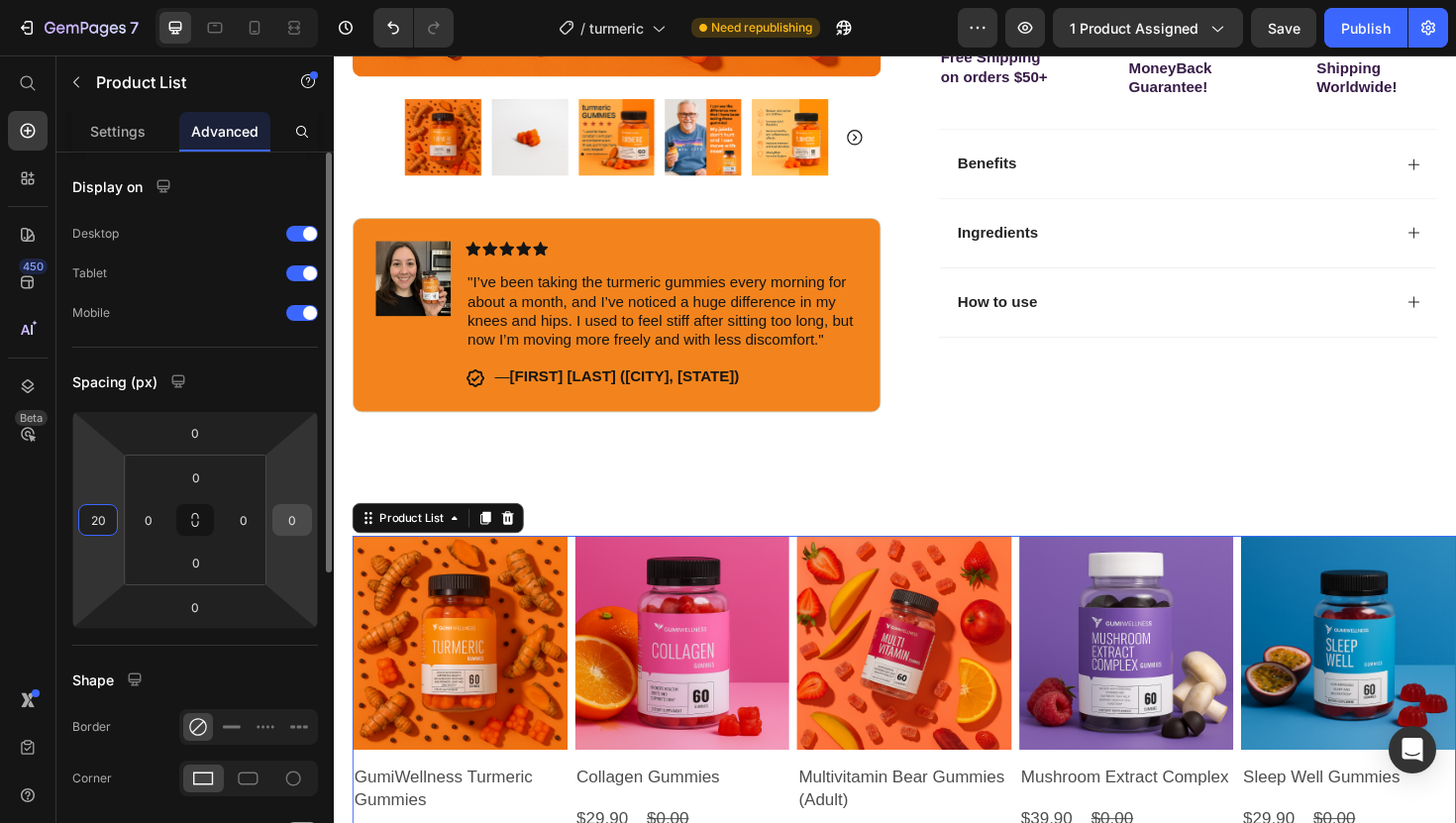 type on "20" 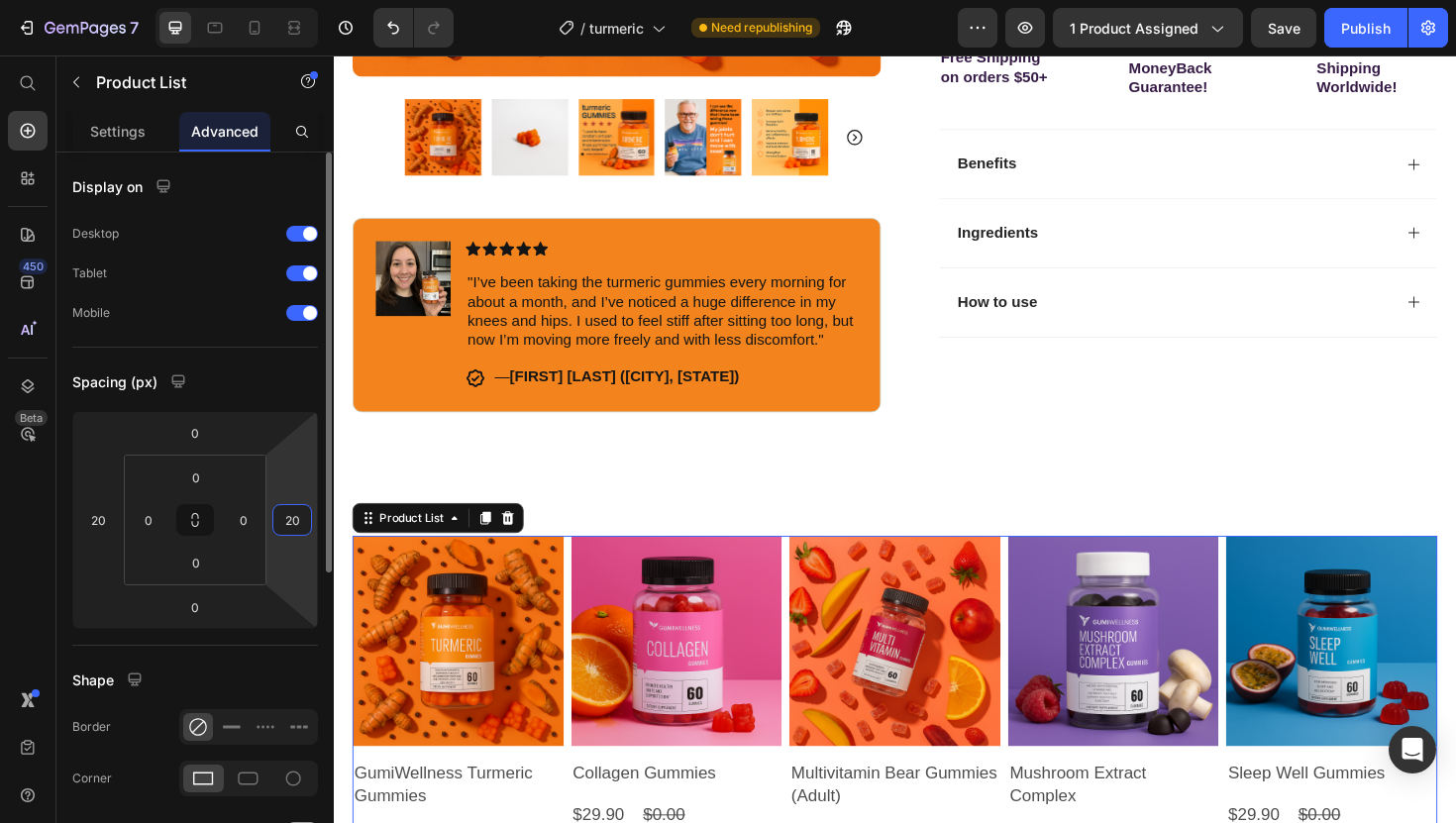 click on "20" at bounding box center (292, 520) 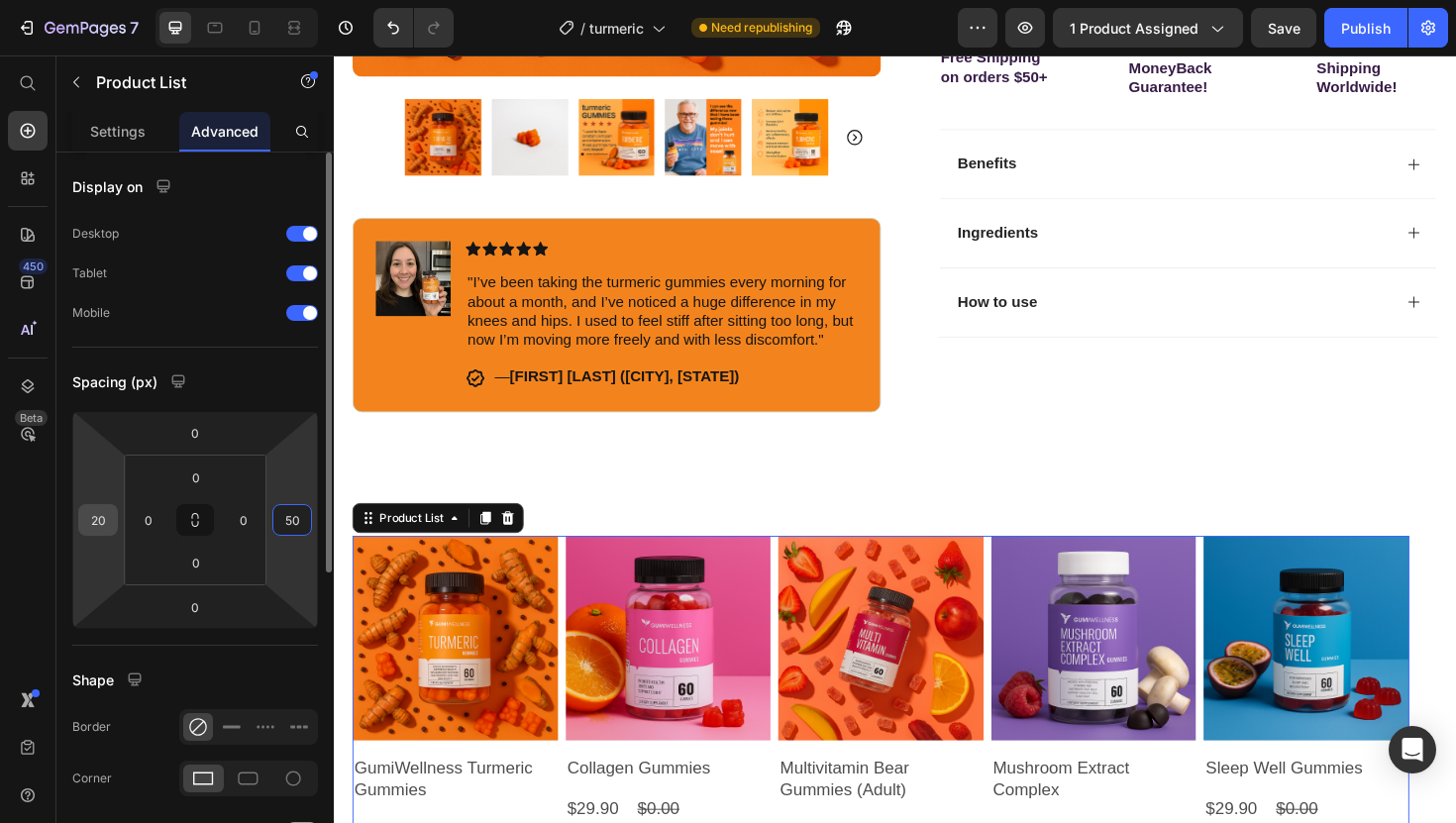 type on "50" 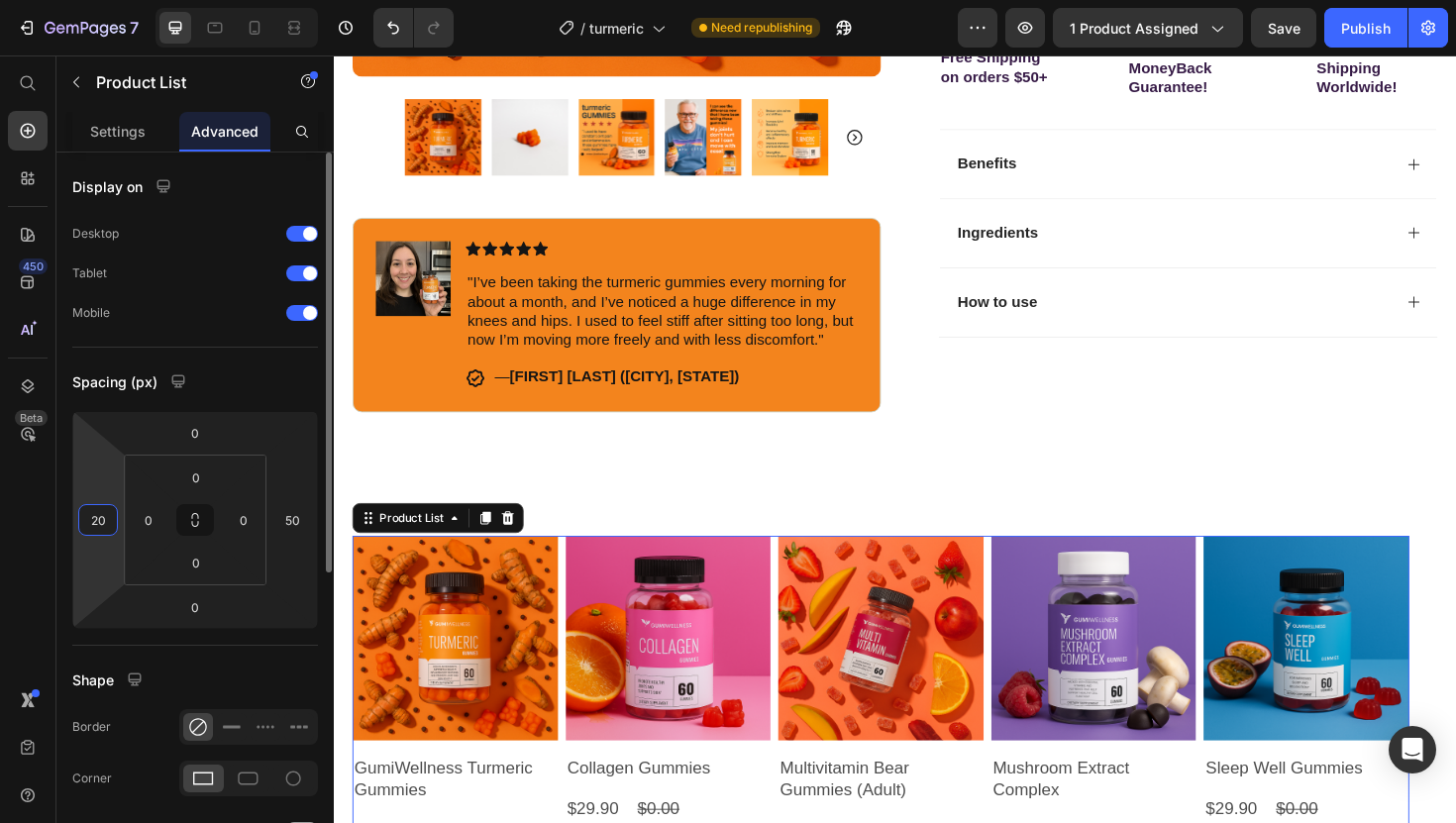click on "20" at bounding box center (98, 520) 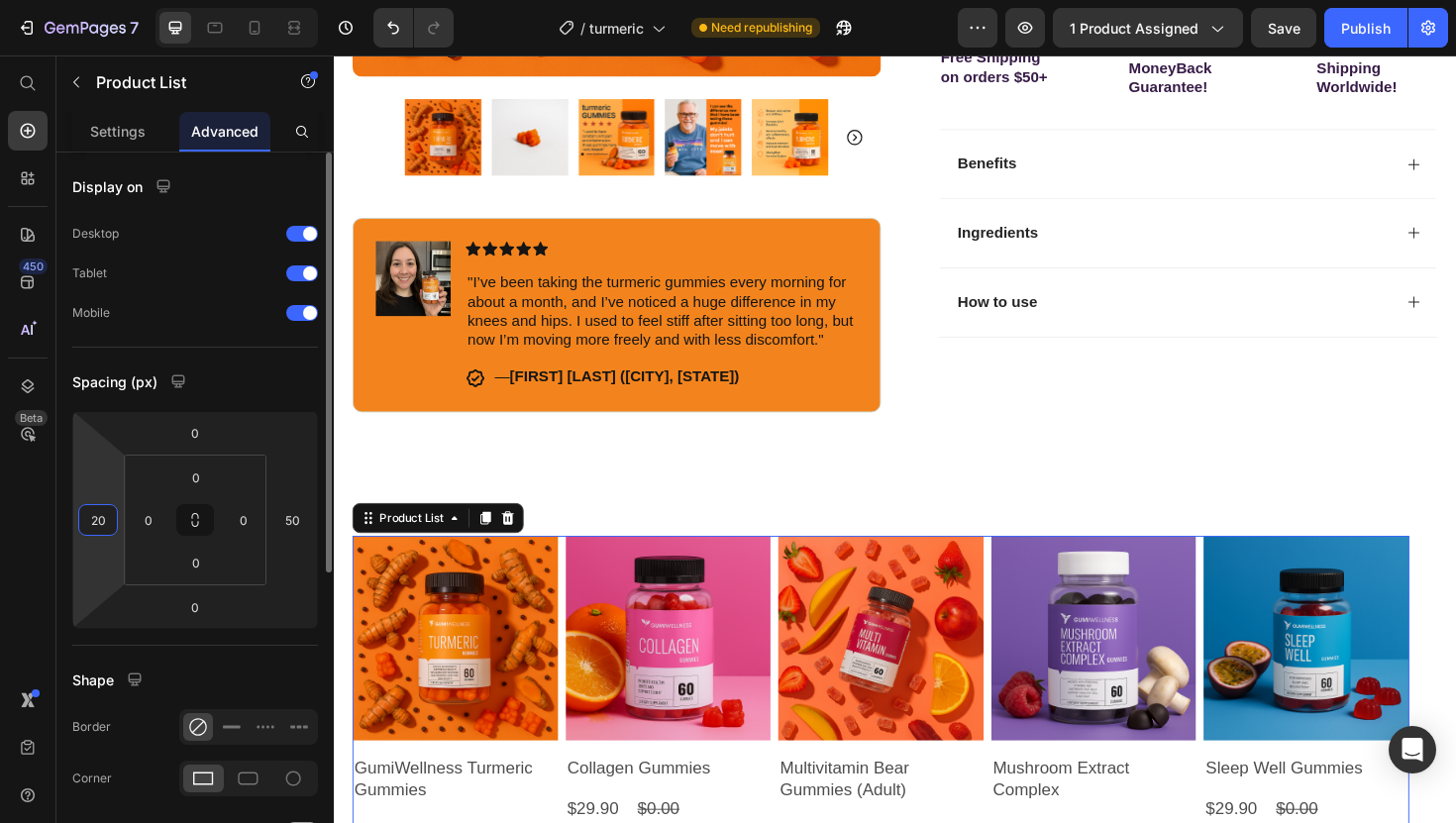 click on "20" at bounding box center (98, 520) 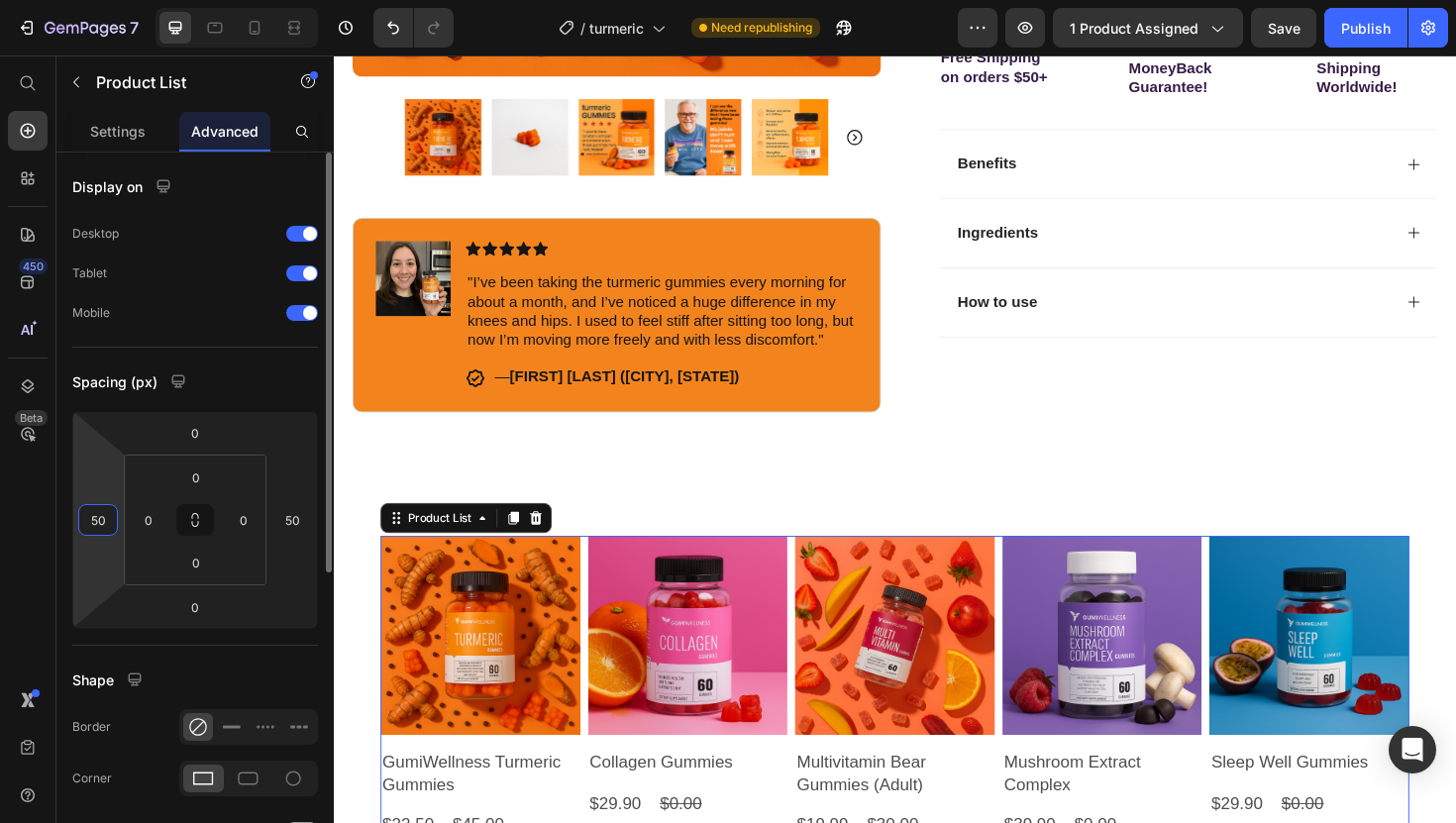 type on "50" 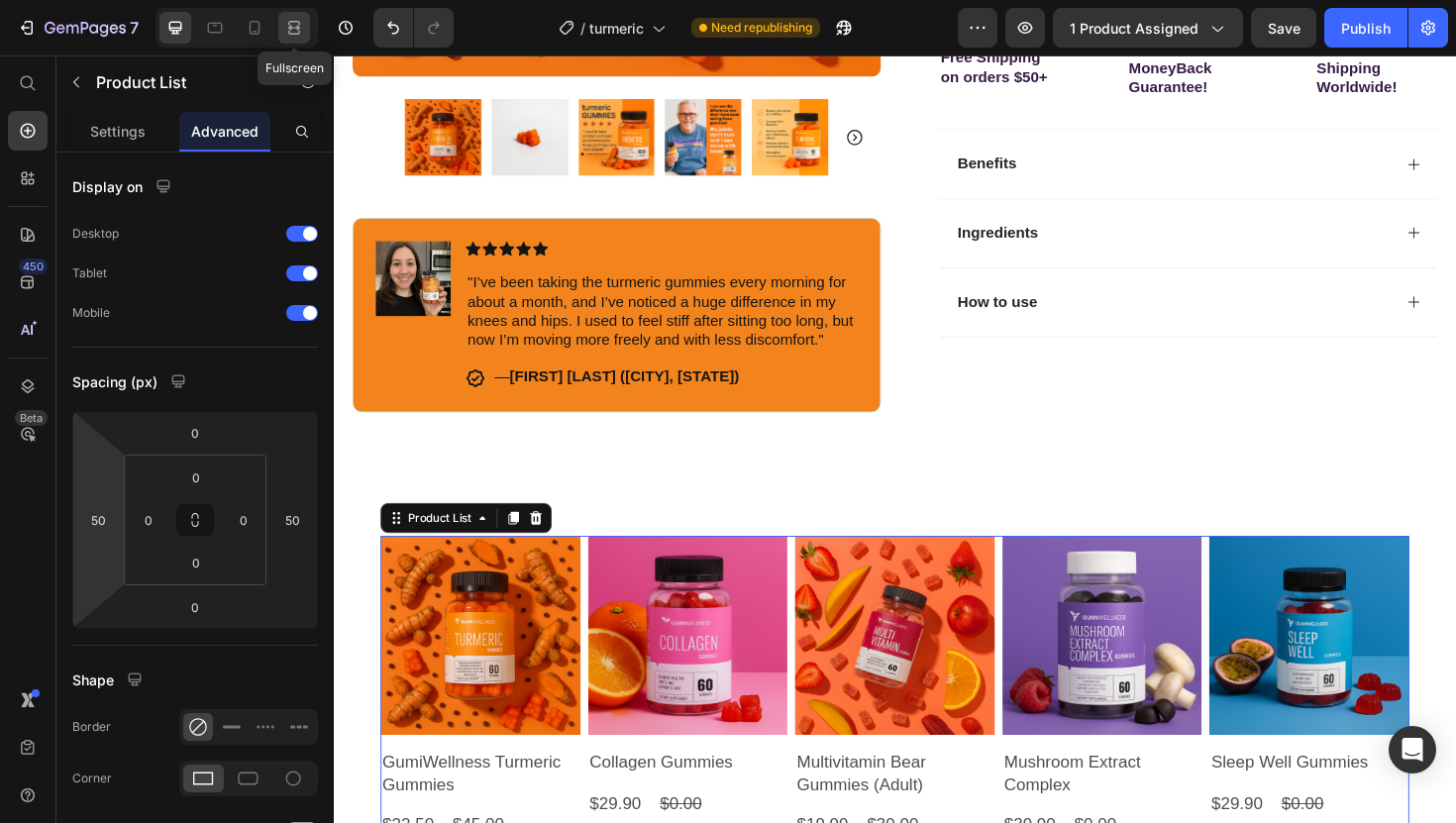 click 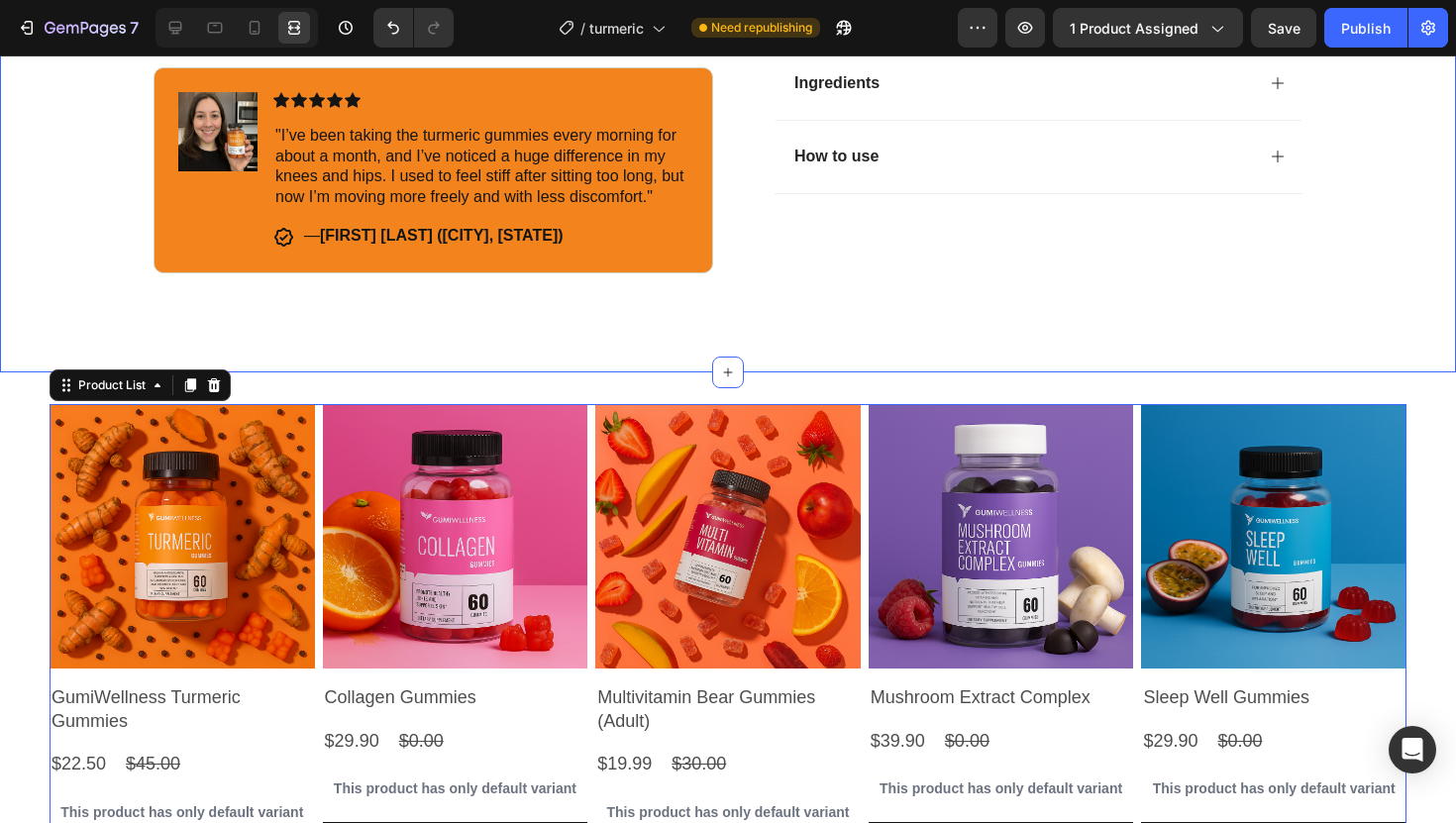 scroll, scrollTop: 810, scrollLeft: 0, axis: vertical 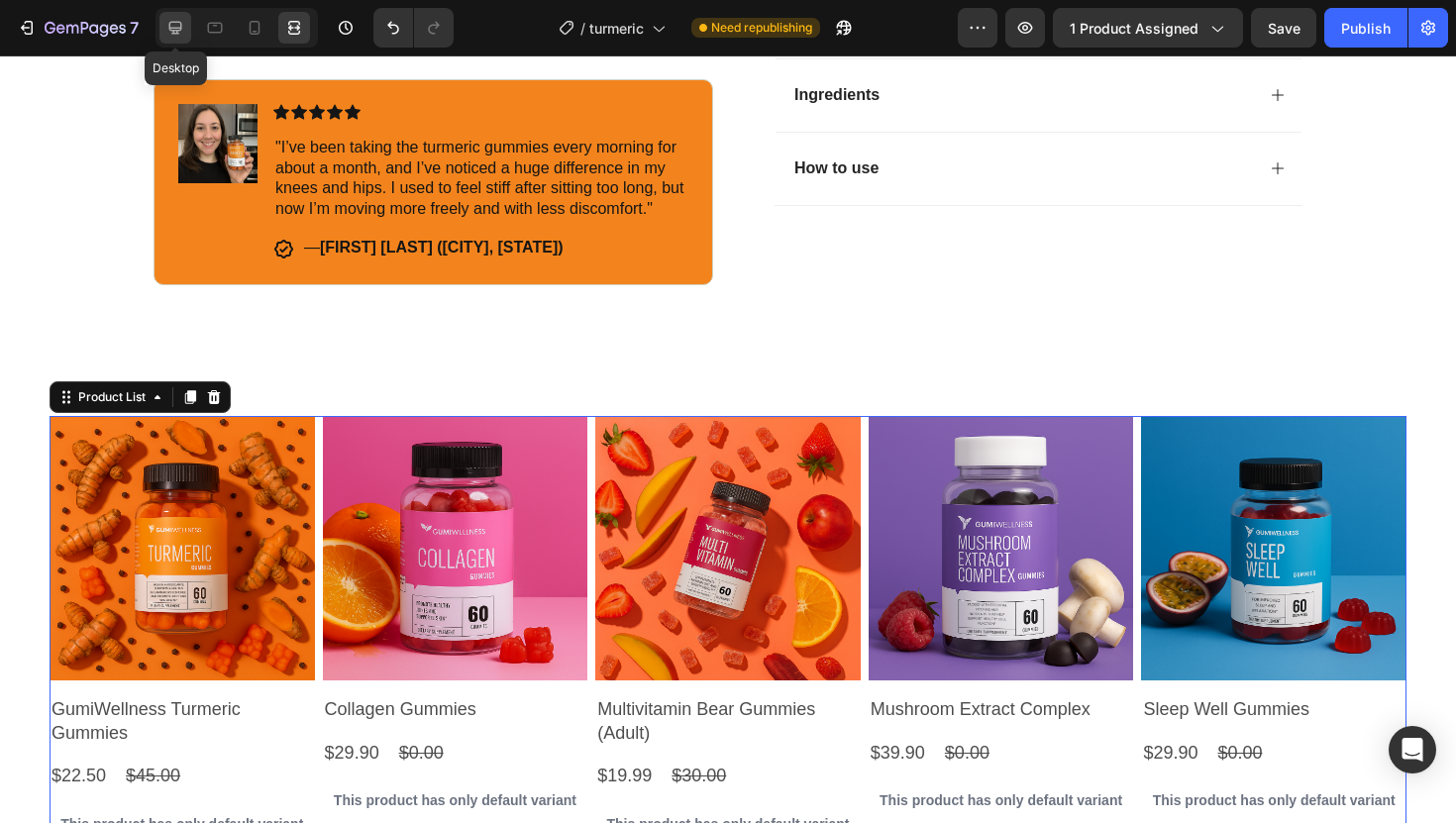 click 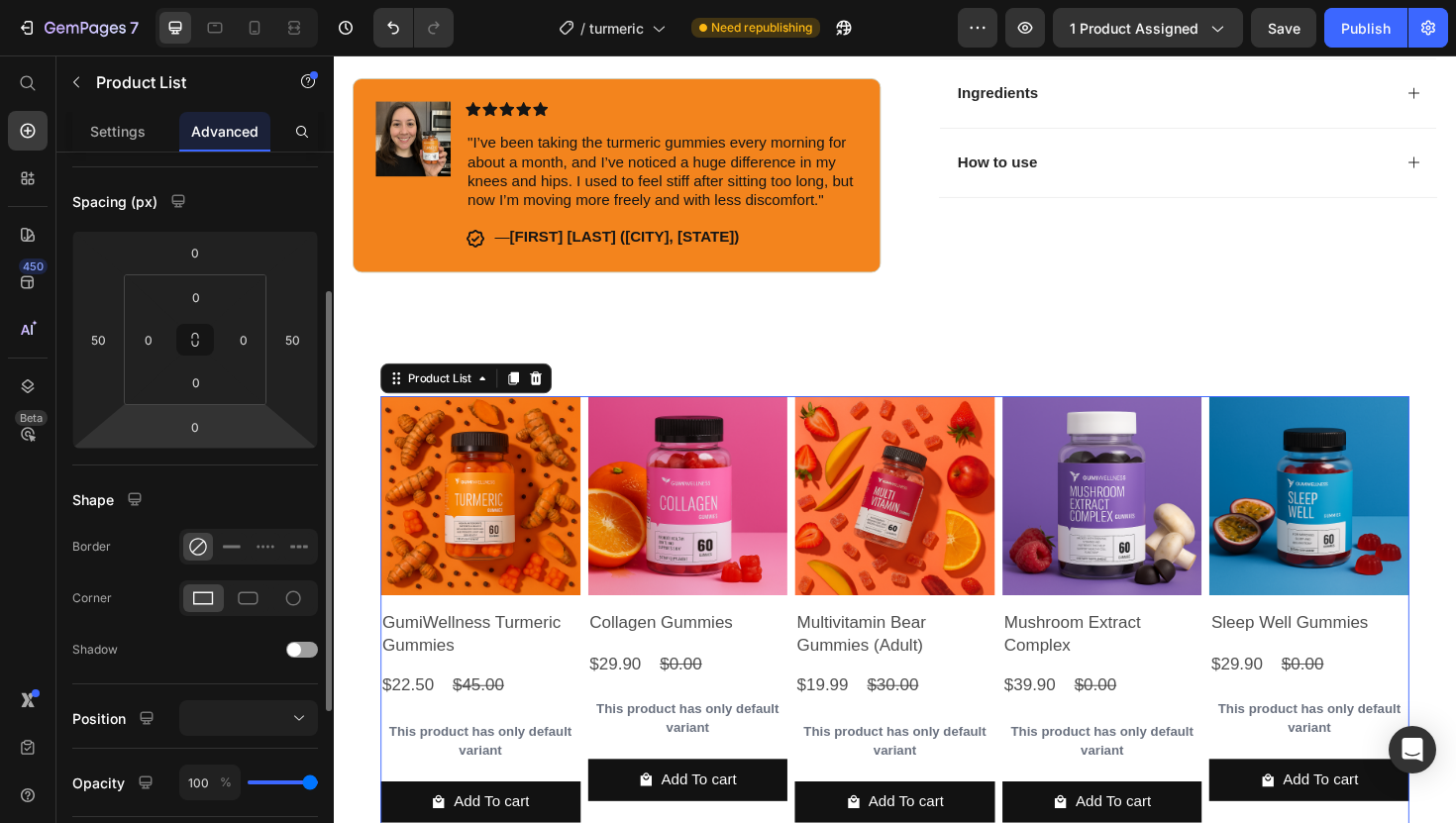 scroll, scrollTop: 203, scrollLeft: 0, axis: vertical 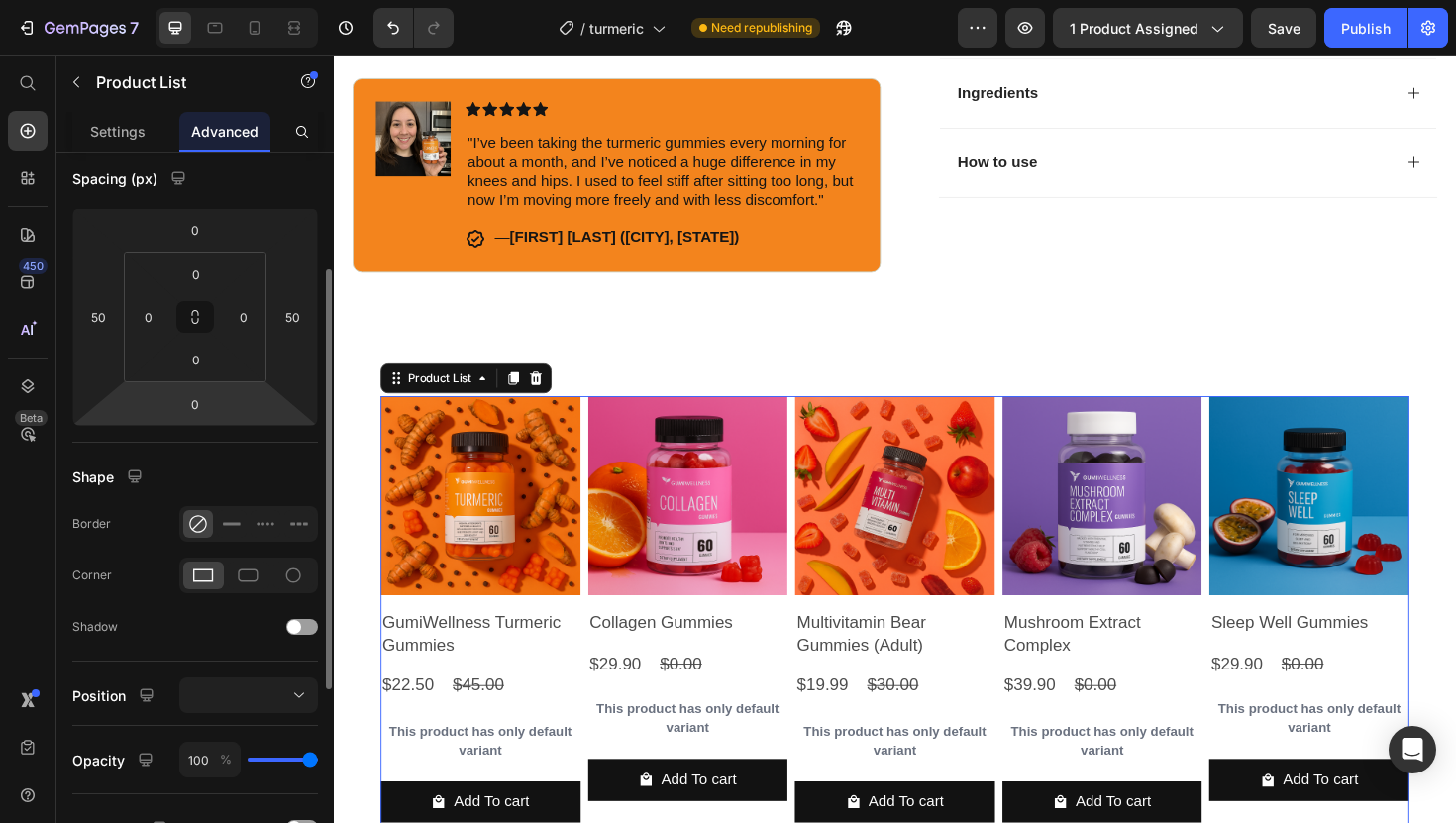 type on "94" 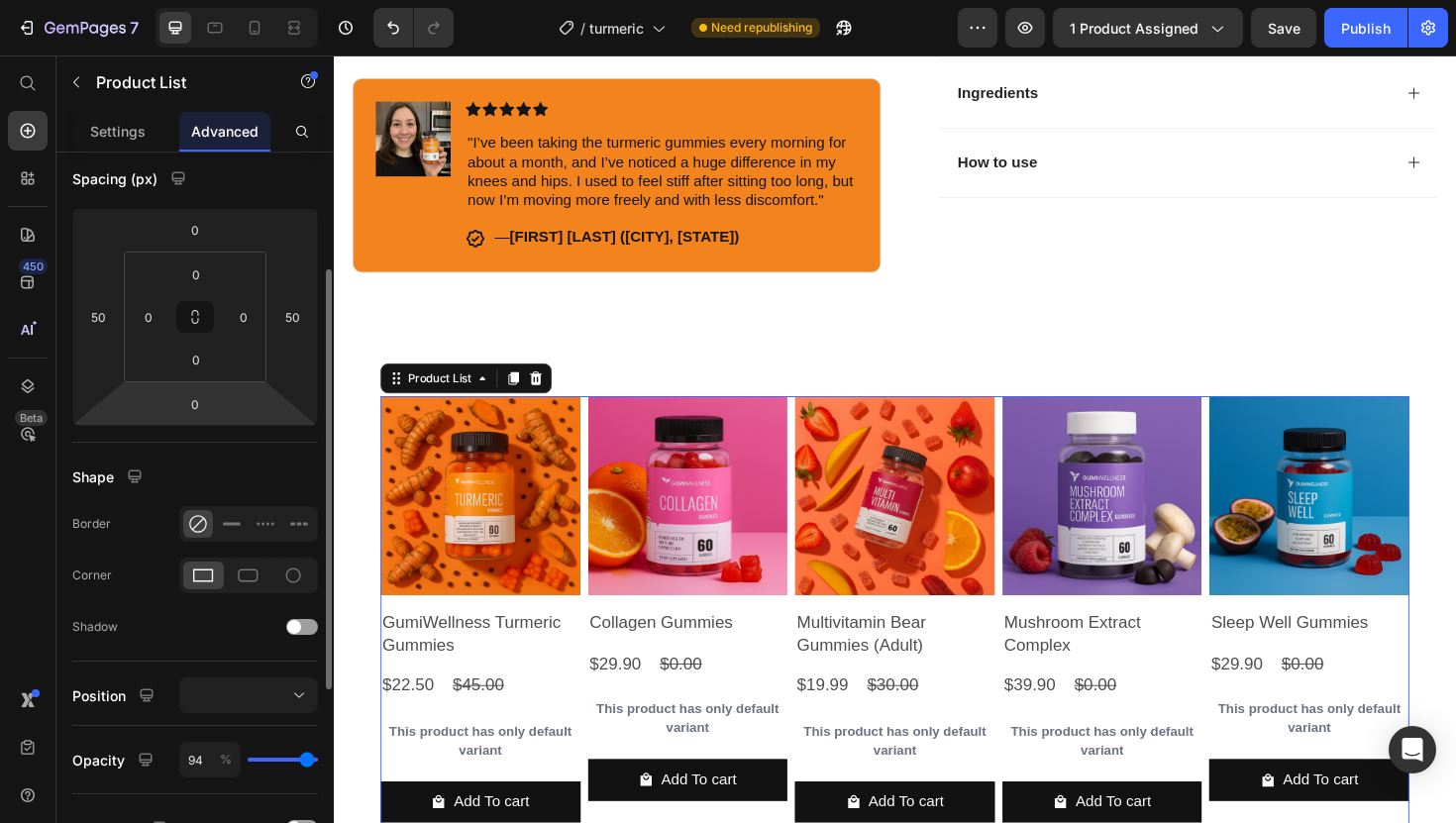 type on "91" 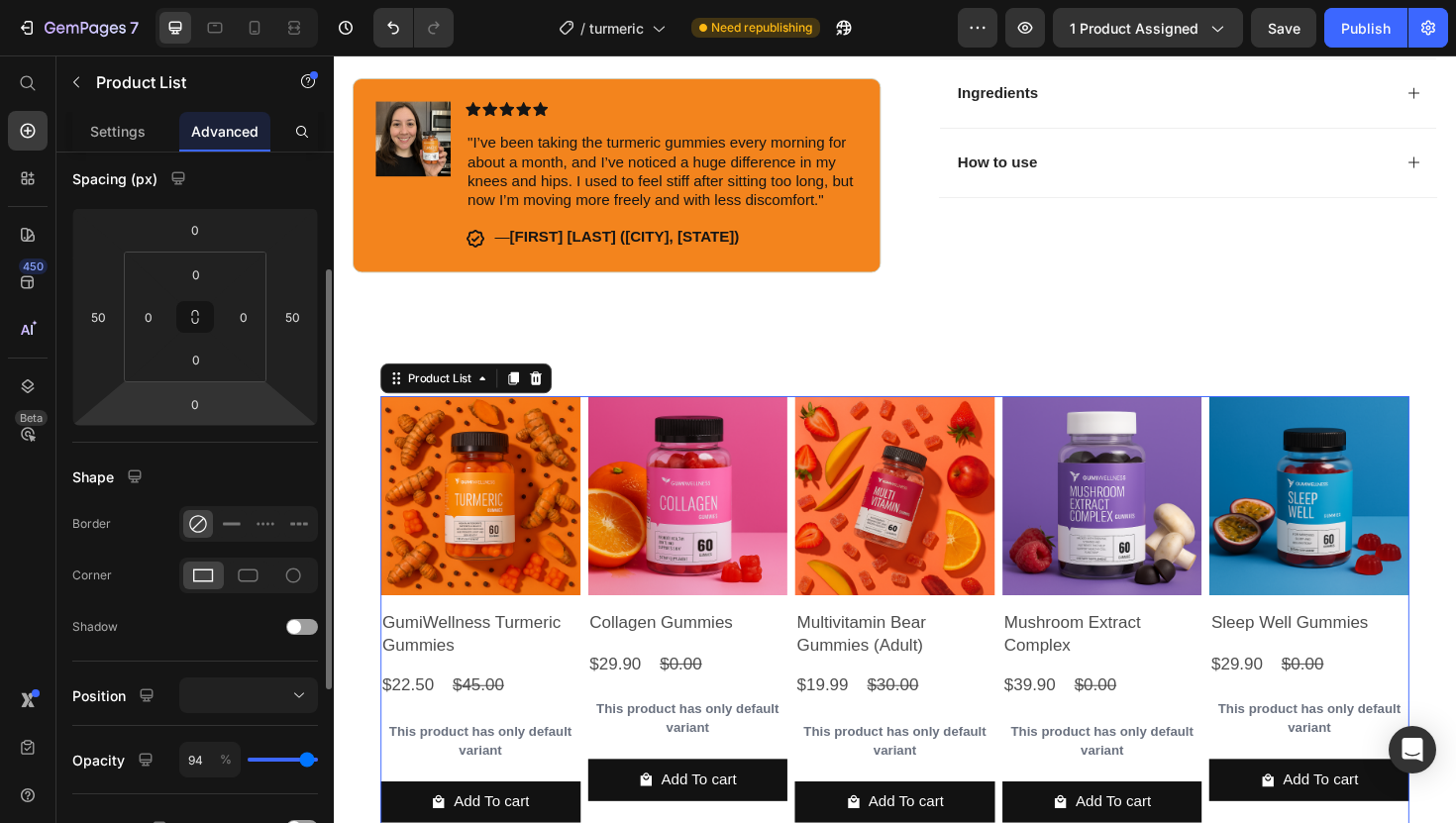 type on "91" 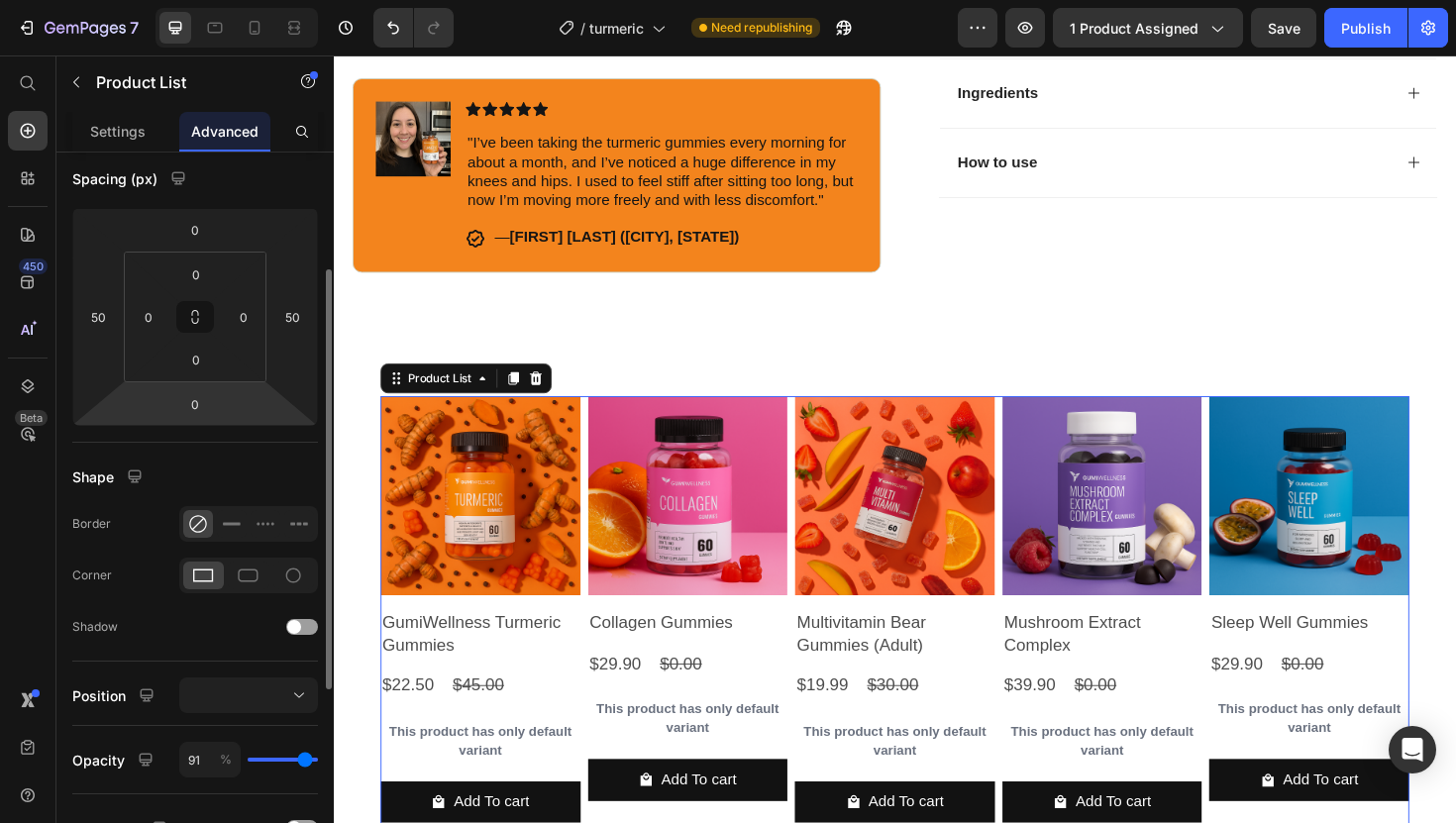 type on "89" 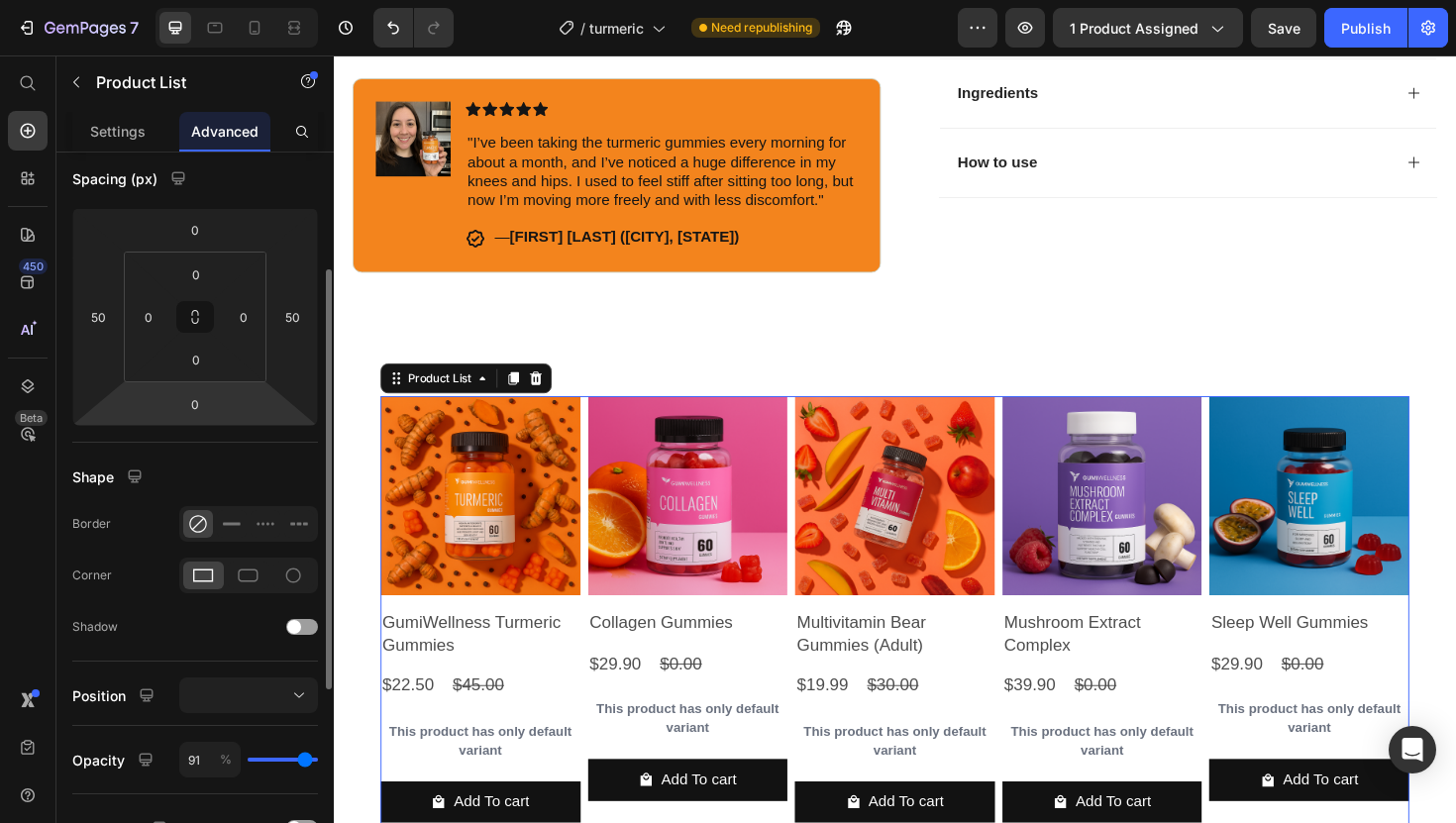 type on "89" 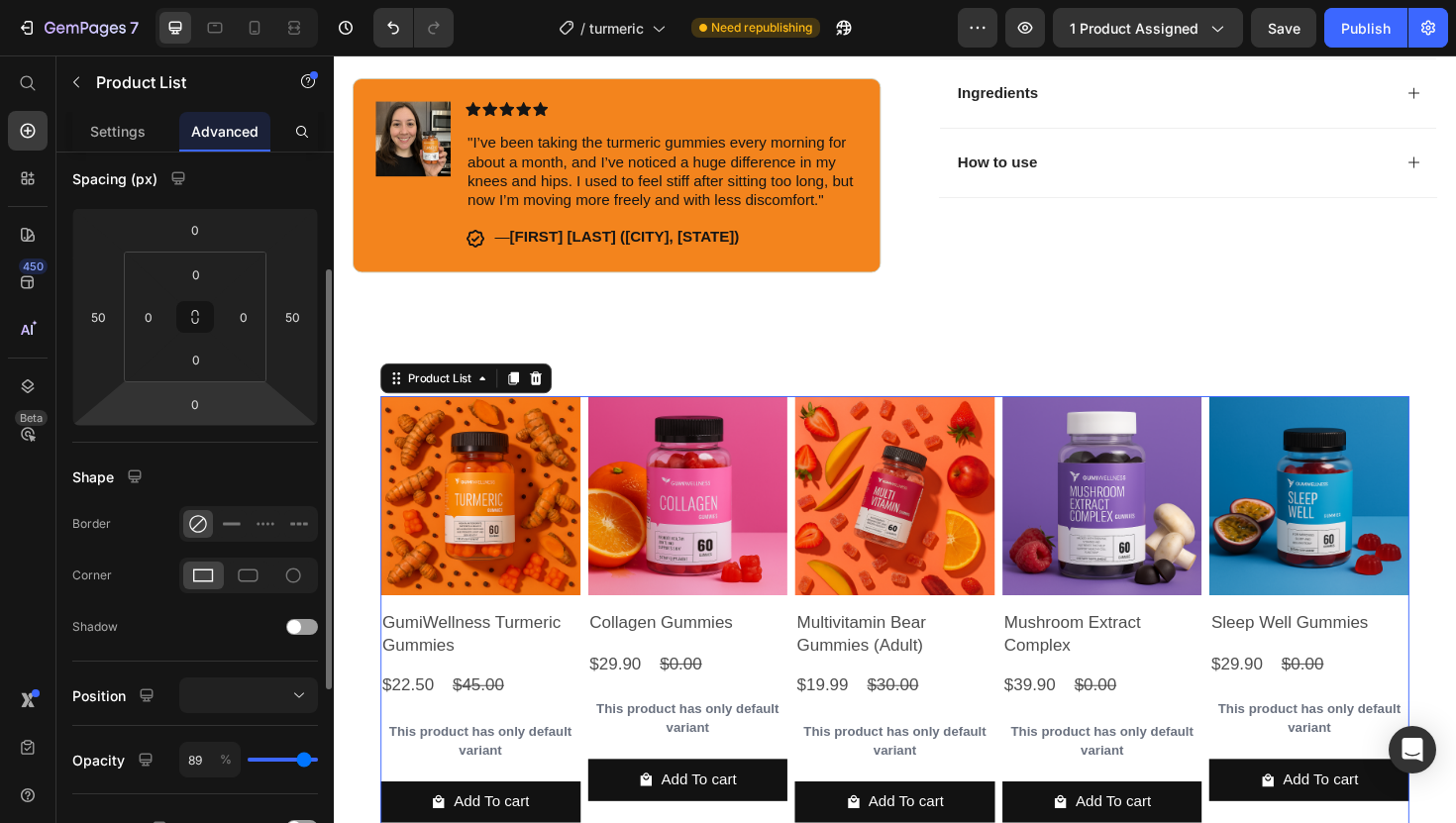 type on "87" 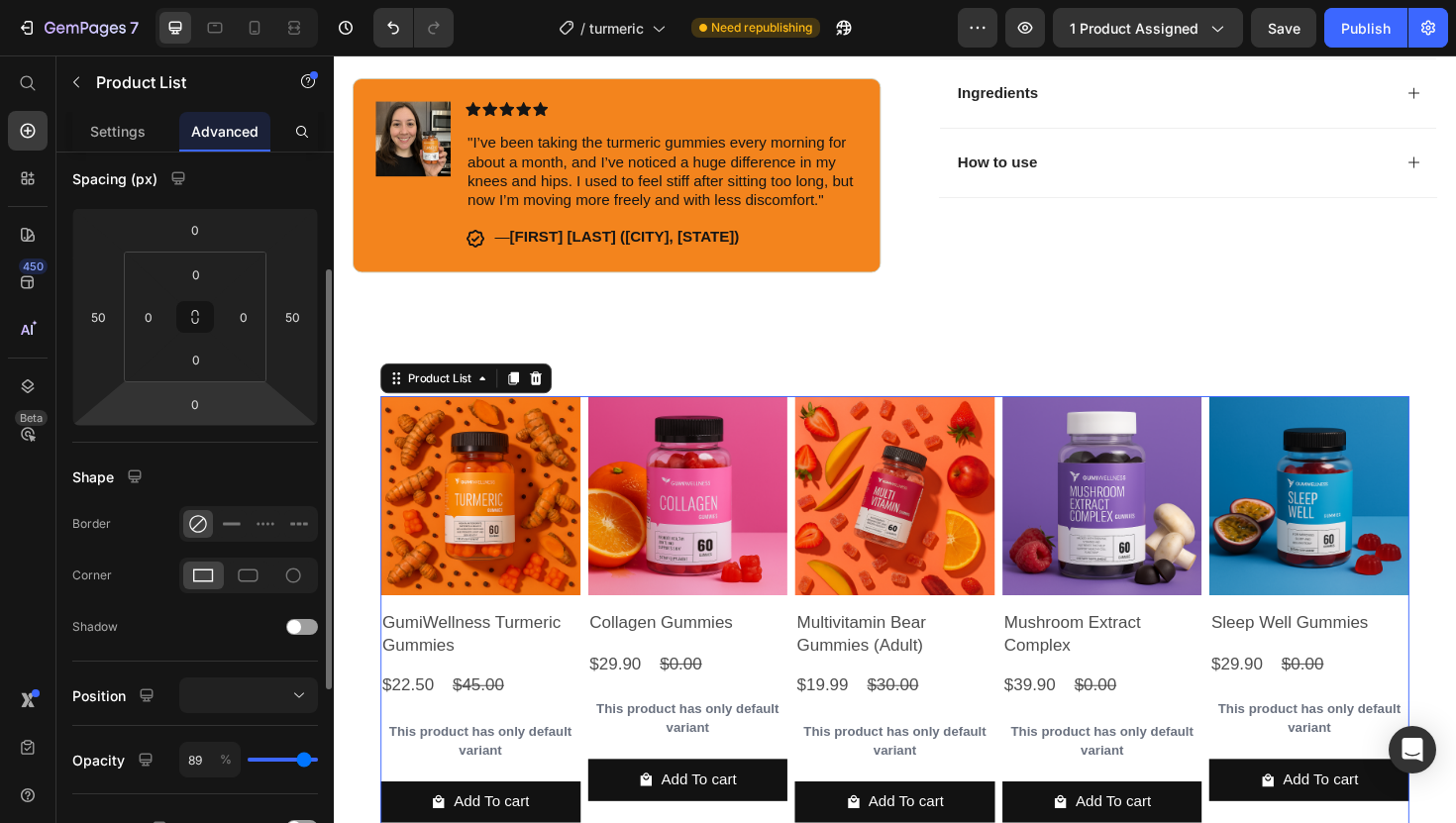 type on "87" 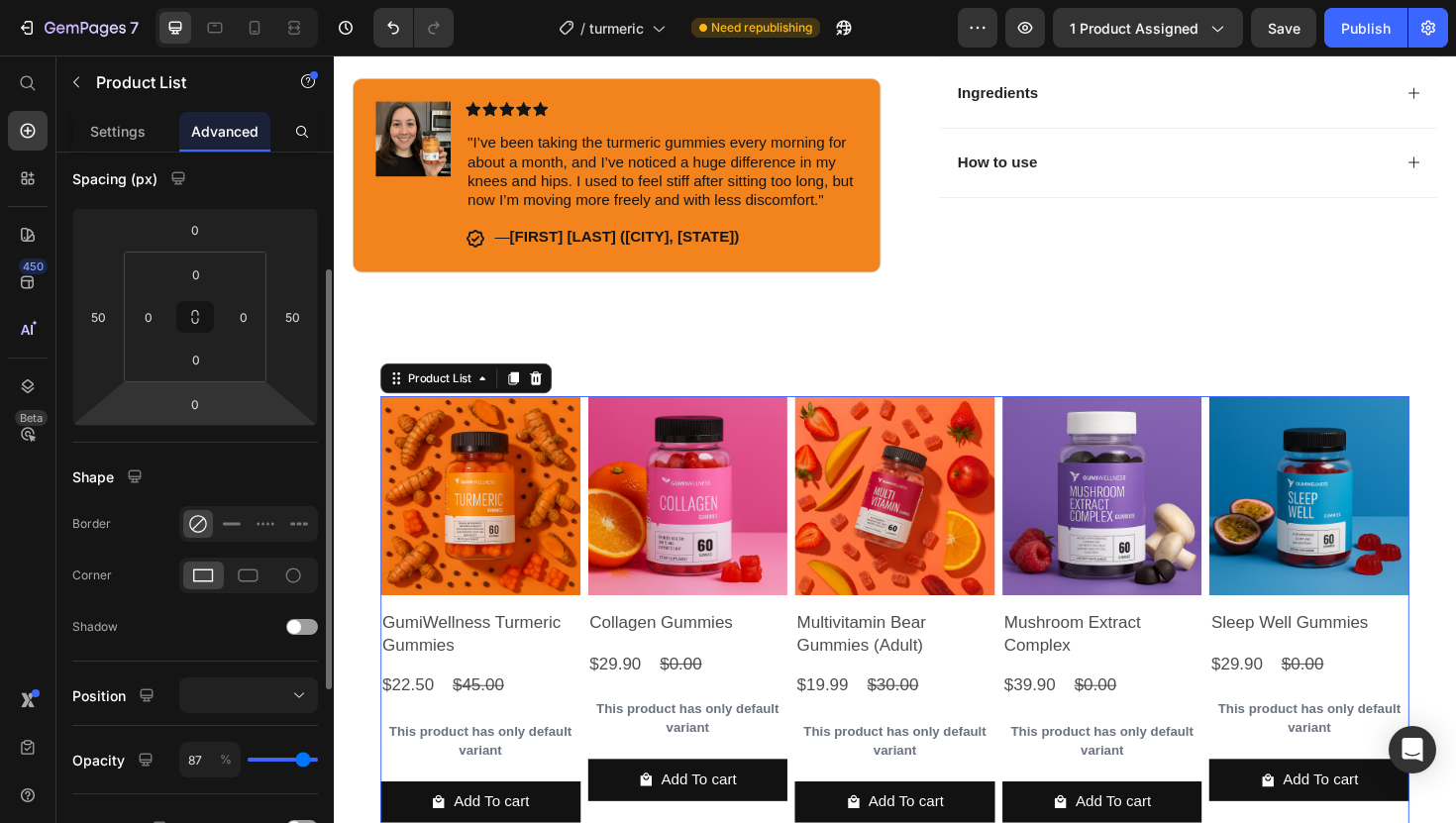 type on "85" 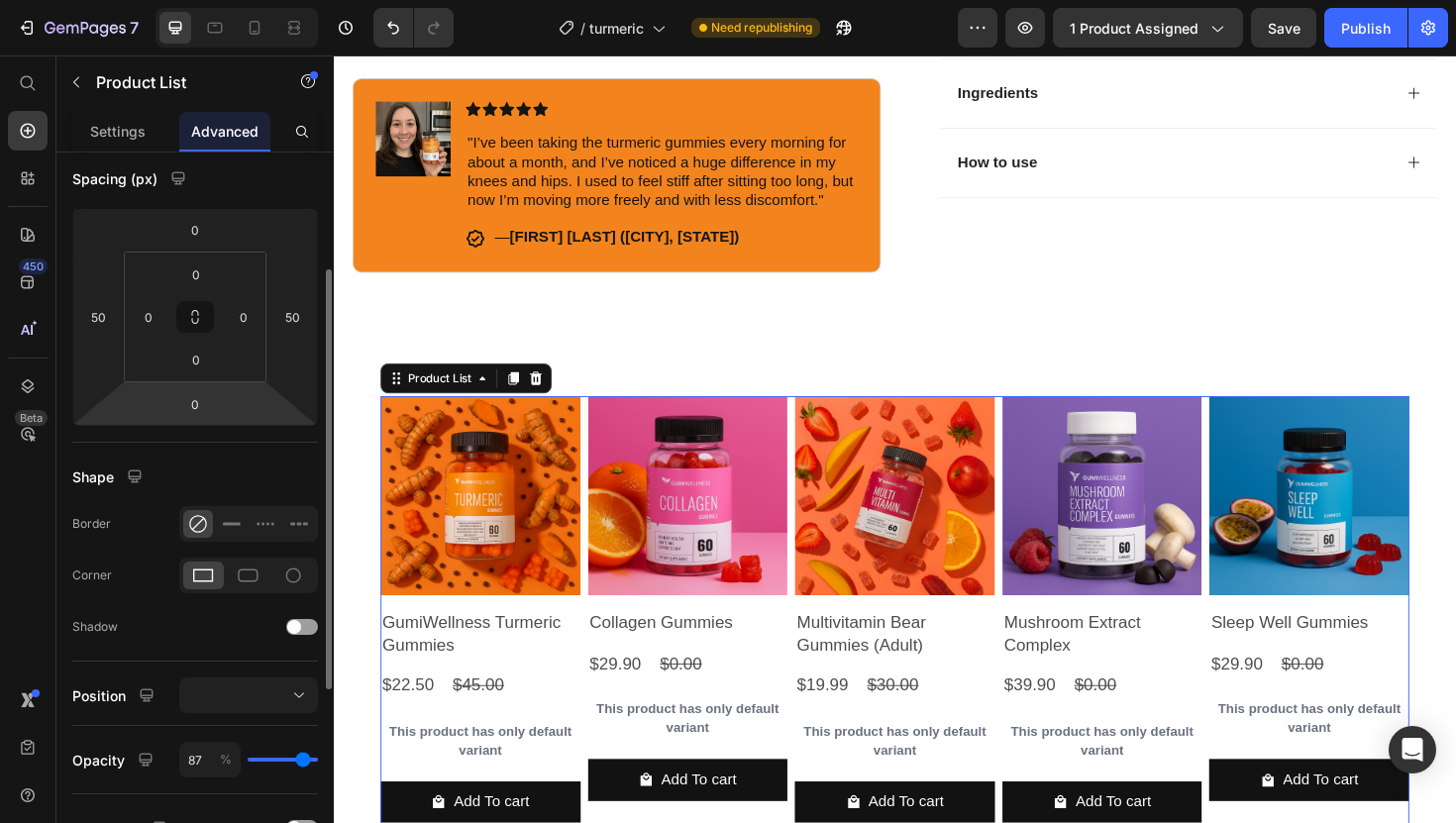 type on "85" 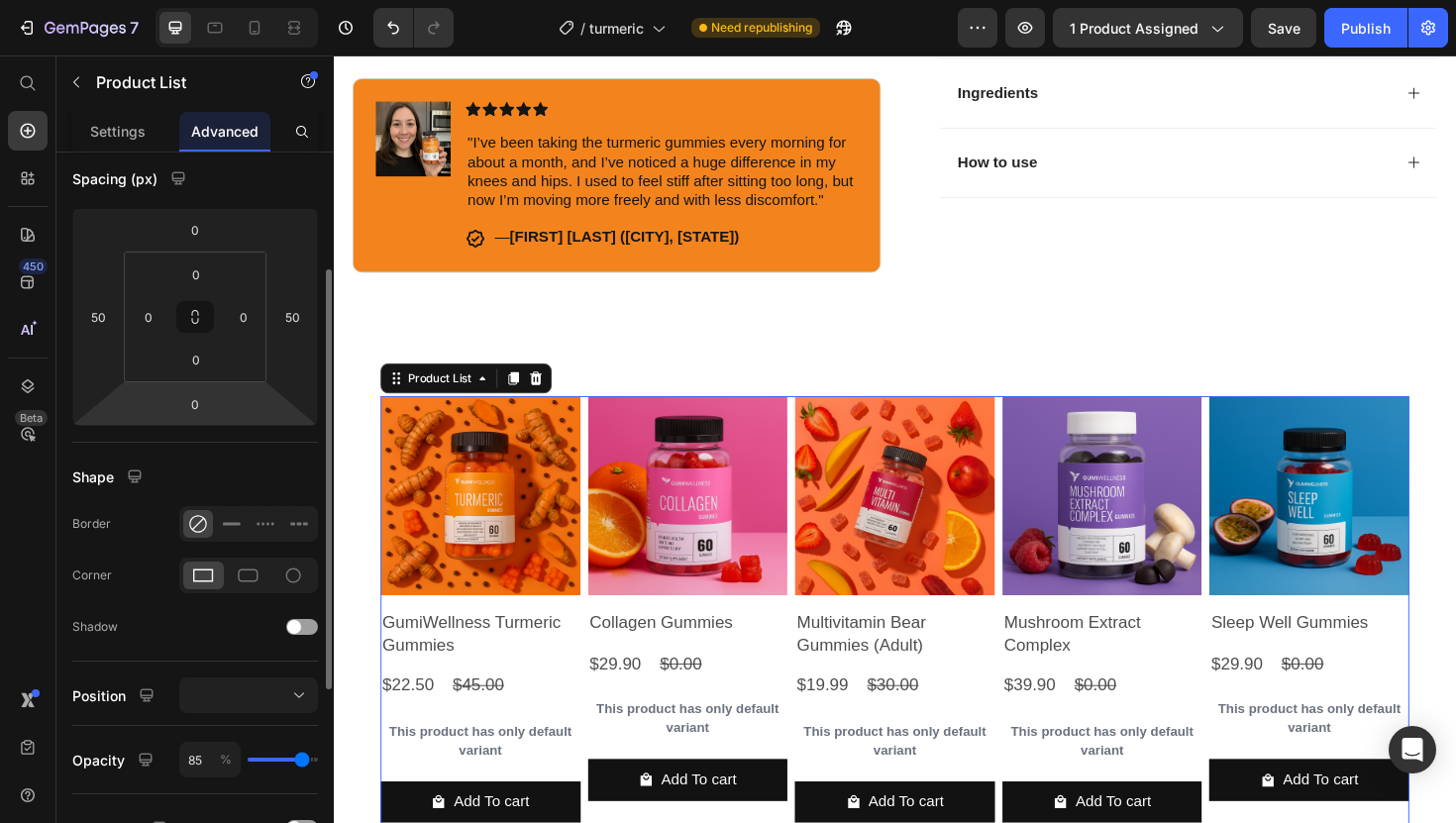 type on "84" 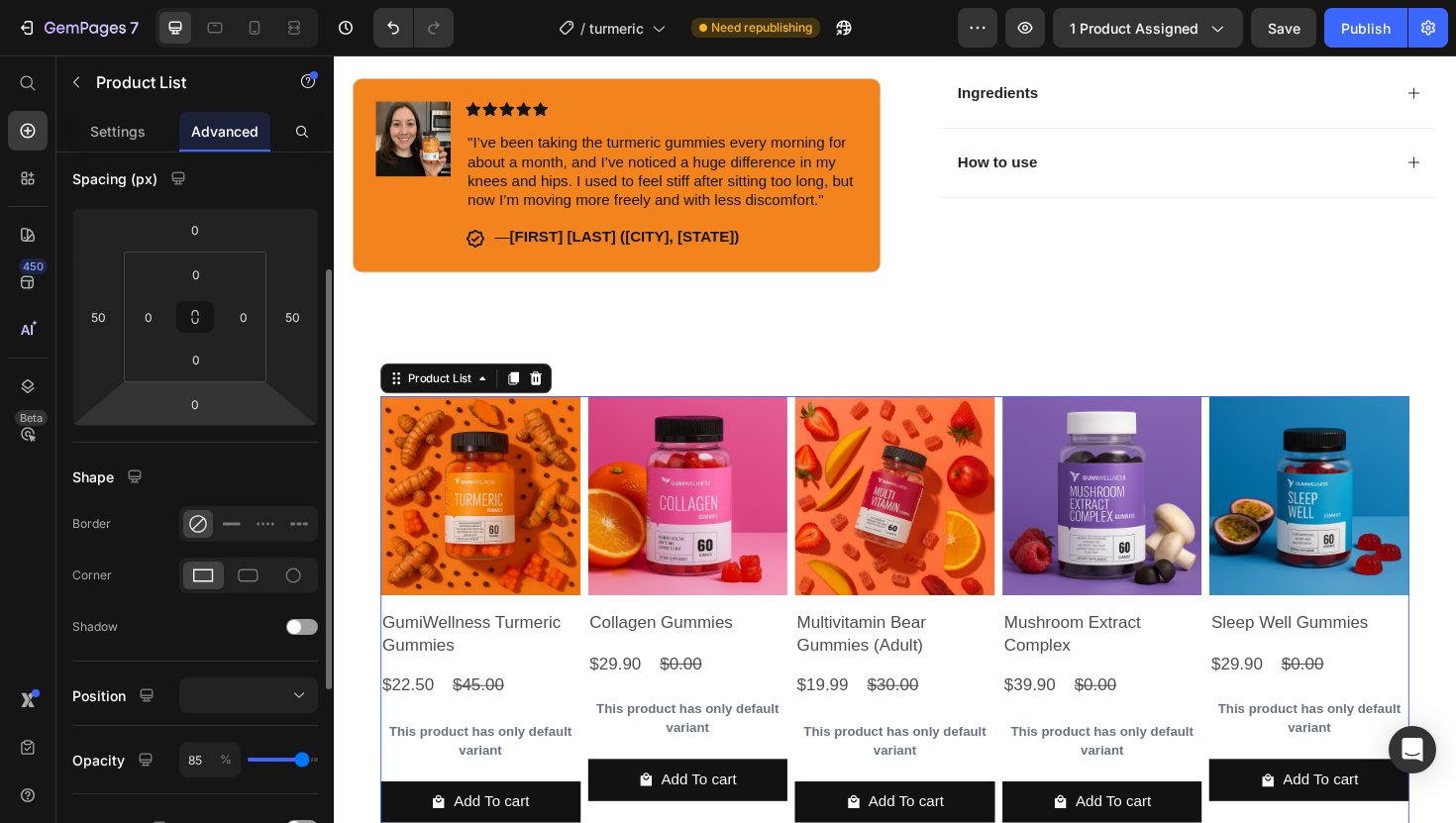 type on "84" 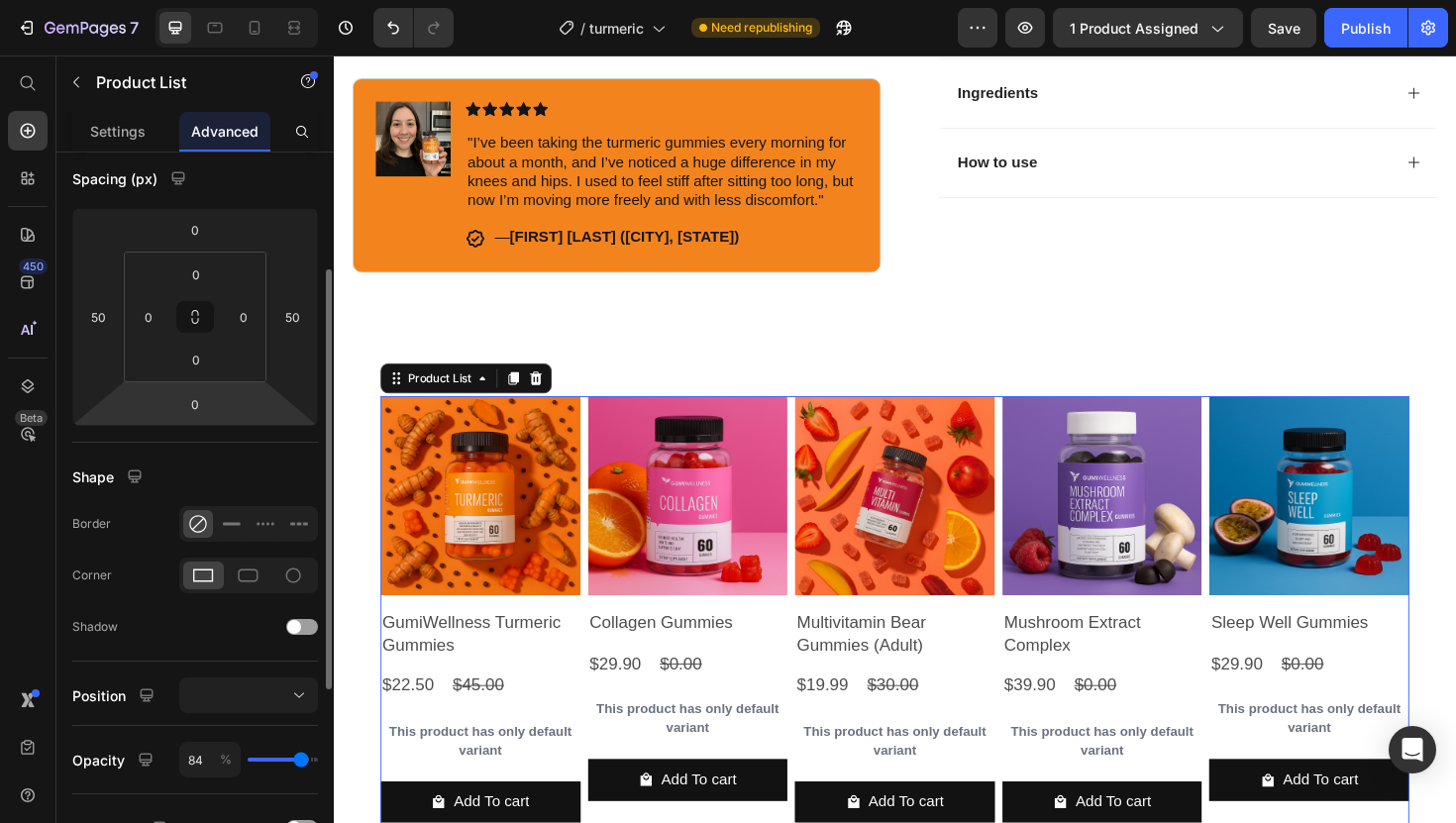 type on "82" 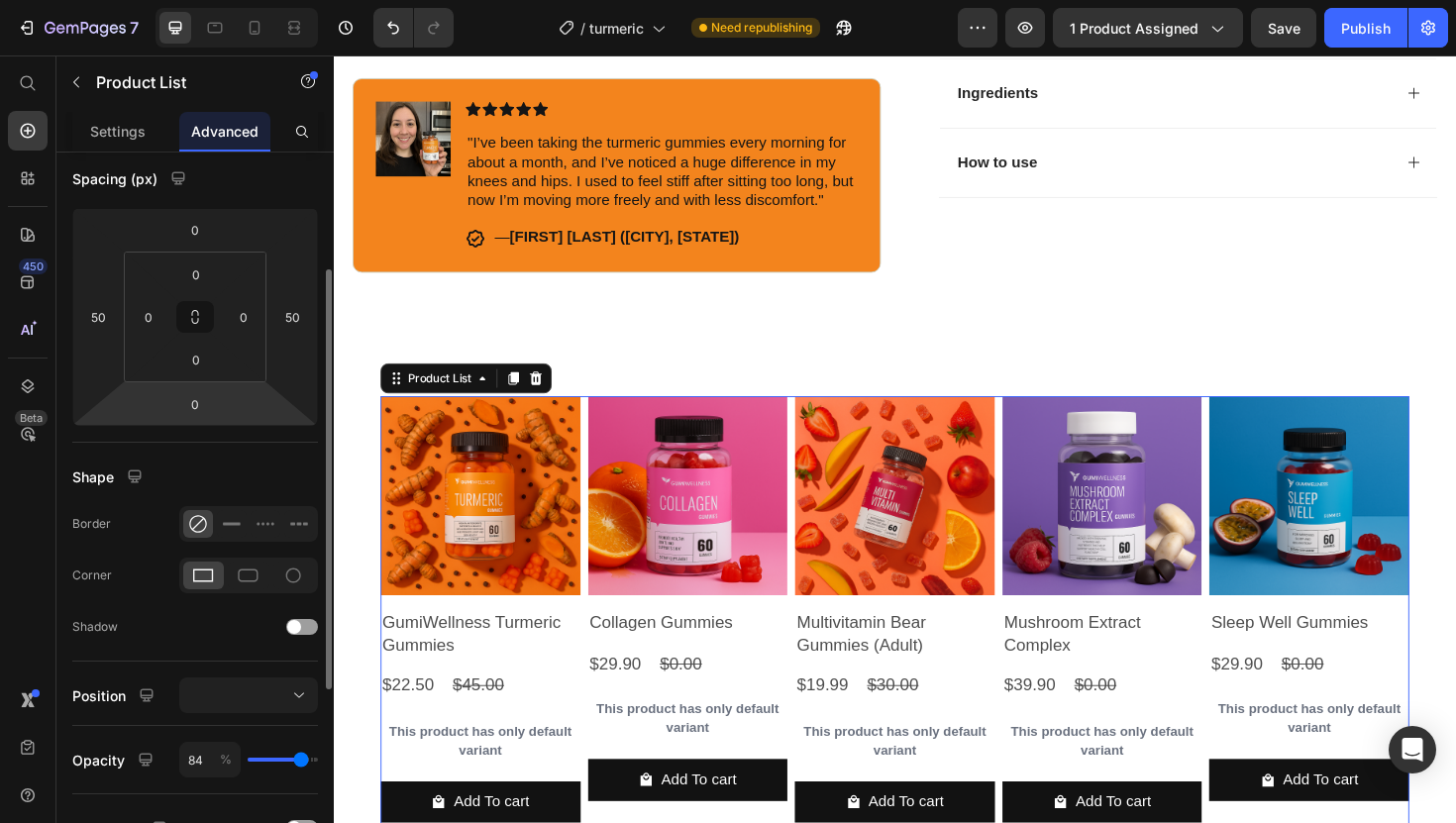type on "82" 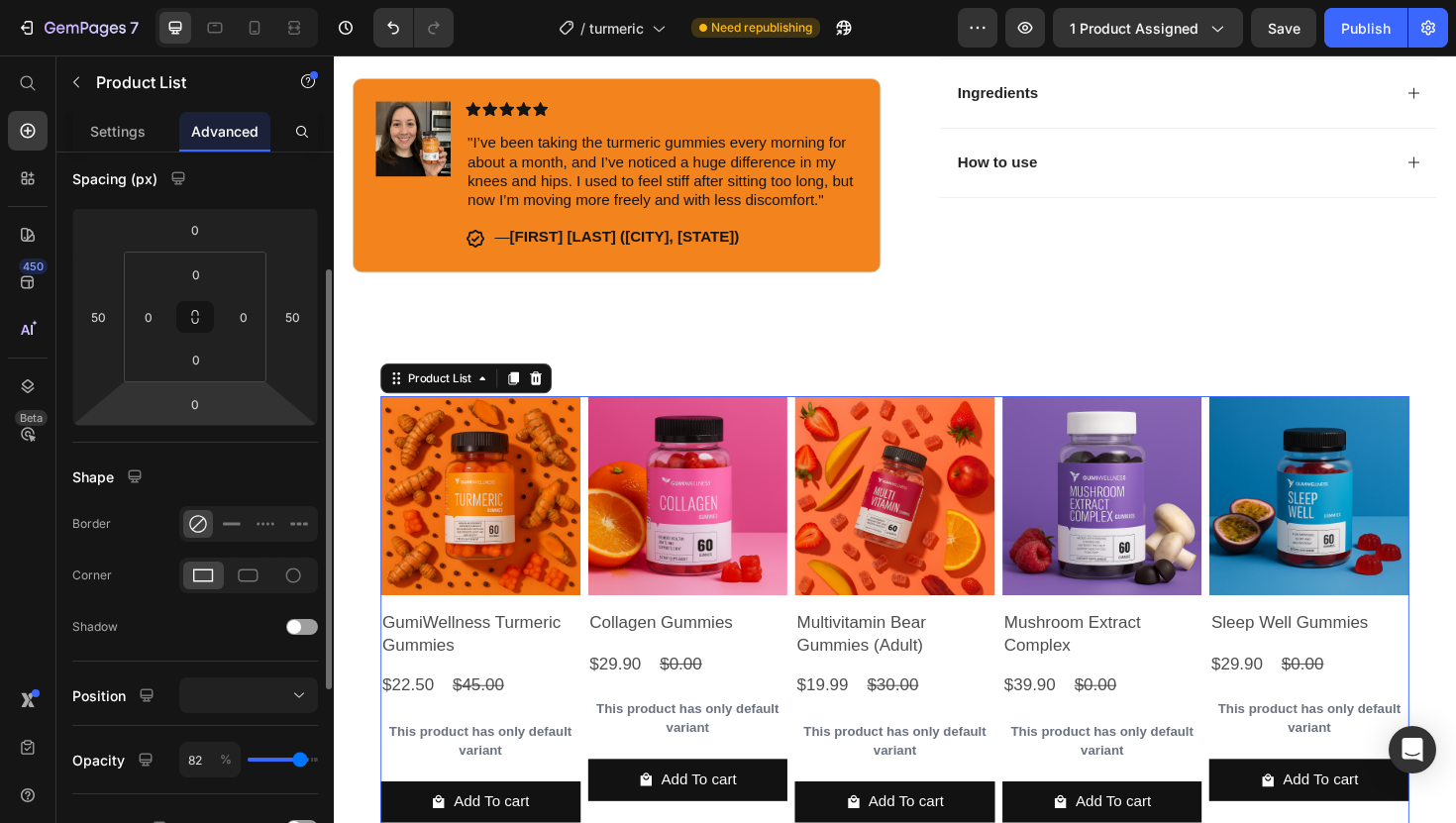 type on "80" 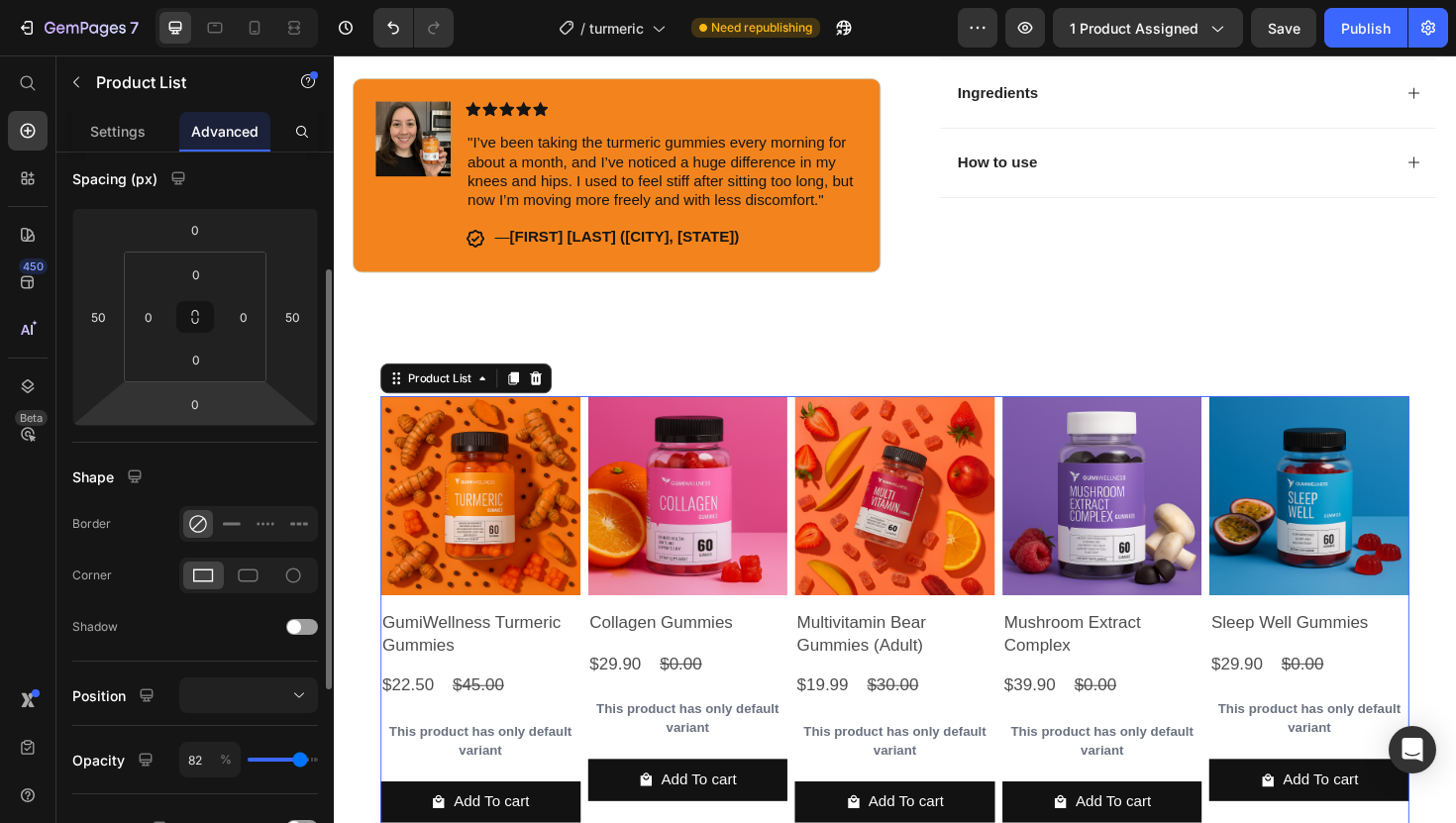 type on "80" 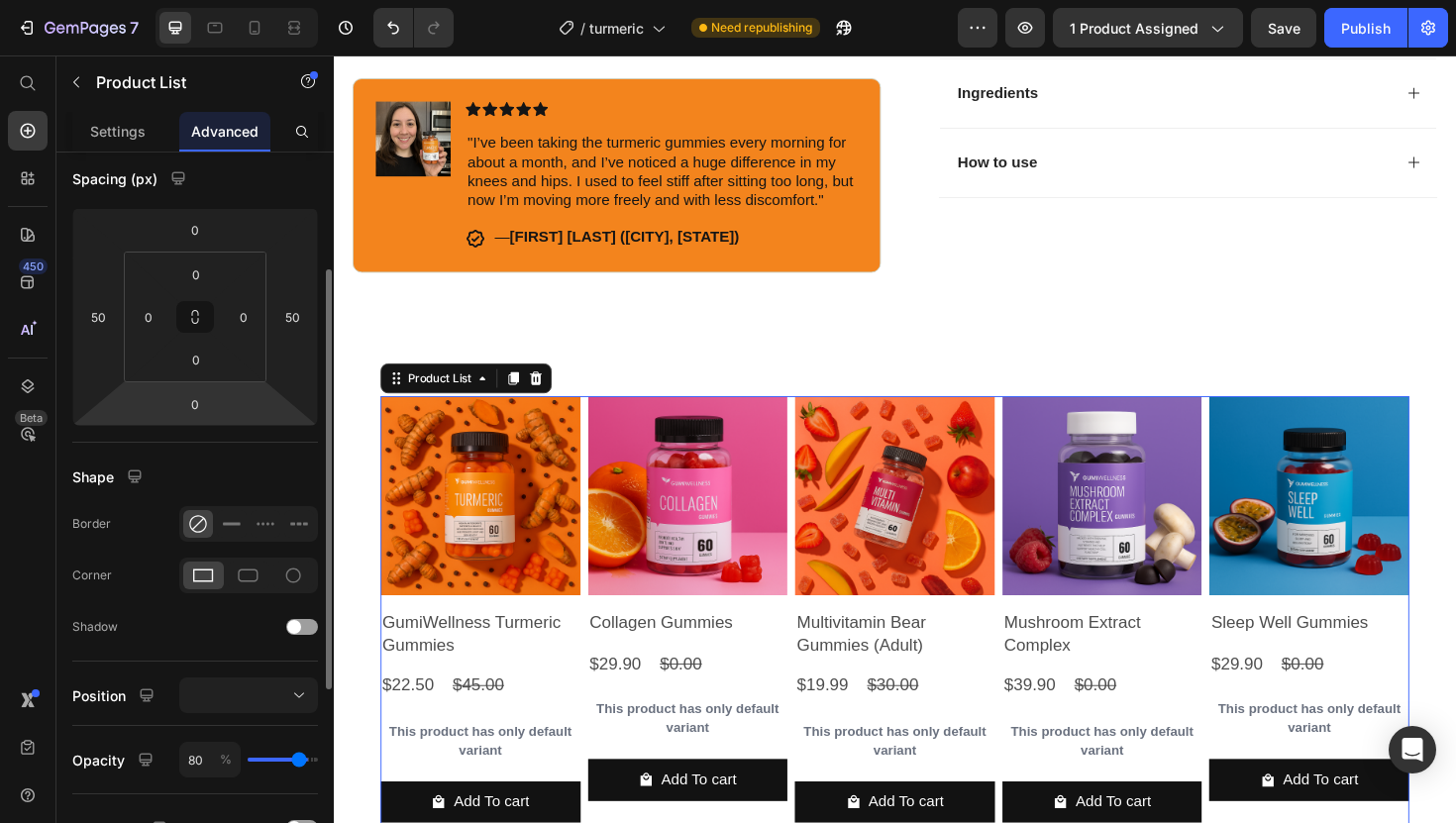 type on "78" 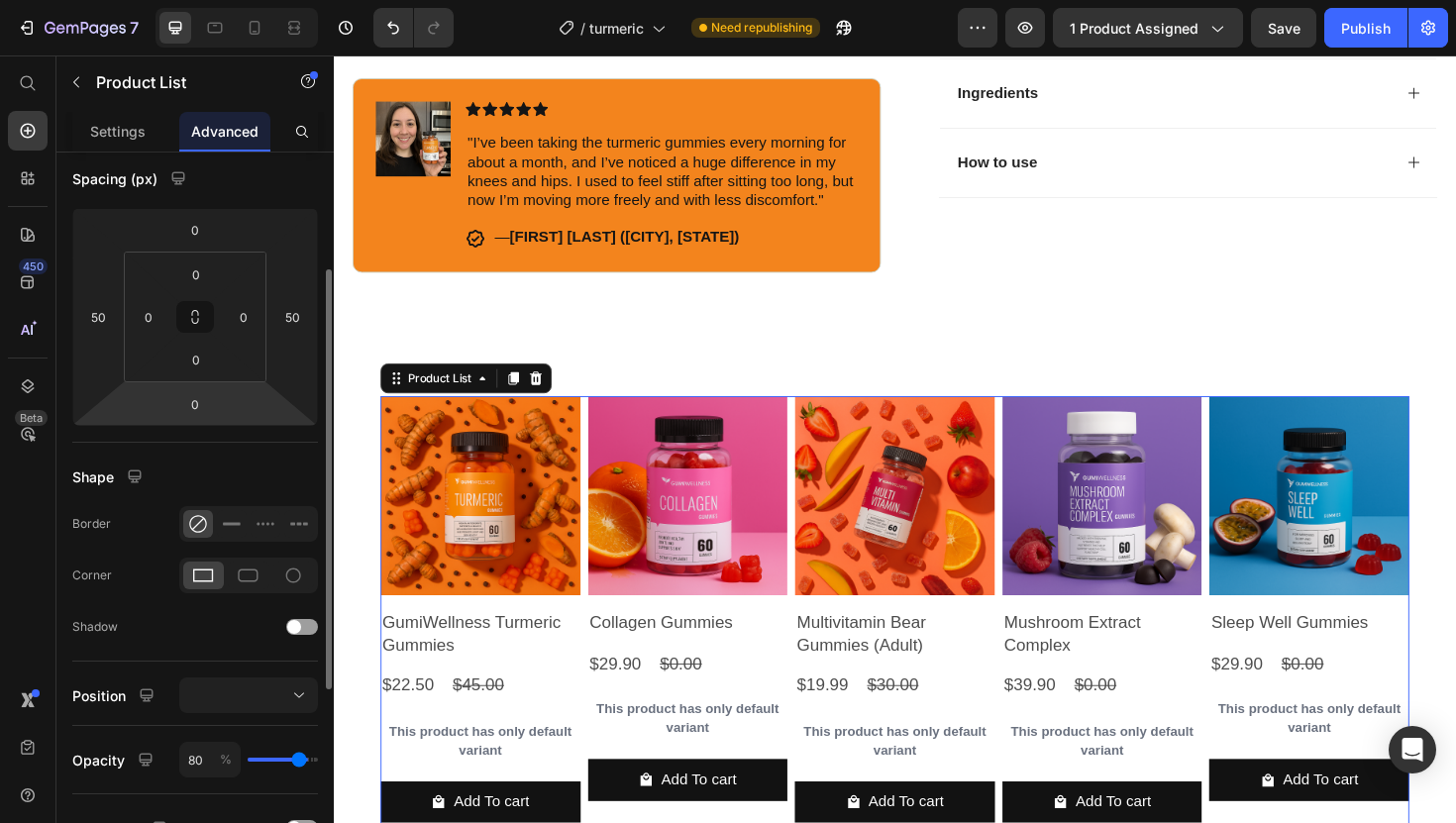 type on "78" 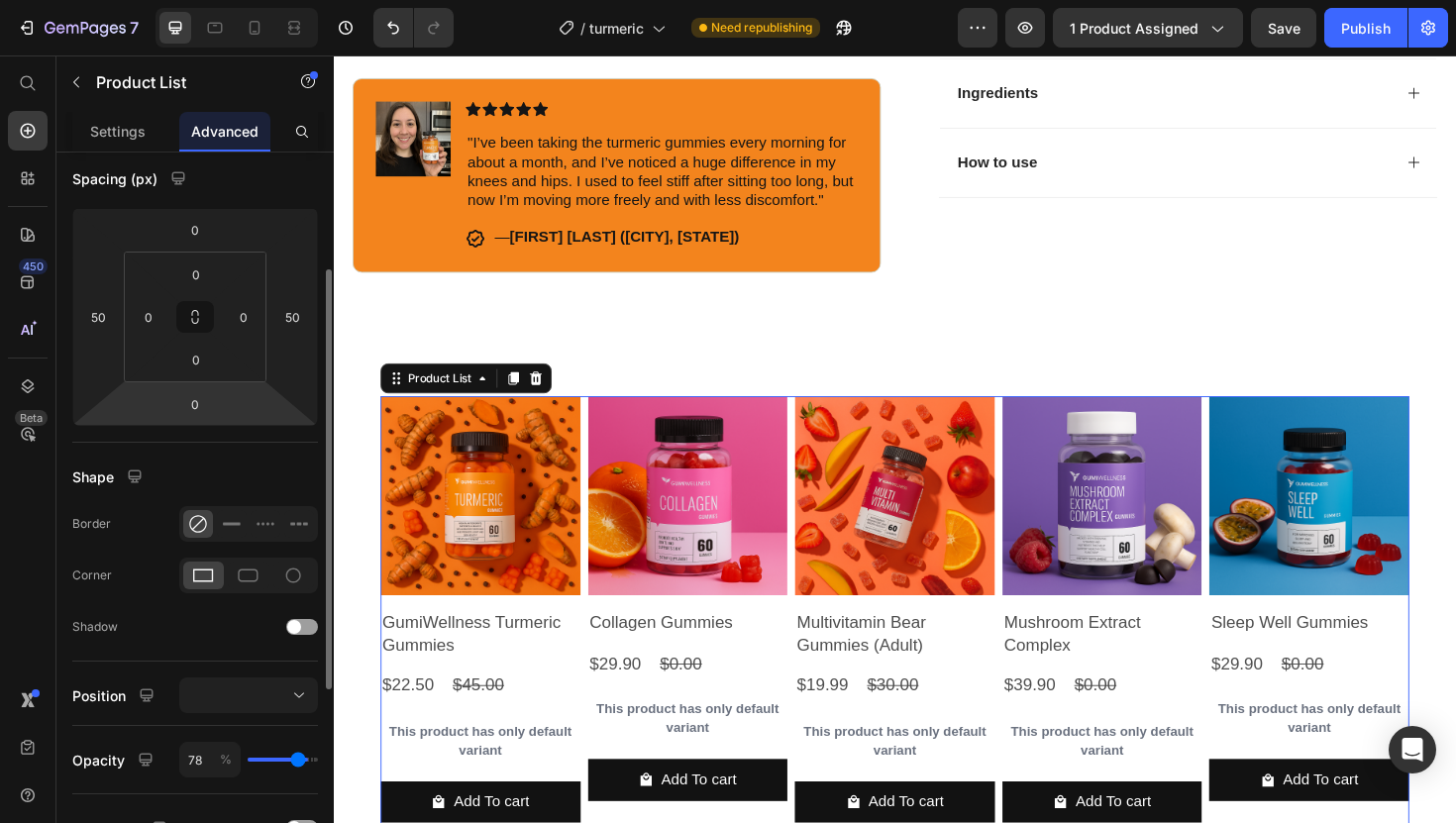 type on "77" 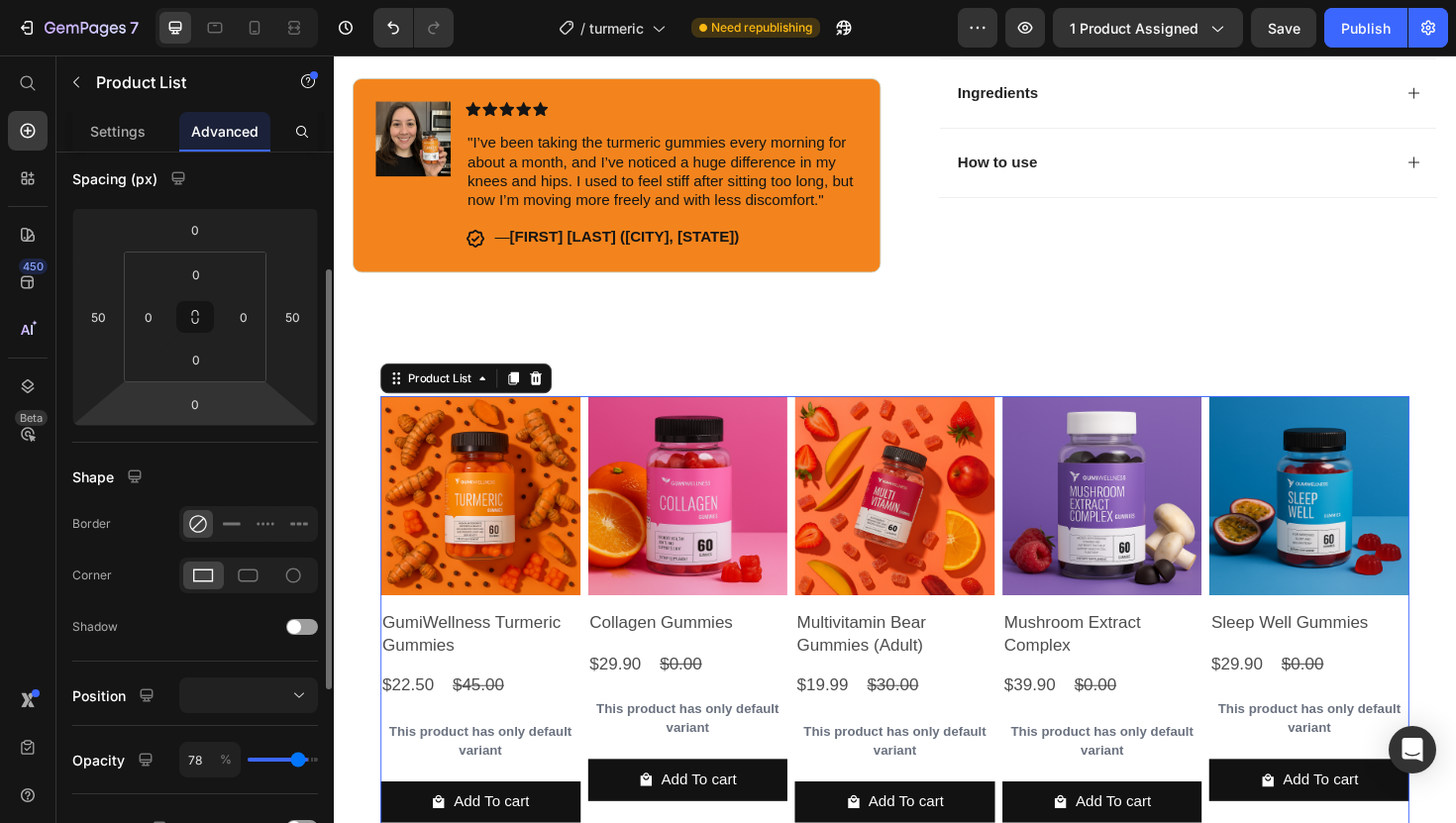type on "77" 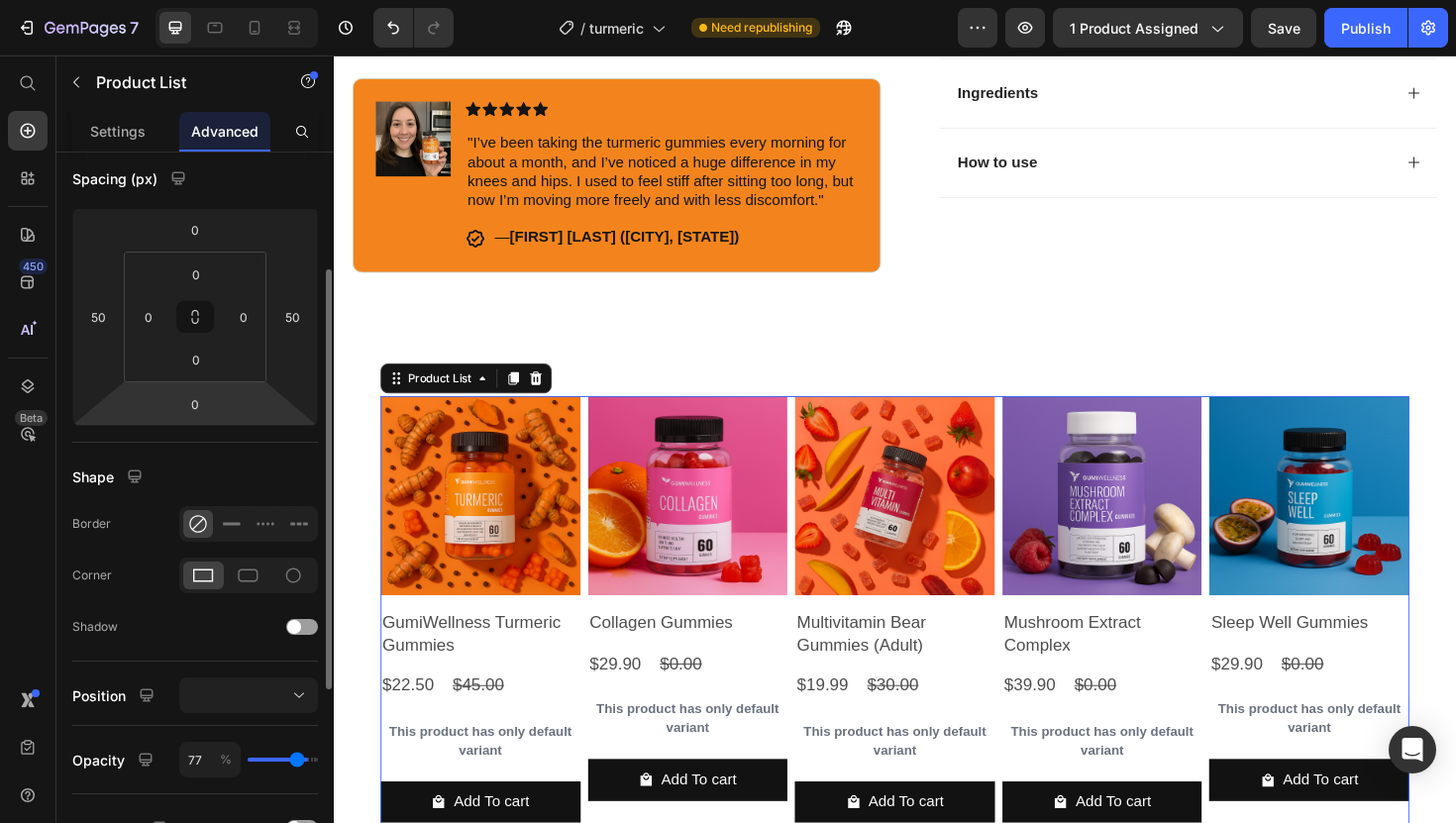 type on "76" 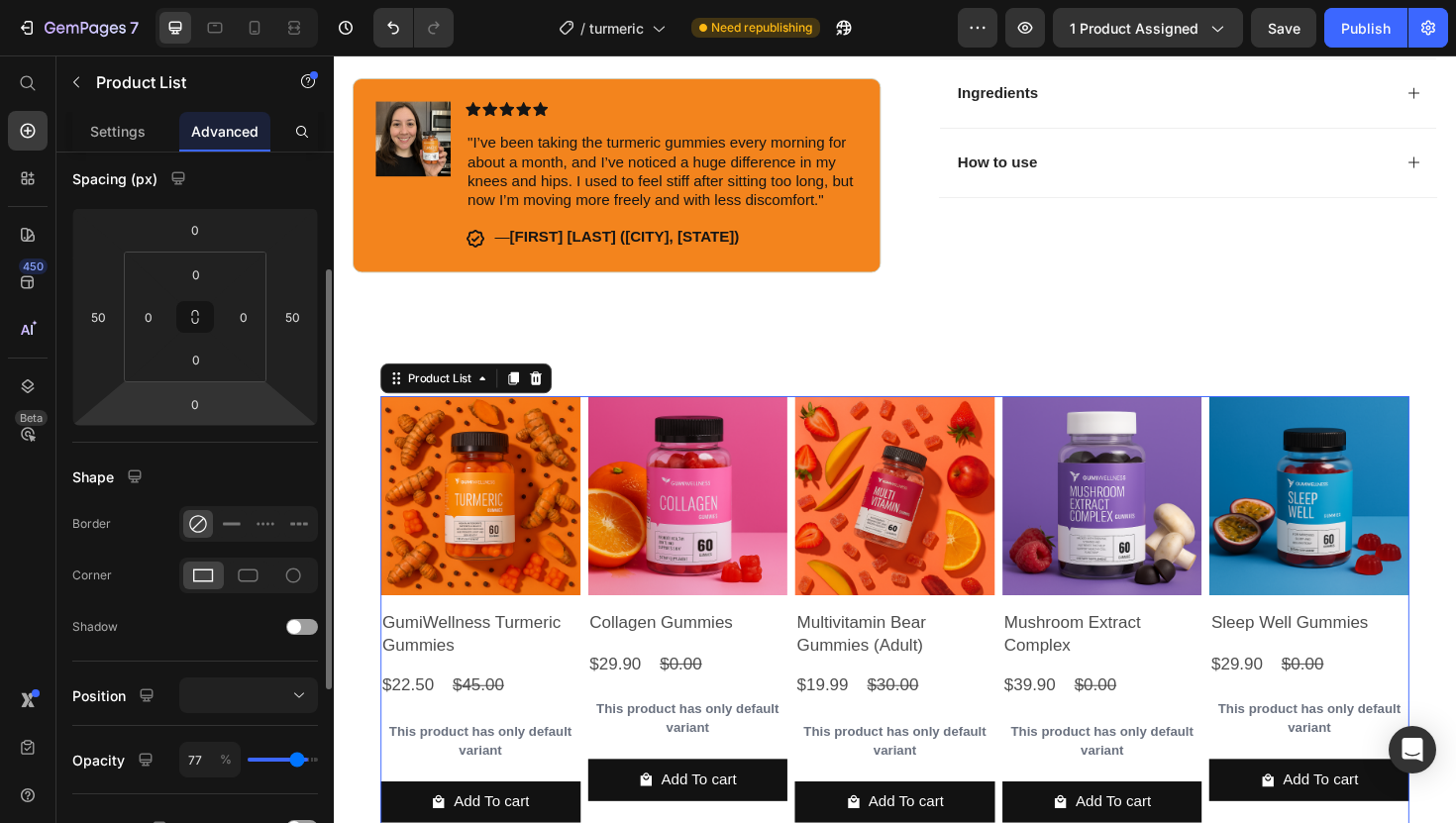 type on "76" 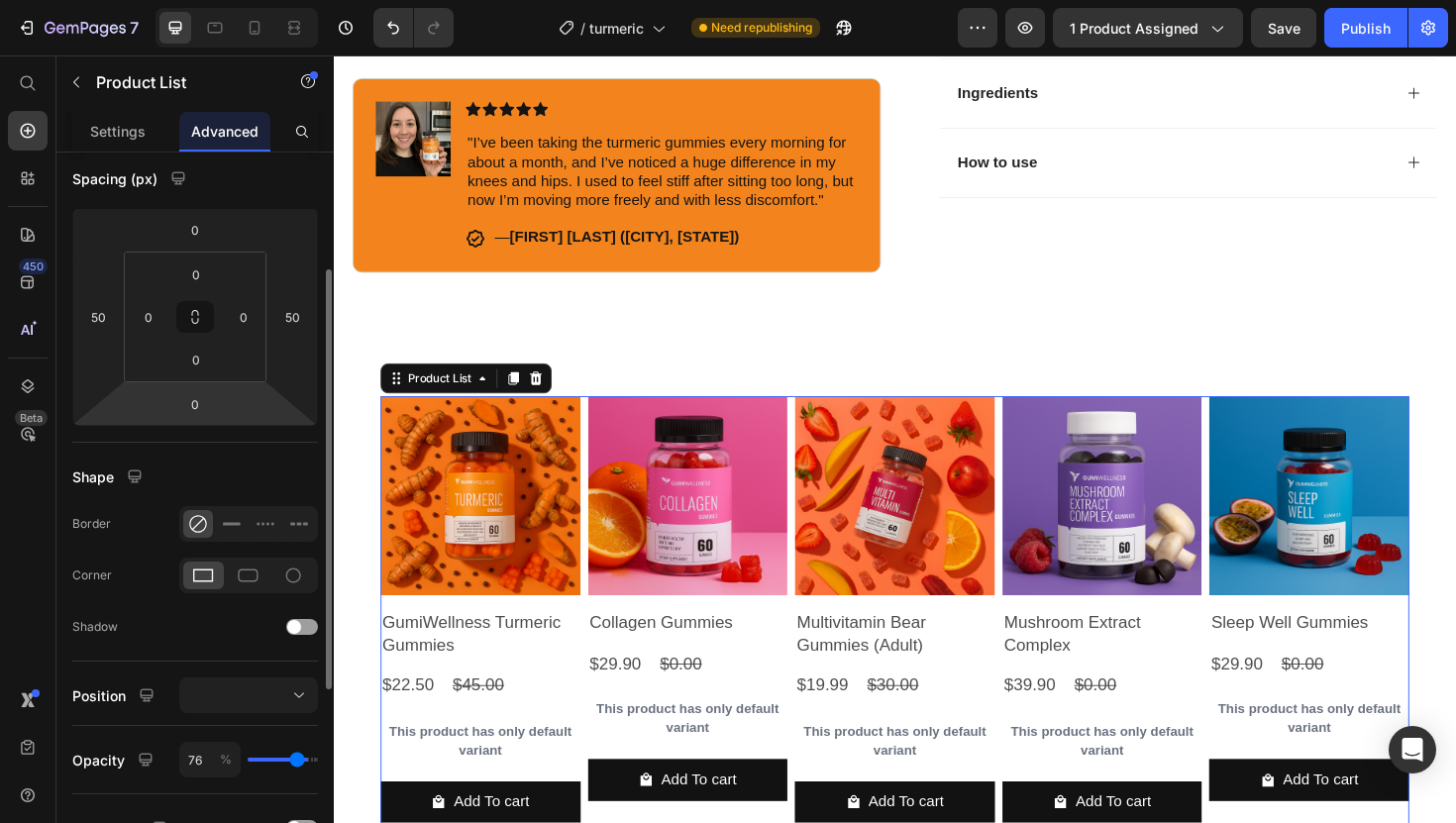 type on "75" 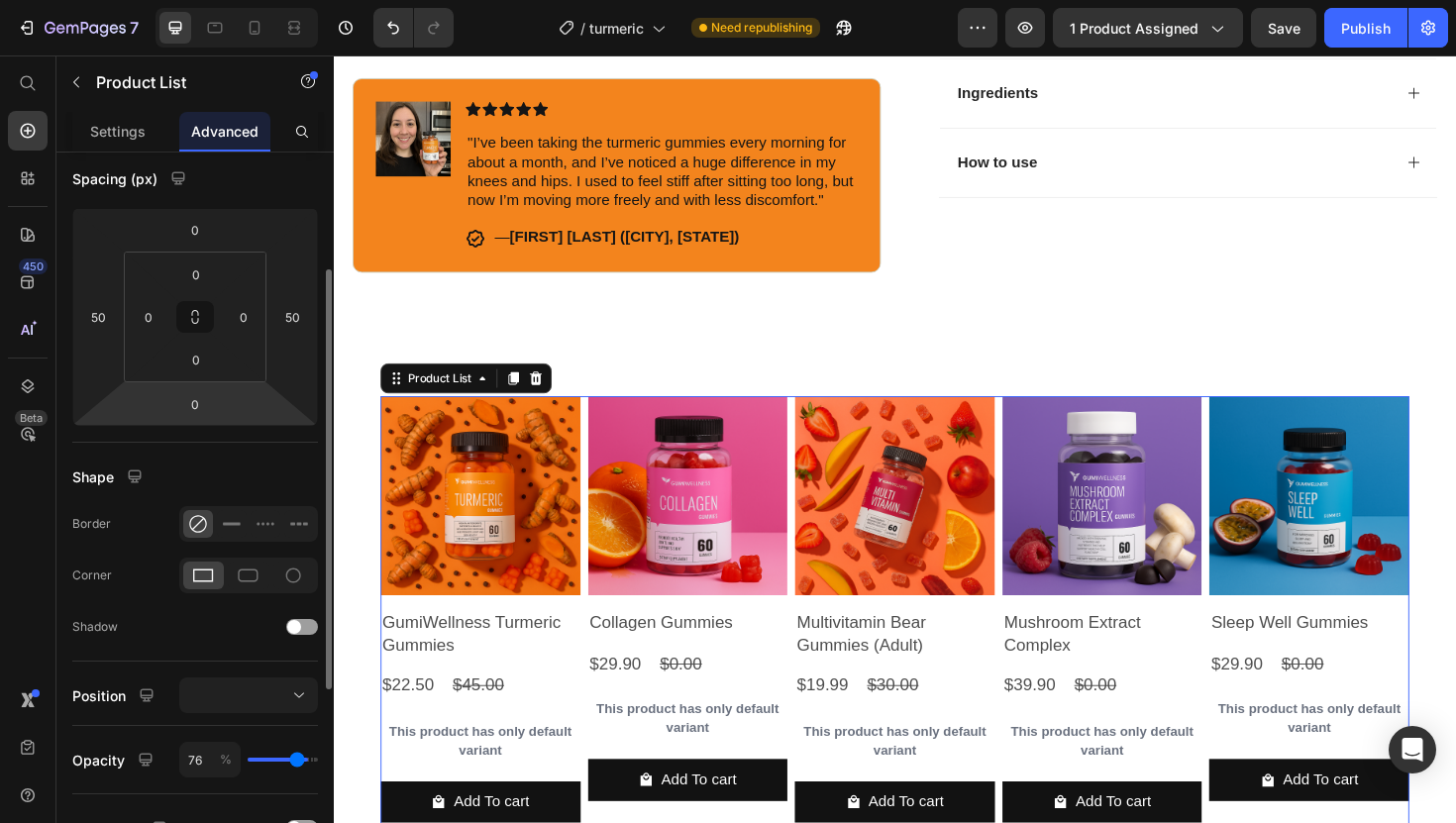 type on "75" 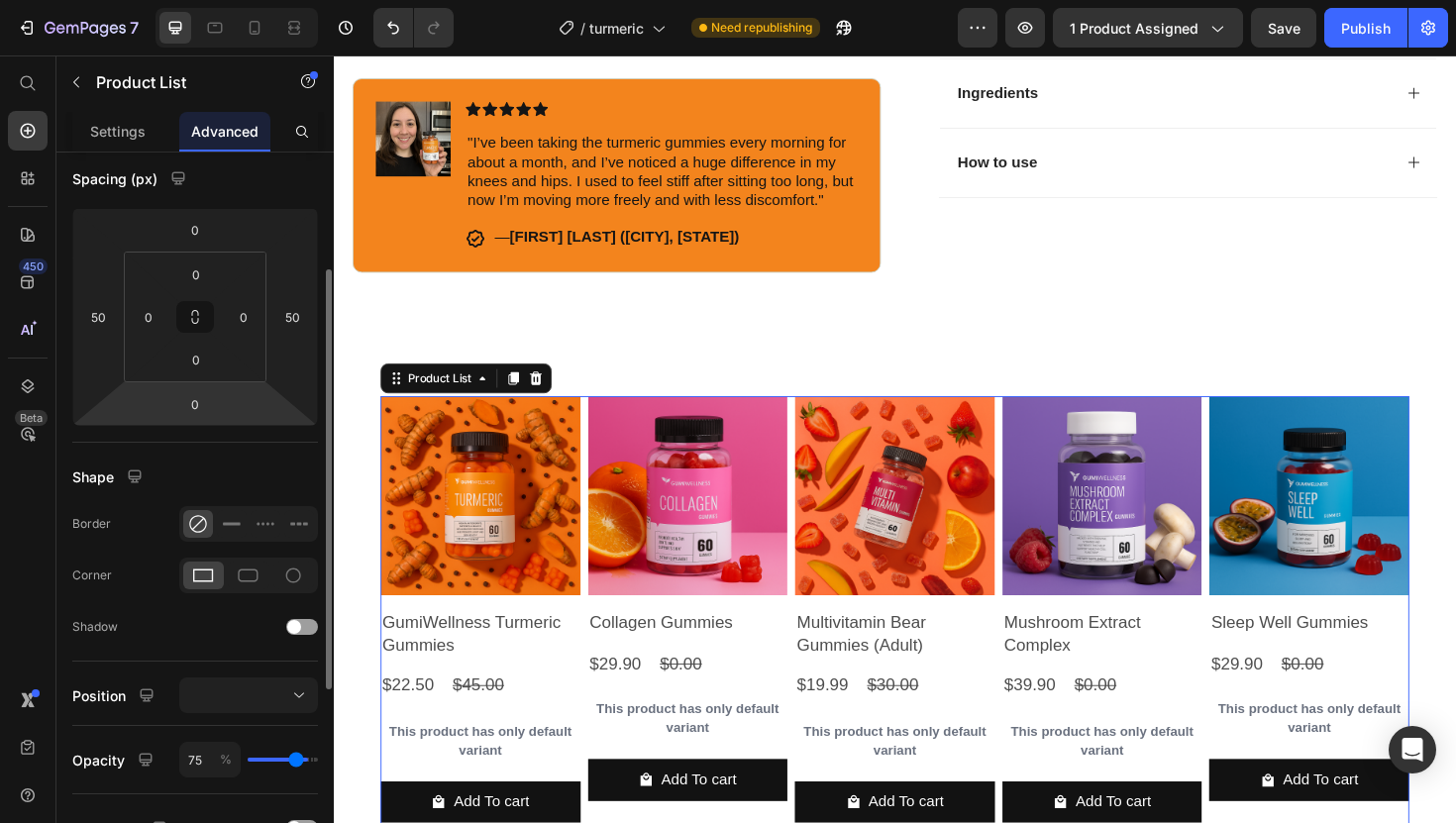 type on "73" 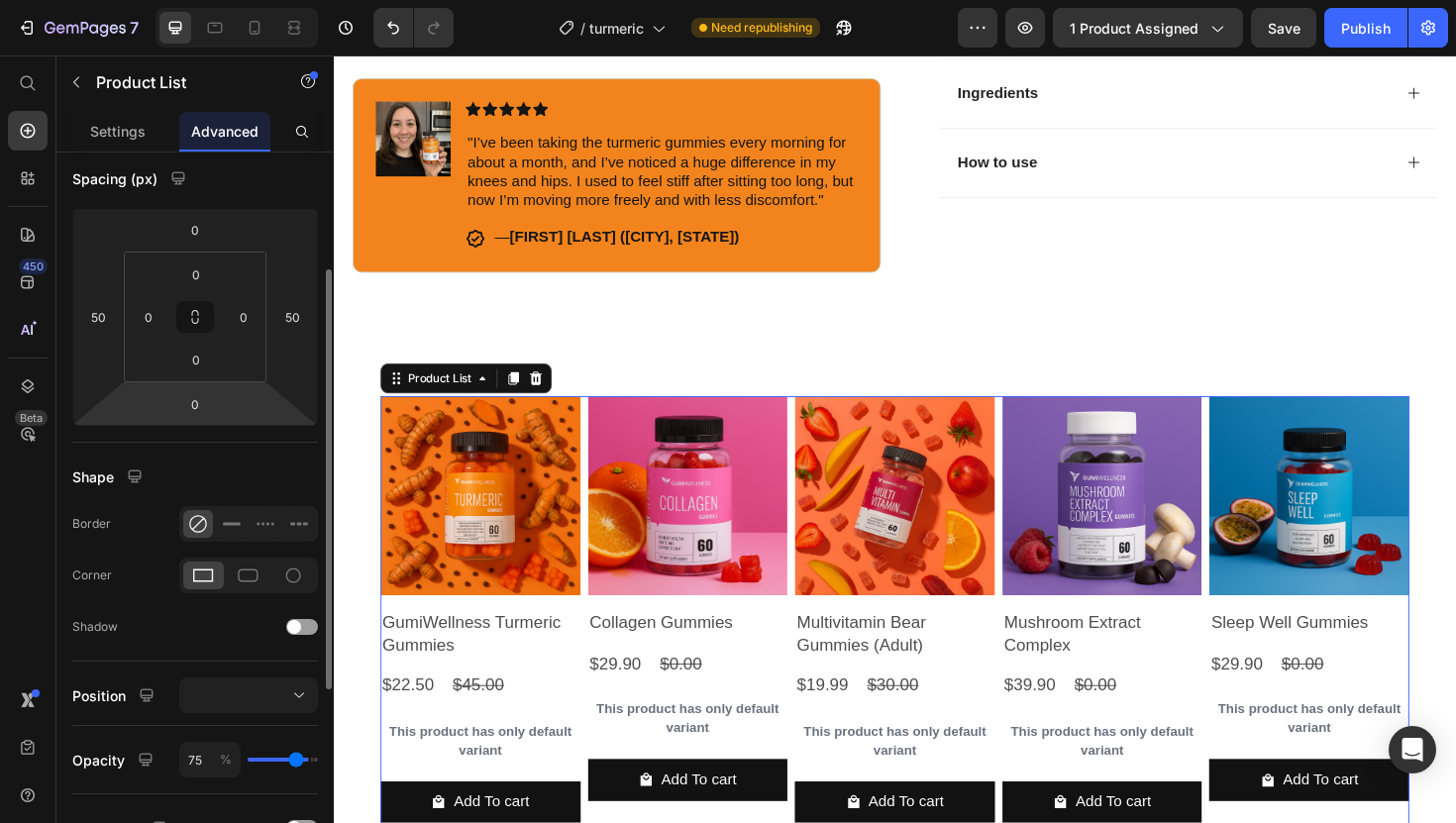 type on "73" 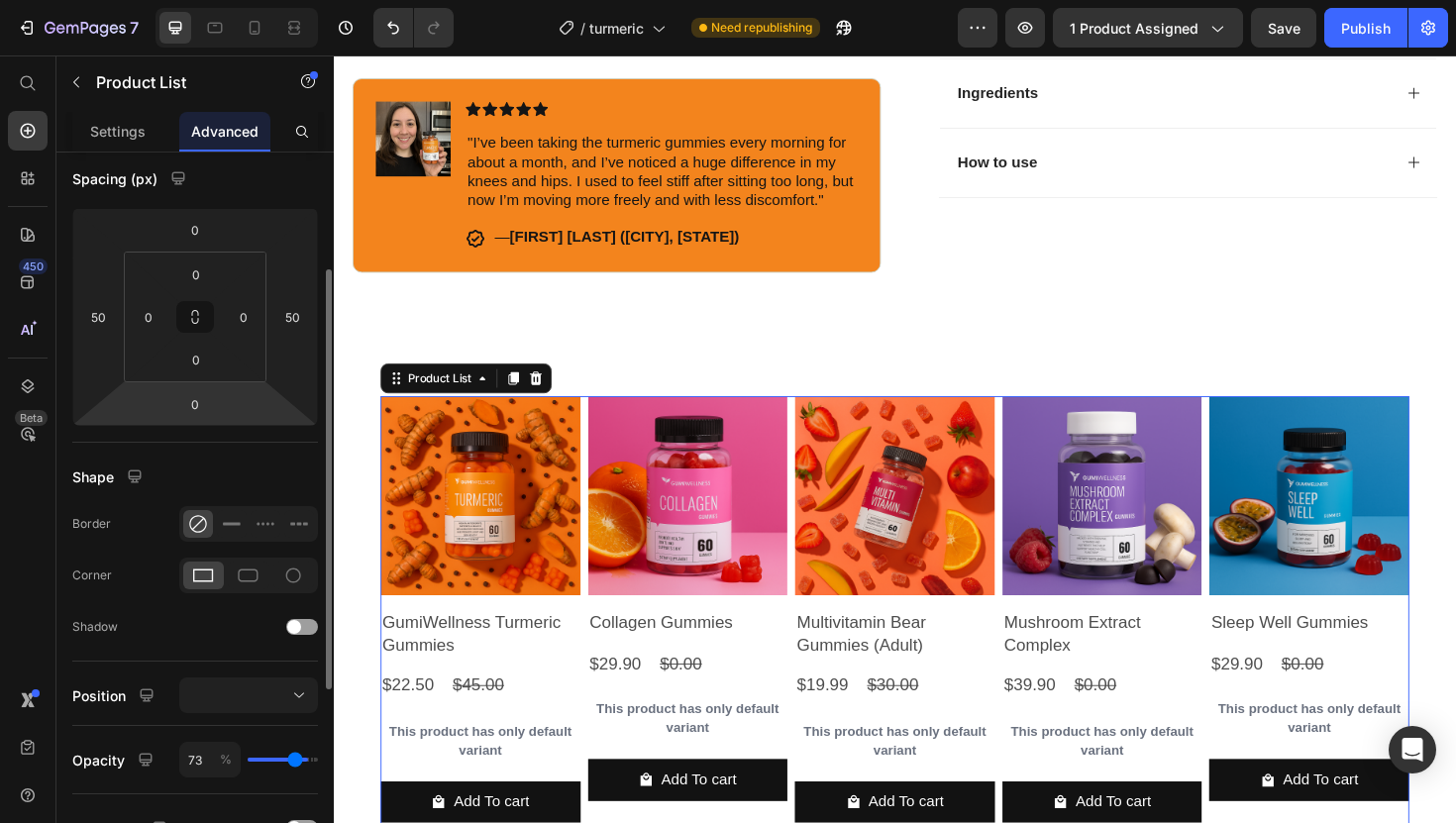 type on "72" 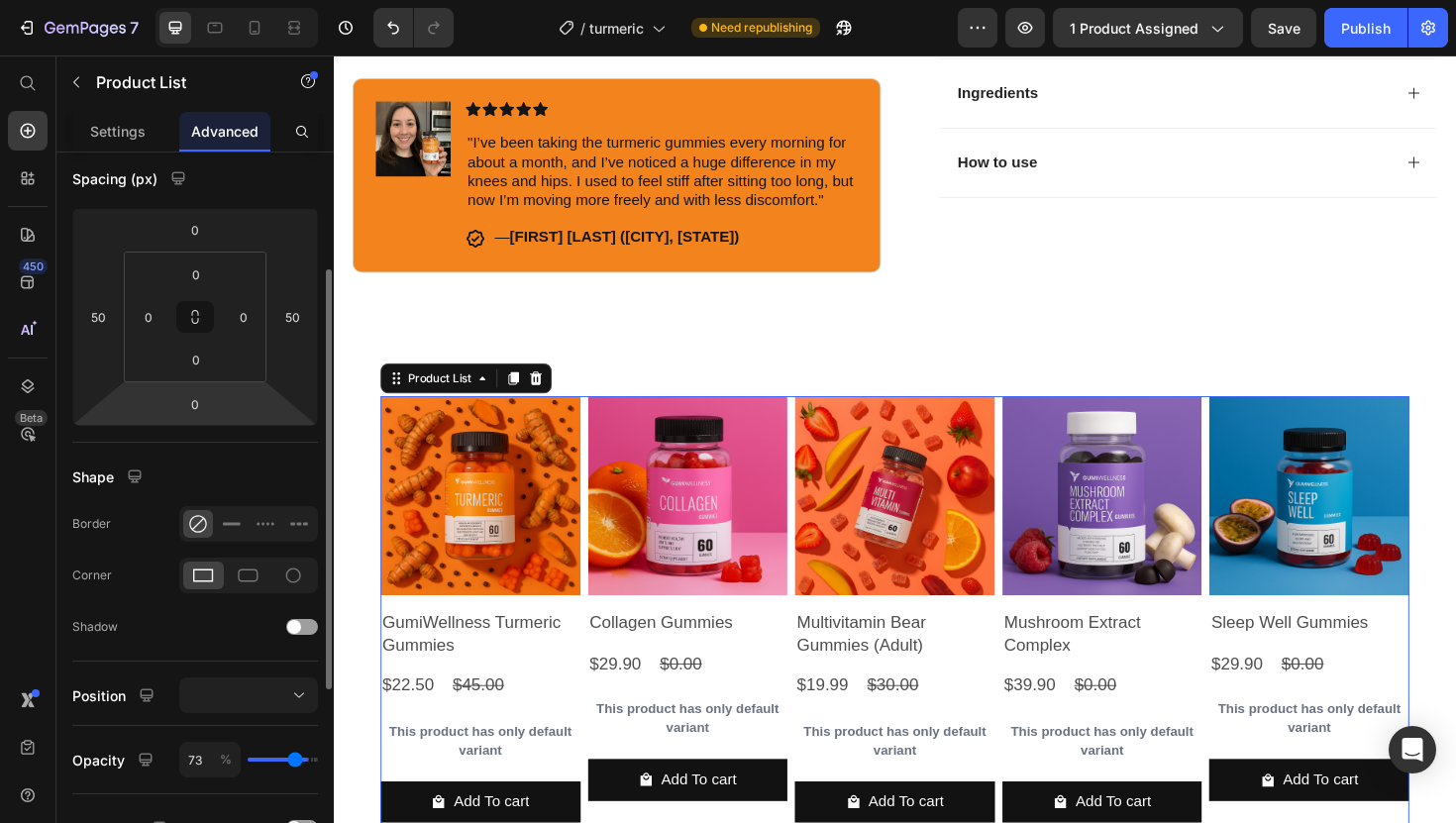type on "72" 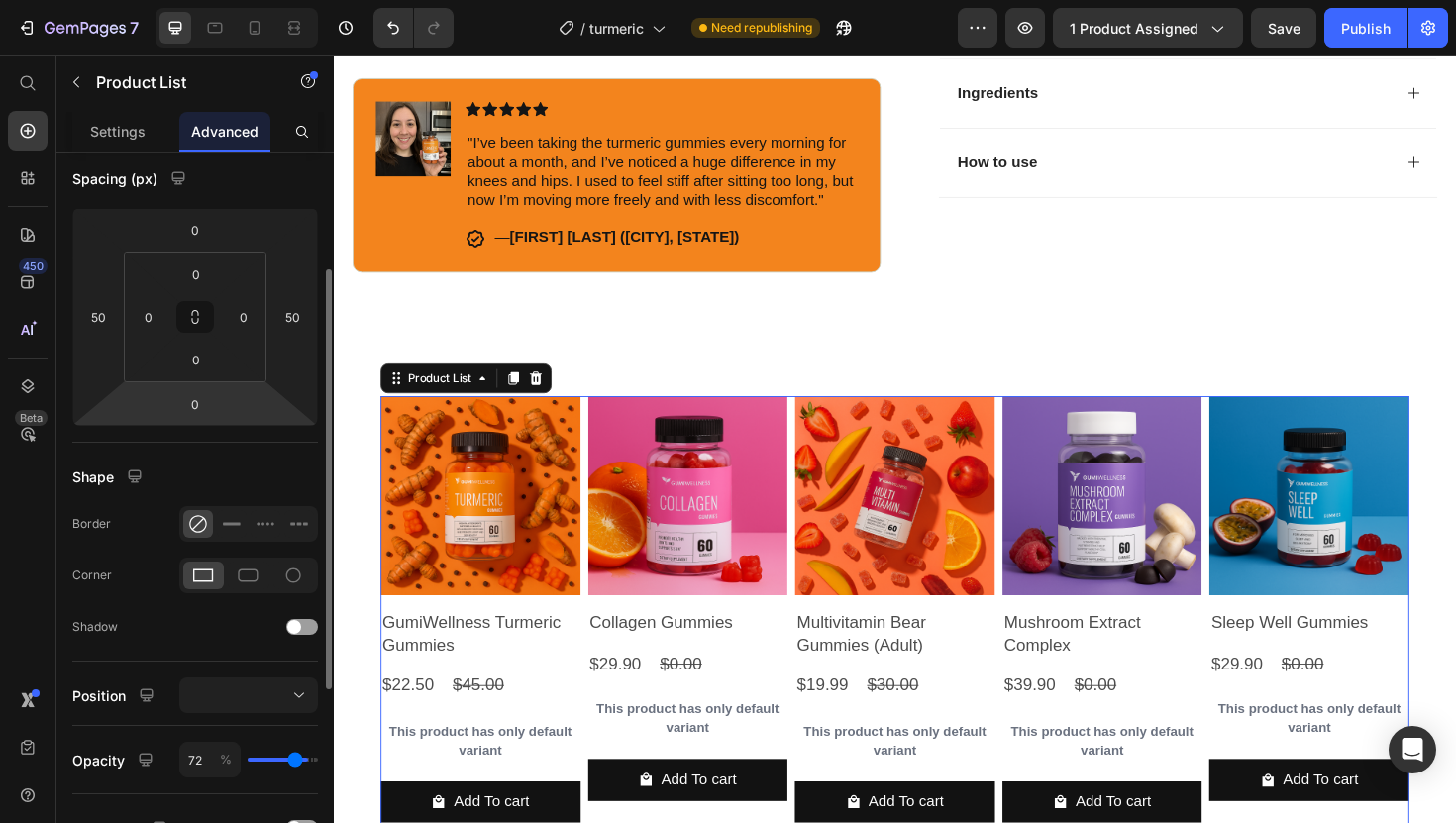 type on "70" 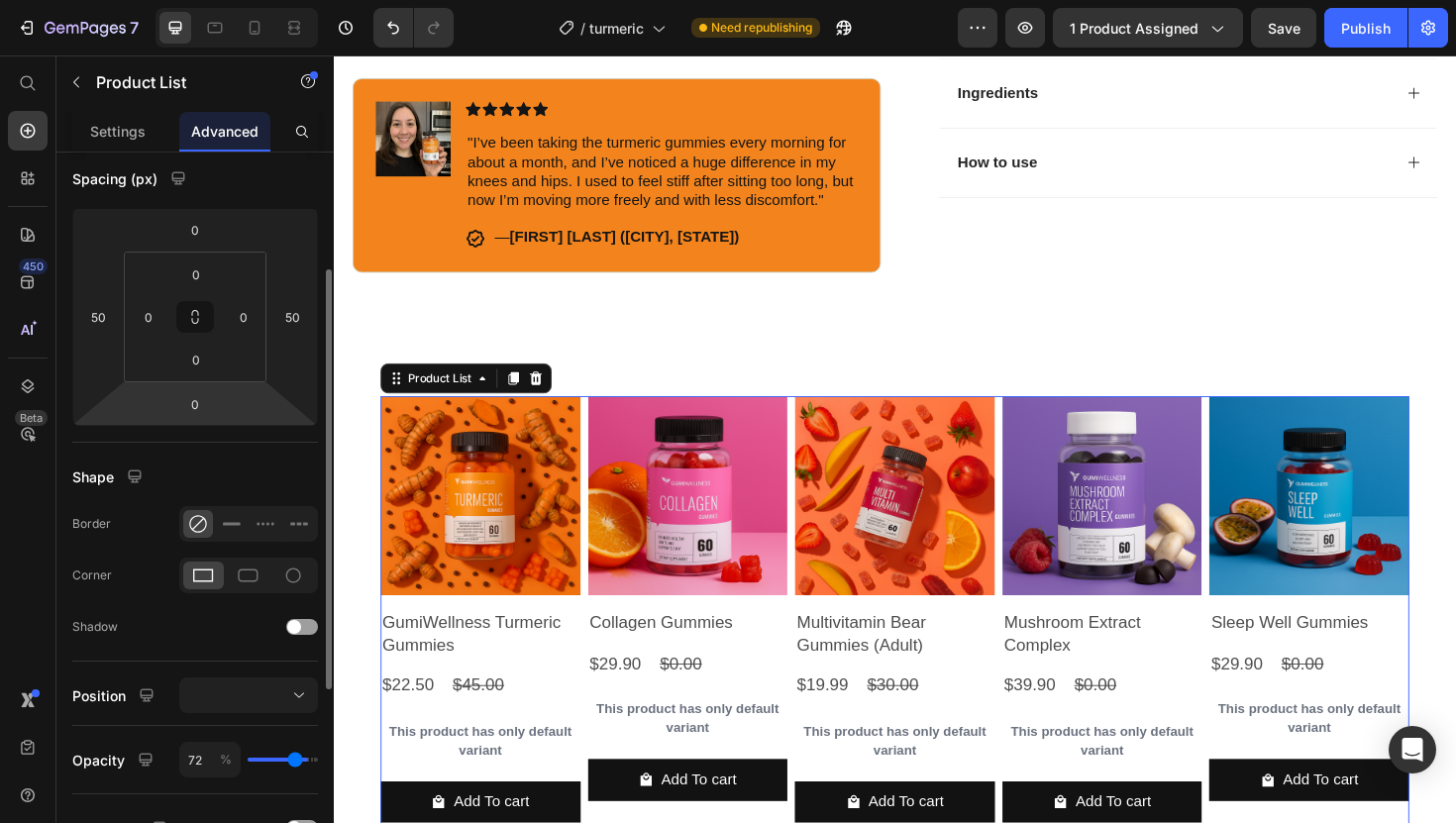 type on "70" 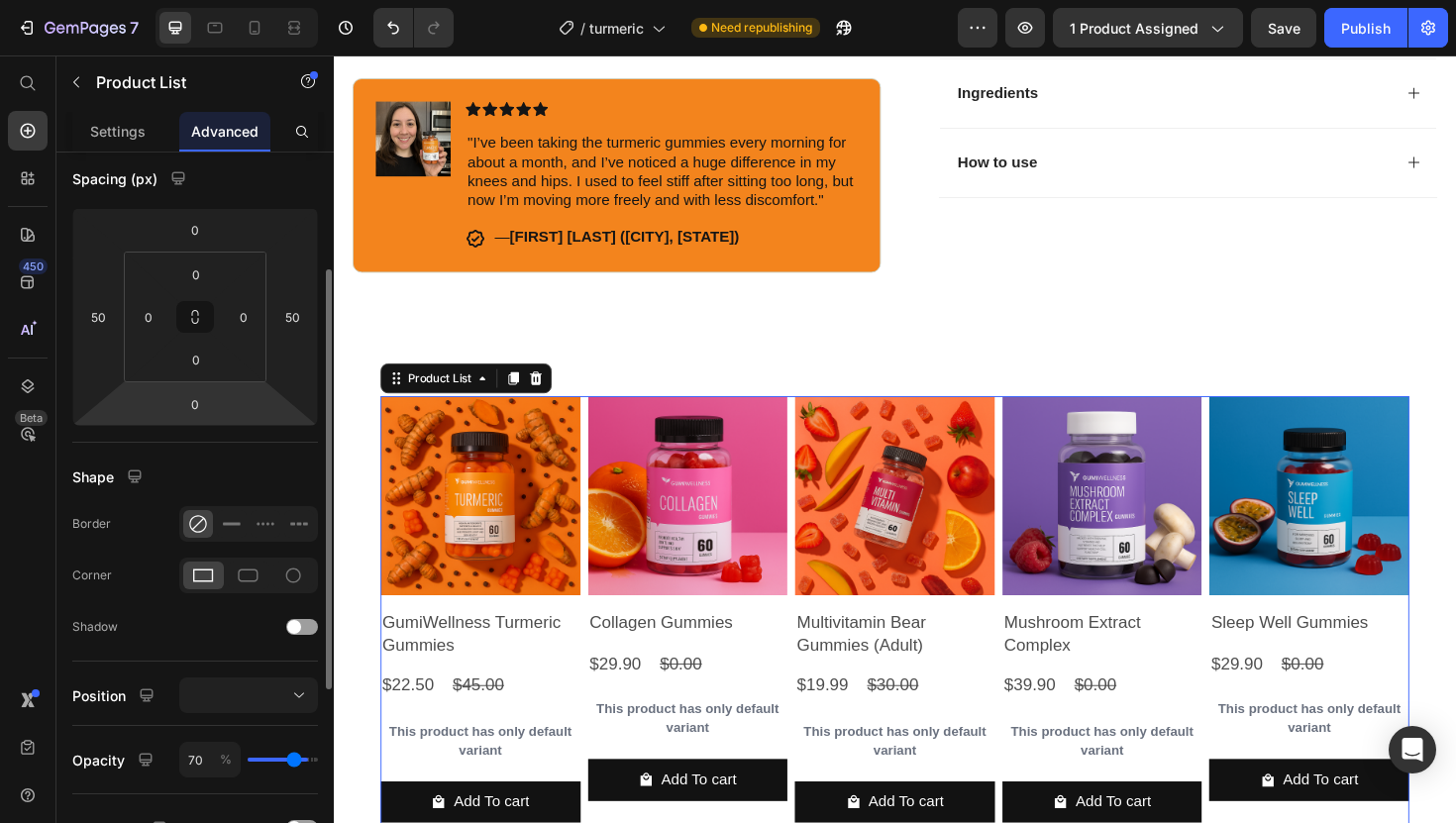 type on "69" 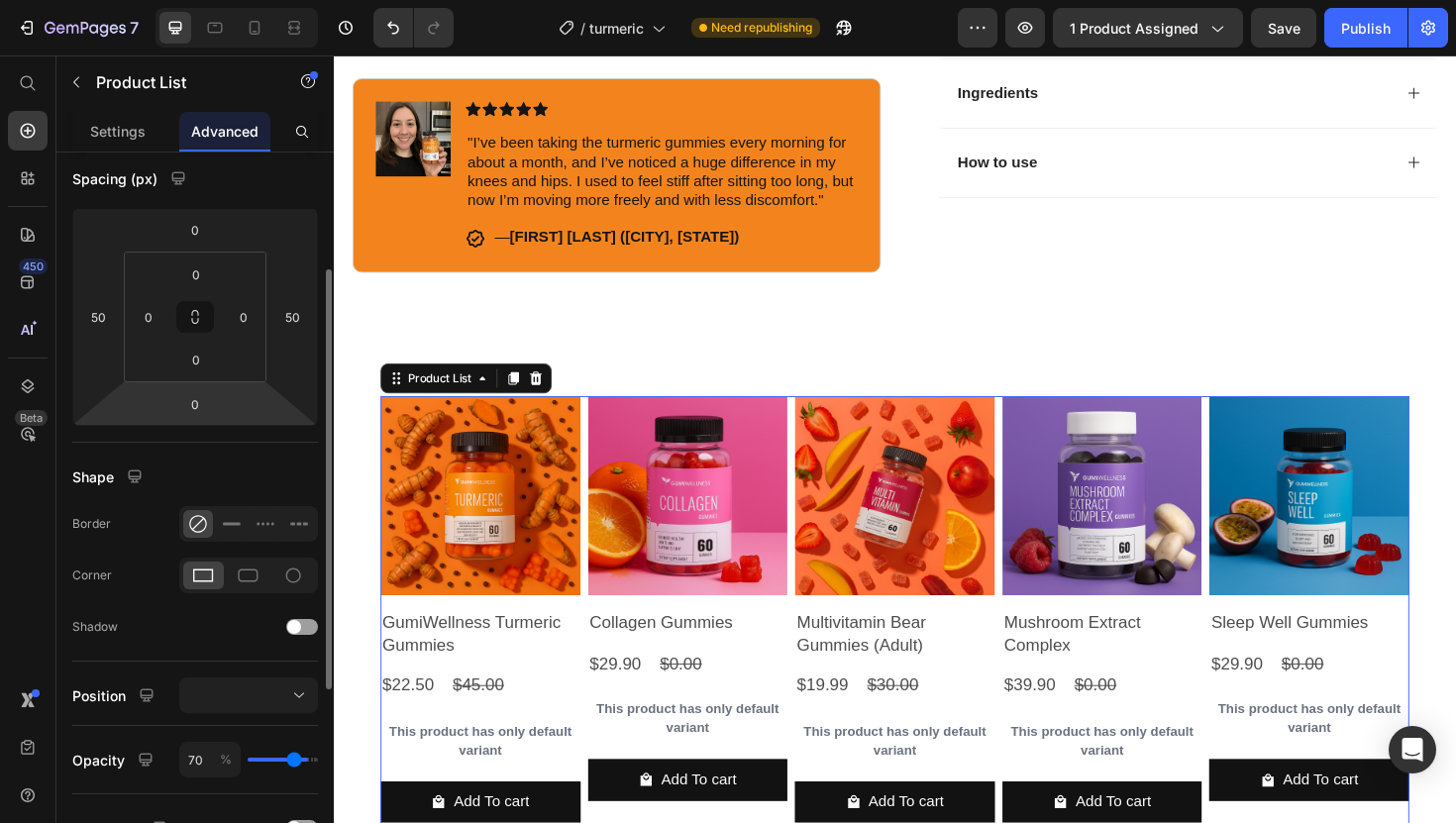 type on "69" 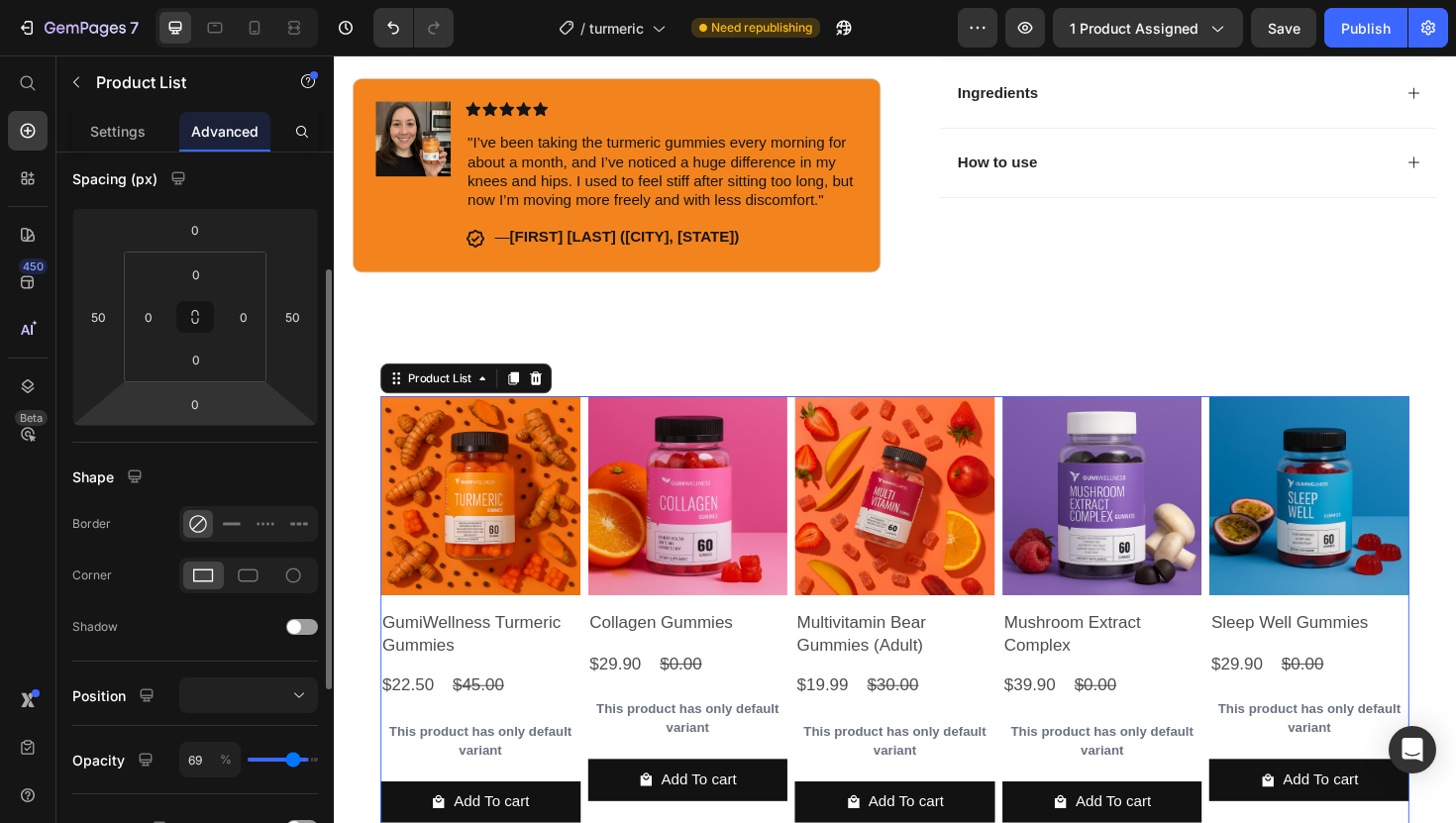 type on "66" 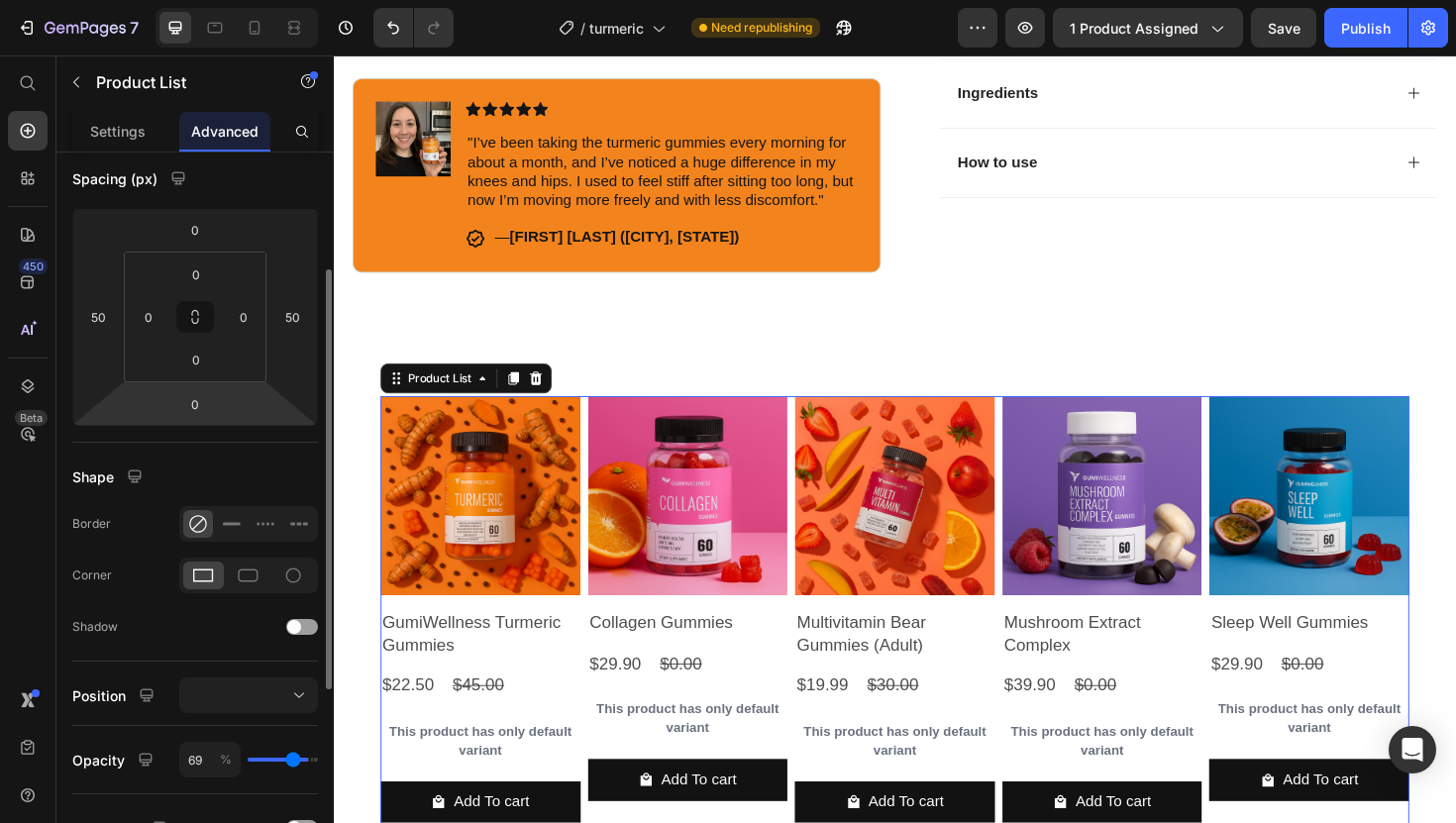 type on "66" 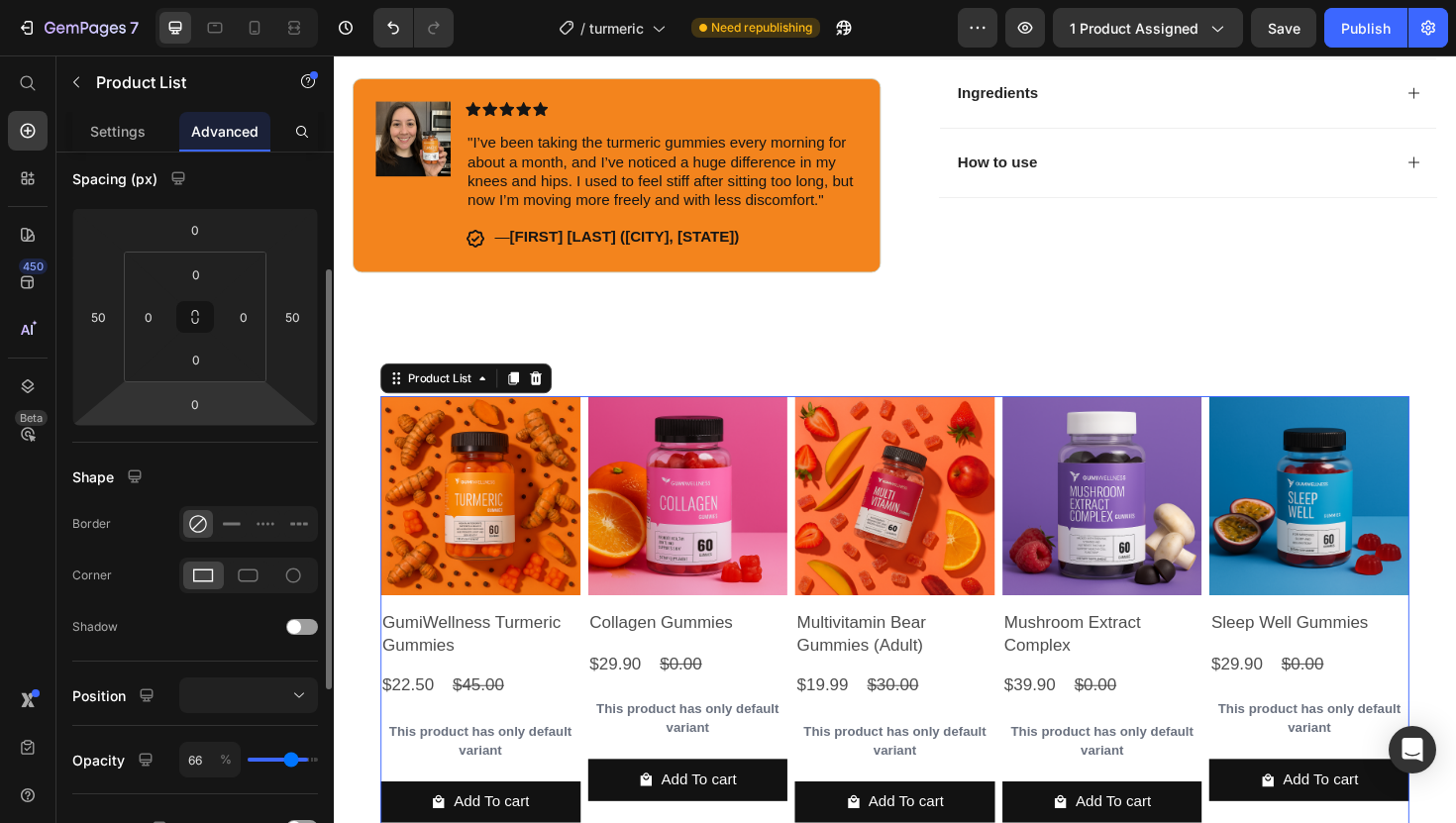 type on "64" 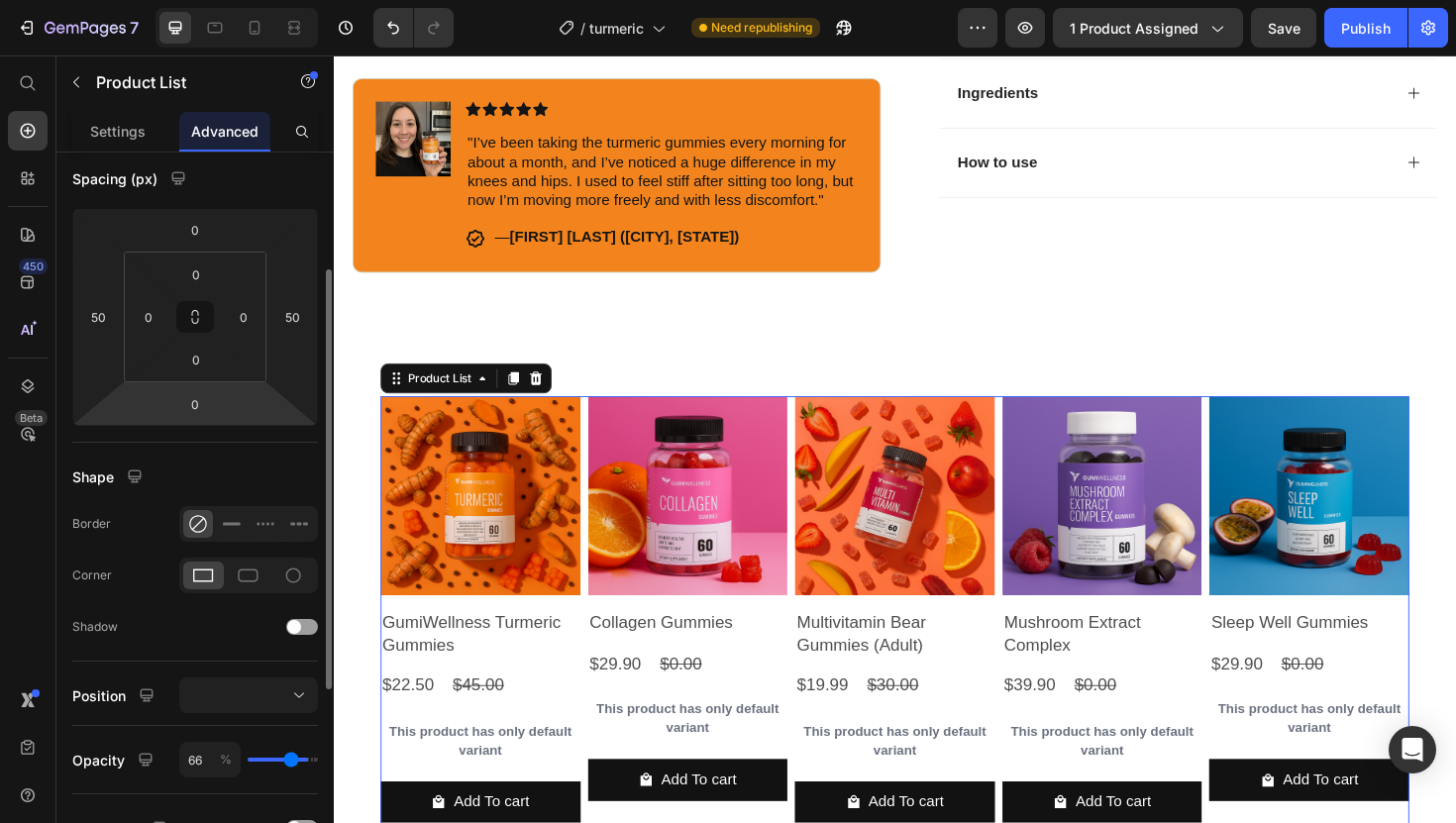 type on "64" 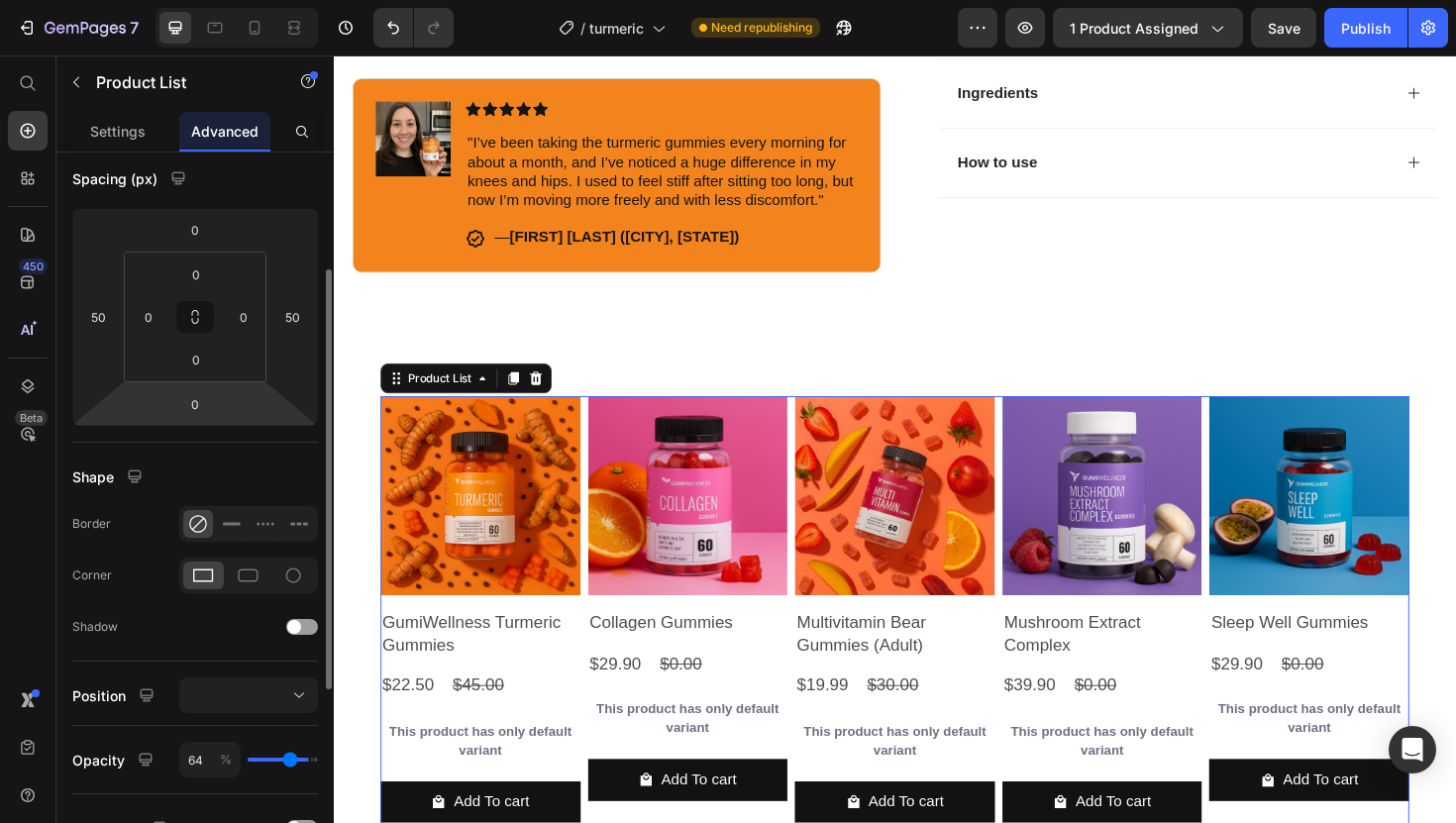 type on "62" 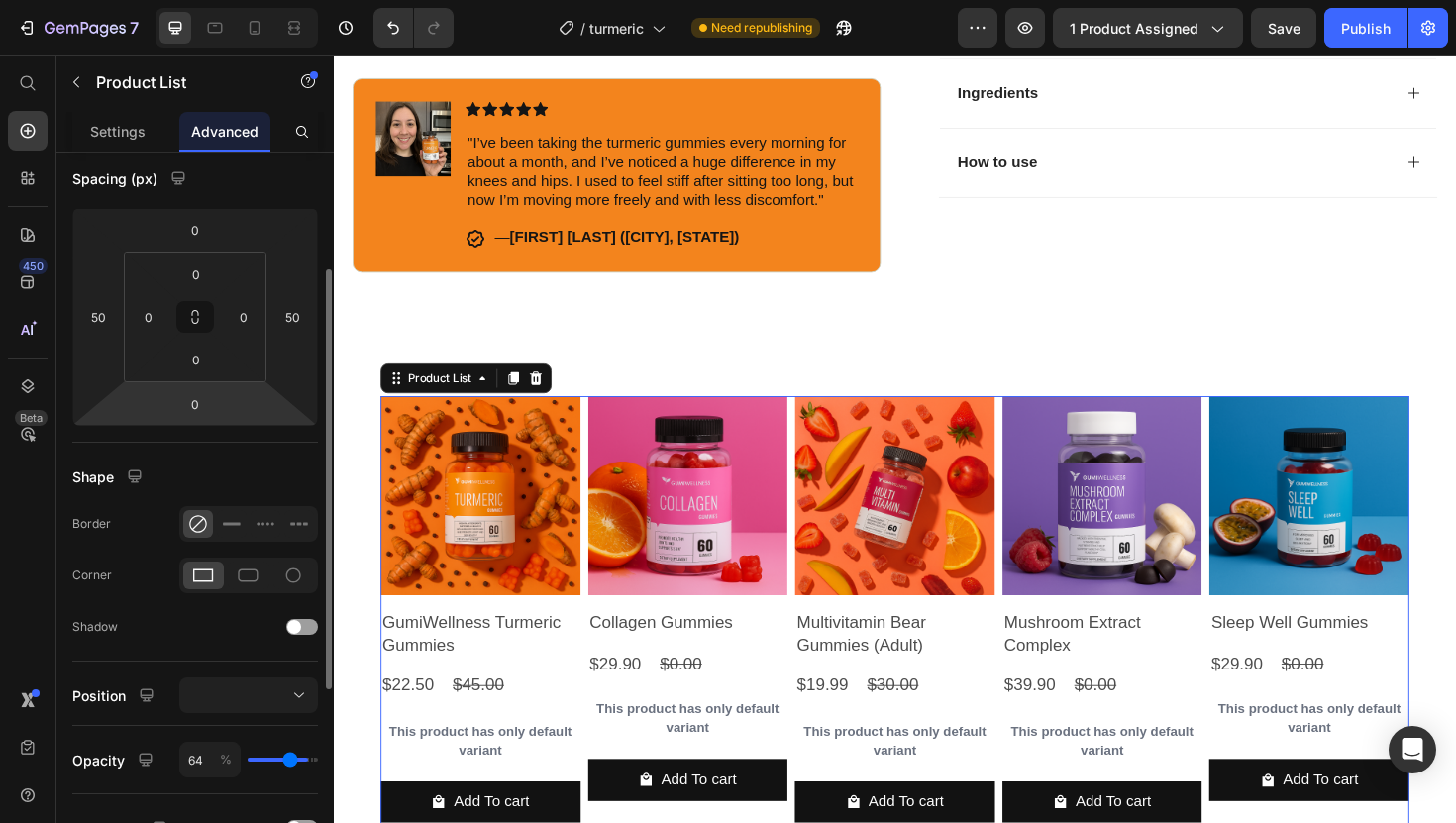 type on "62" 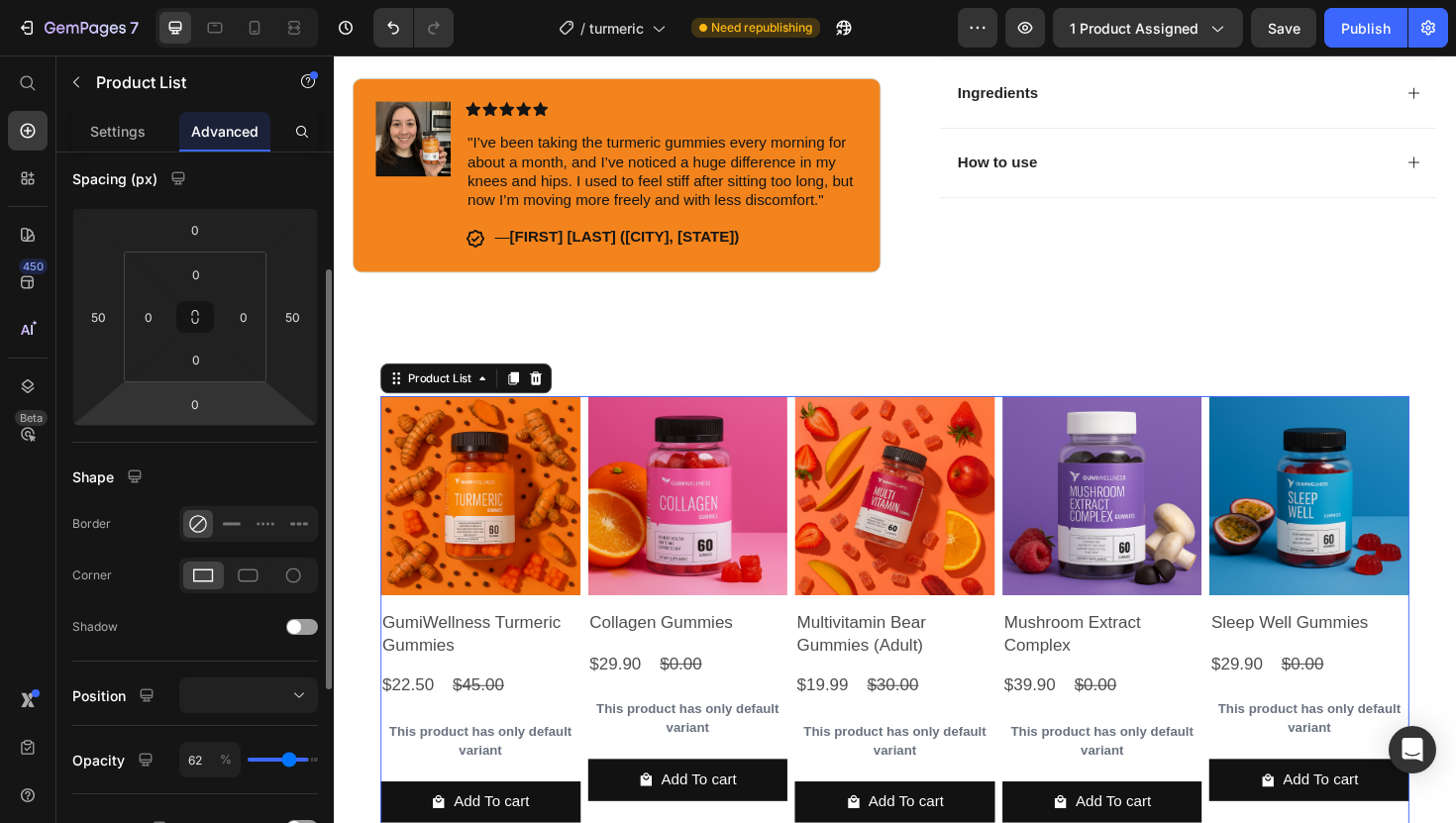 type on "61" 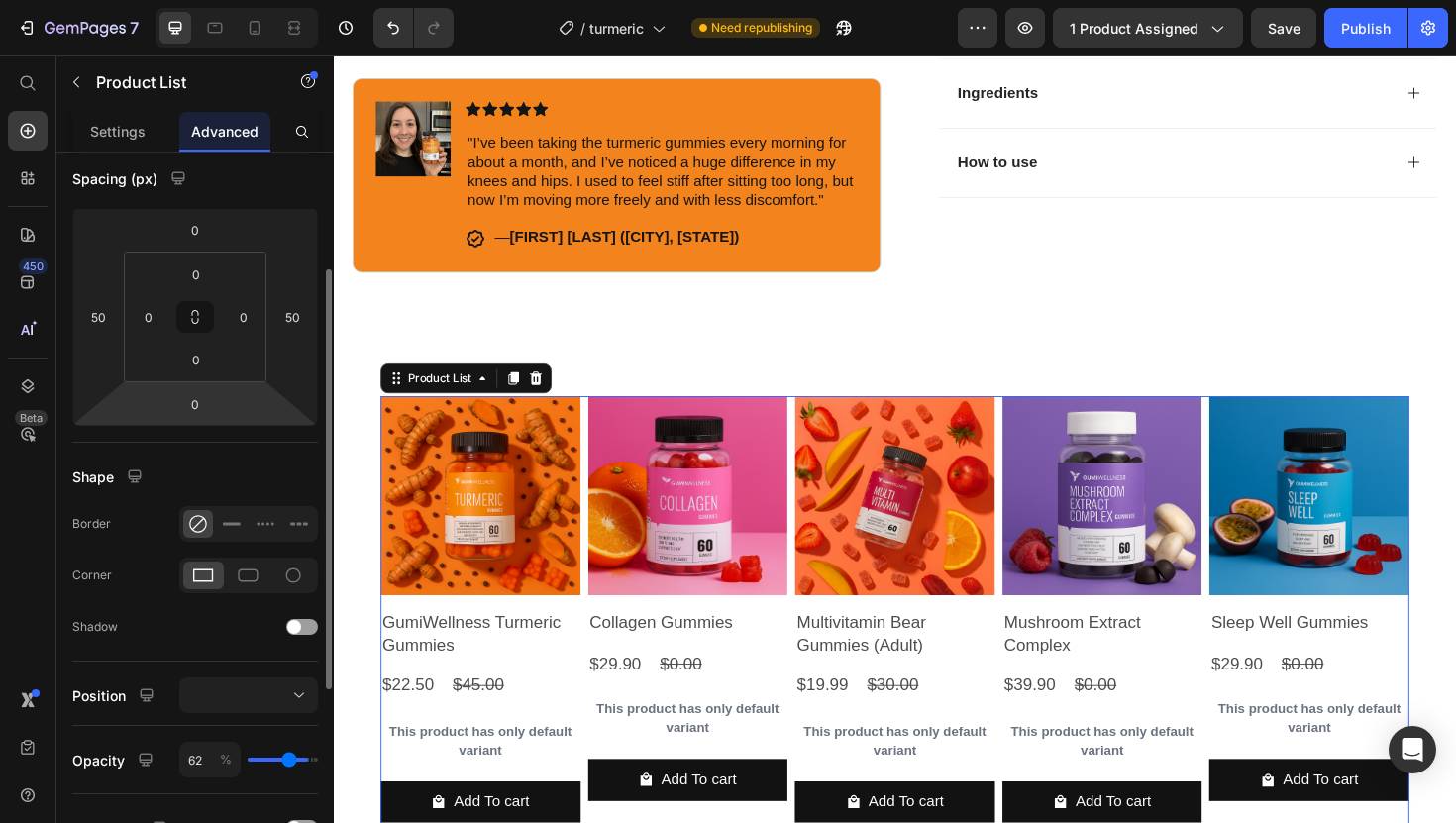type on "61" 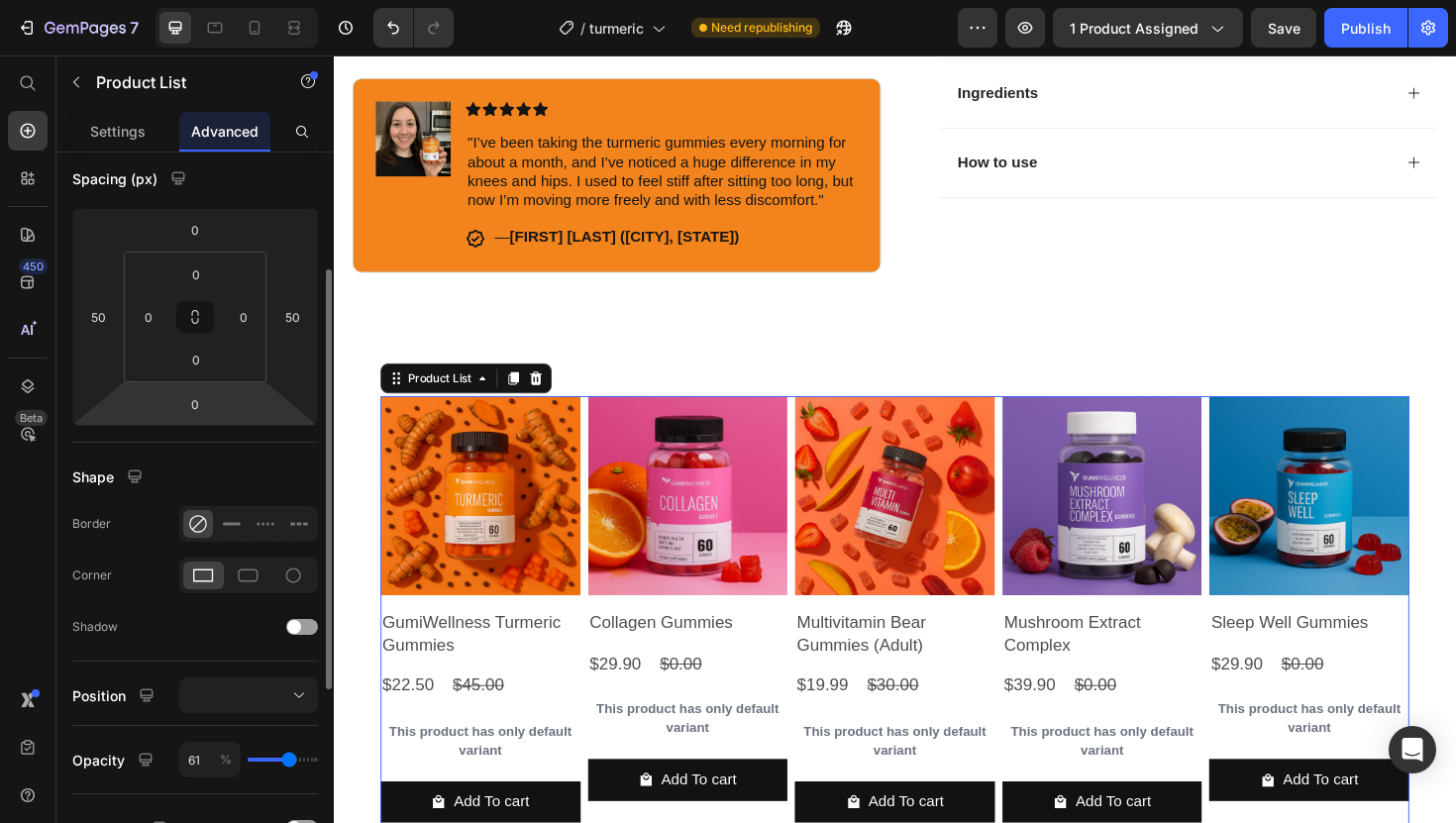 type on "60" 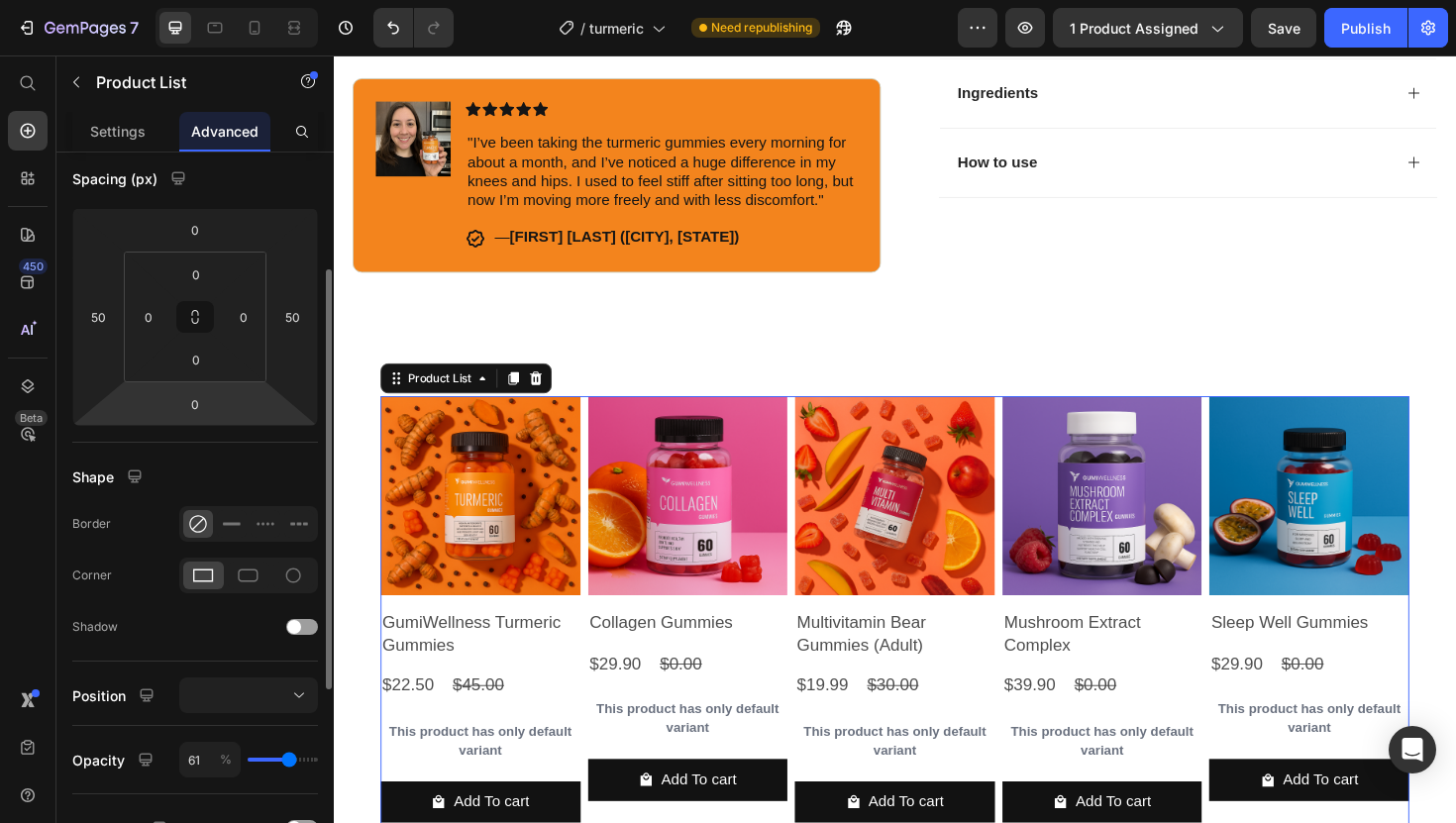 type on "60" 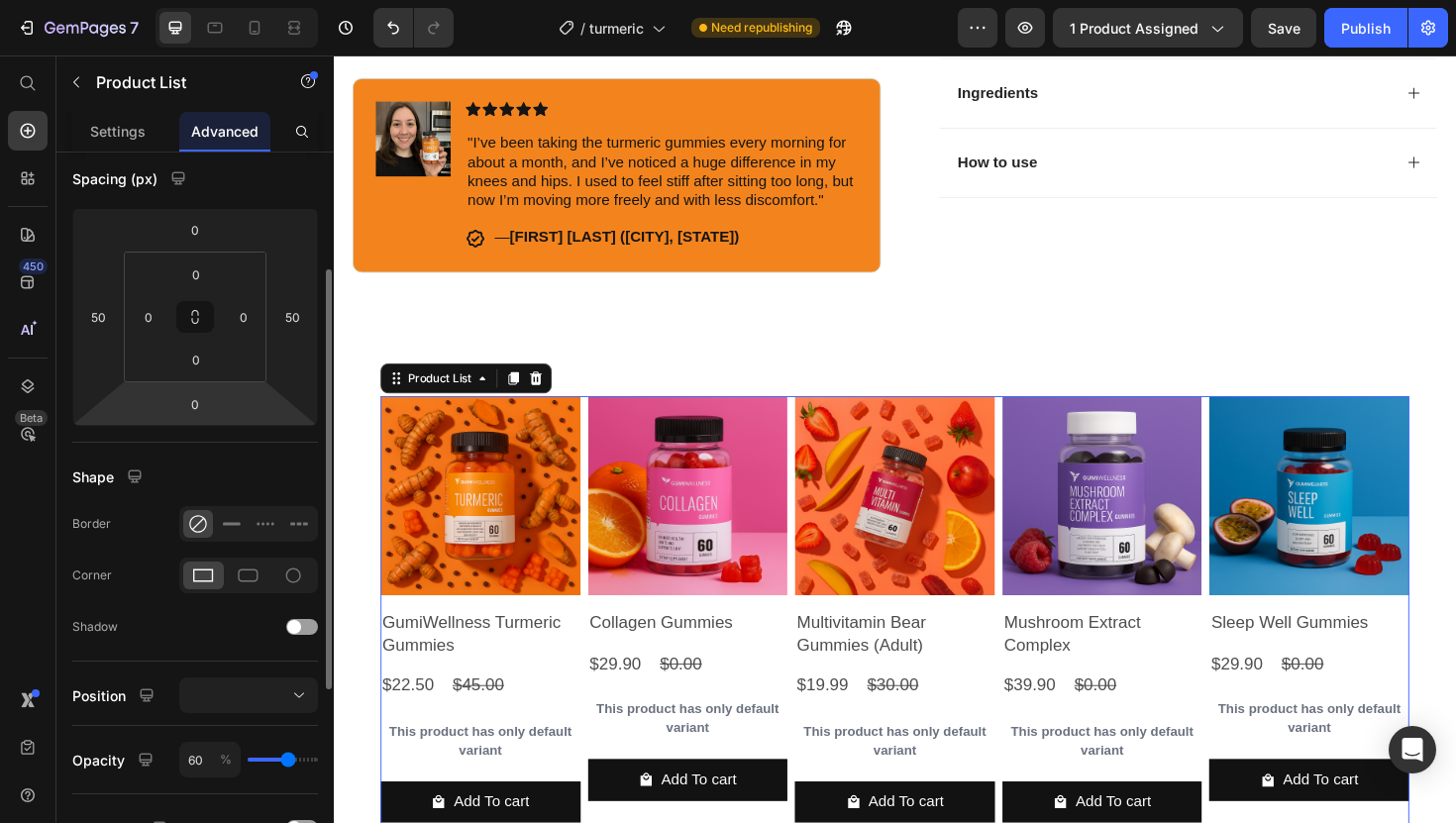 type on "59" 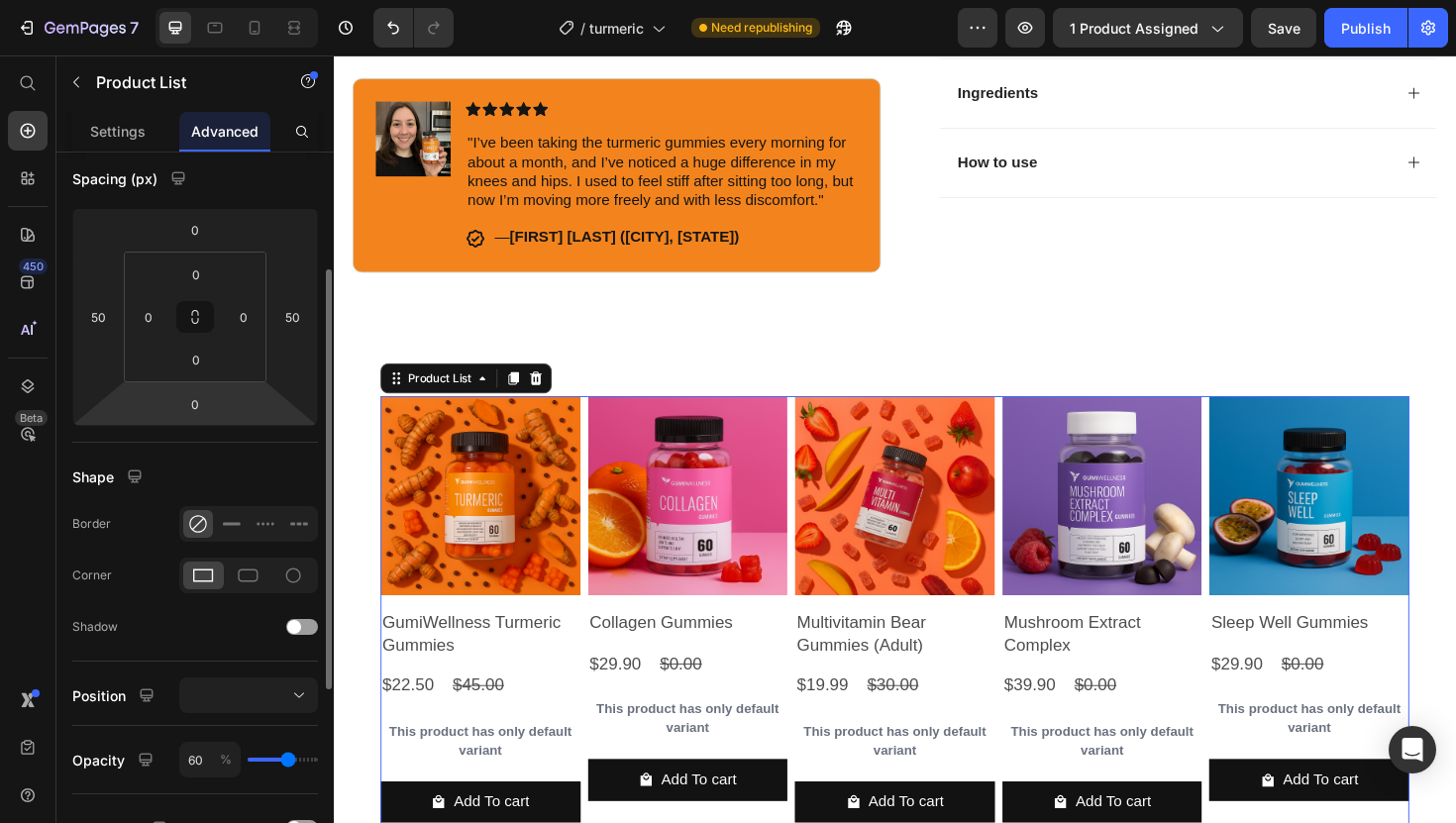 type on "59" 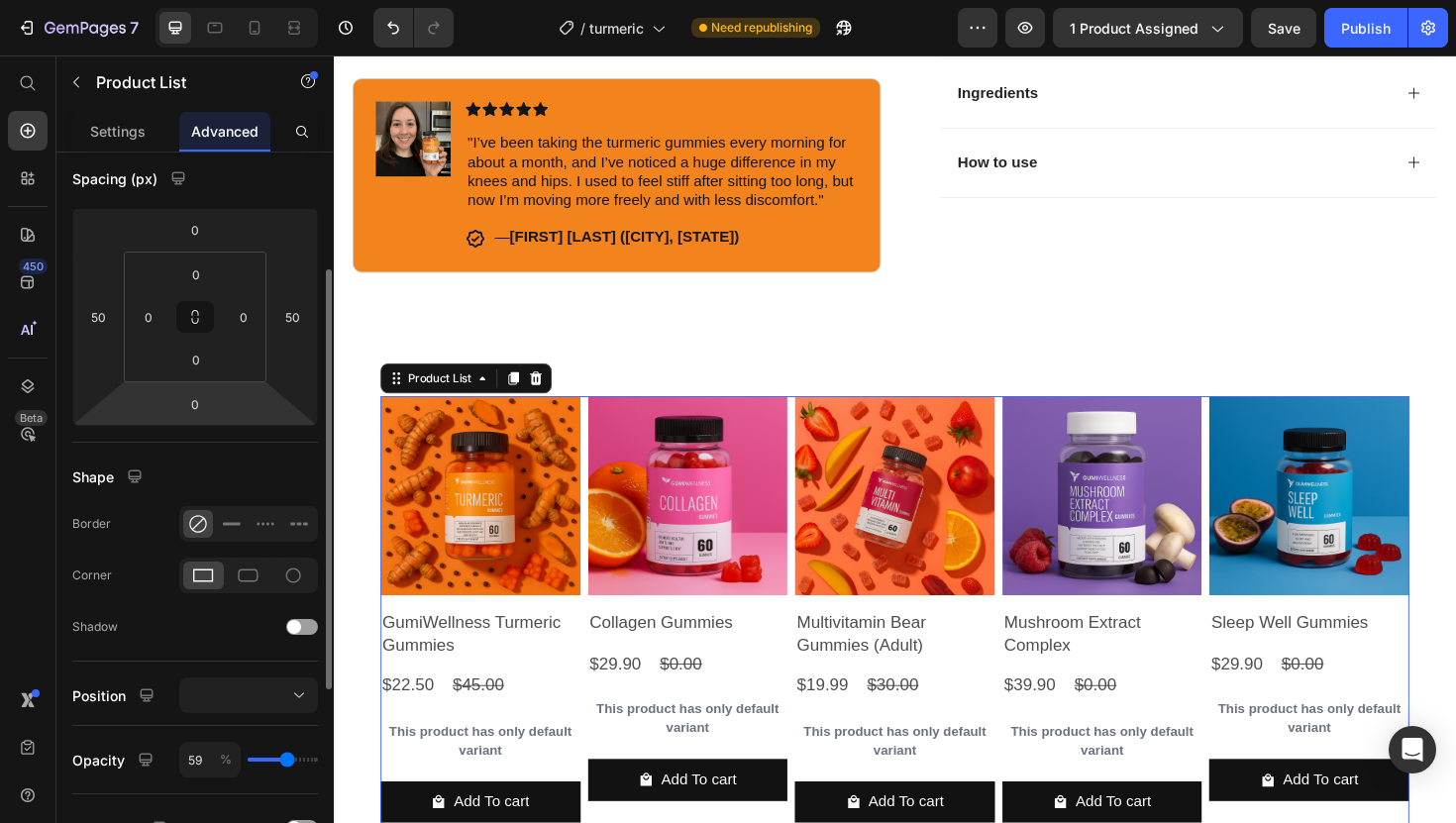 type on "58" 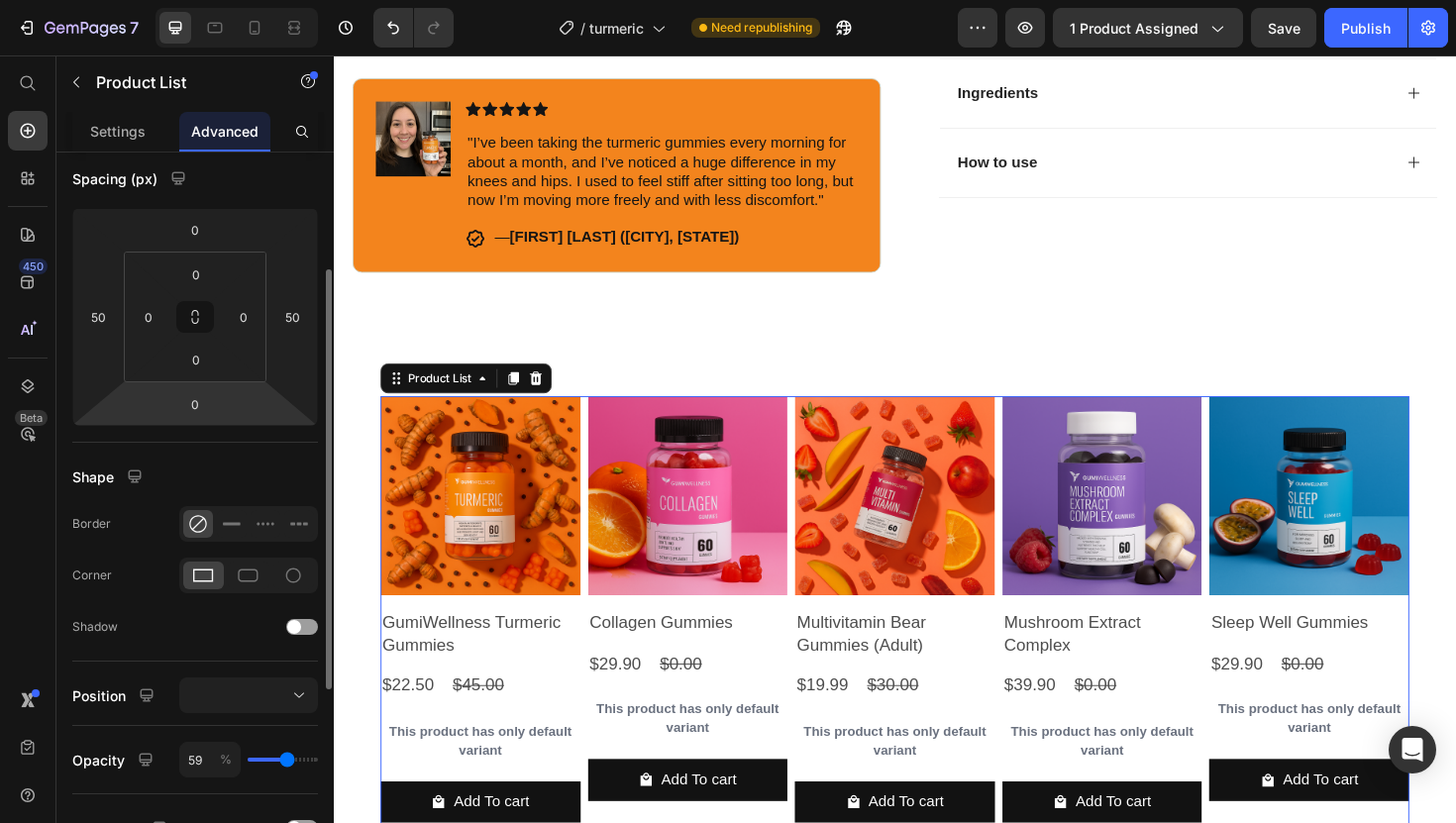 type on "58" 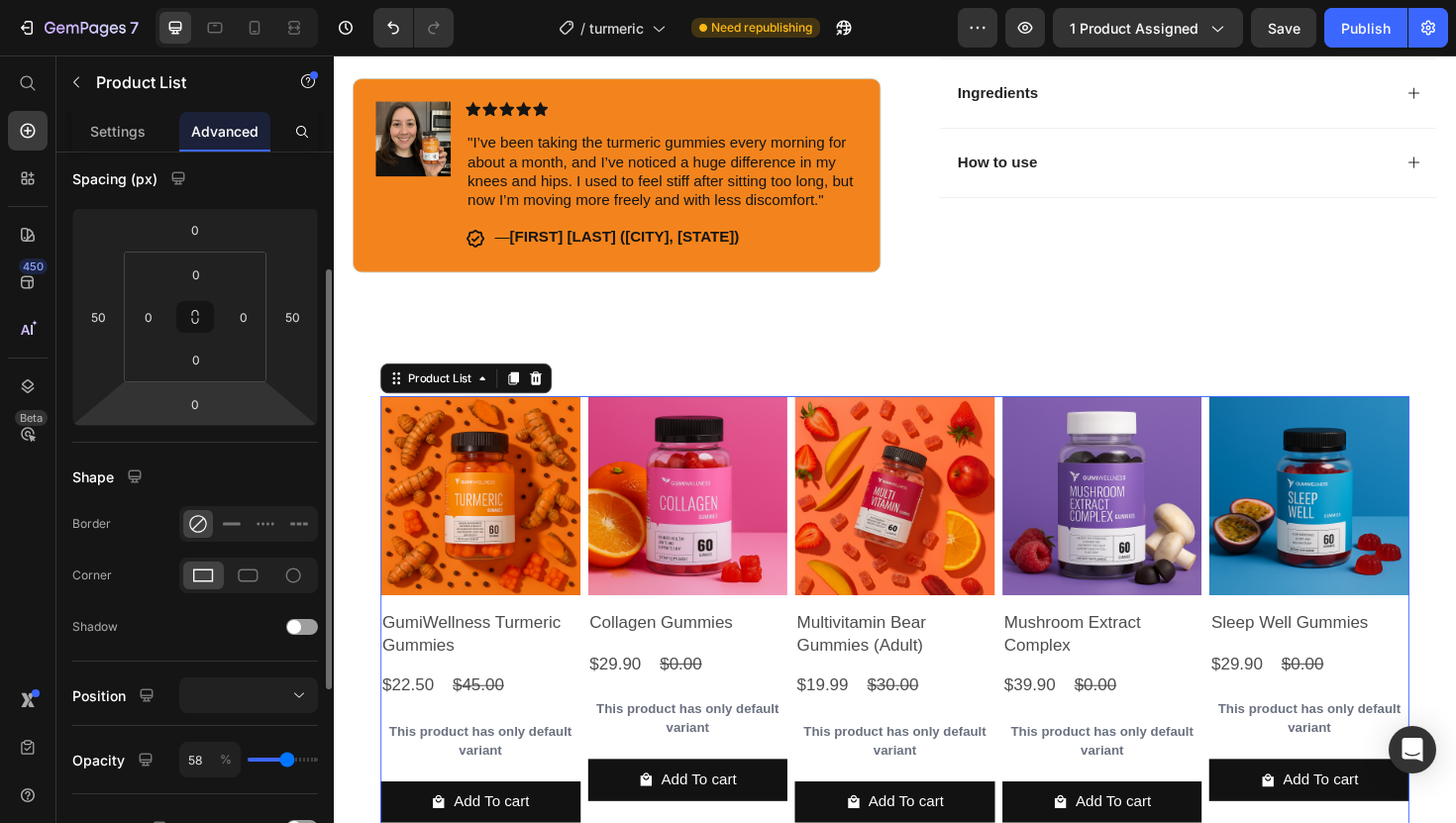 type on "56" 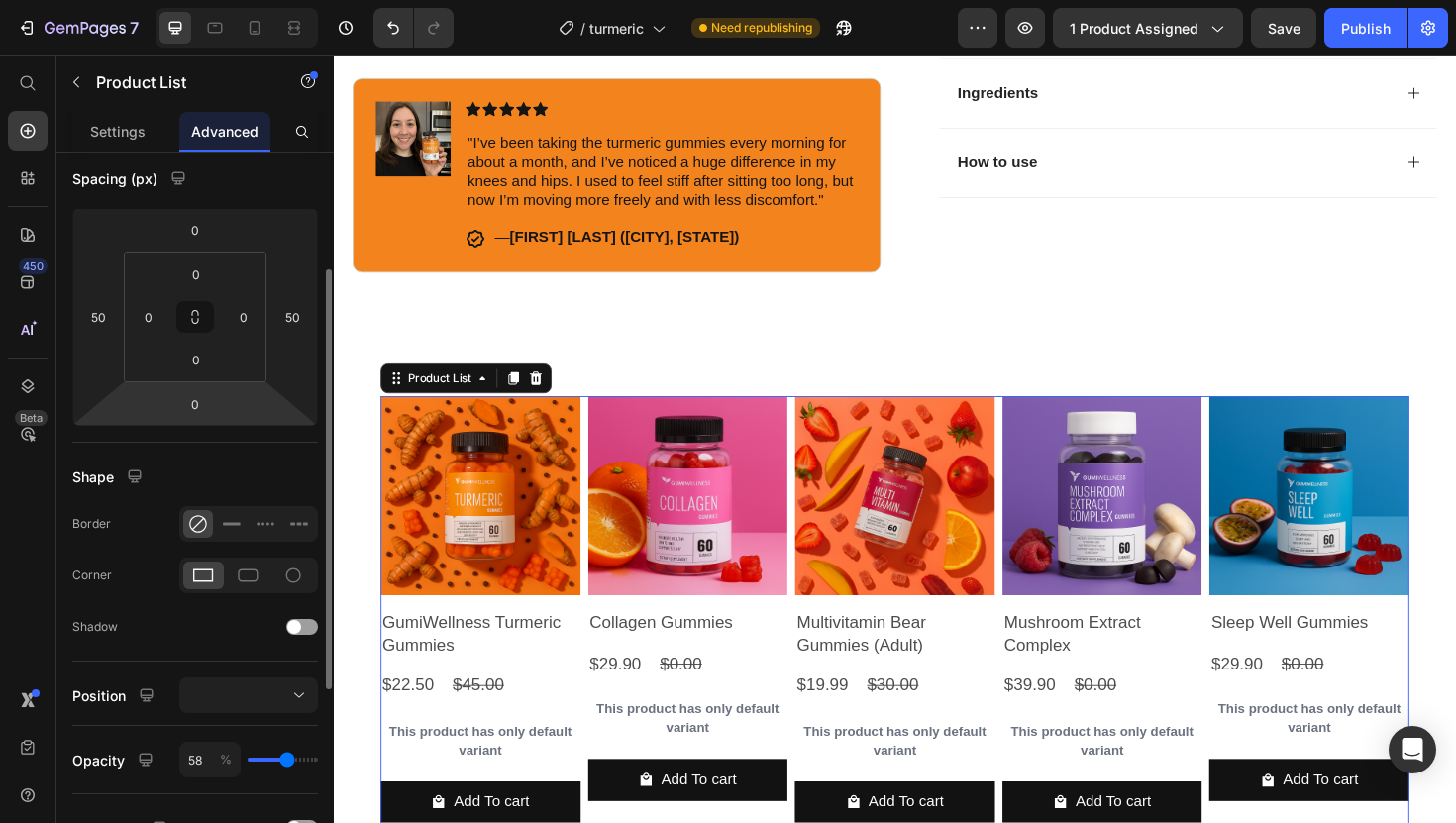 type on "56" 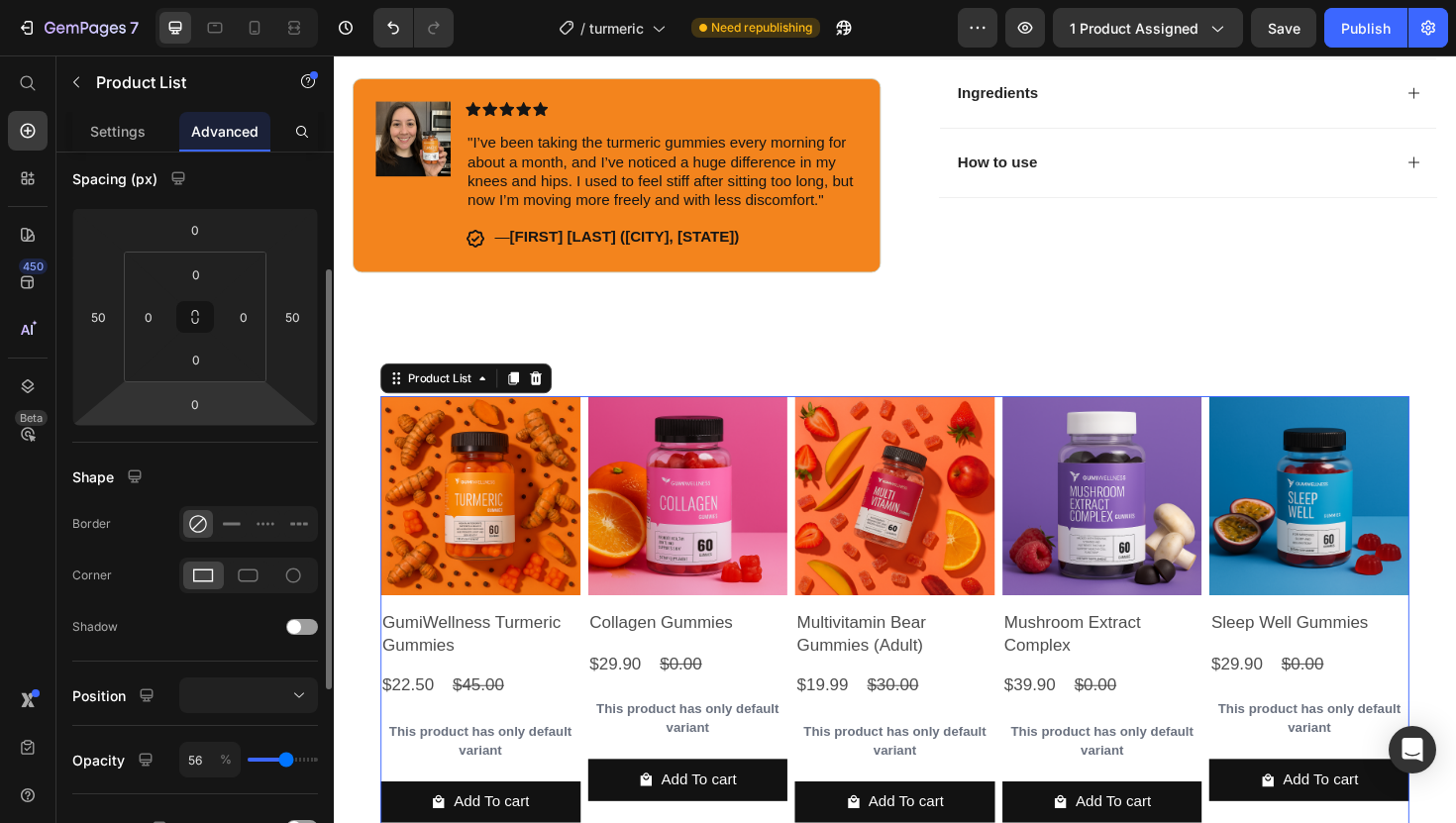 type on "54" 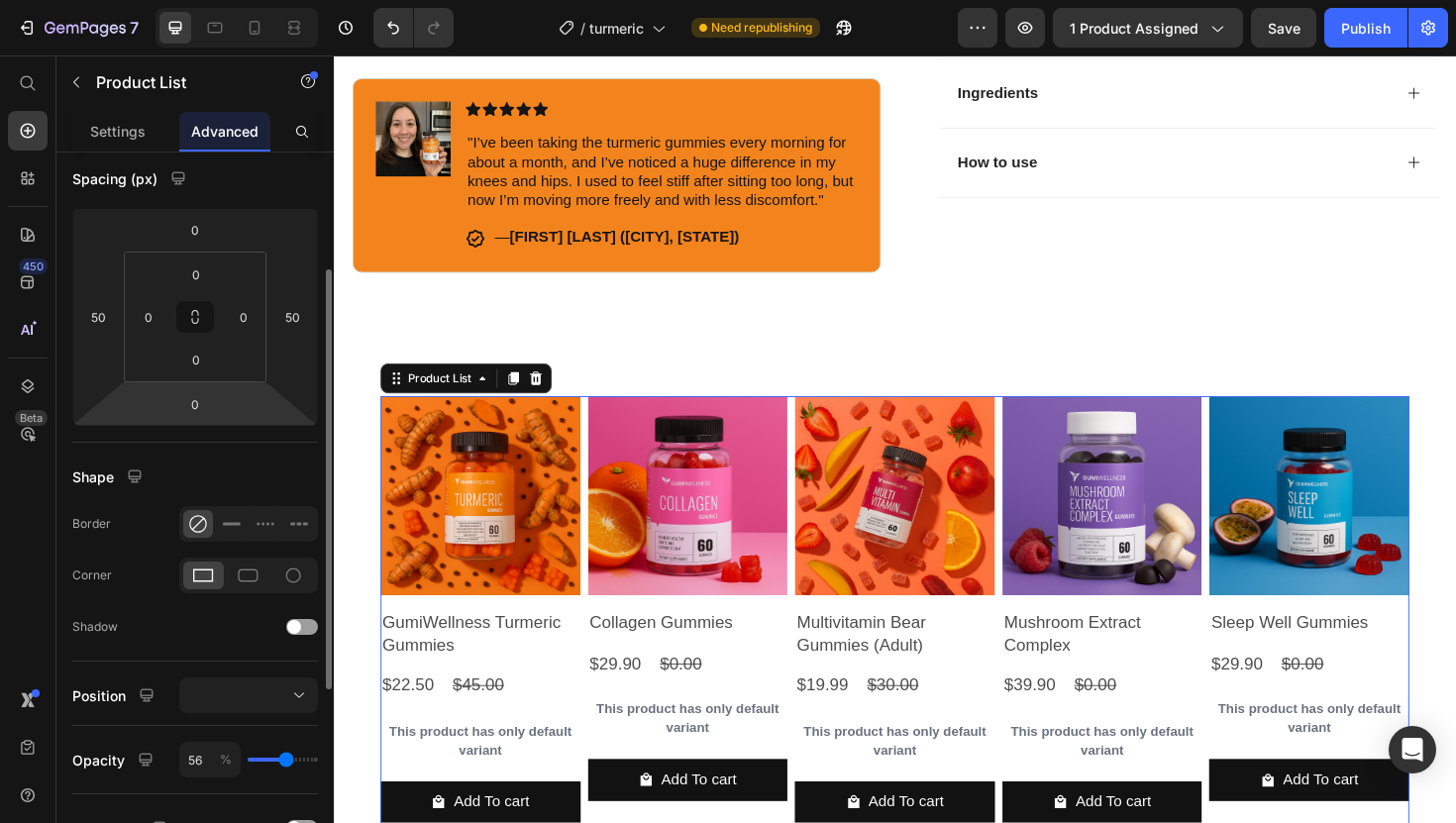 type on "54" 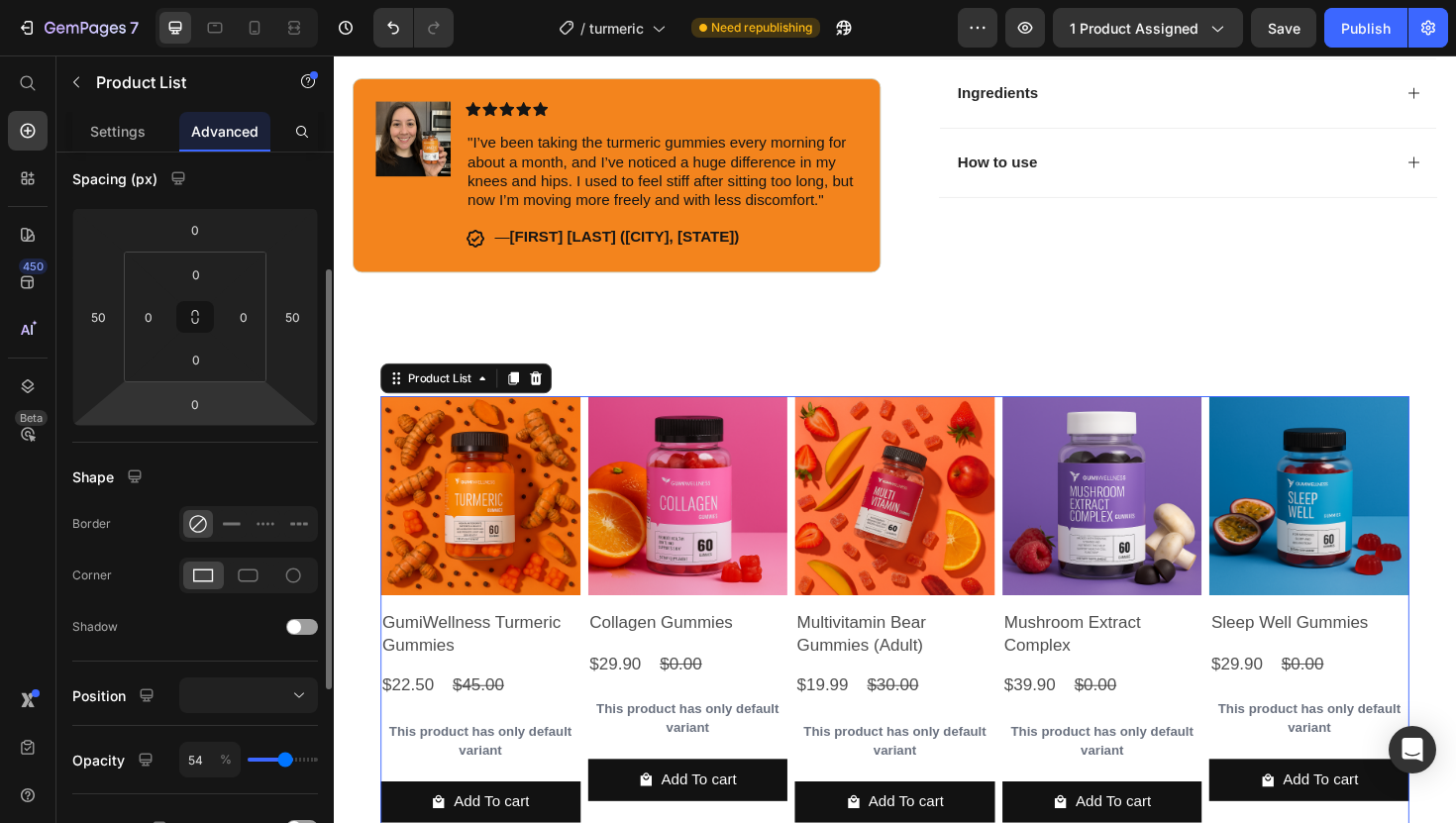 type on "52" 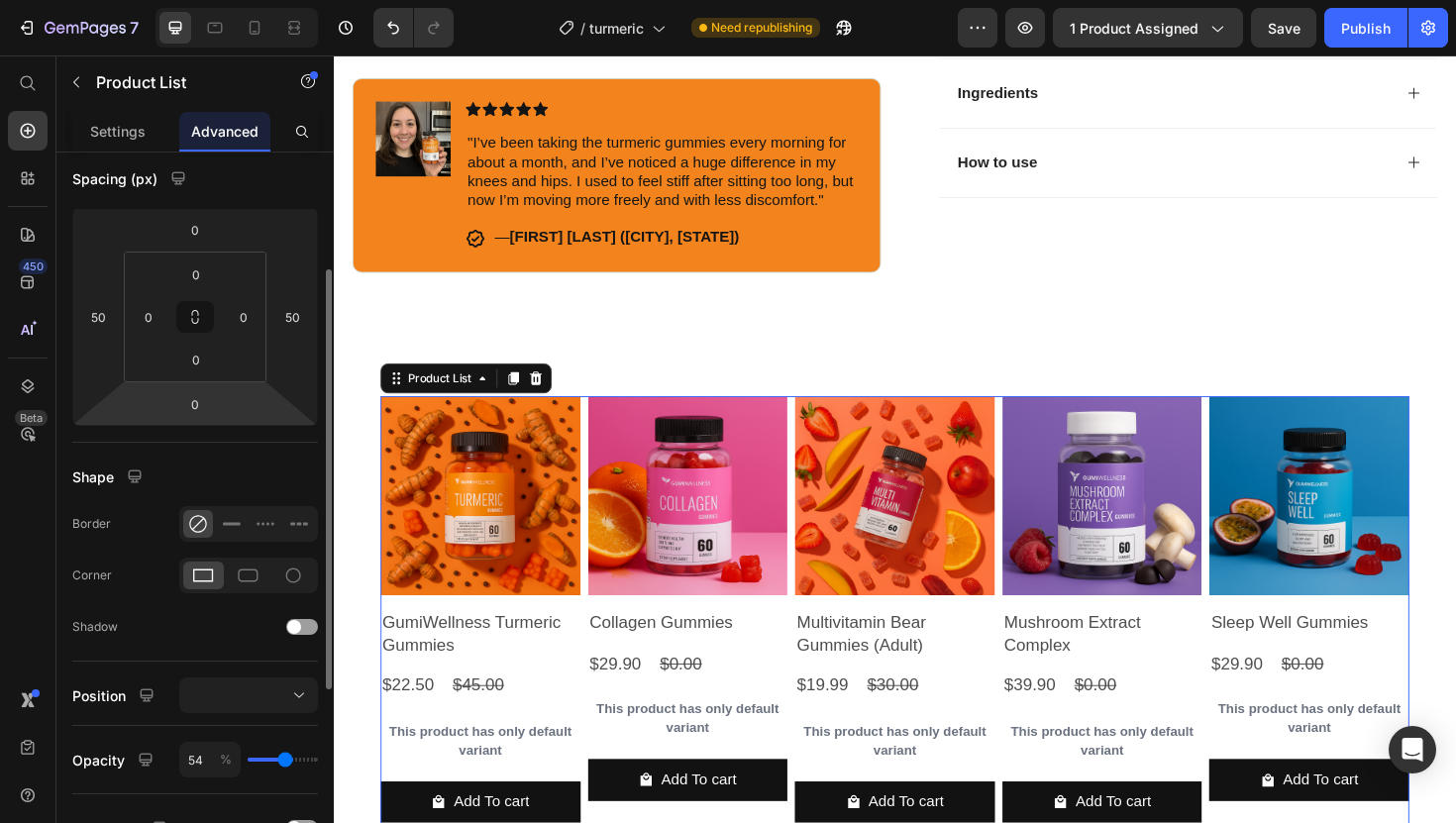 type on "52" 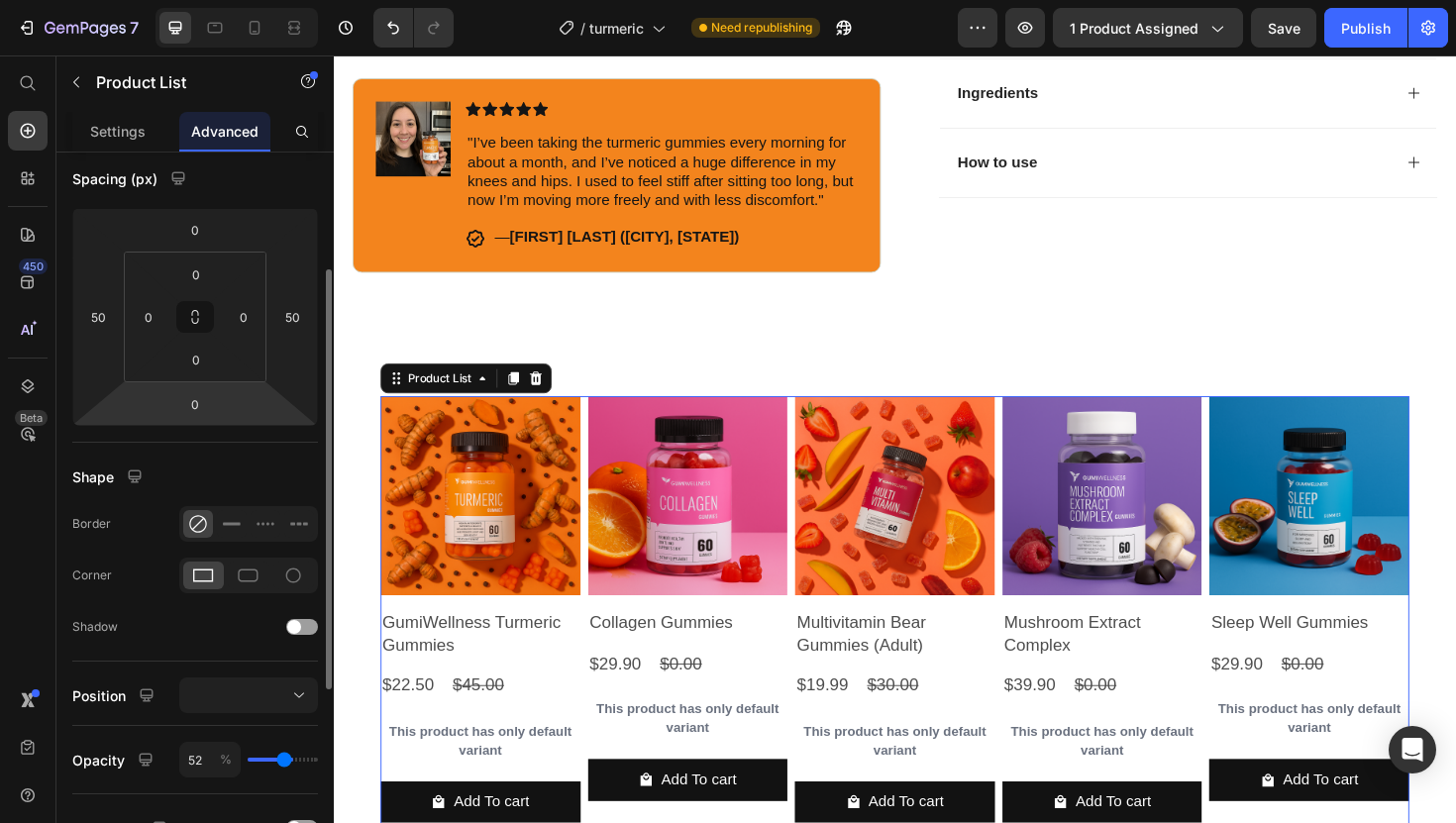 type on "50" 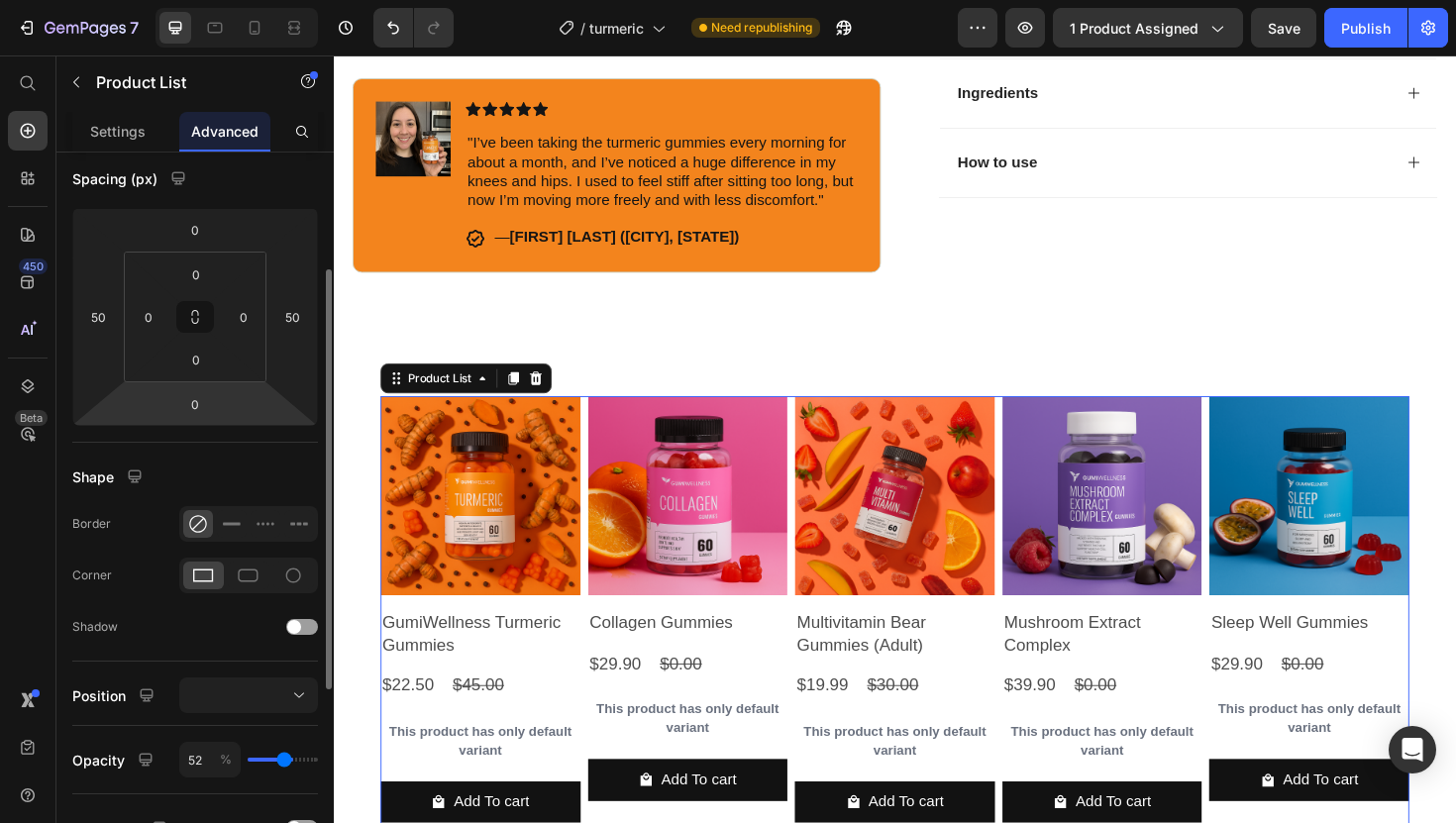 type on "50" 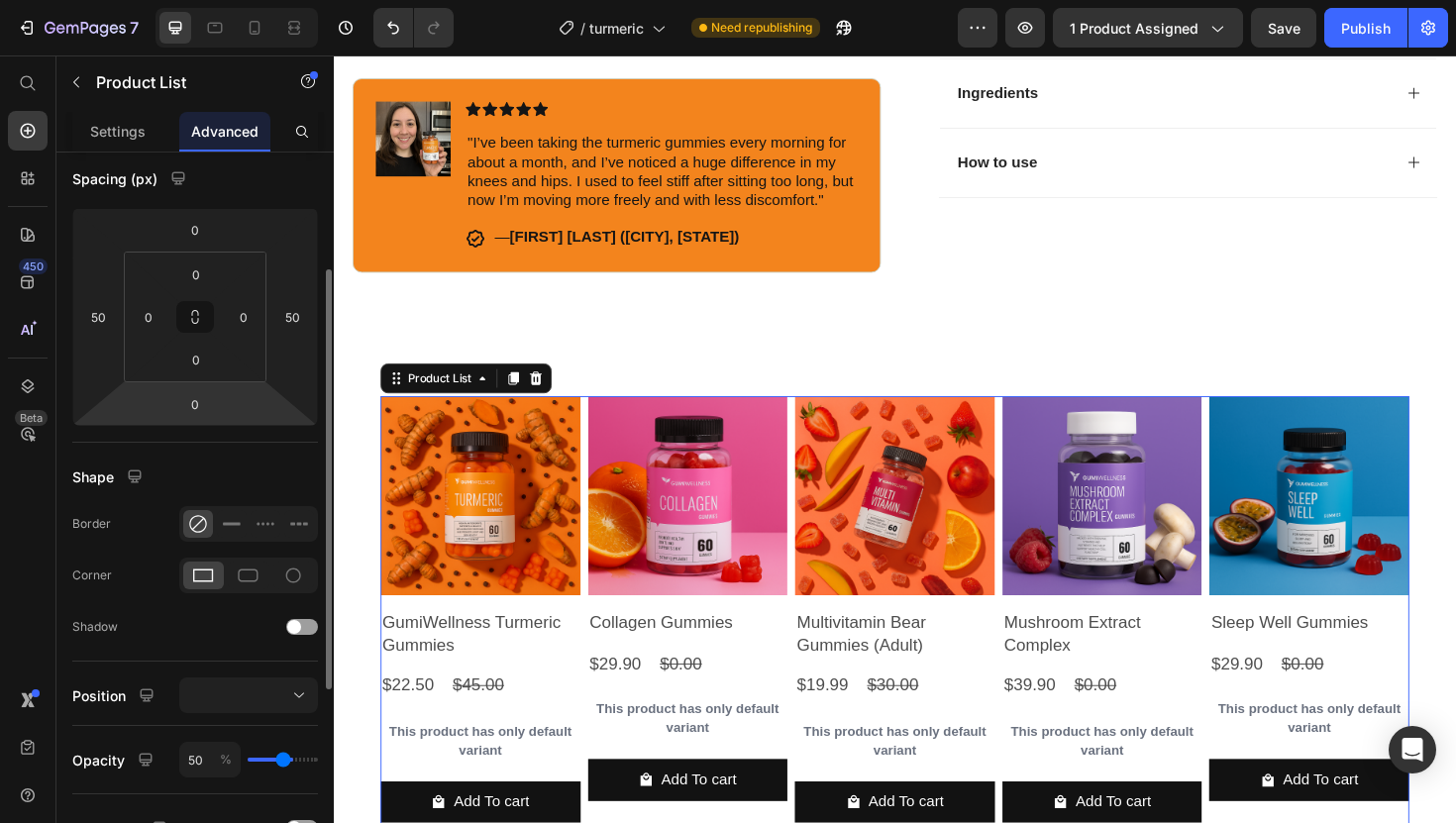 type on "48" 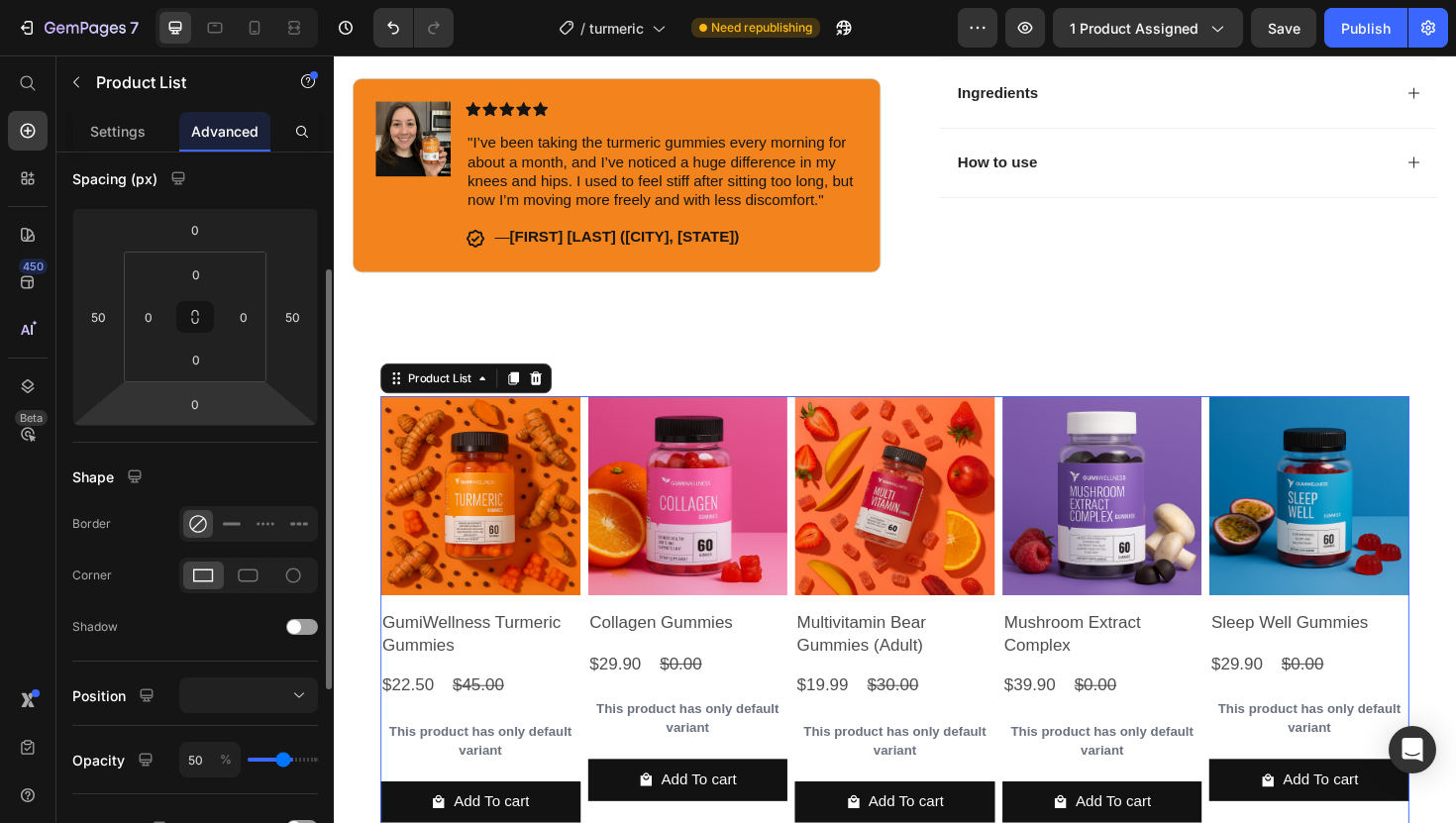 type on "48" 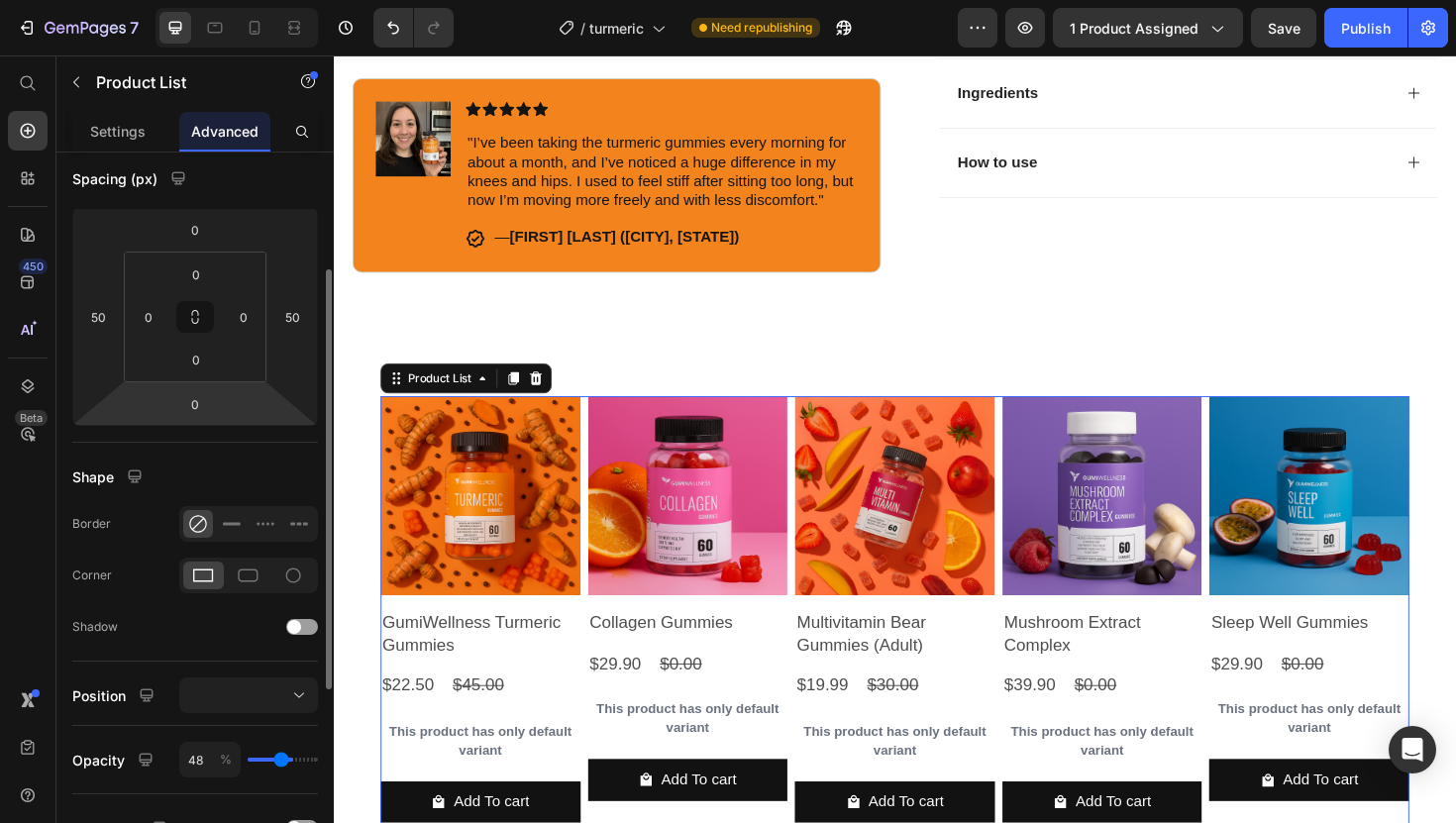 type on "46" 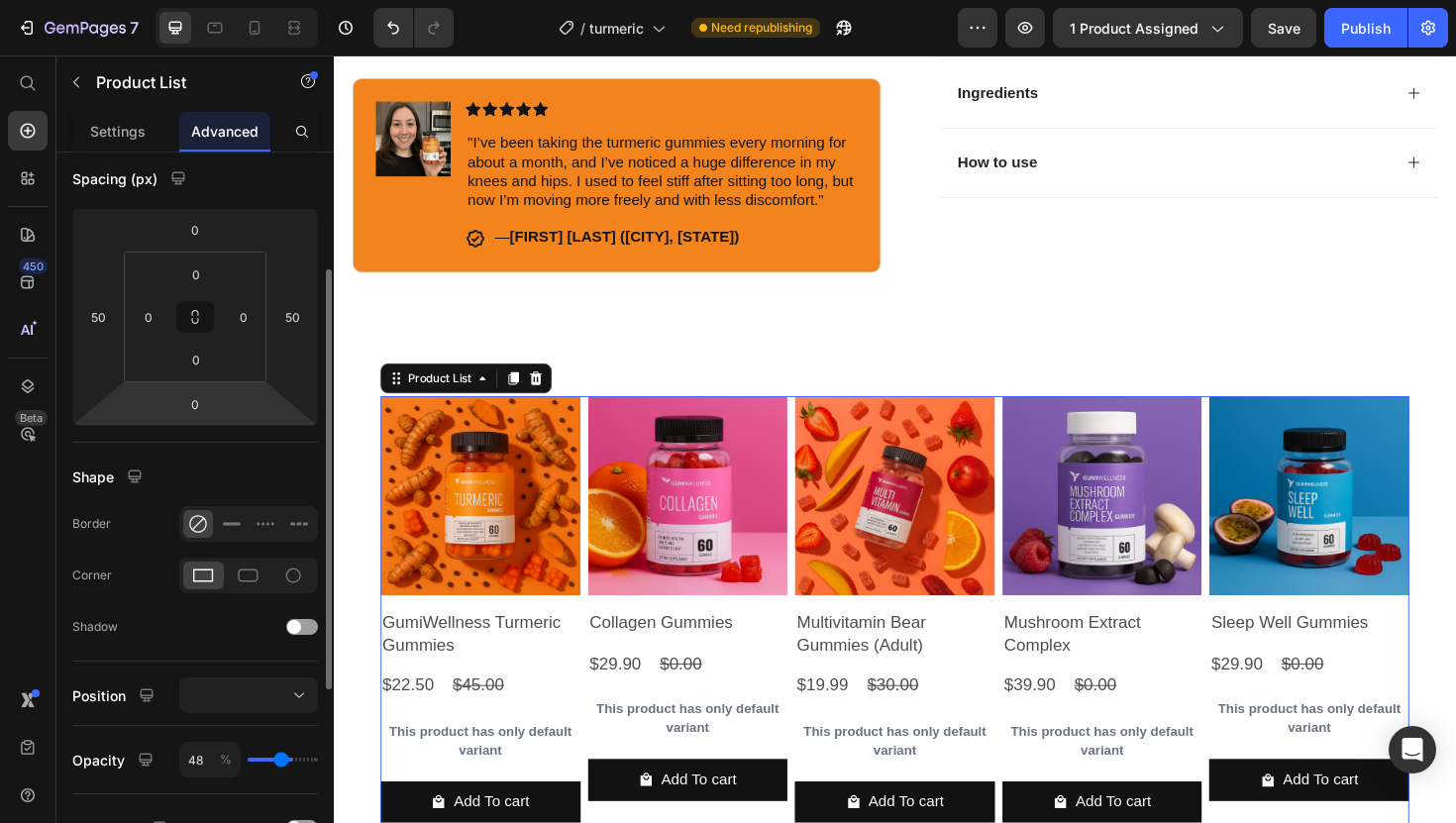 type on "46" 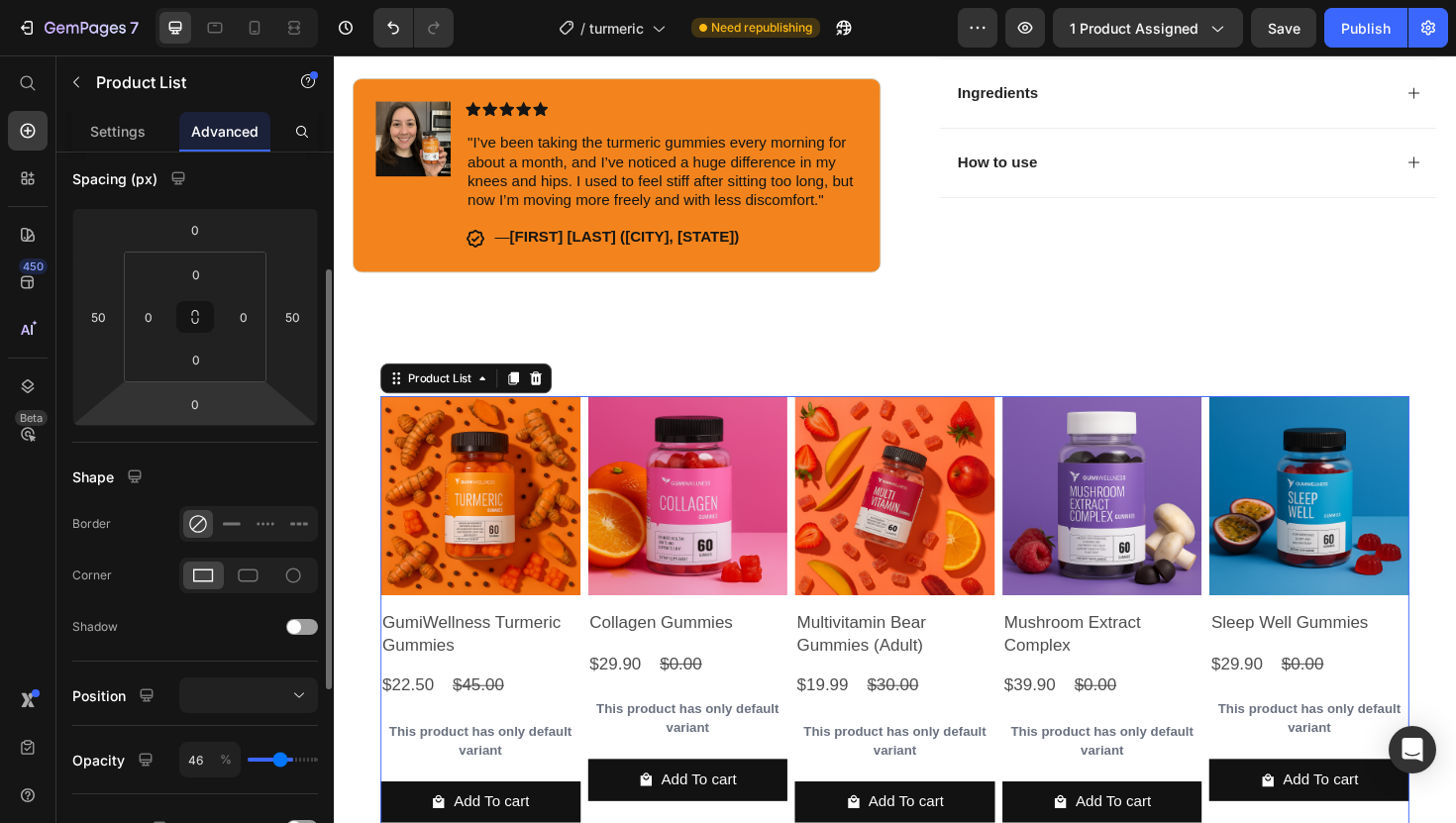 type on "44" 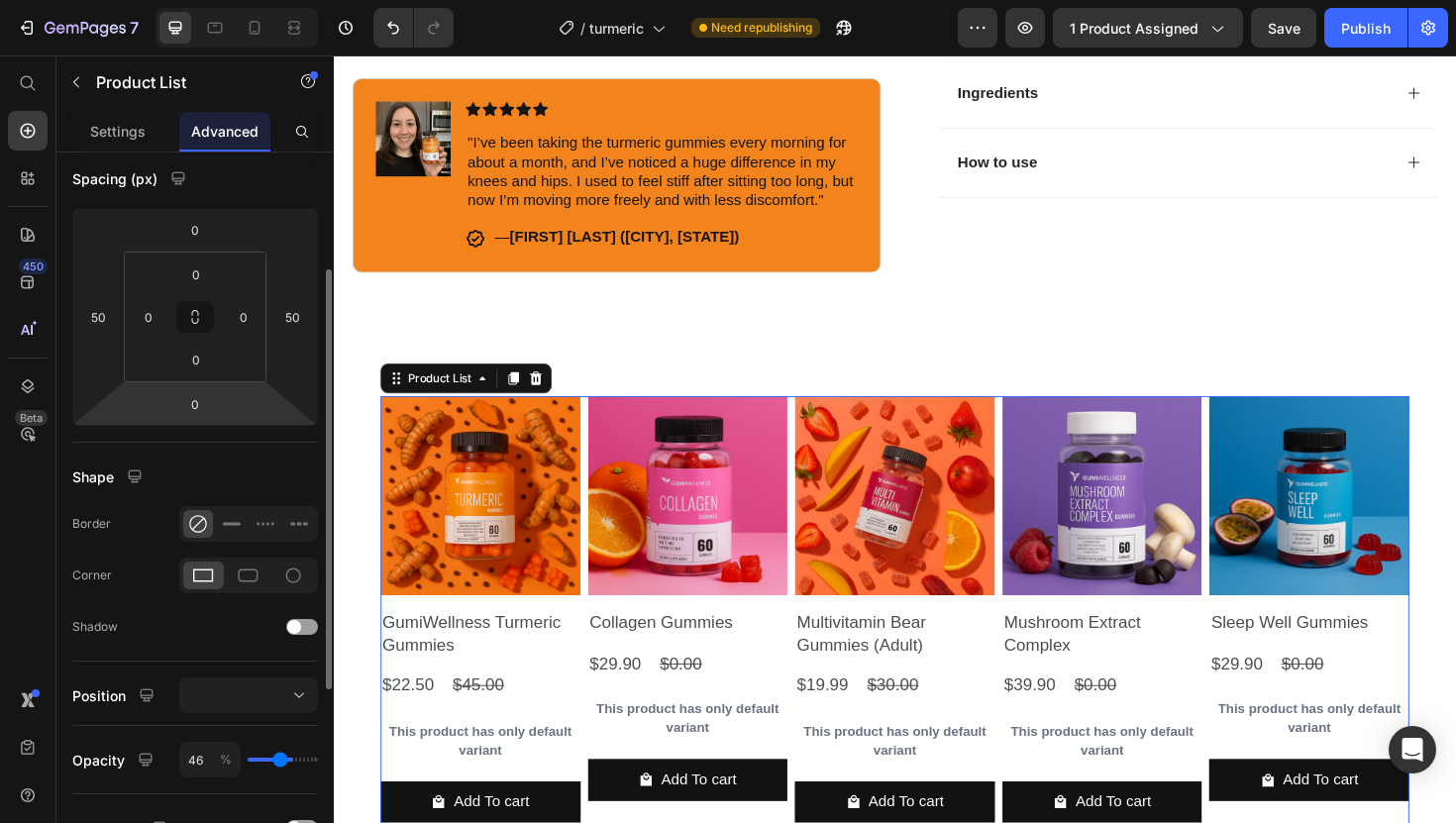 type on "44" 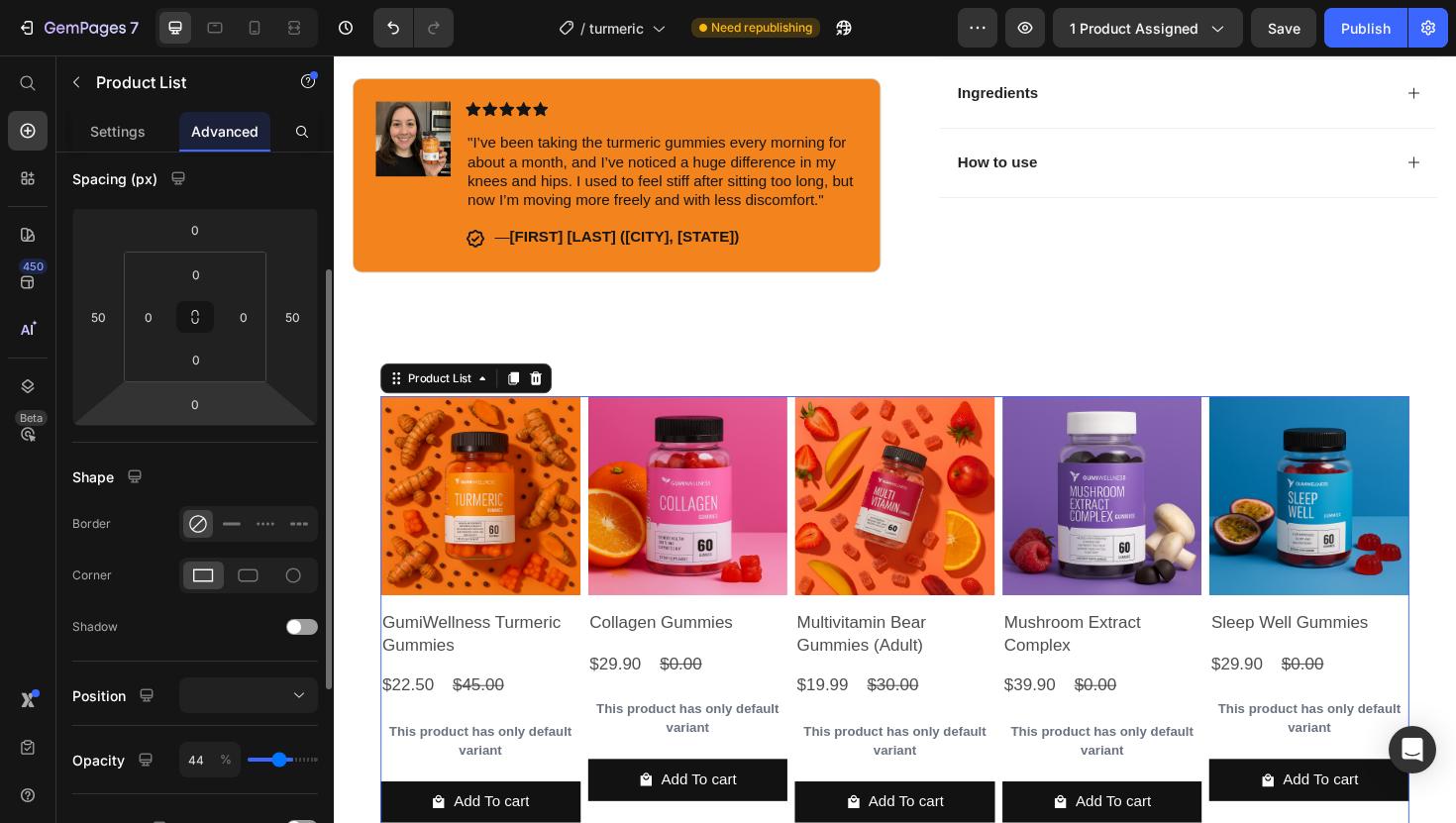 type on "41" 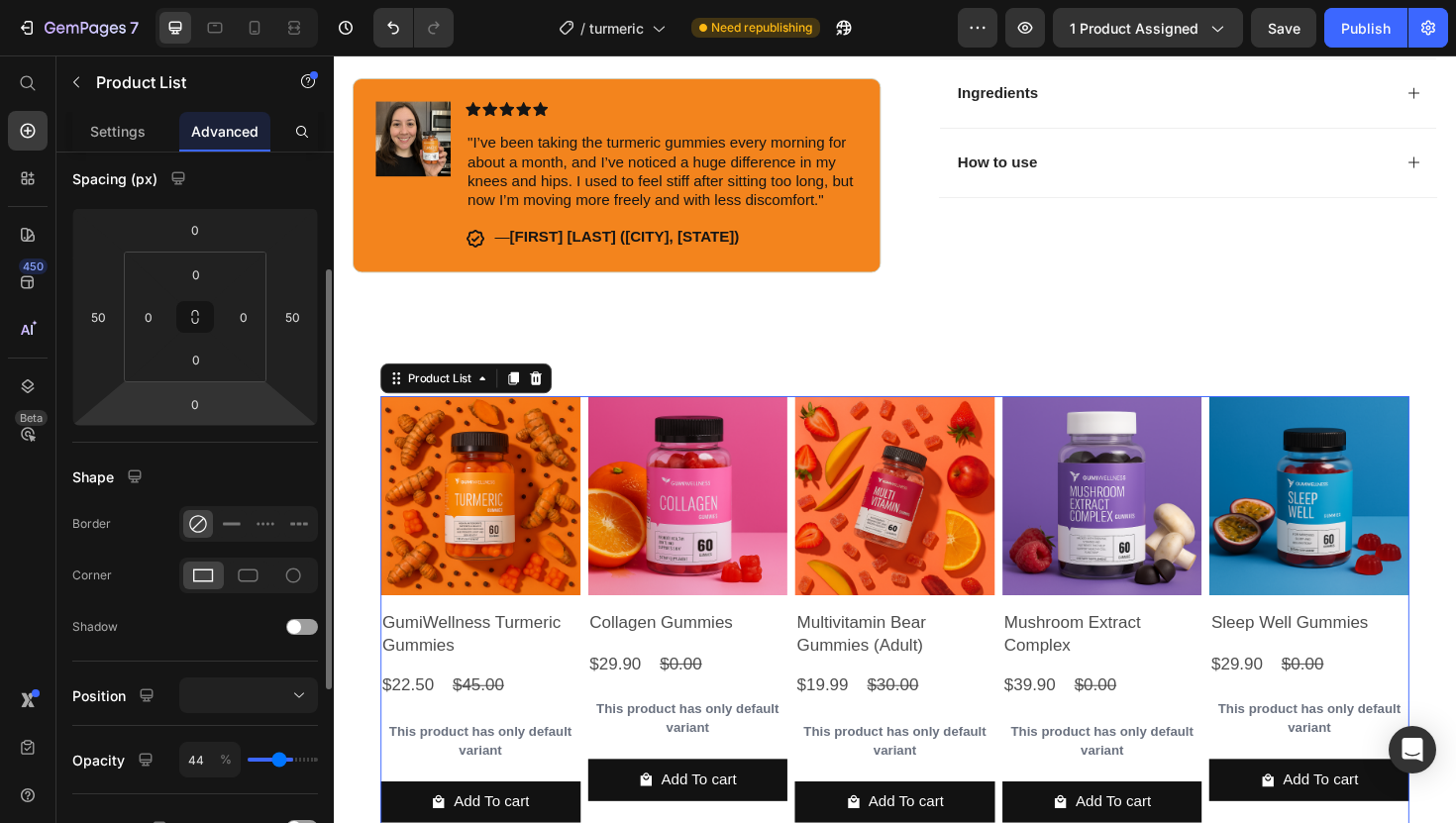 type on "41" 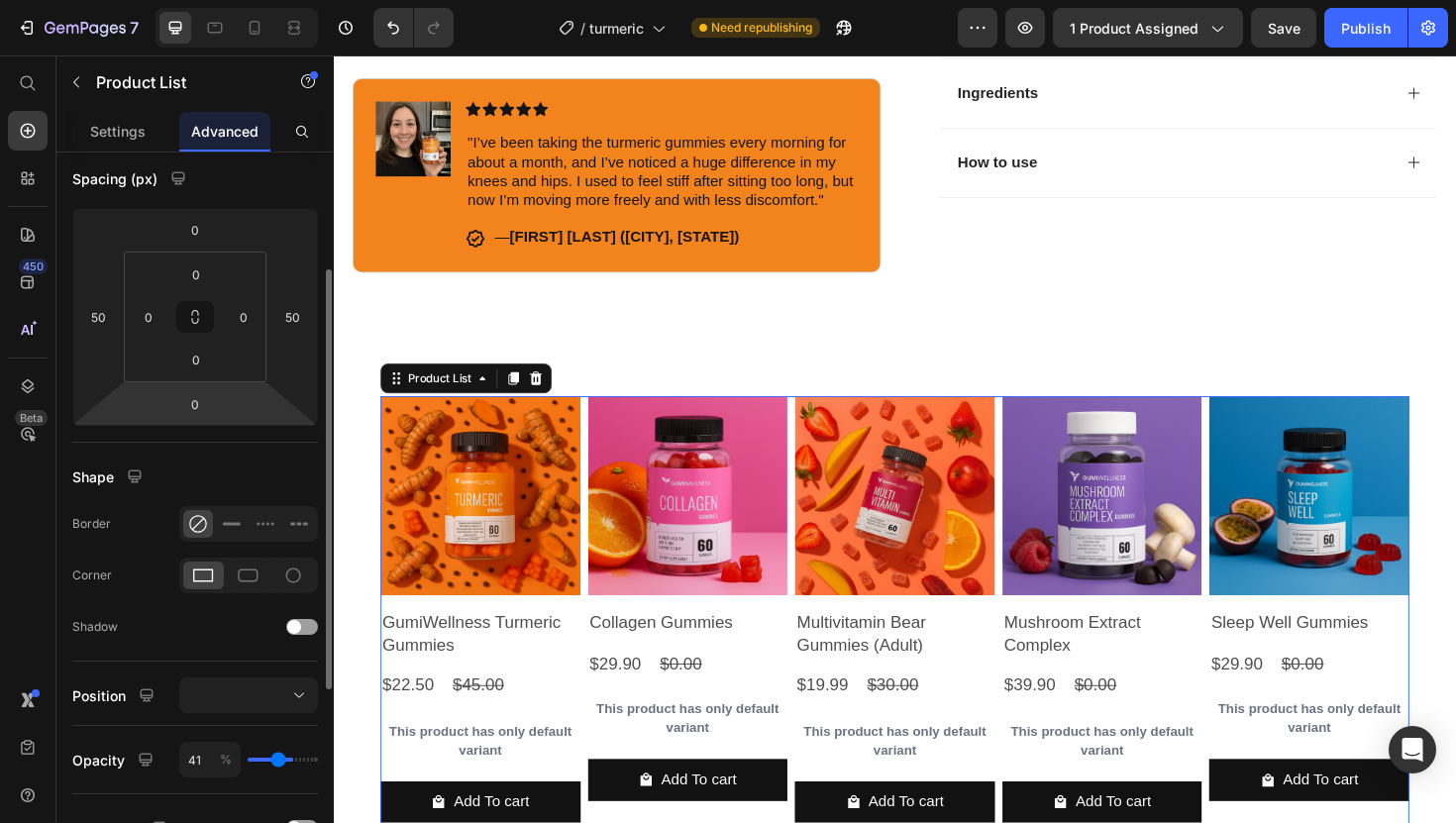 type on "37" 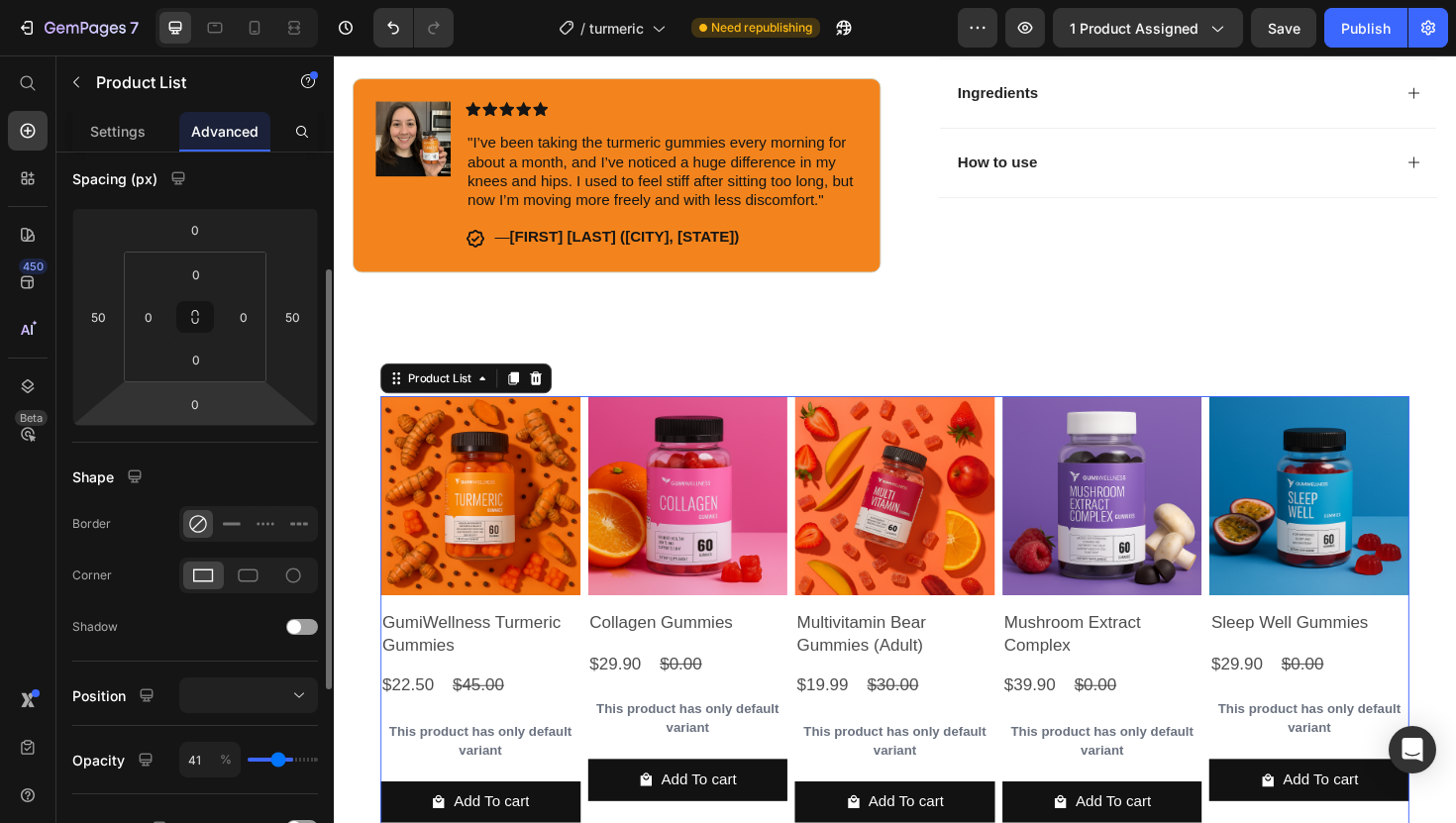 type on "37" 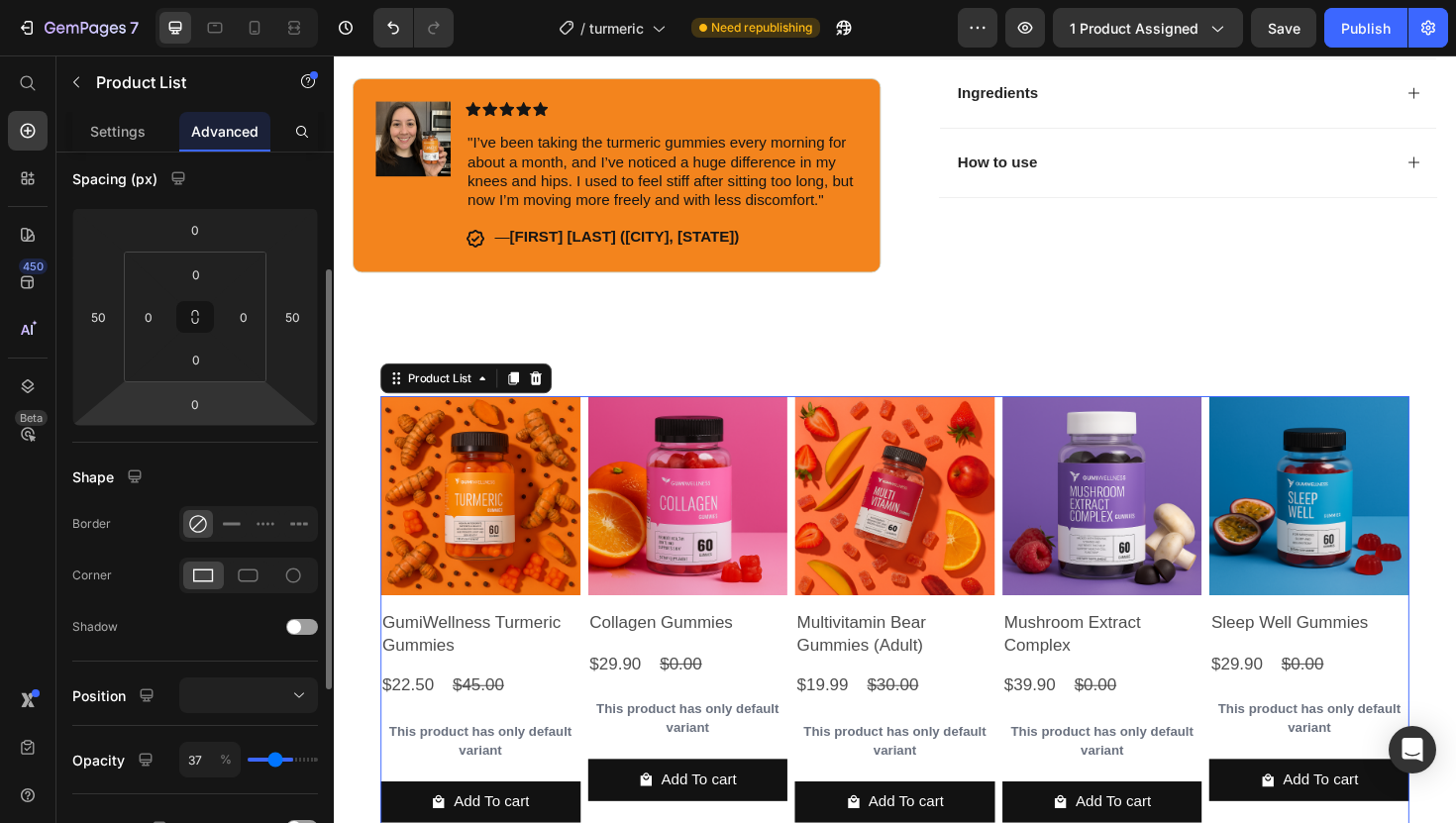 type on "34" 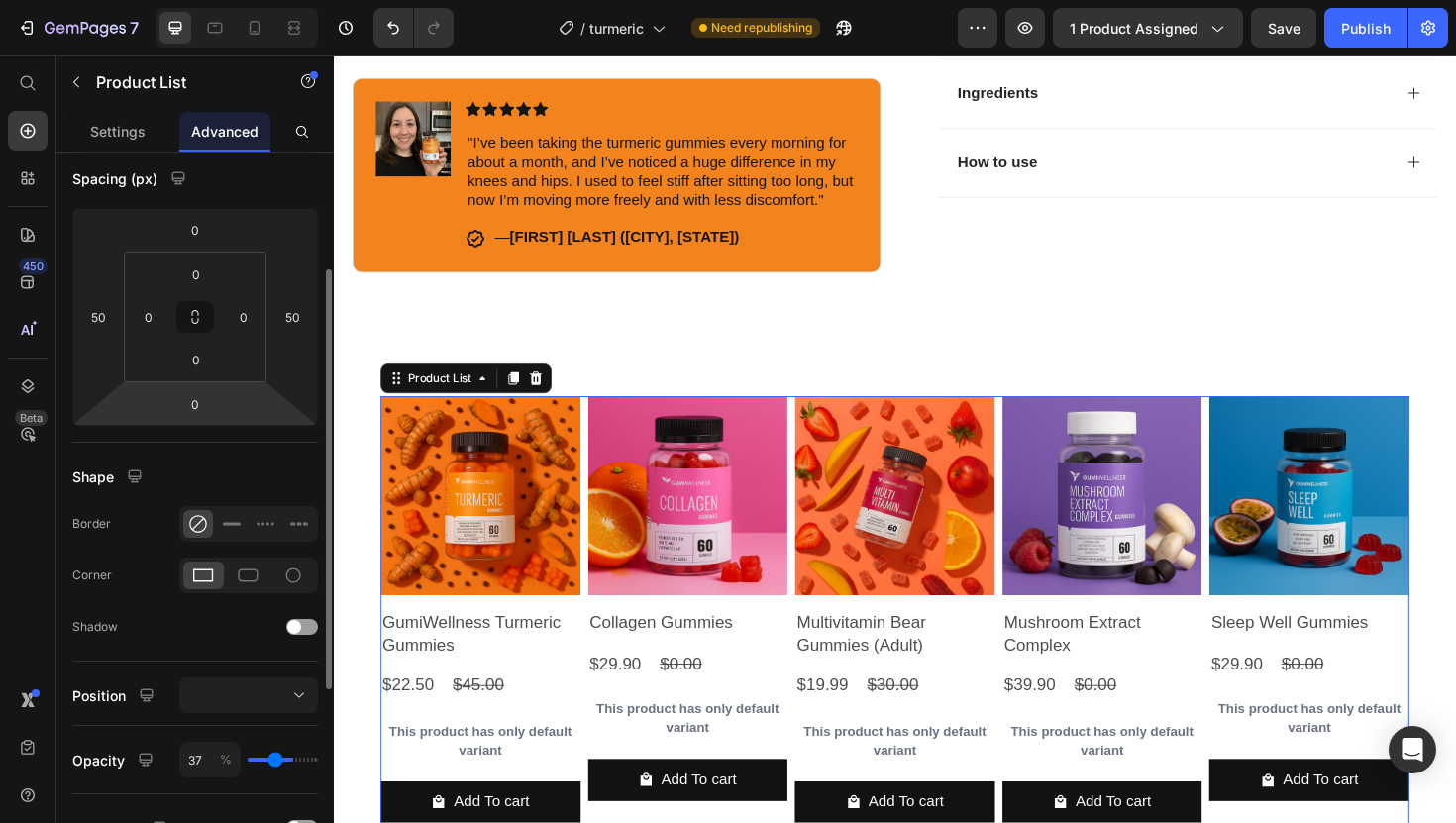 type on "34" 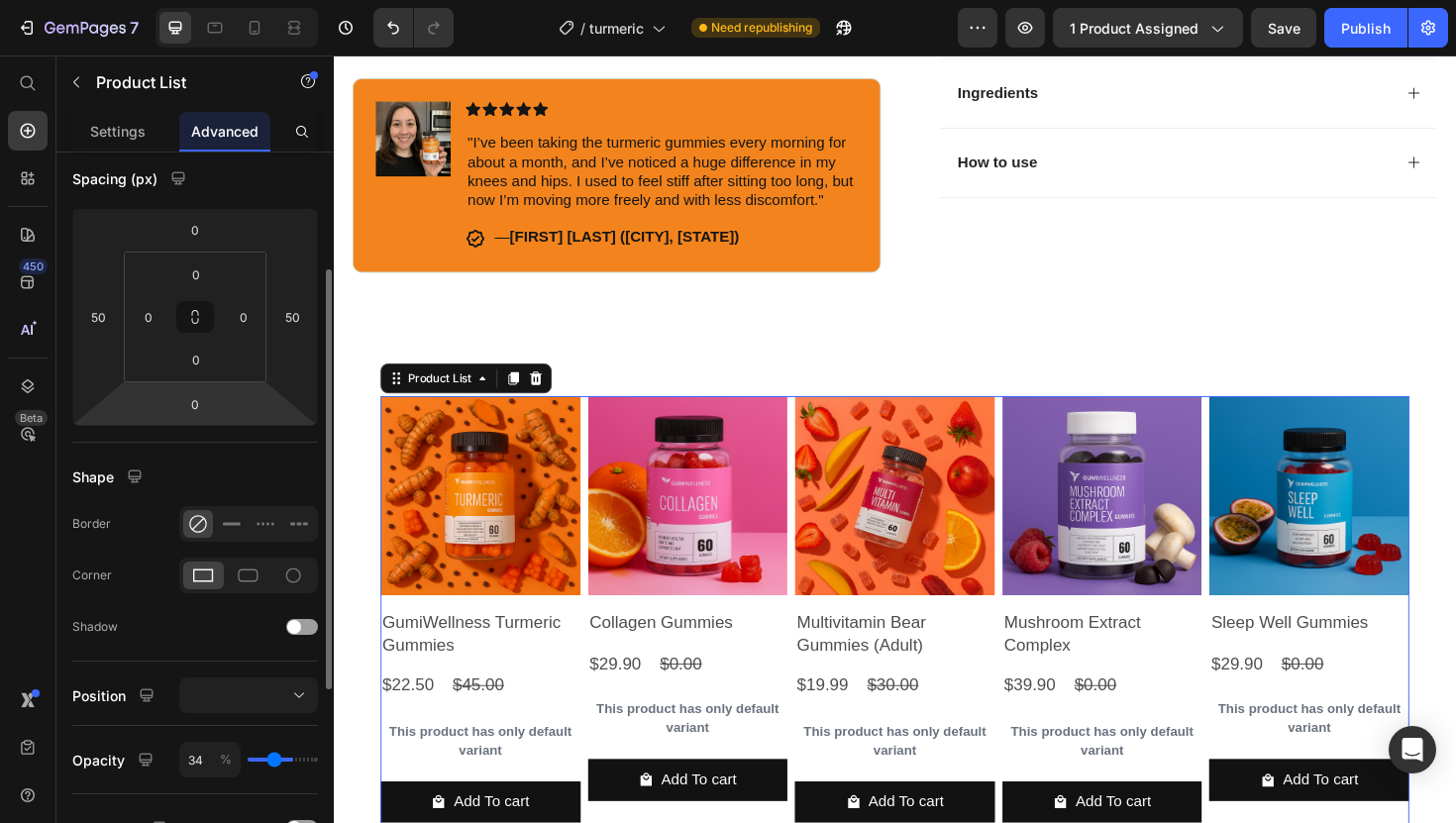 type on "31" 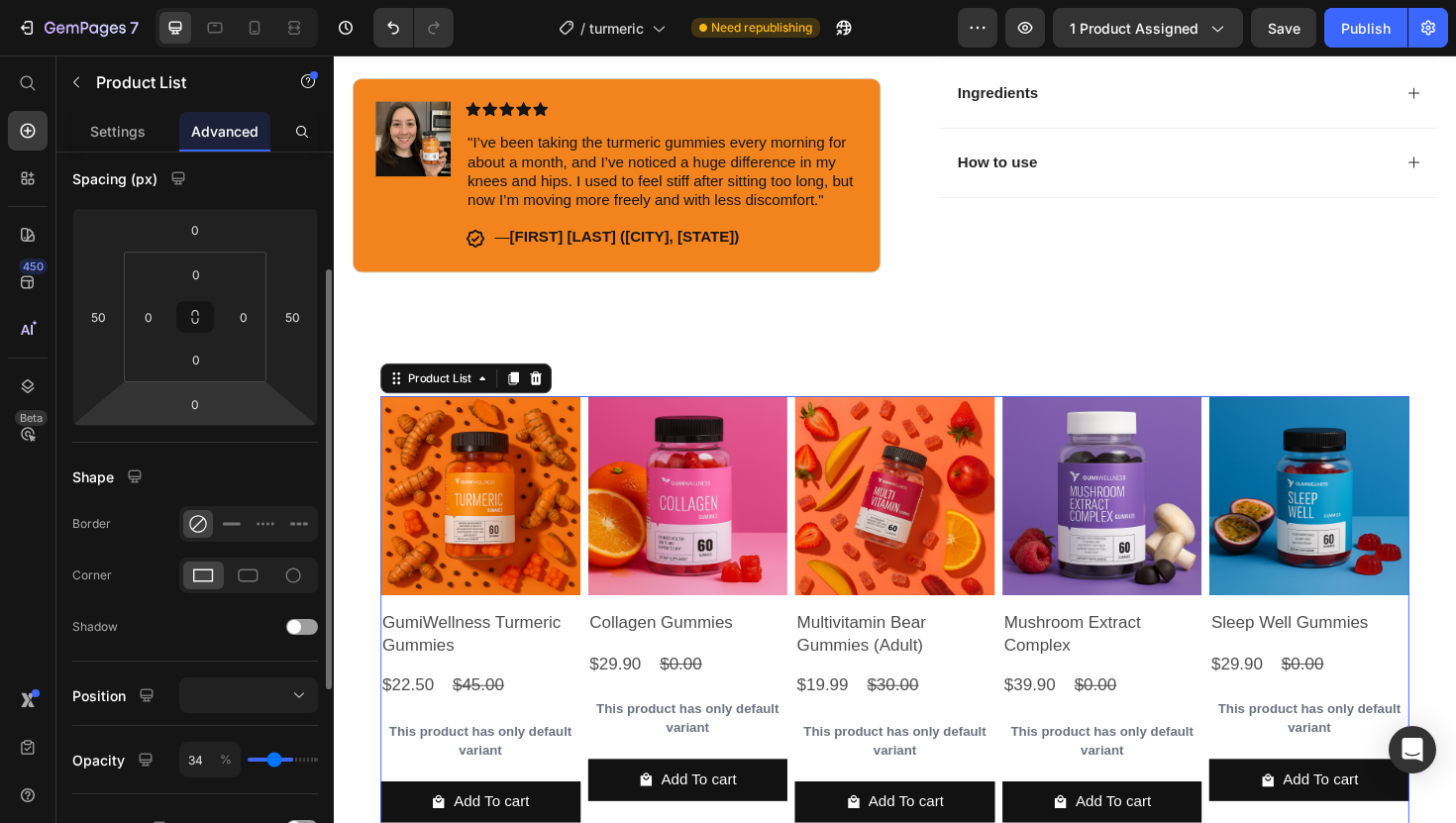 type on "31" 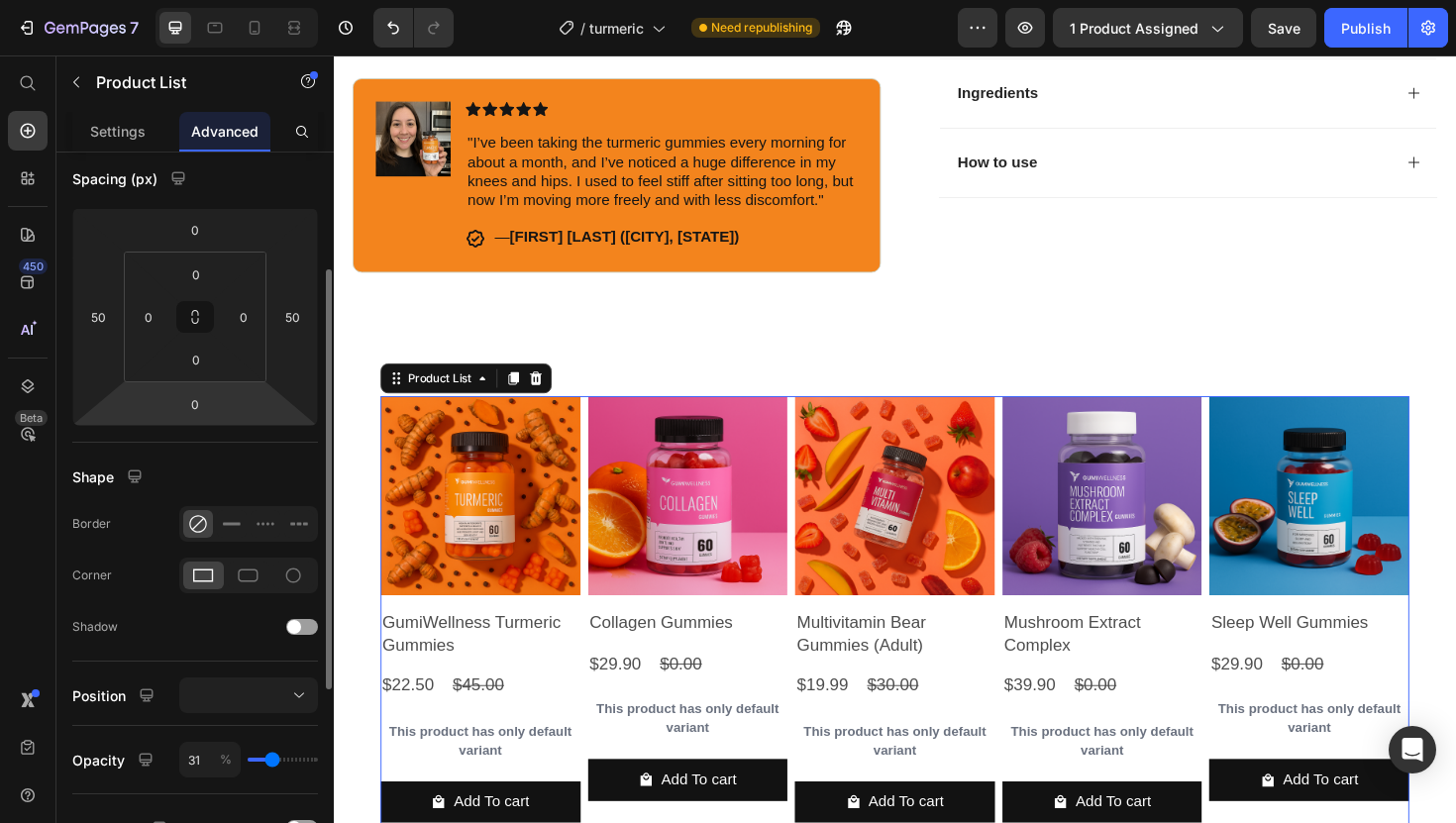 type on "29" 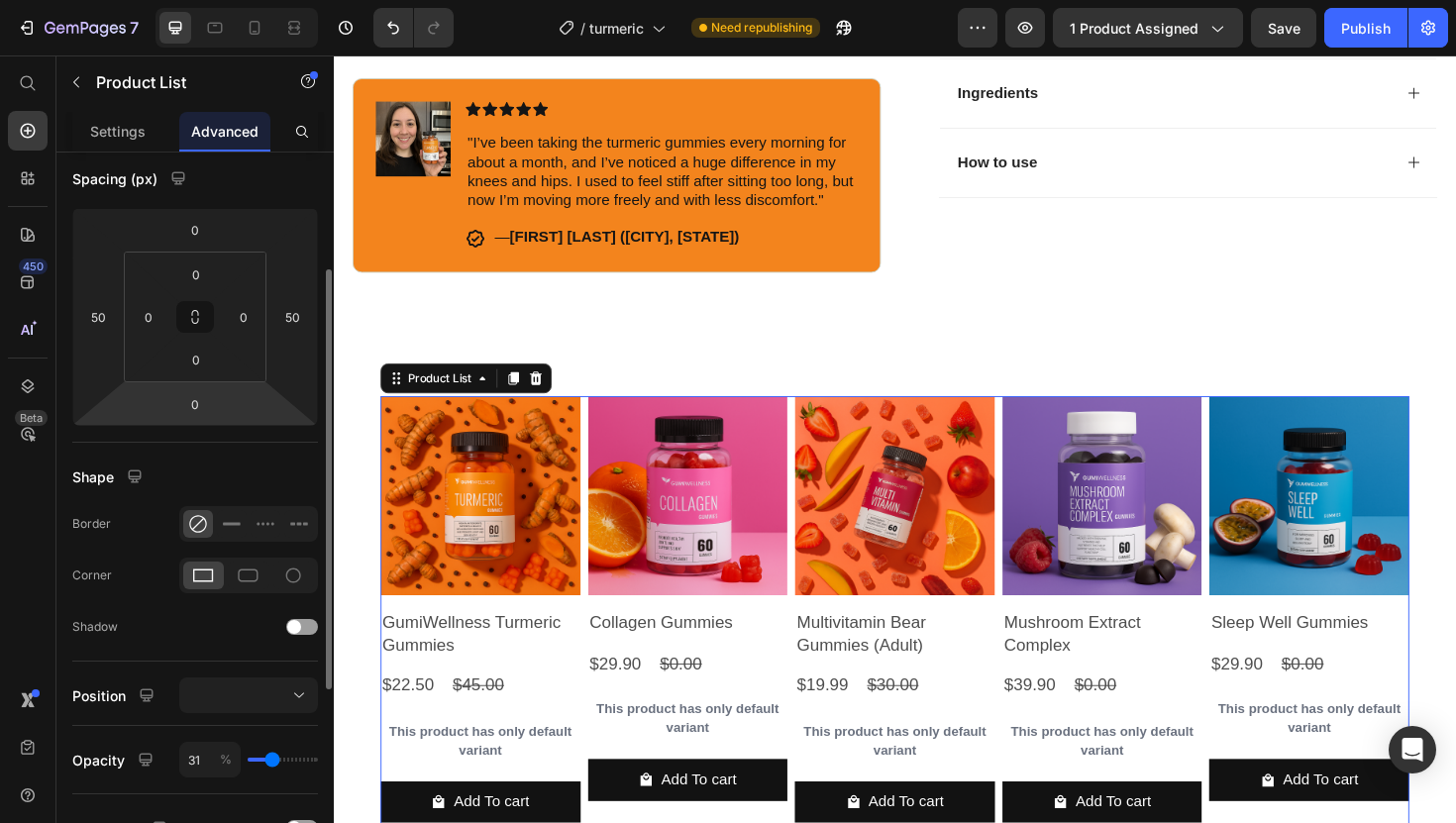 type on "29" 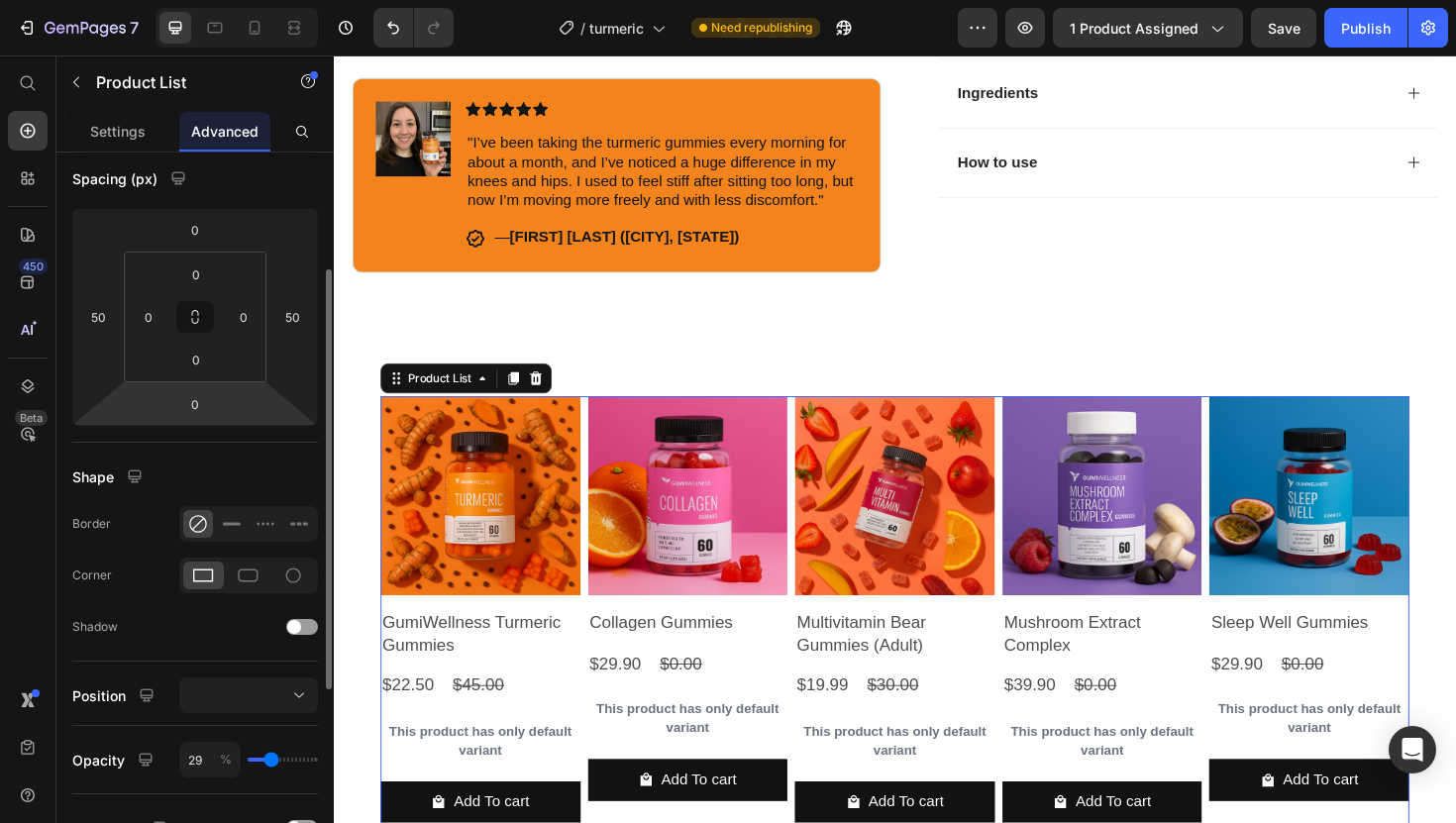 type on "26" 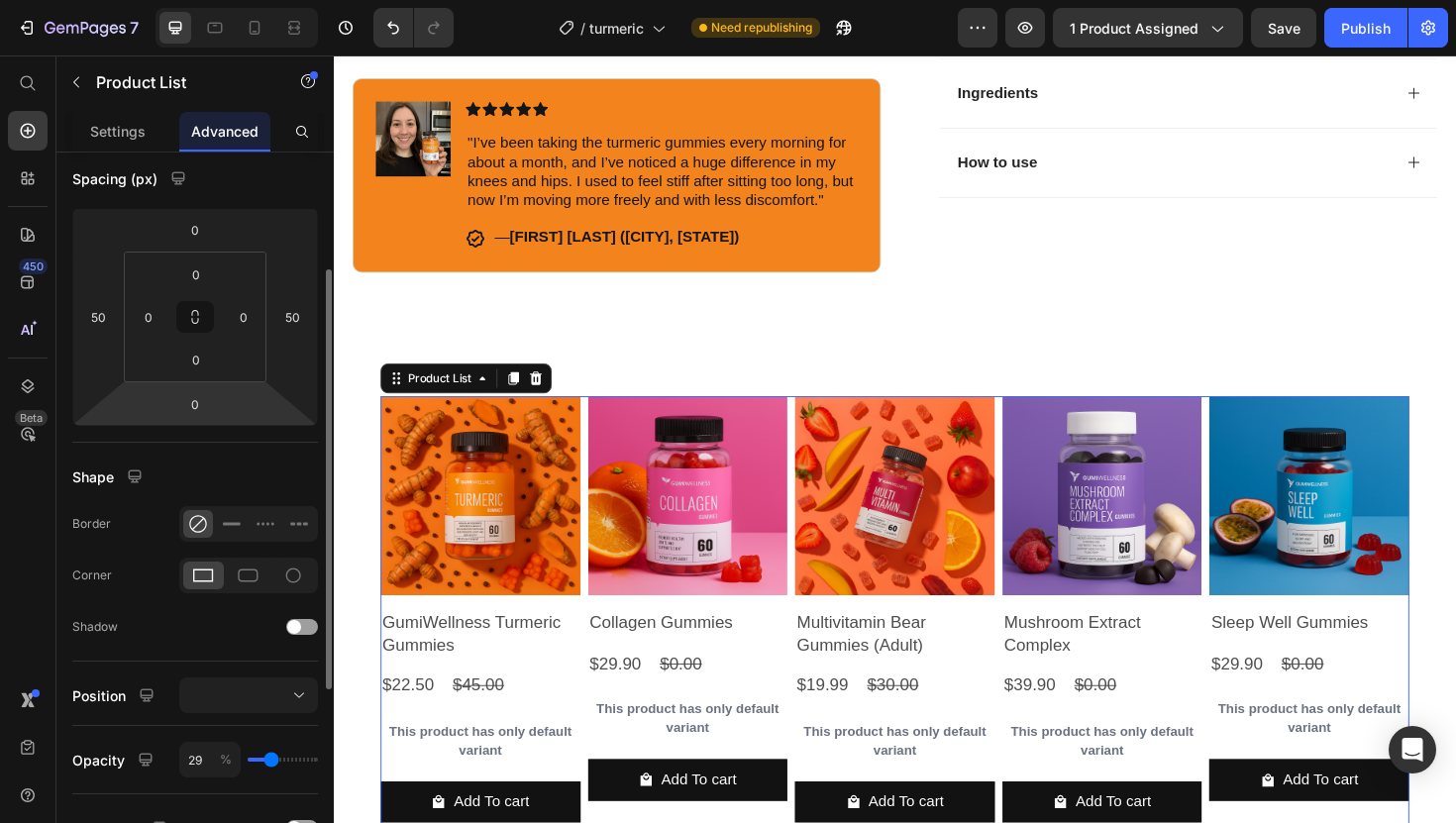 type on "26" 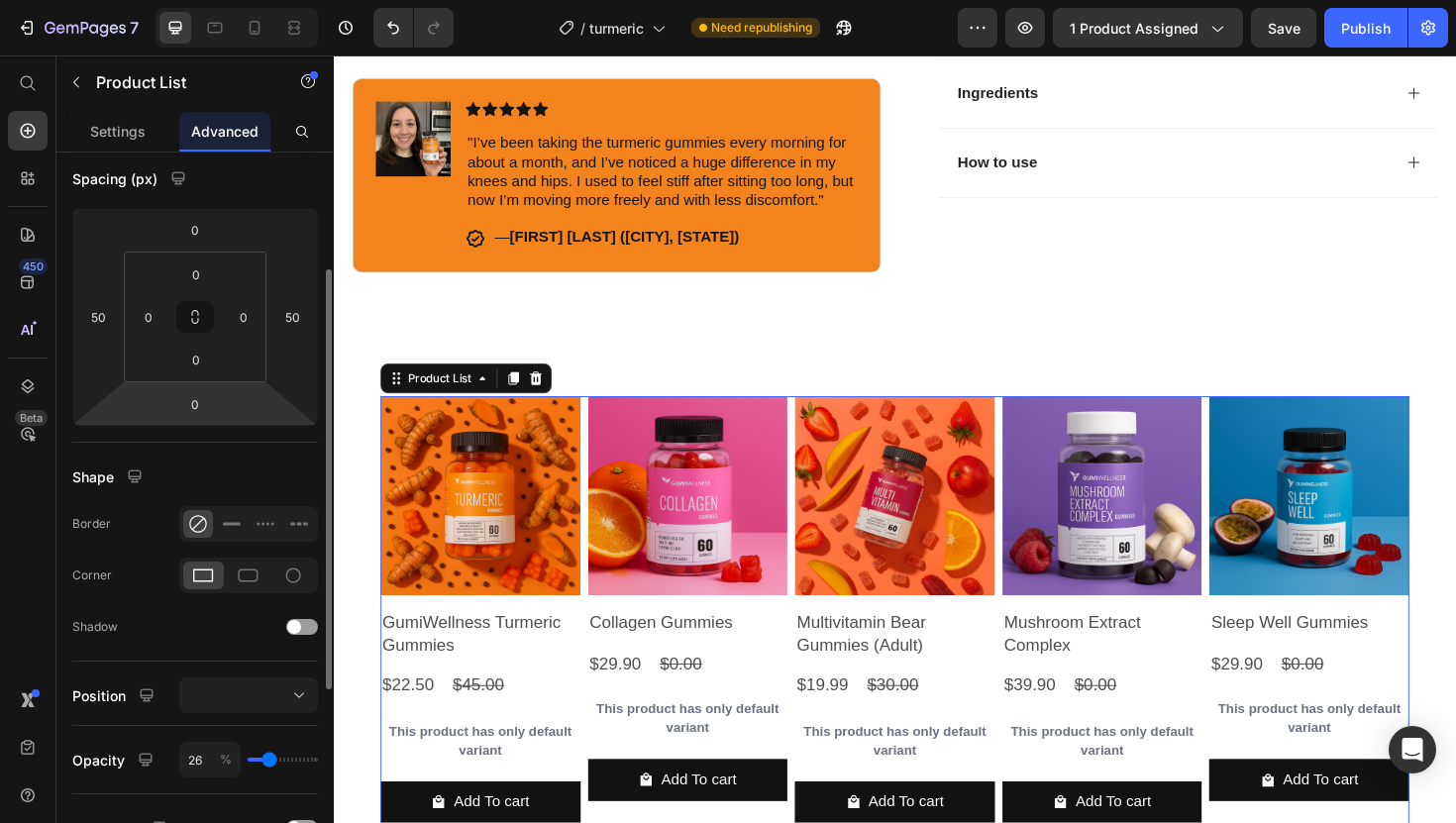 type on "24" 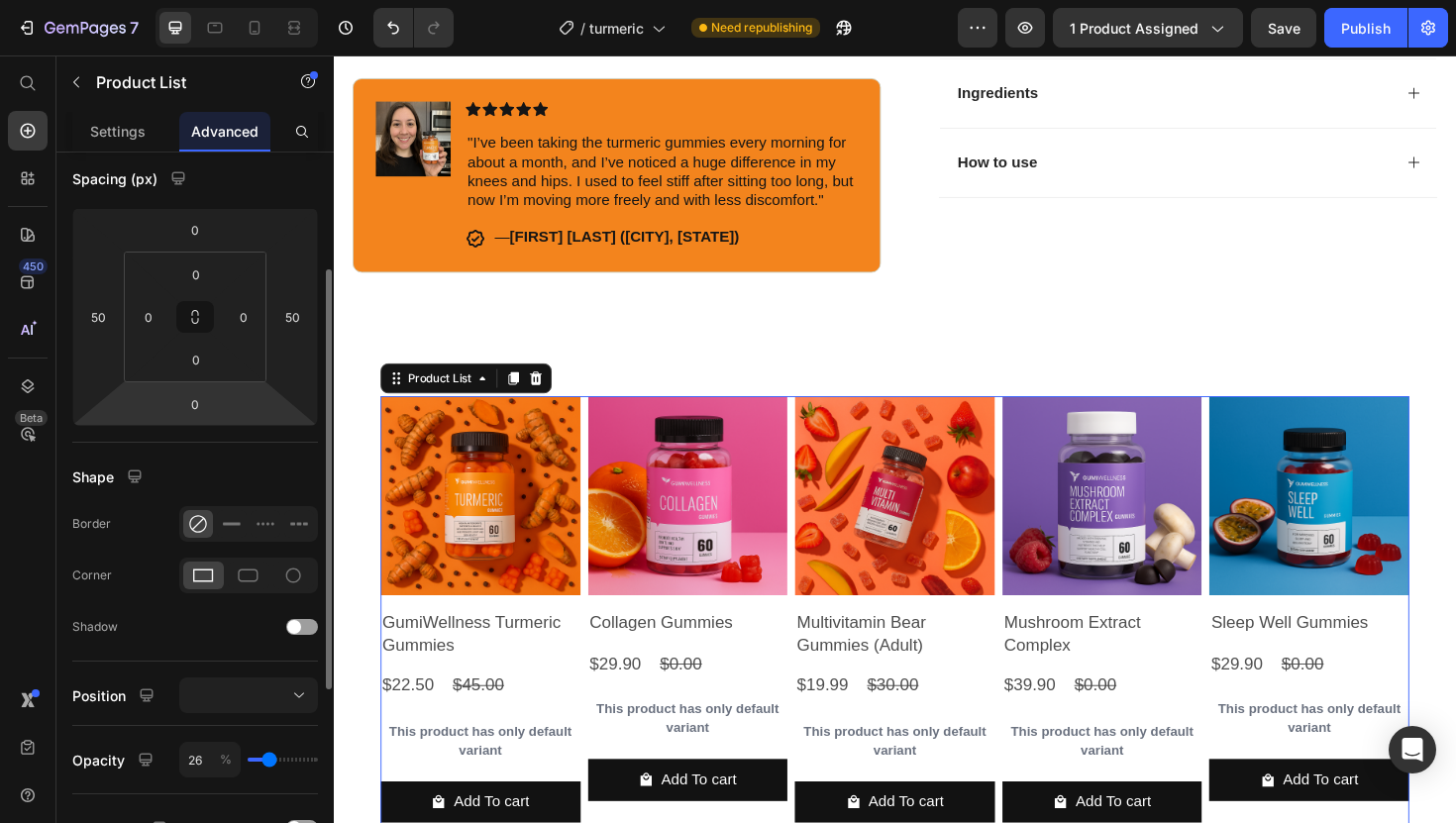 type on "24" 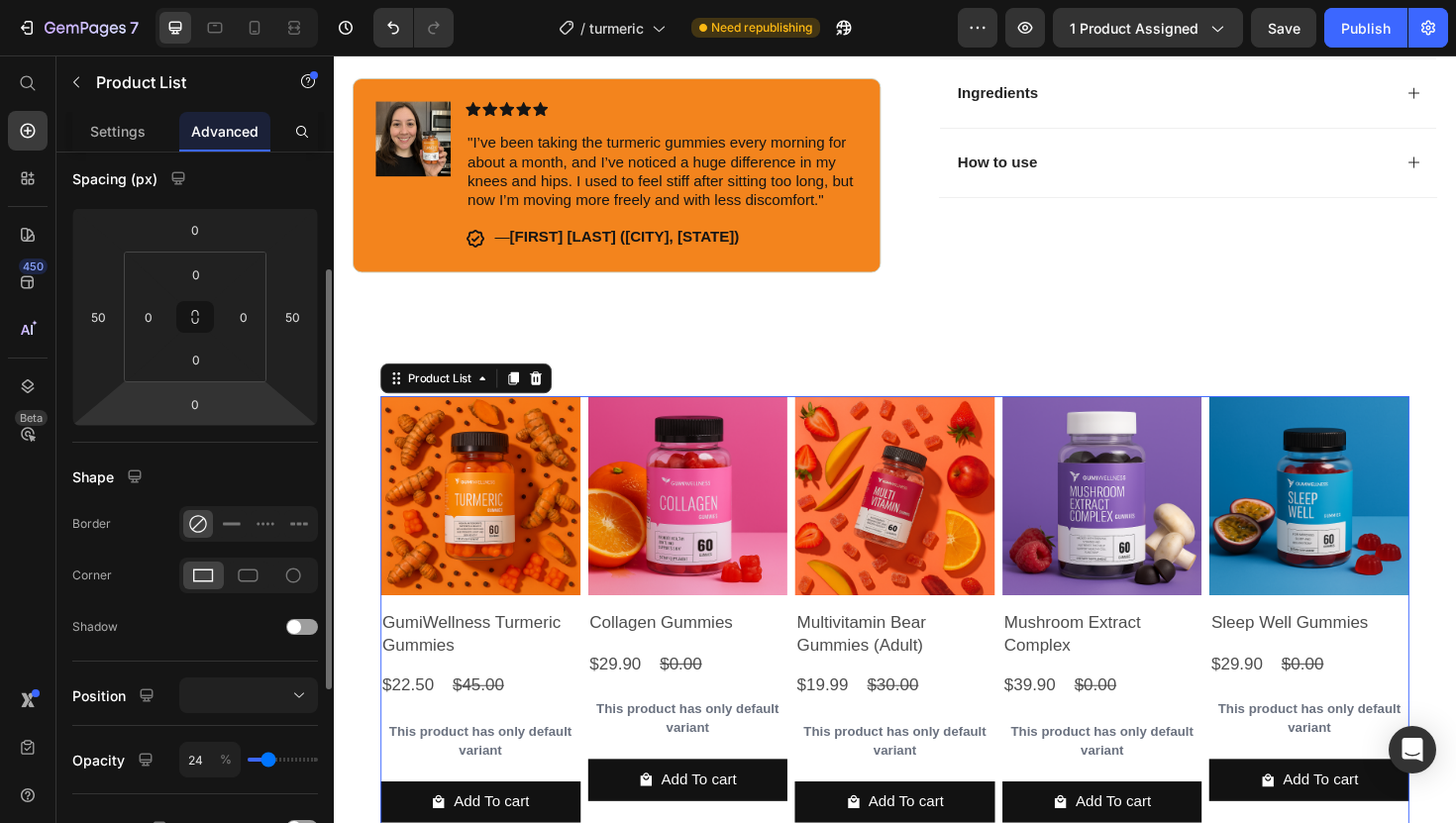type on "22" 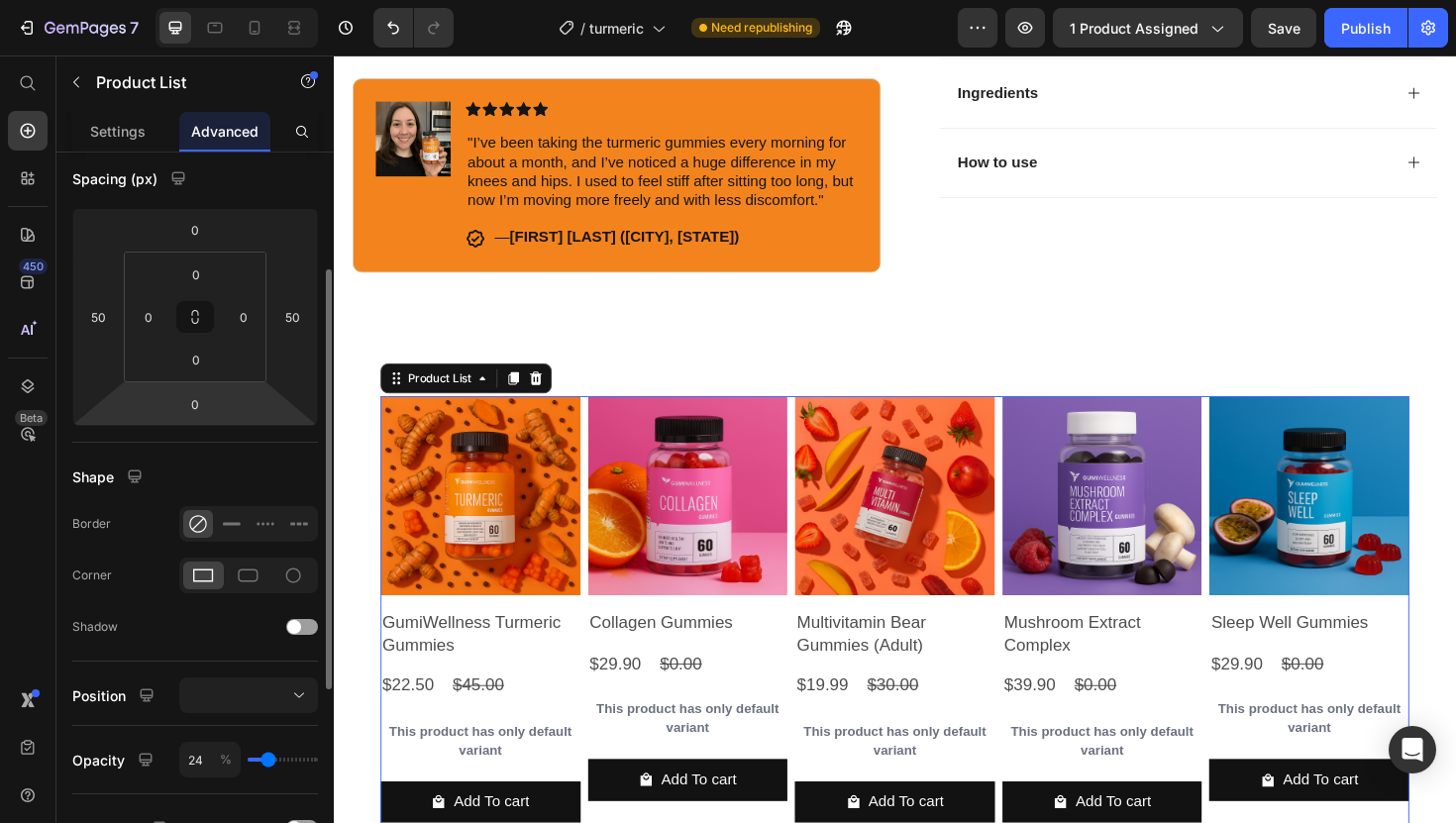 type on "22" 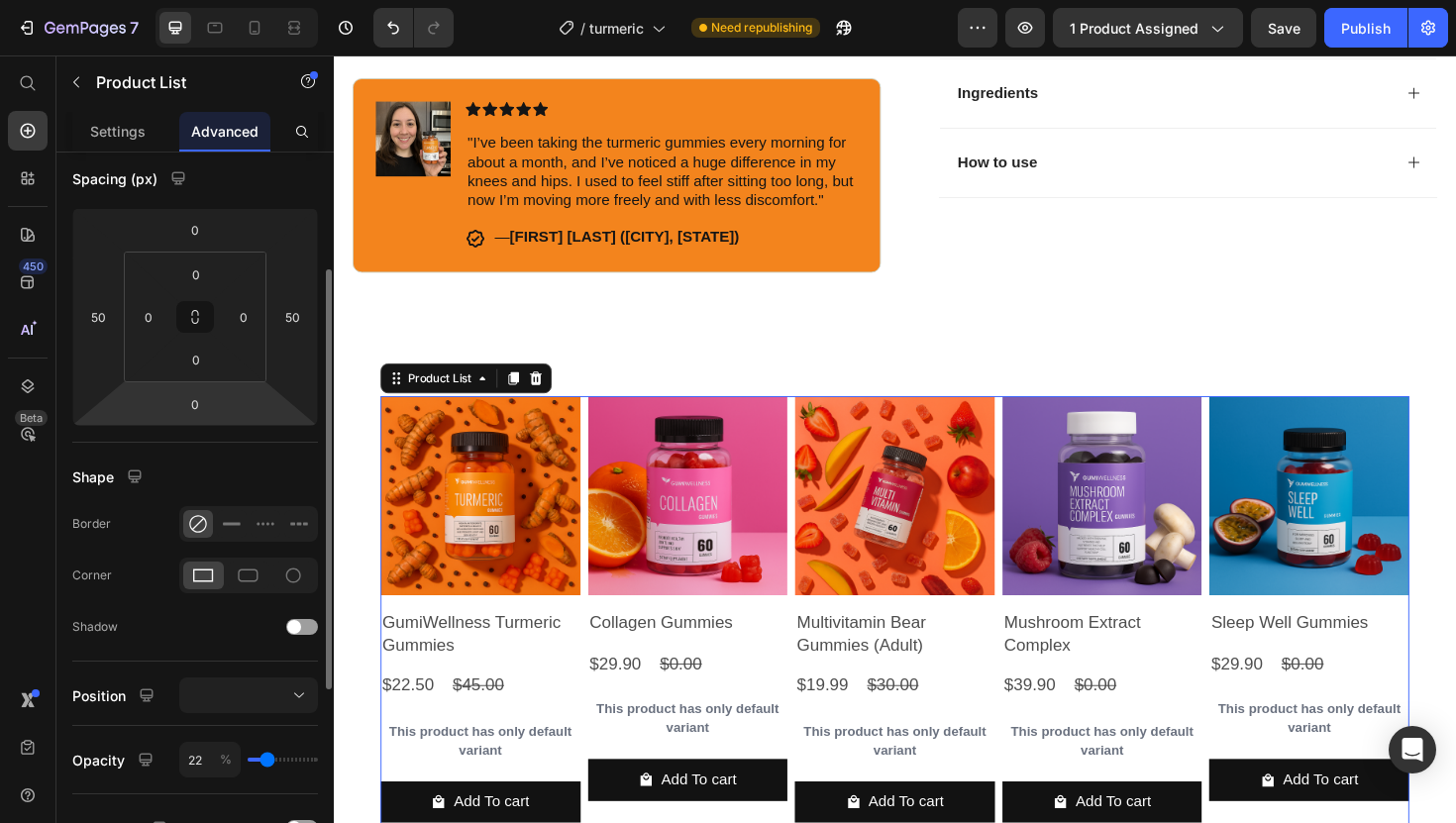 type on "20" 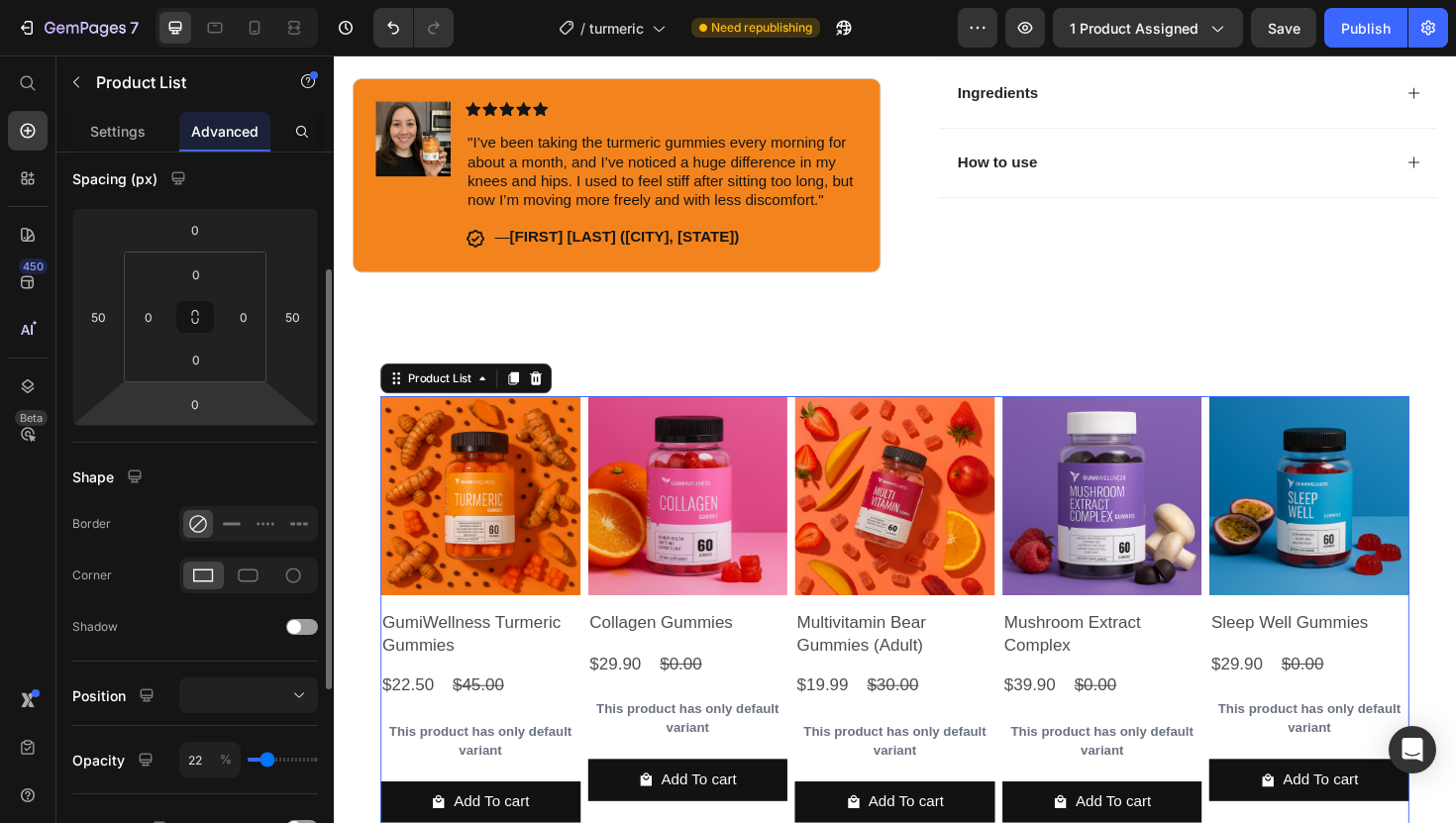 type on "20" 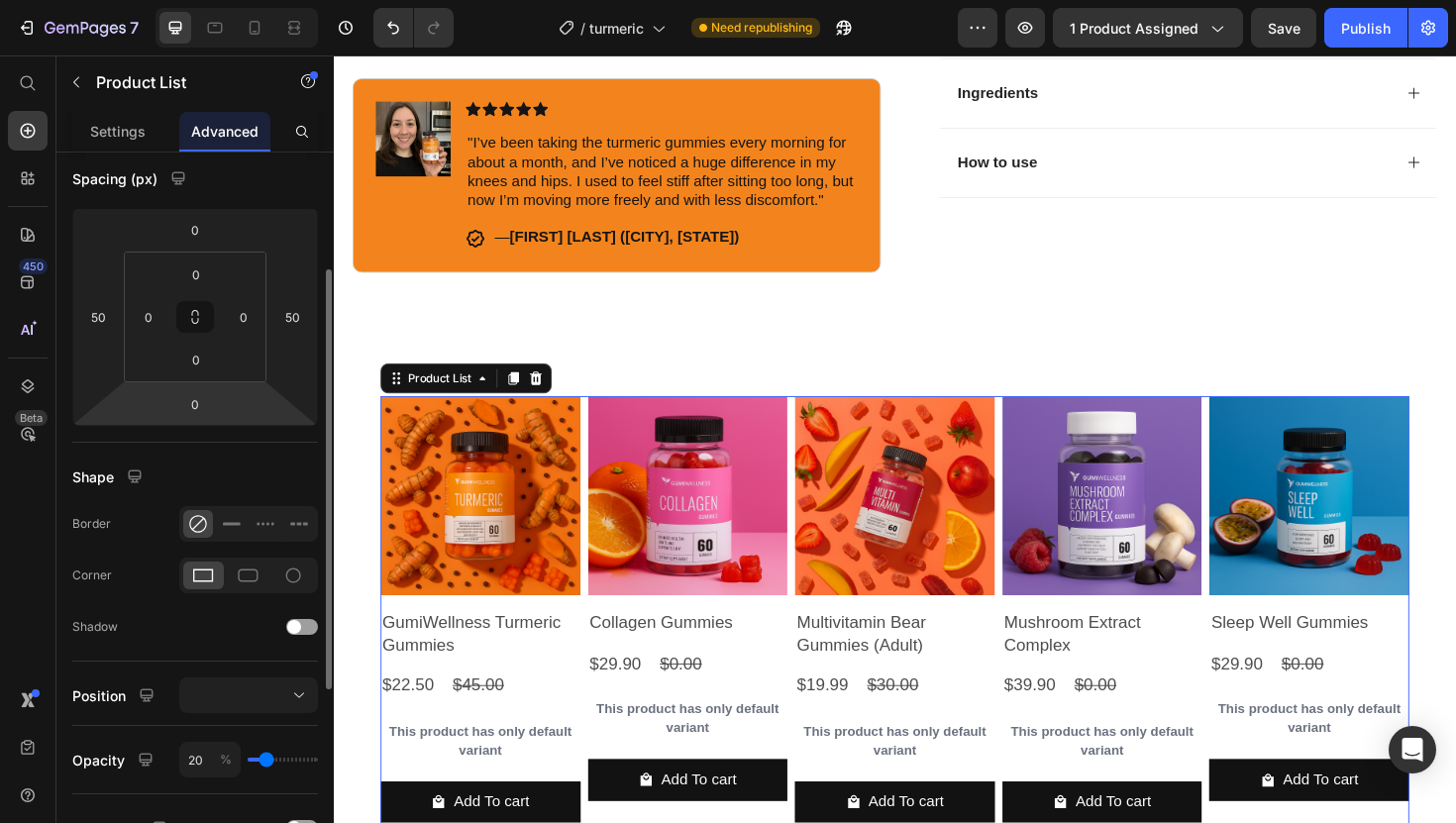type on "19" 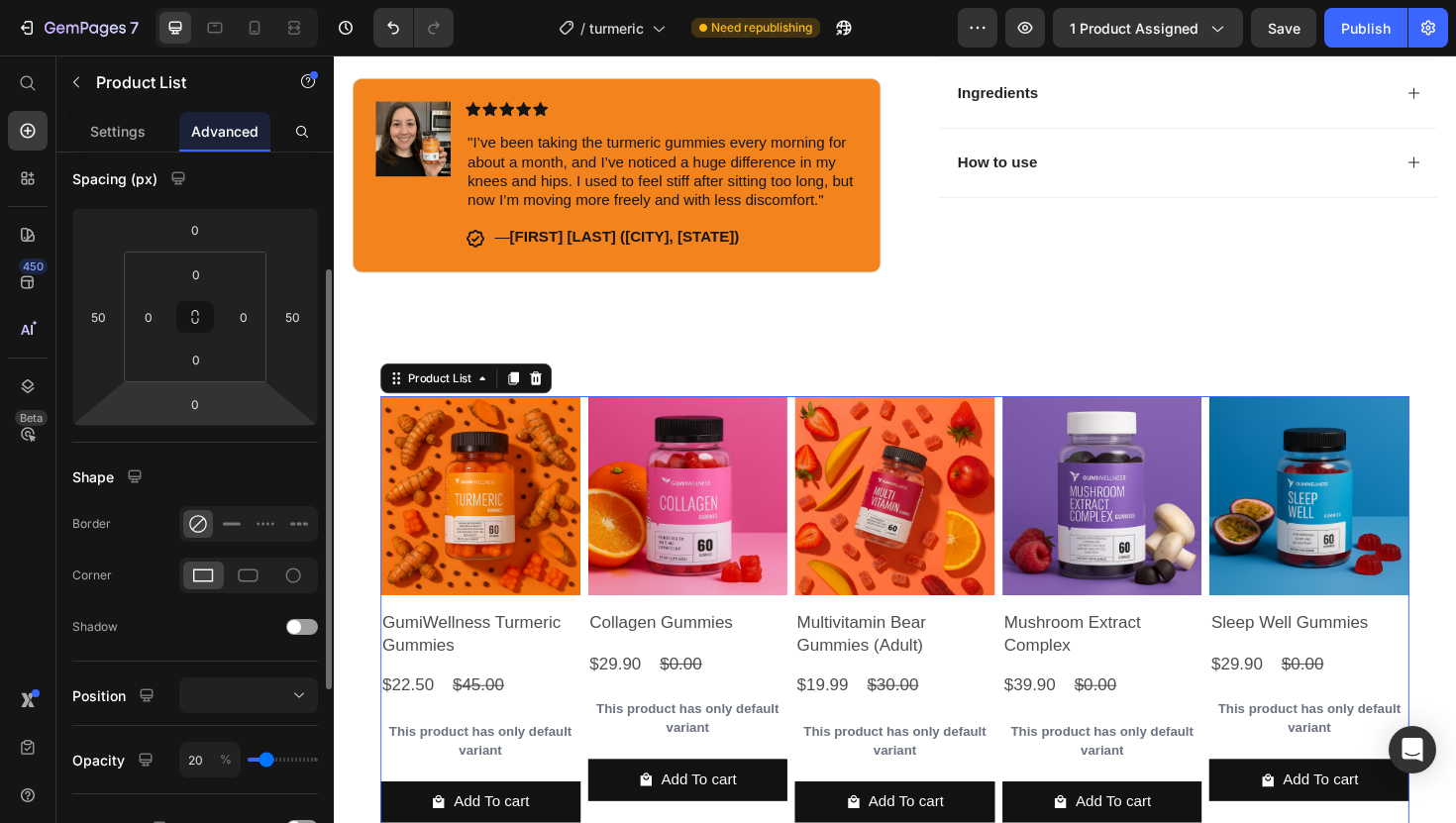 type on "19" 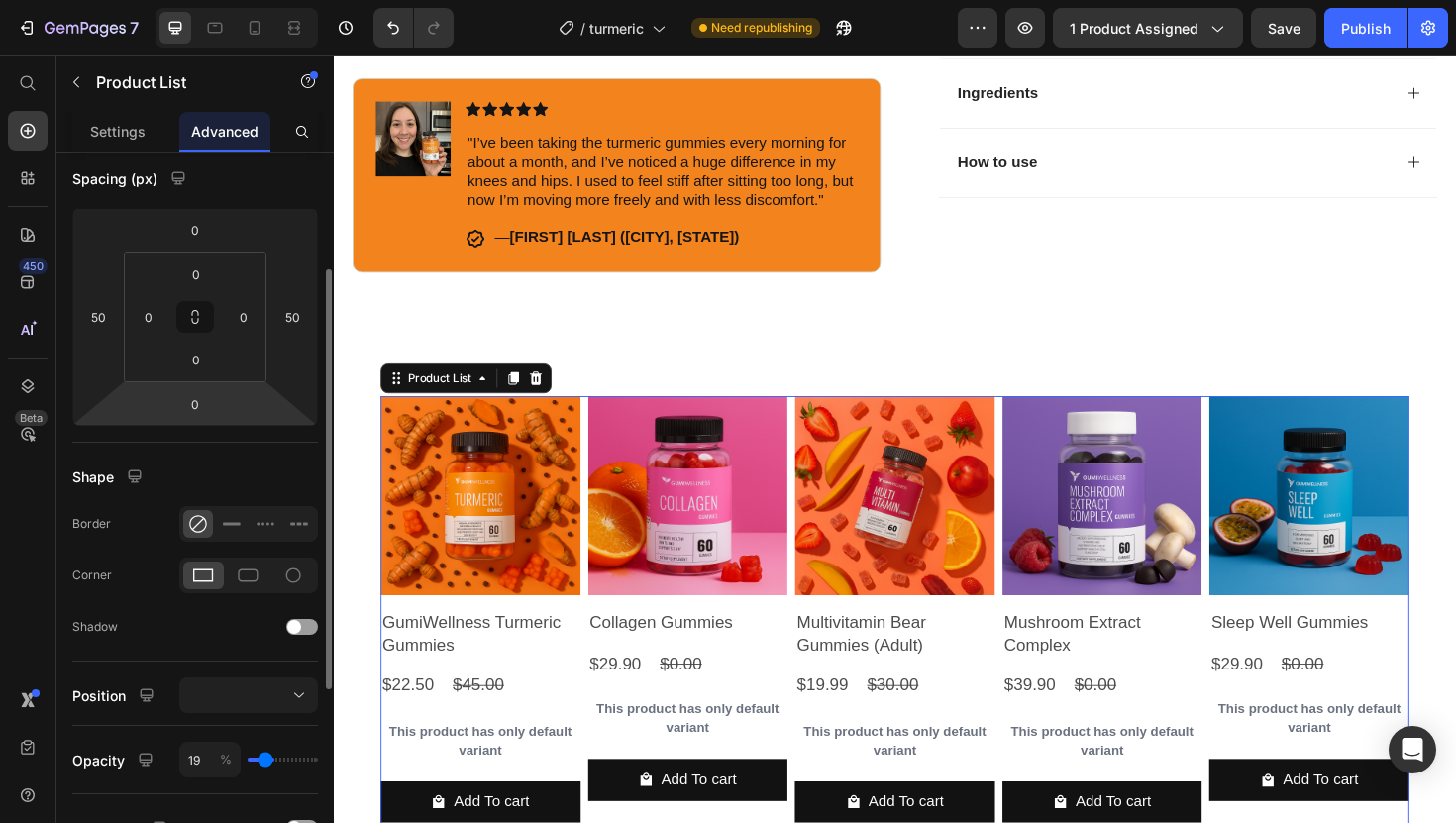 type on "18" 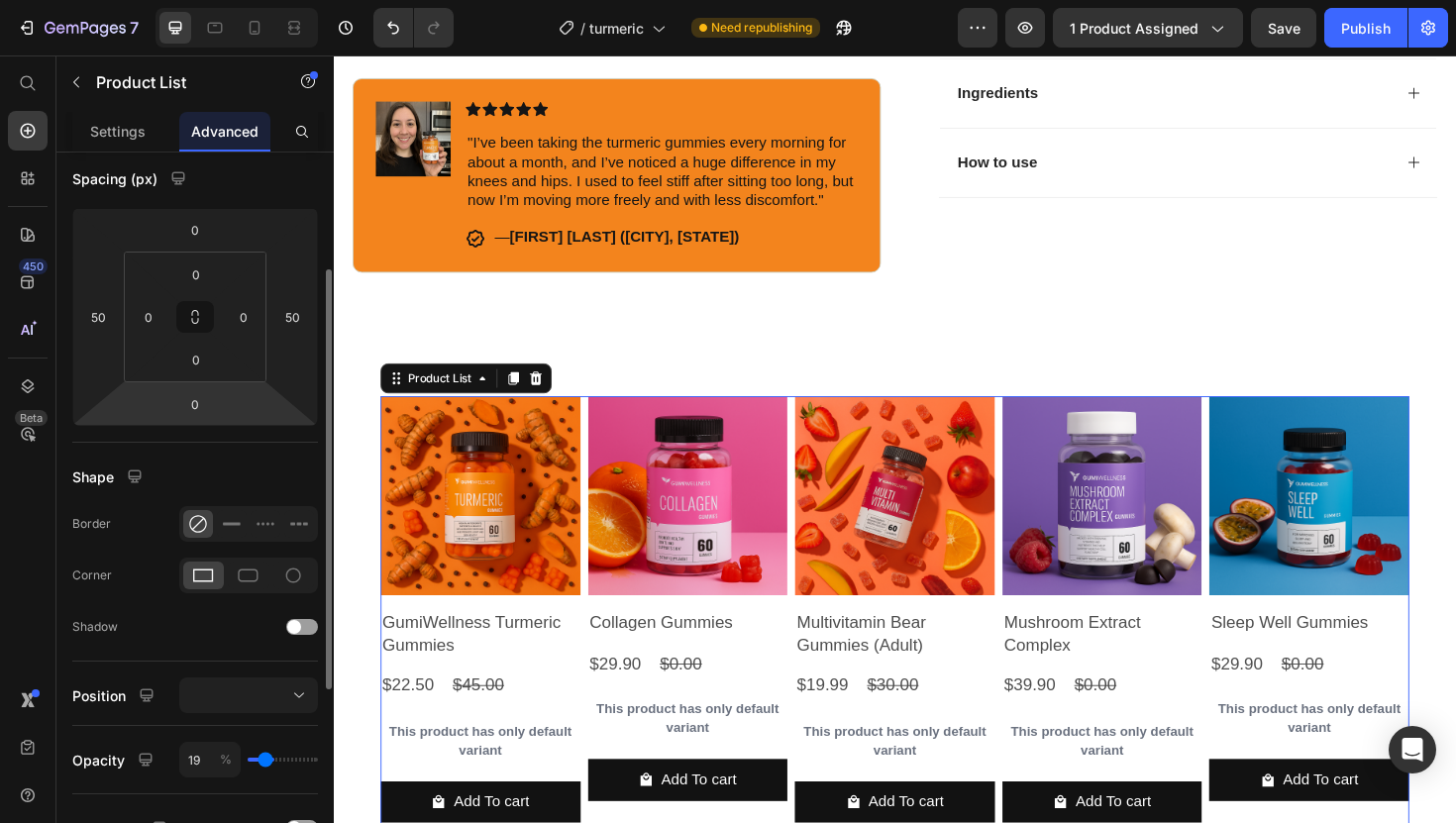 type on "18" 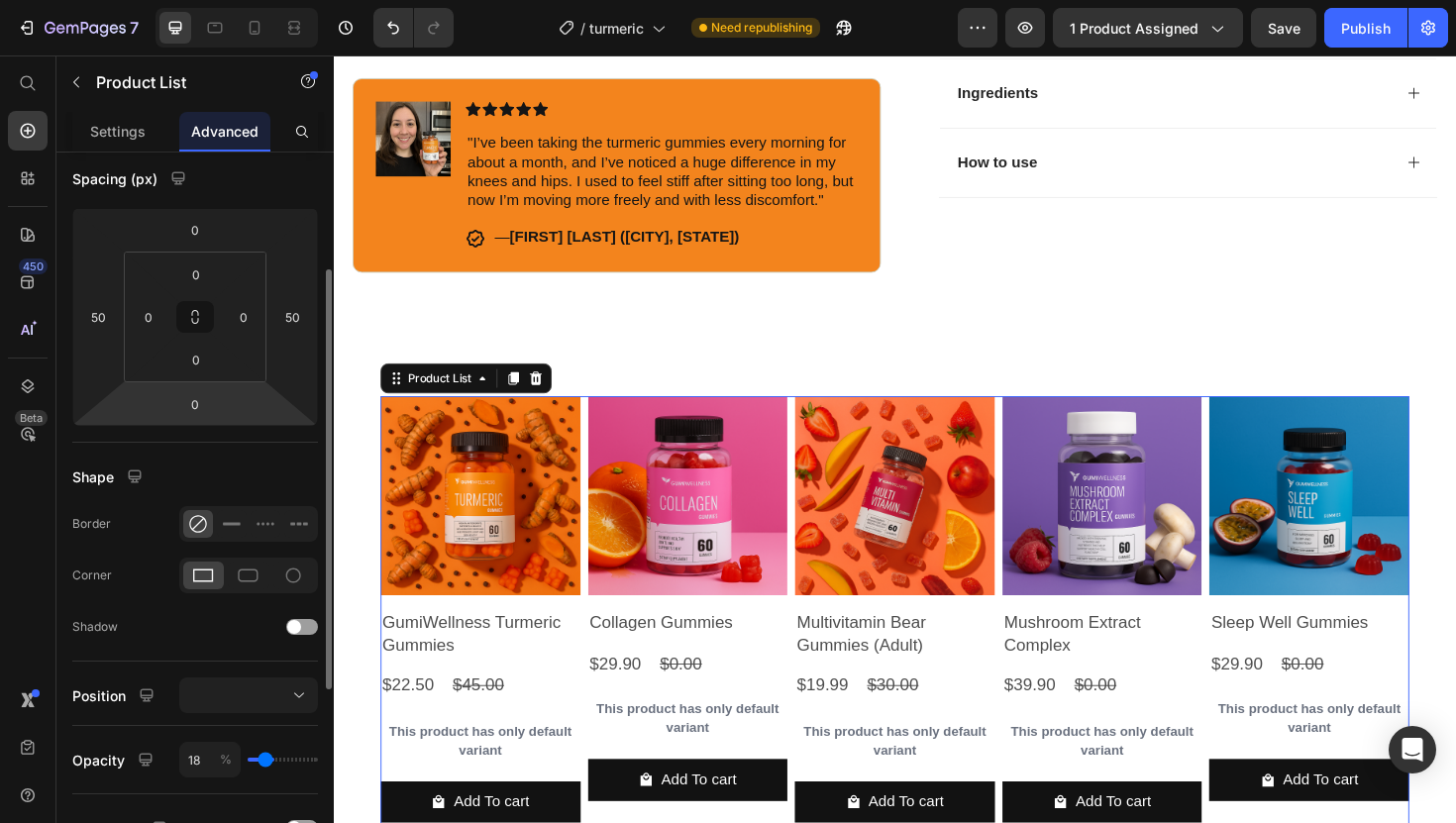 type on "17" 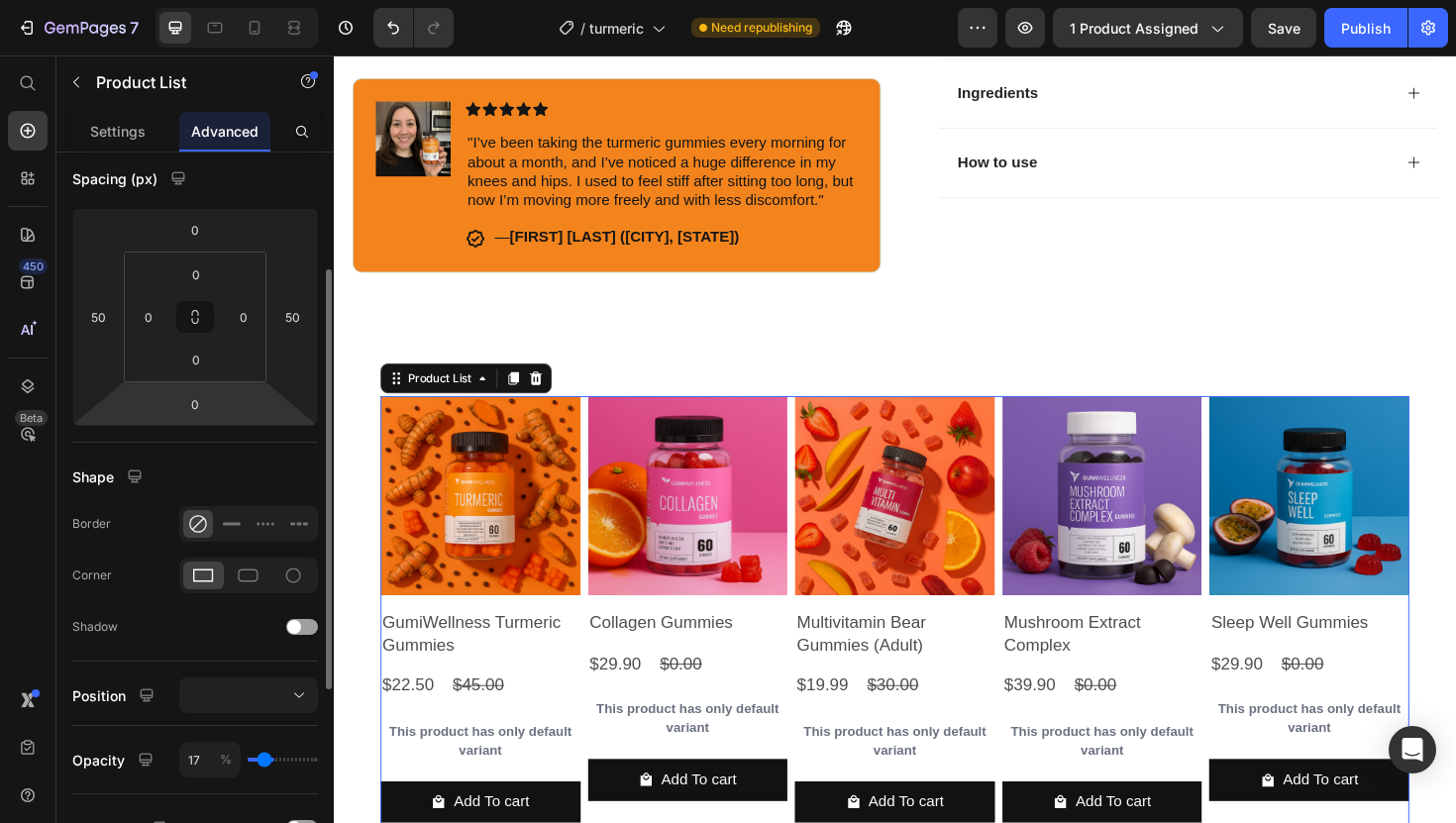 drag, startPoint x: 306, startPoint y: 758, endPoint x: 264, endPoint y: 763, distance: 42.296572 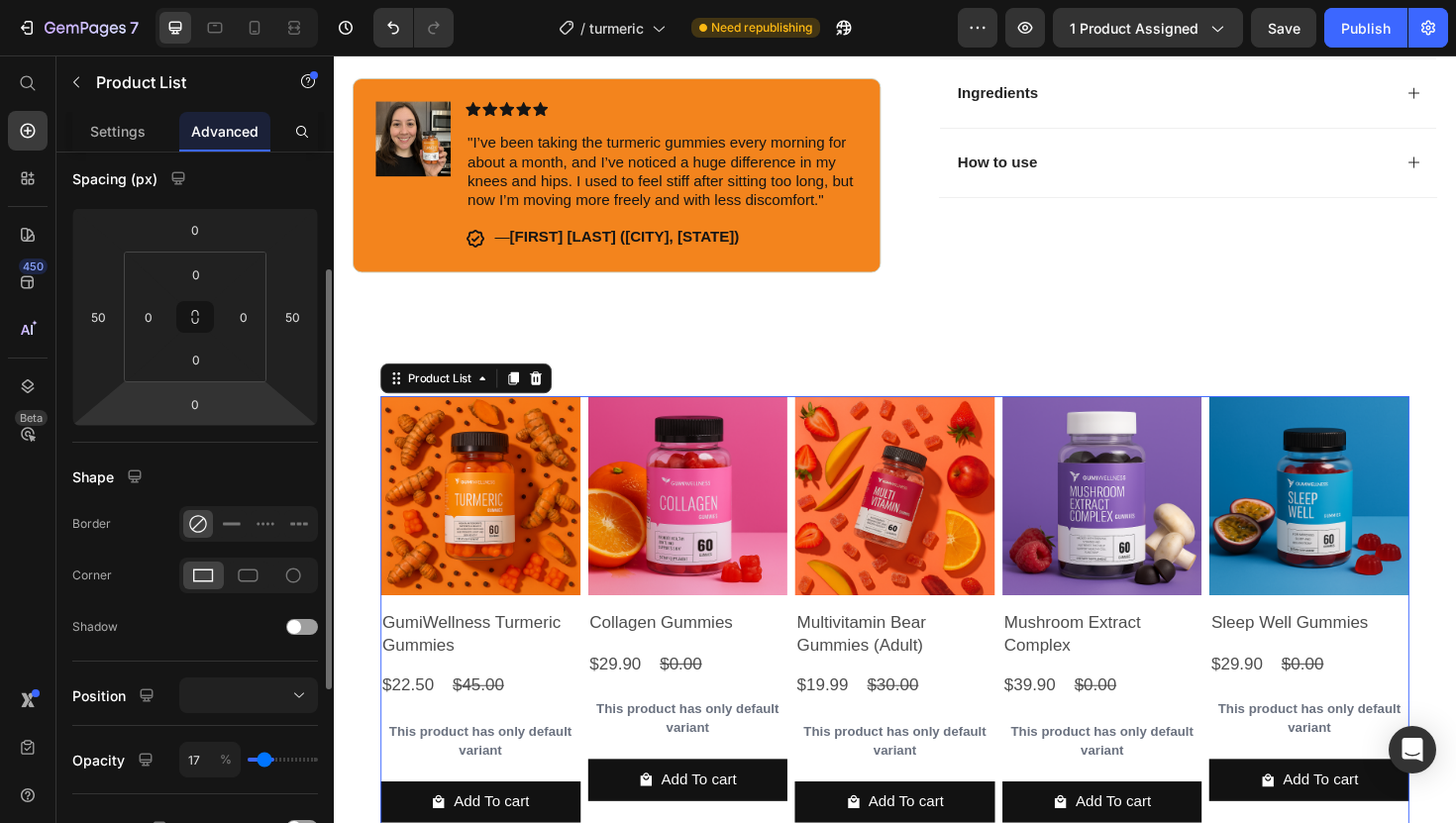 type on "17" 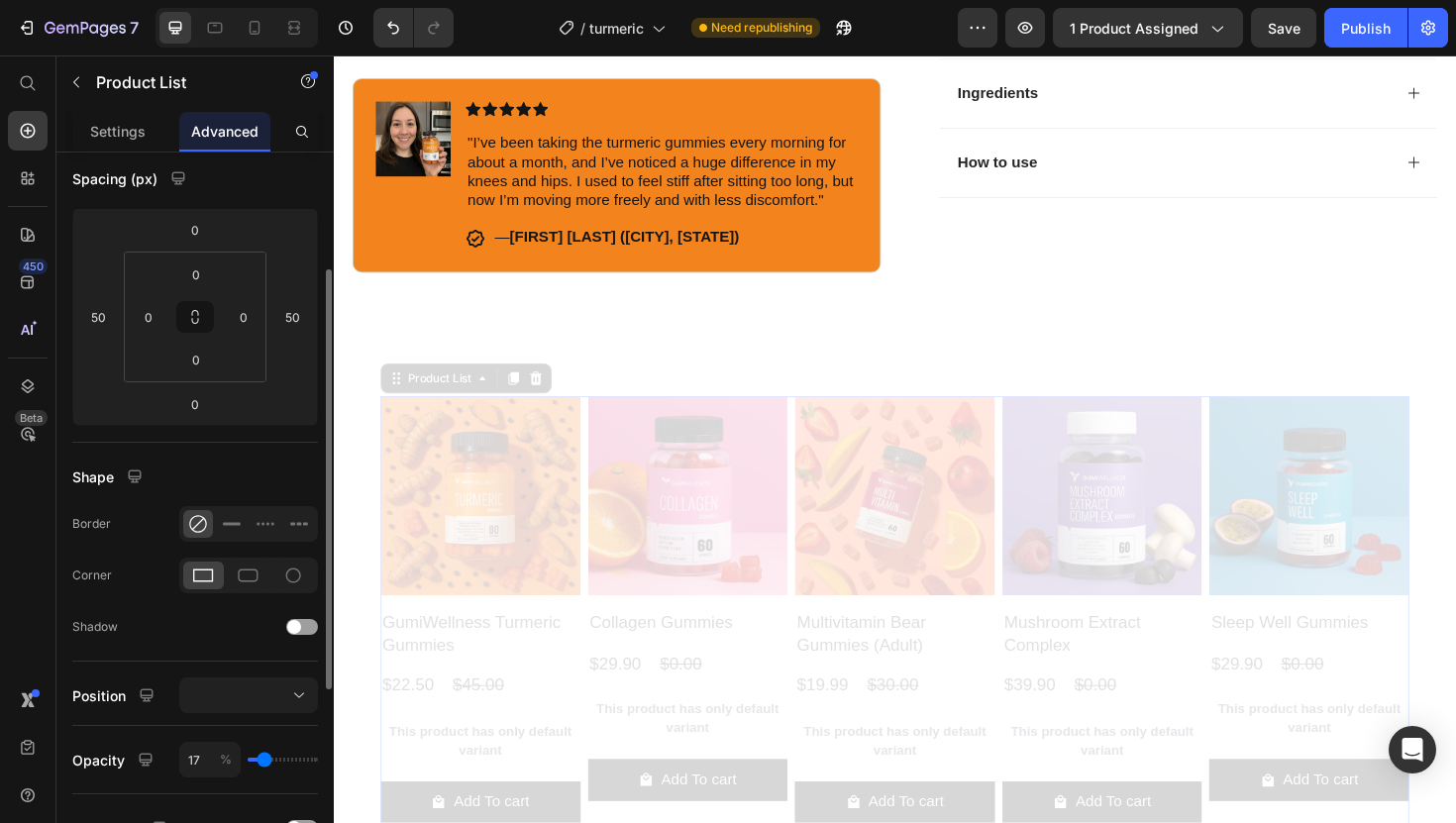 type on "18" 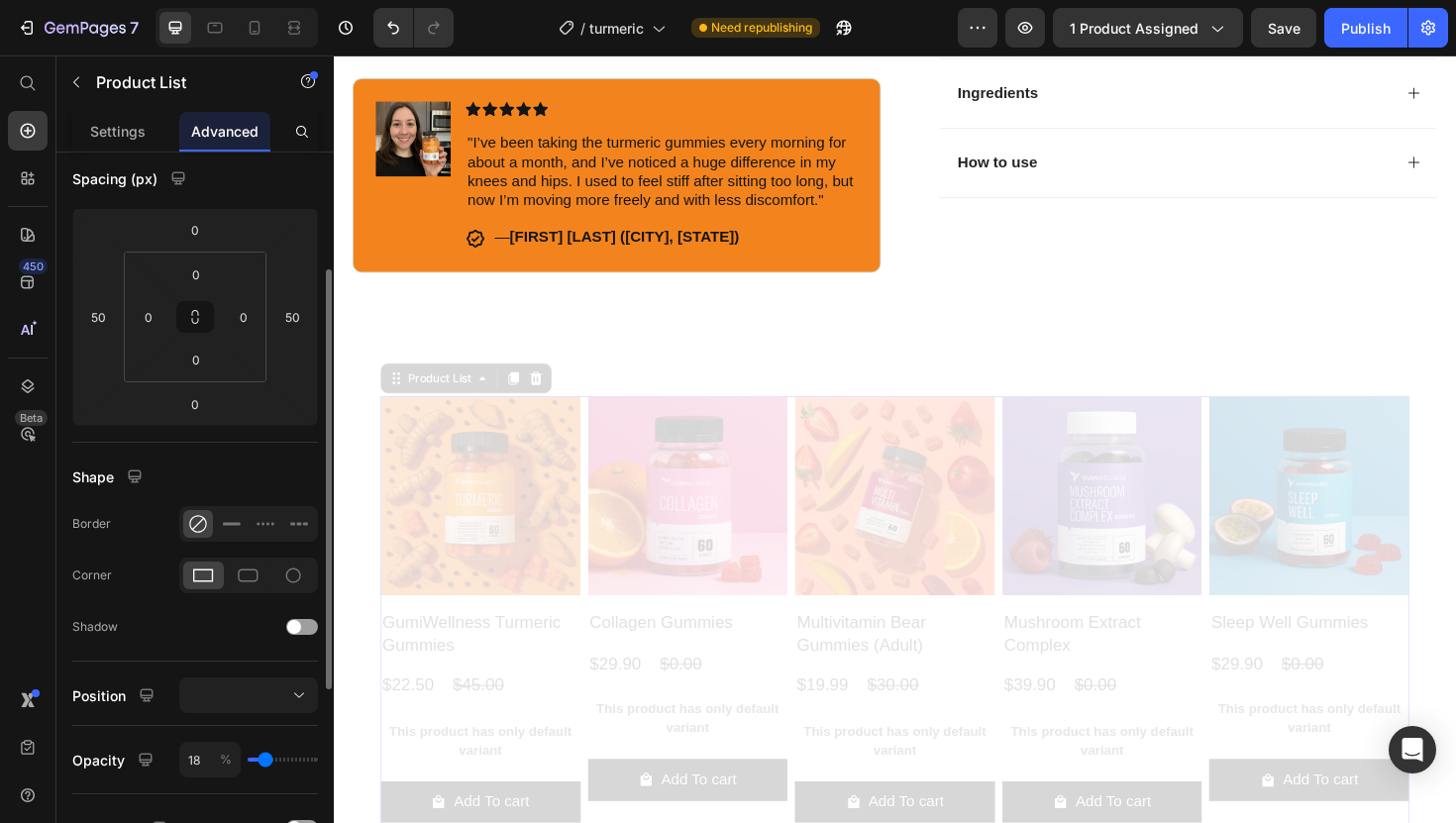 type on "19" 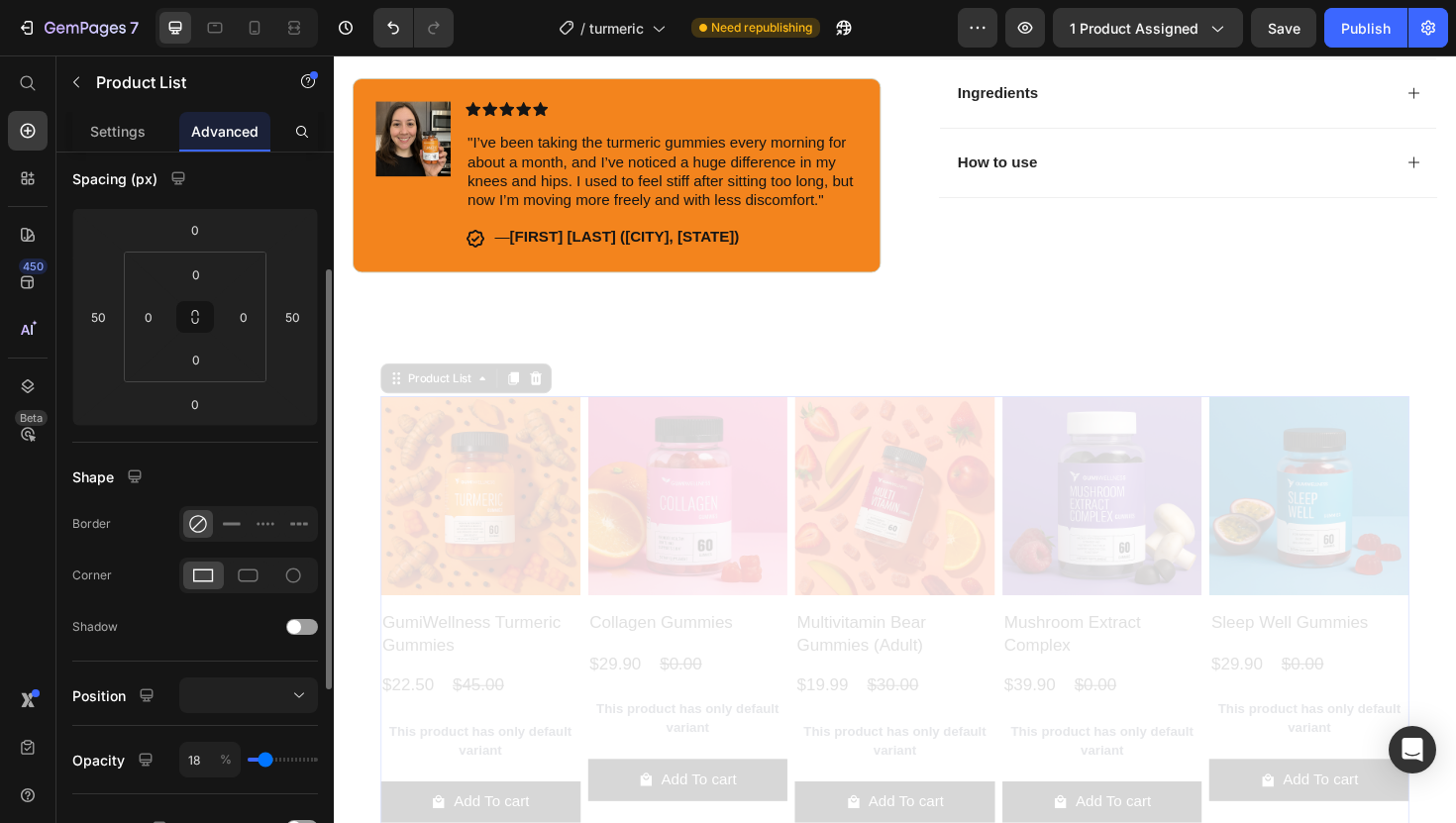 type on "19" 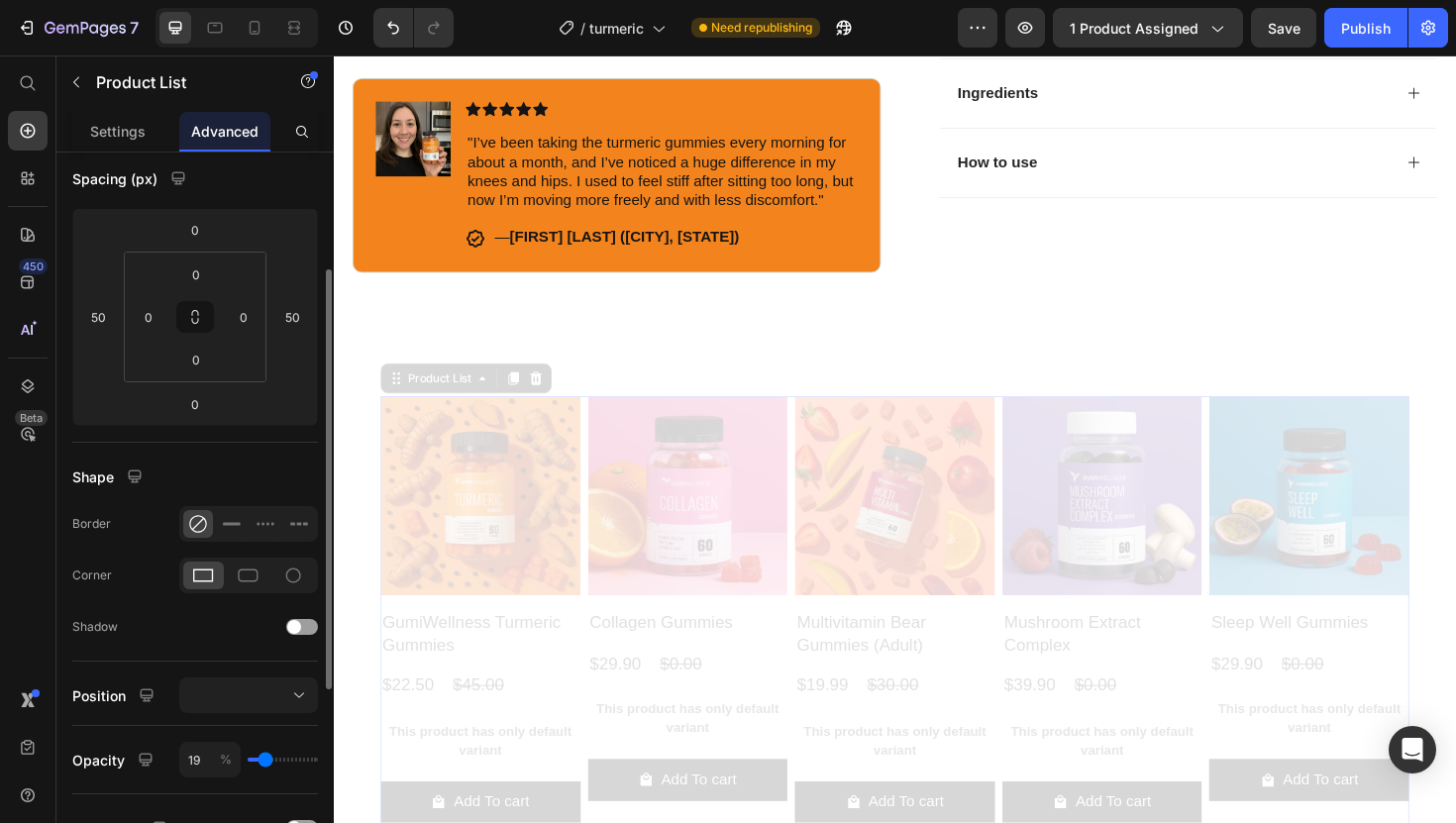 type on "20" 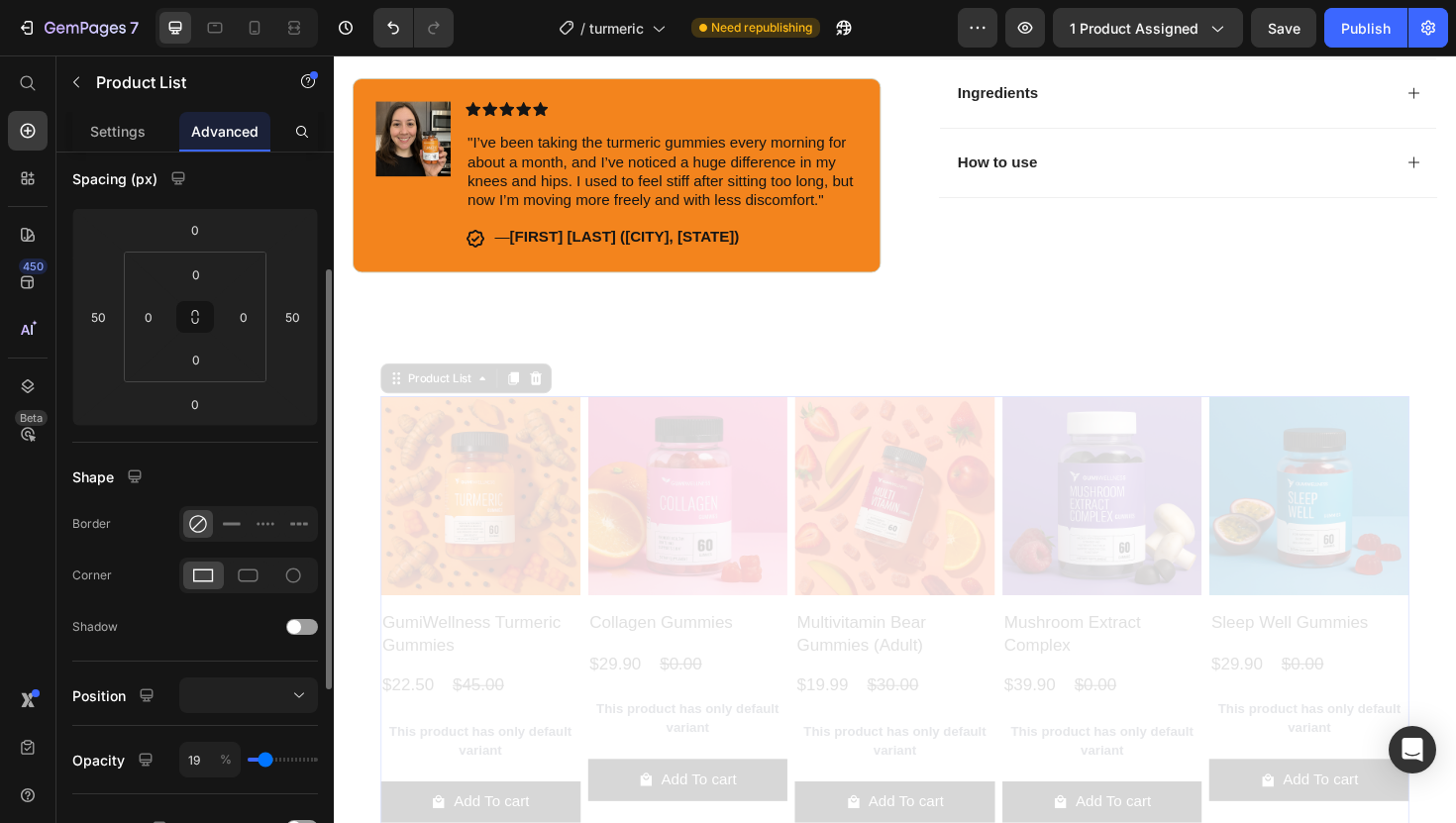 type on "20" 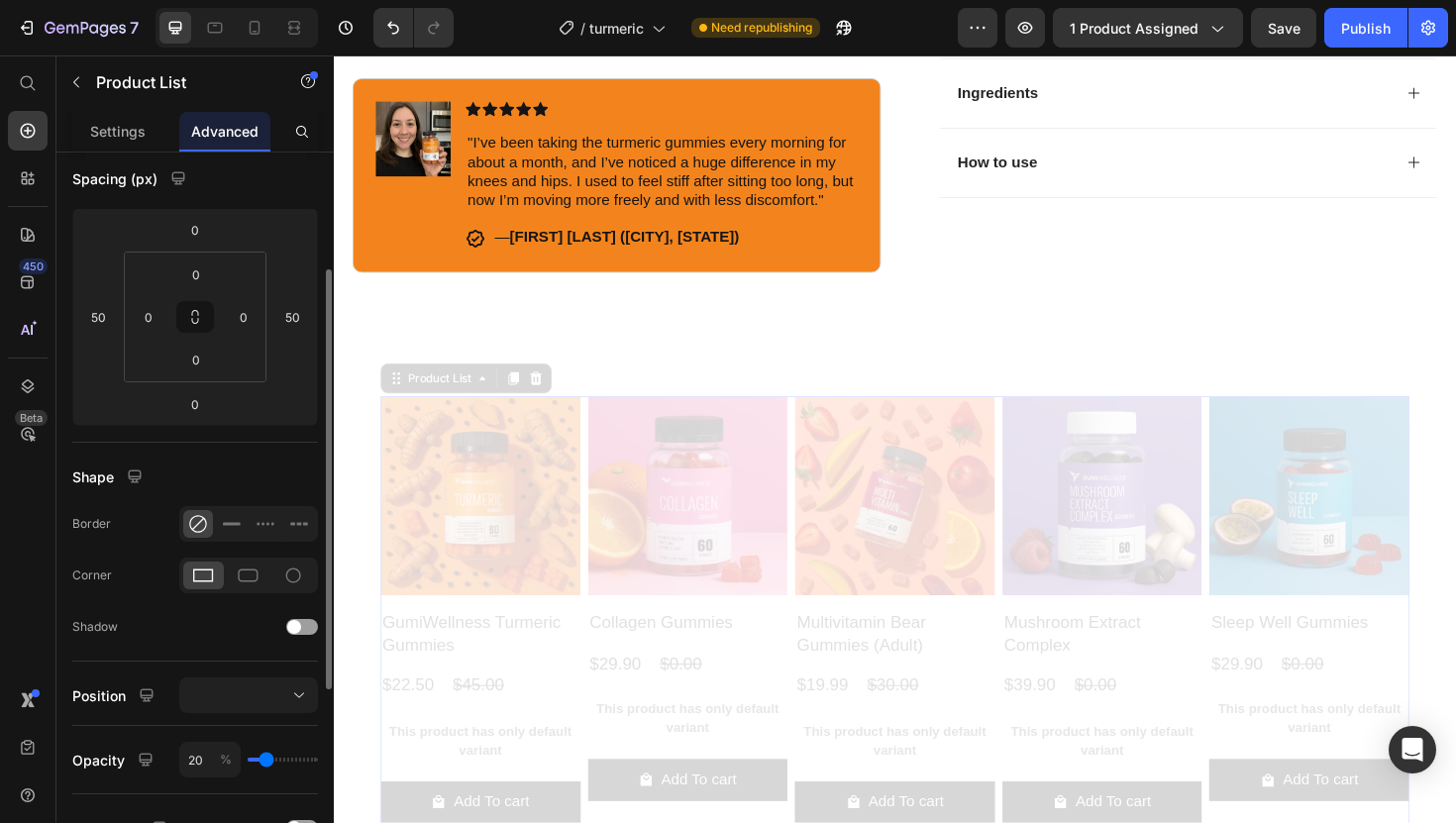 type on "22" 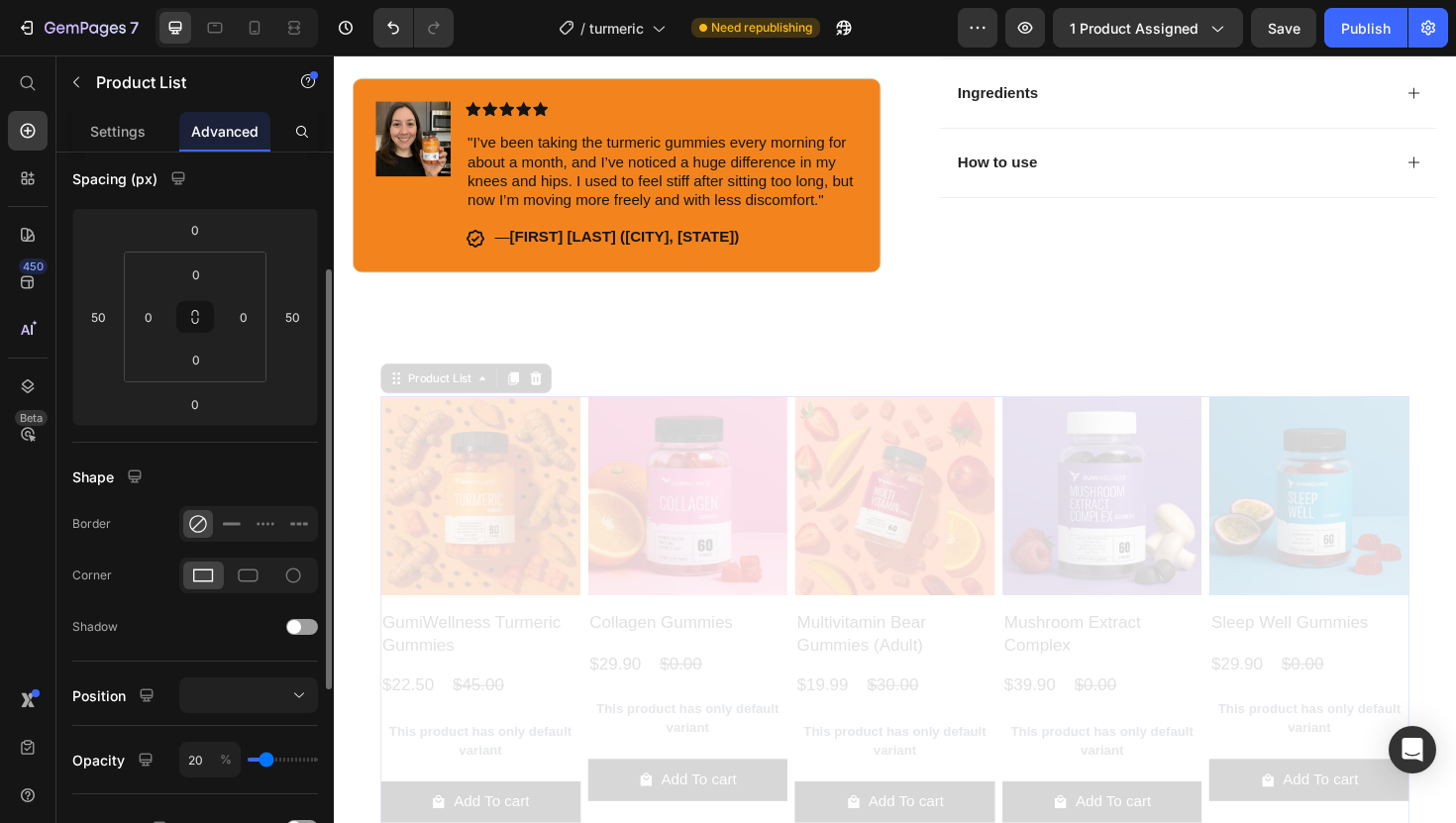 type on "22" 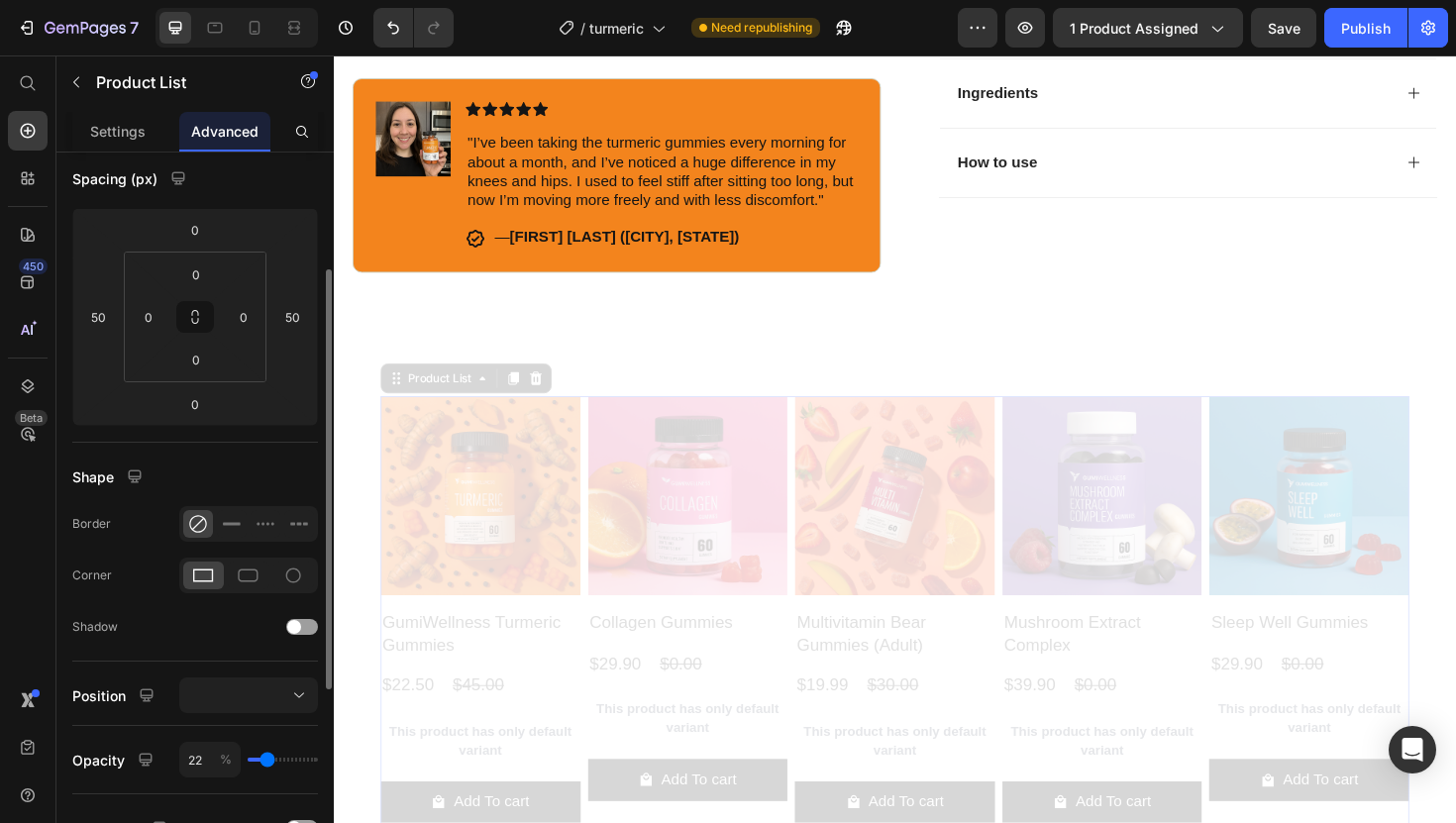 type on "25" 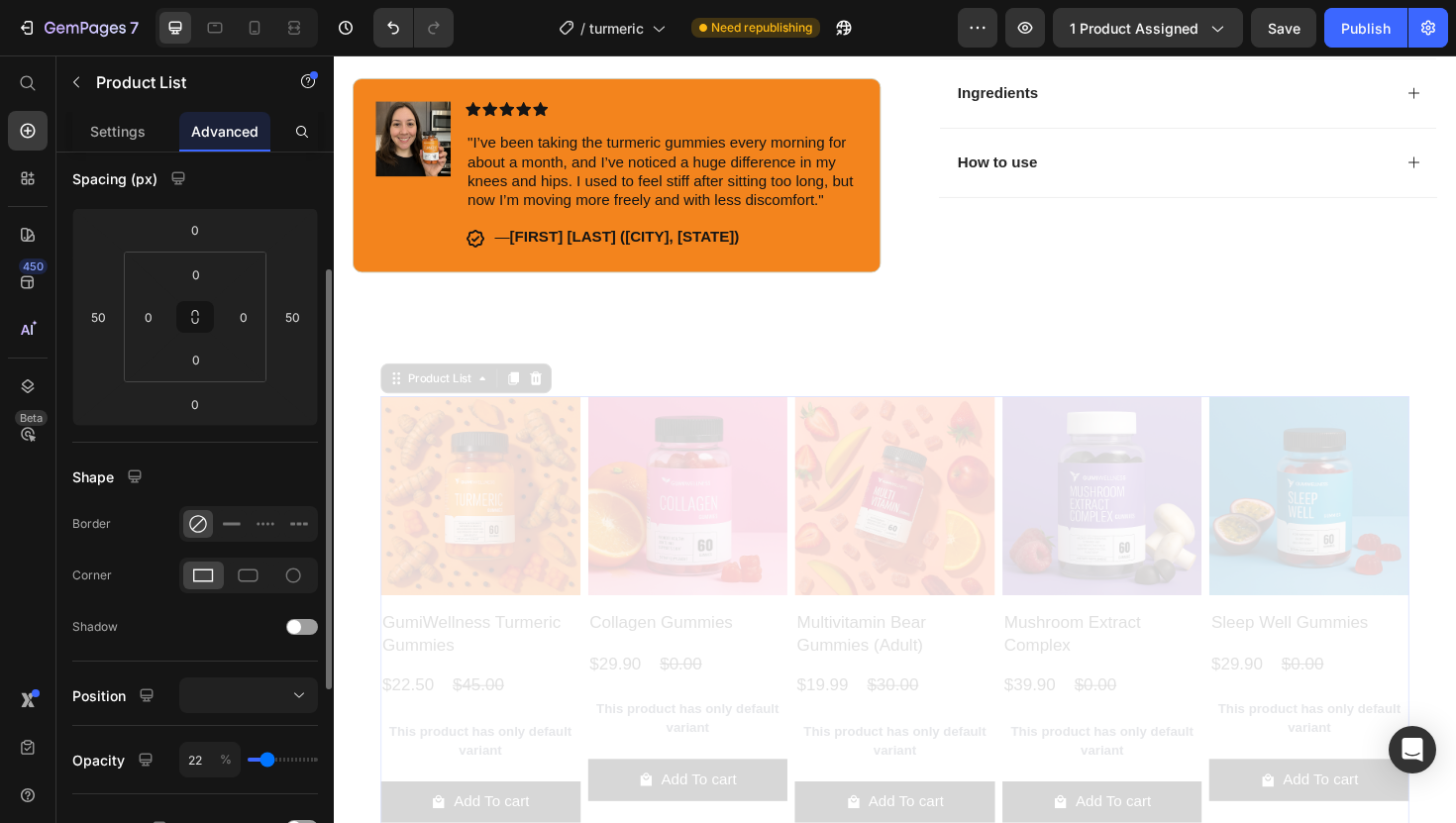 type on "25" 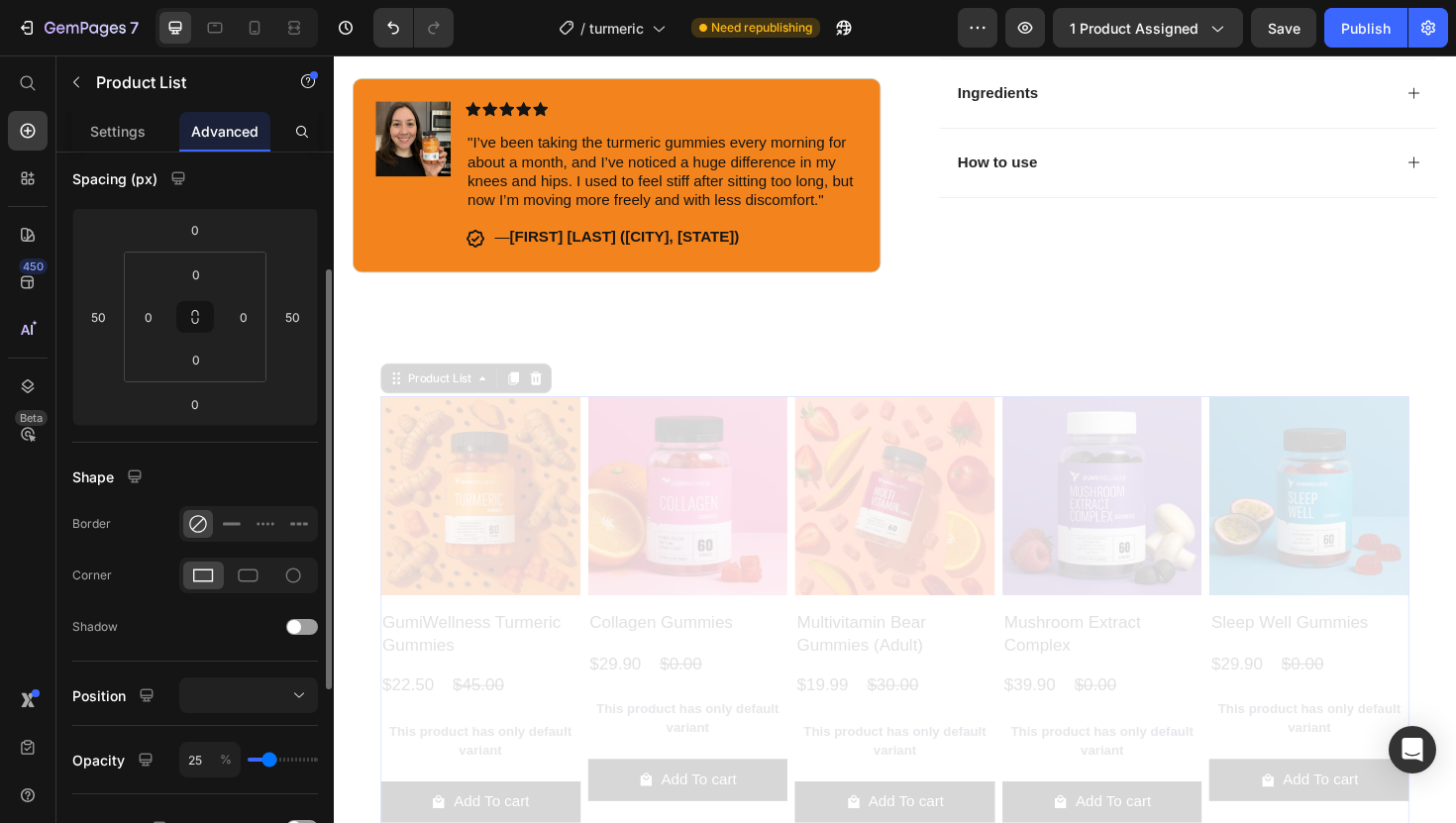 type on "27" 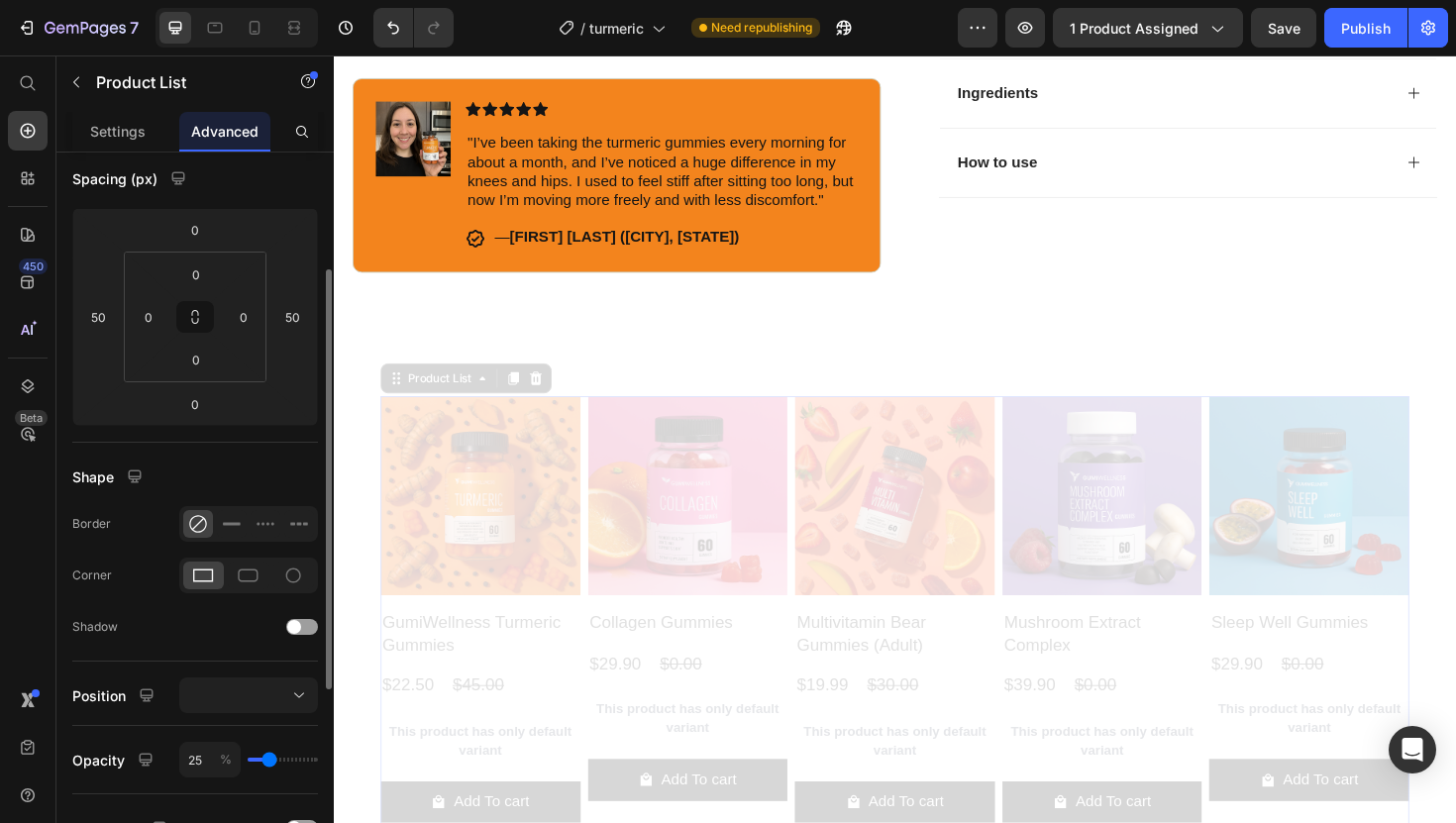 type on "27" 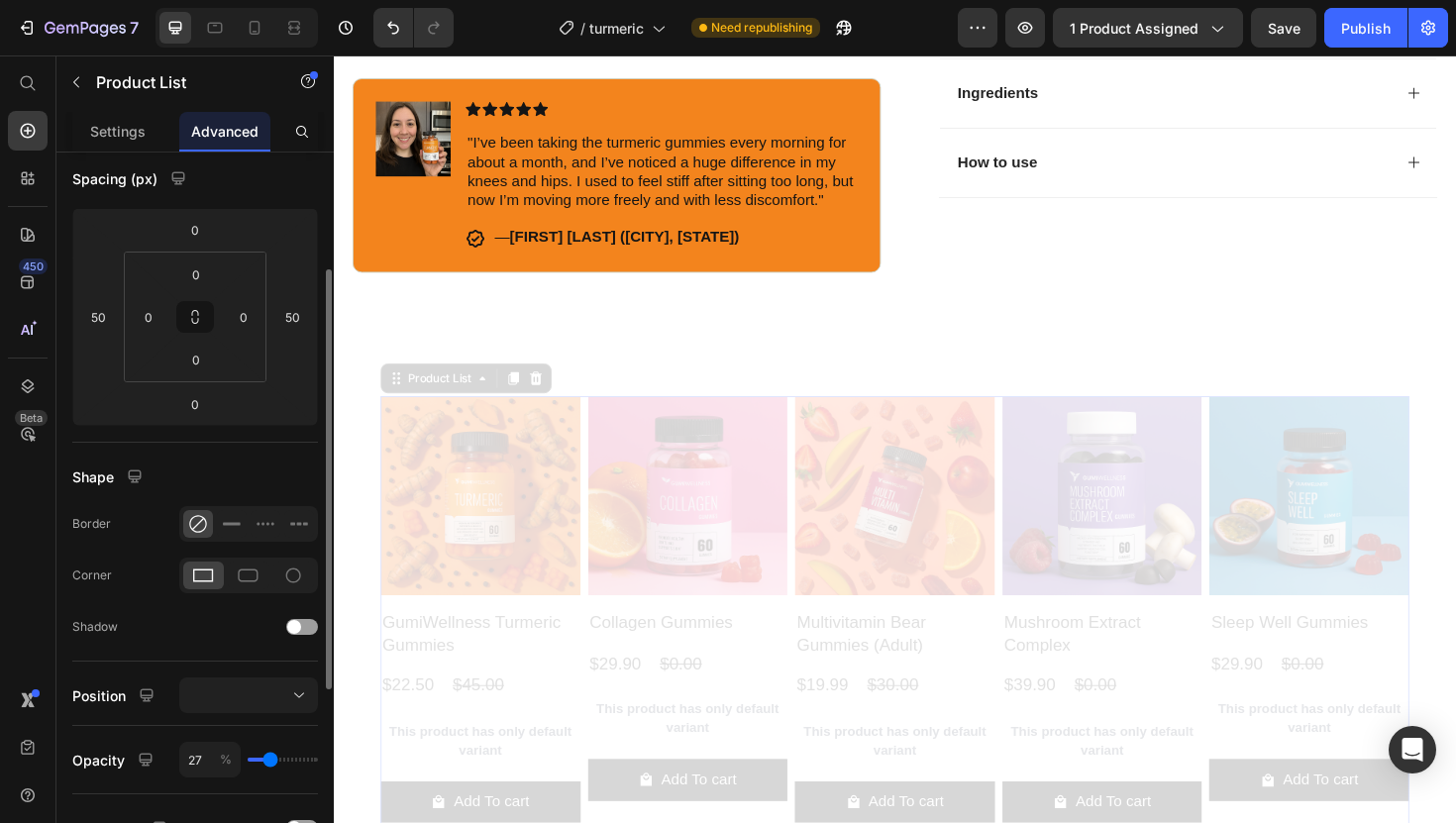 type on "31" 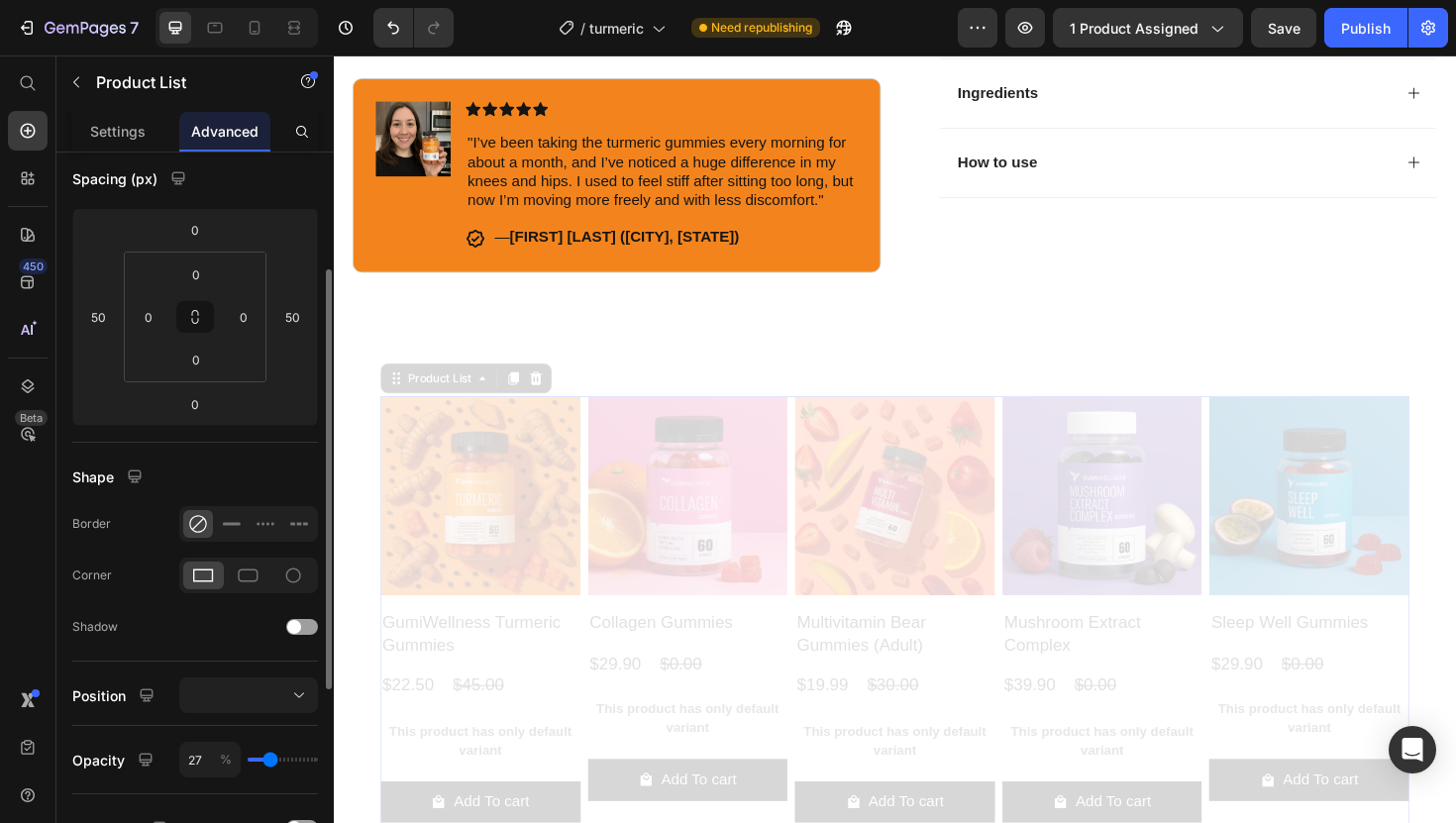 type on "31" 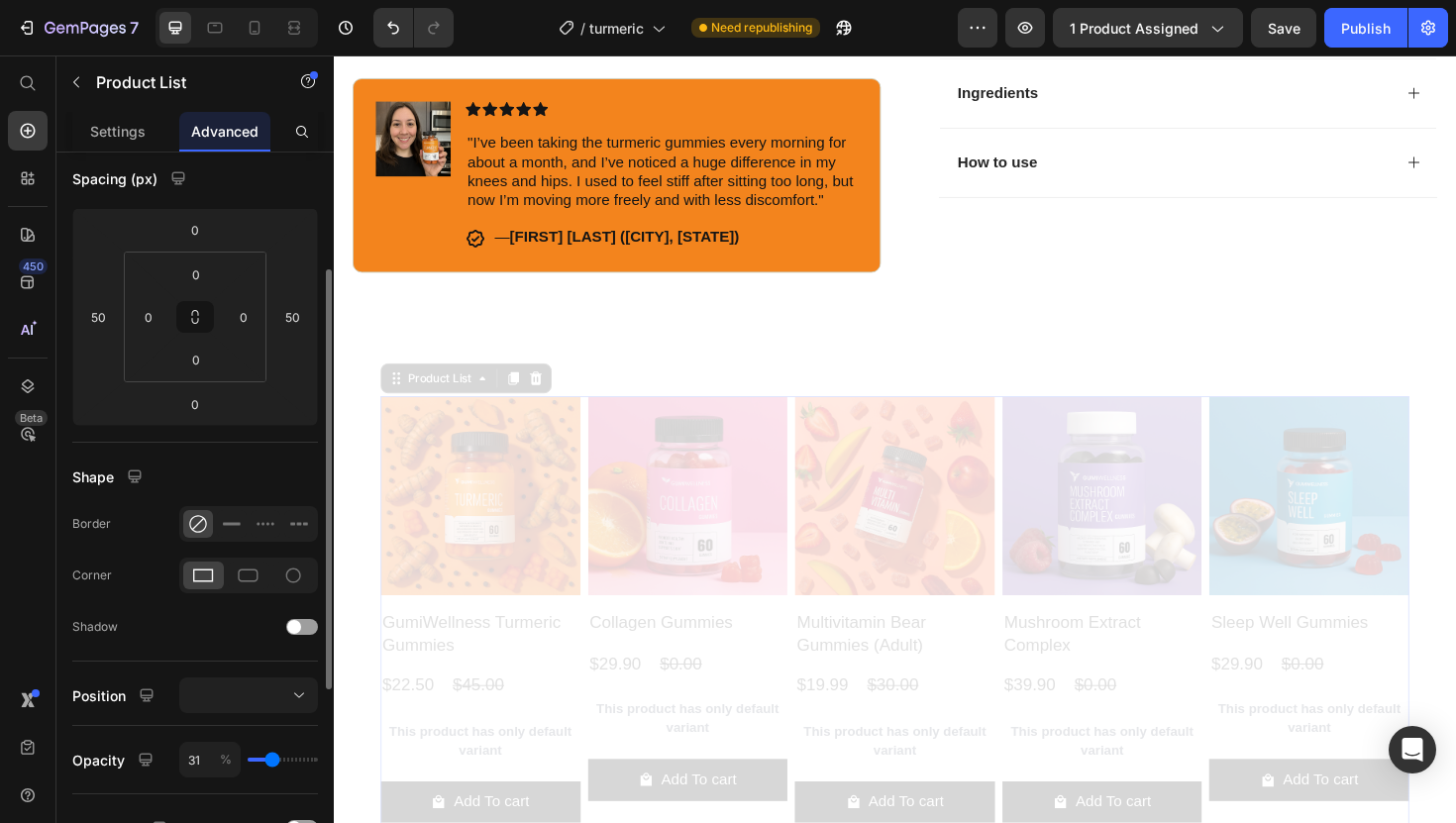type on "34" 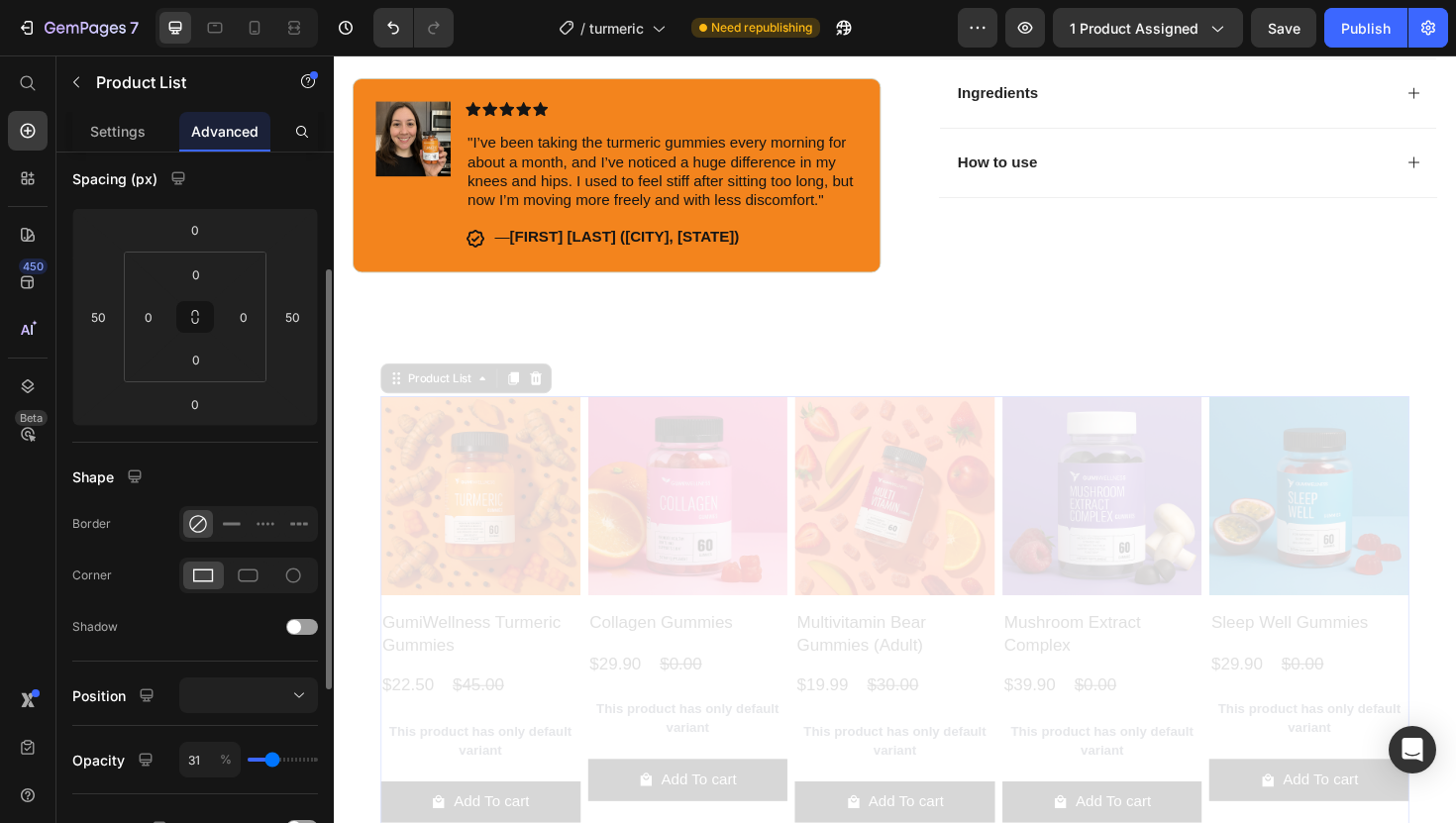 type on "34" 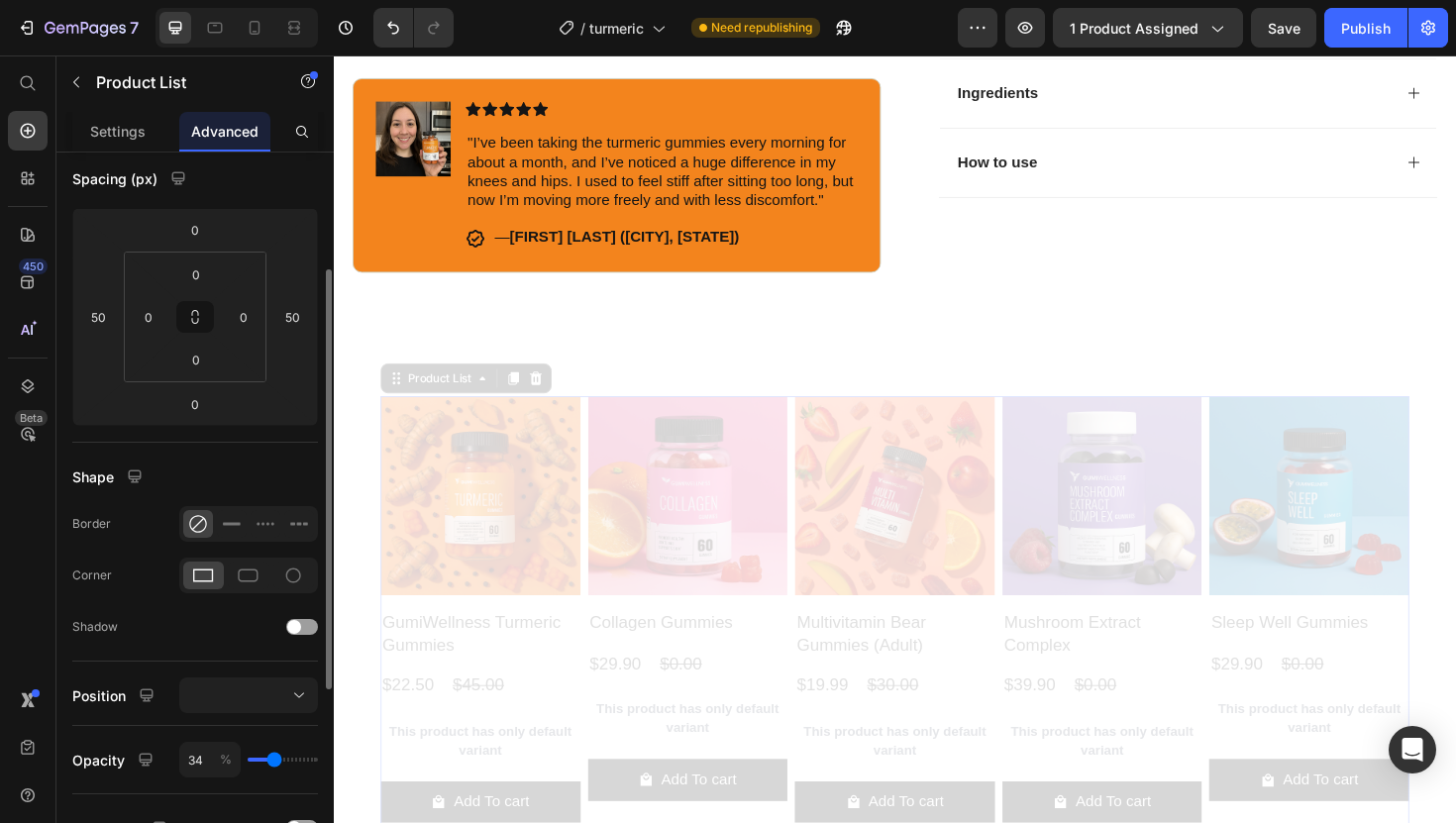 type on "38" 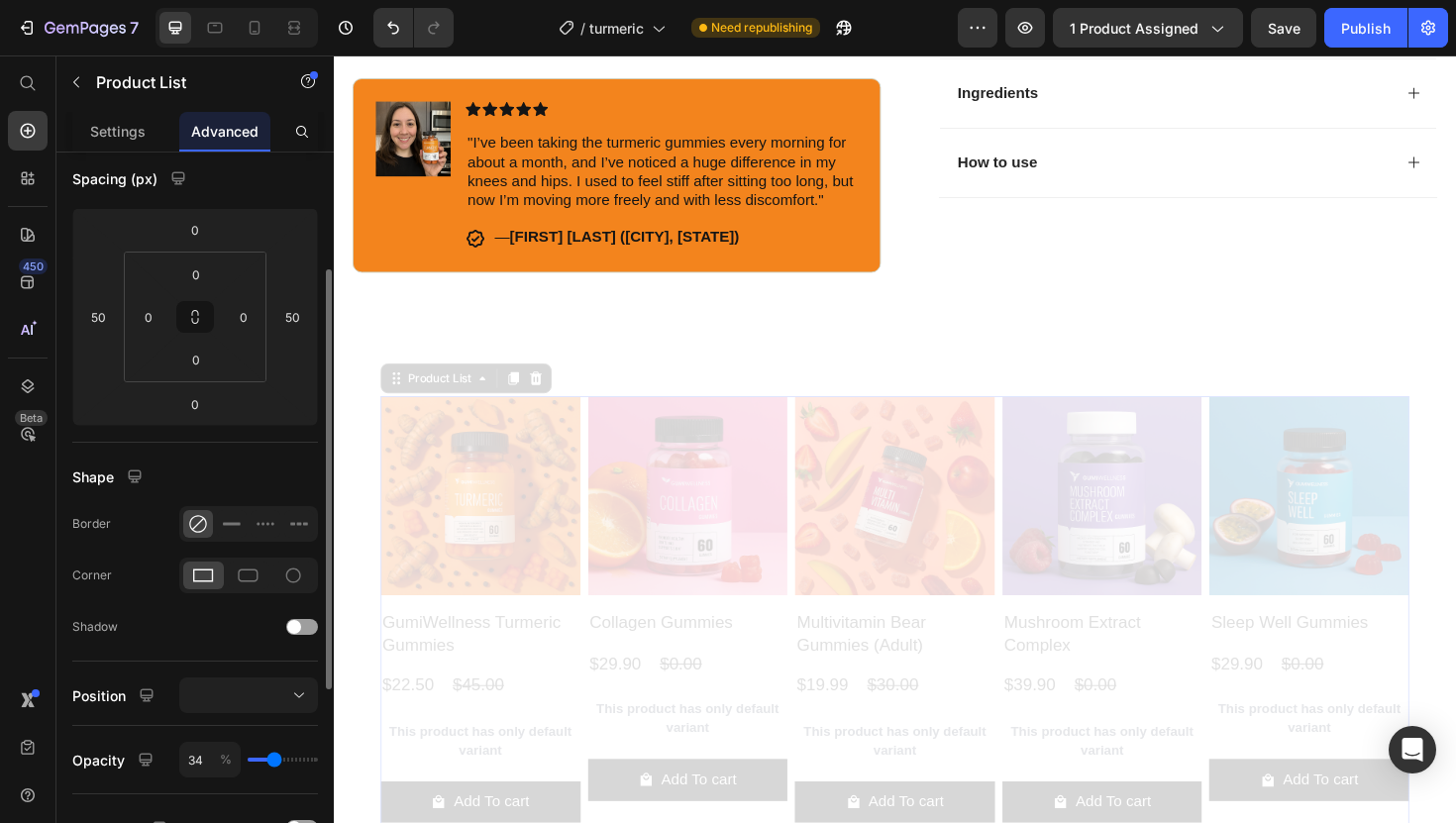 type on "38" 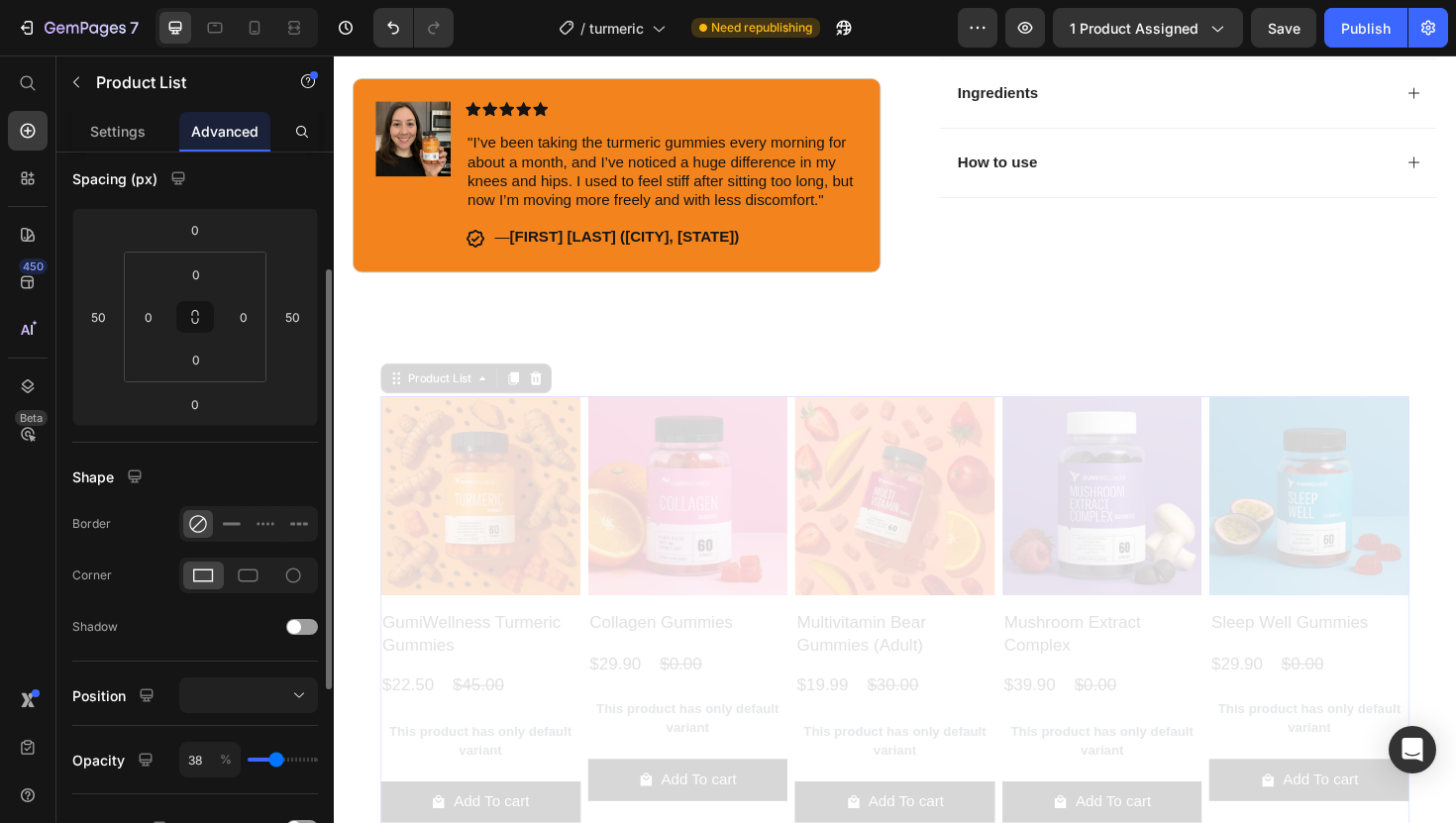 type on "40" 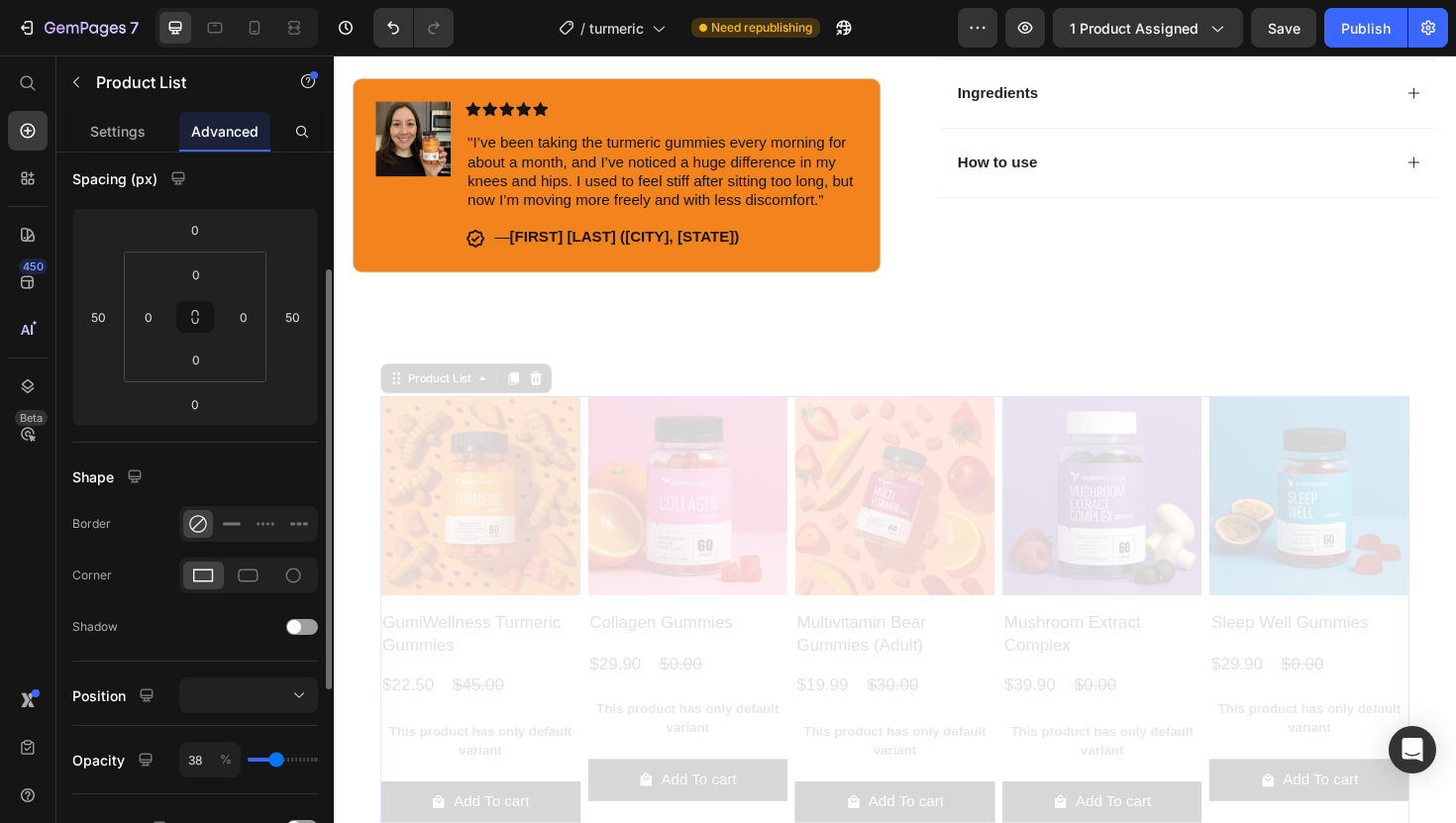 type on "40" 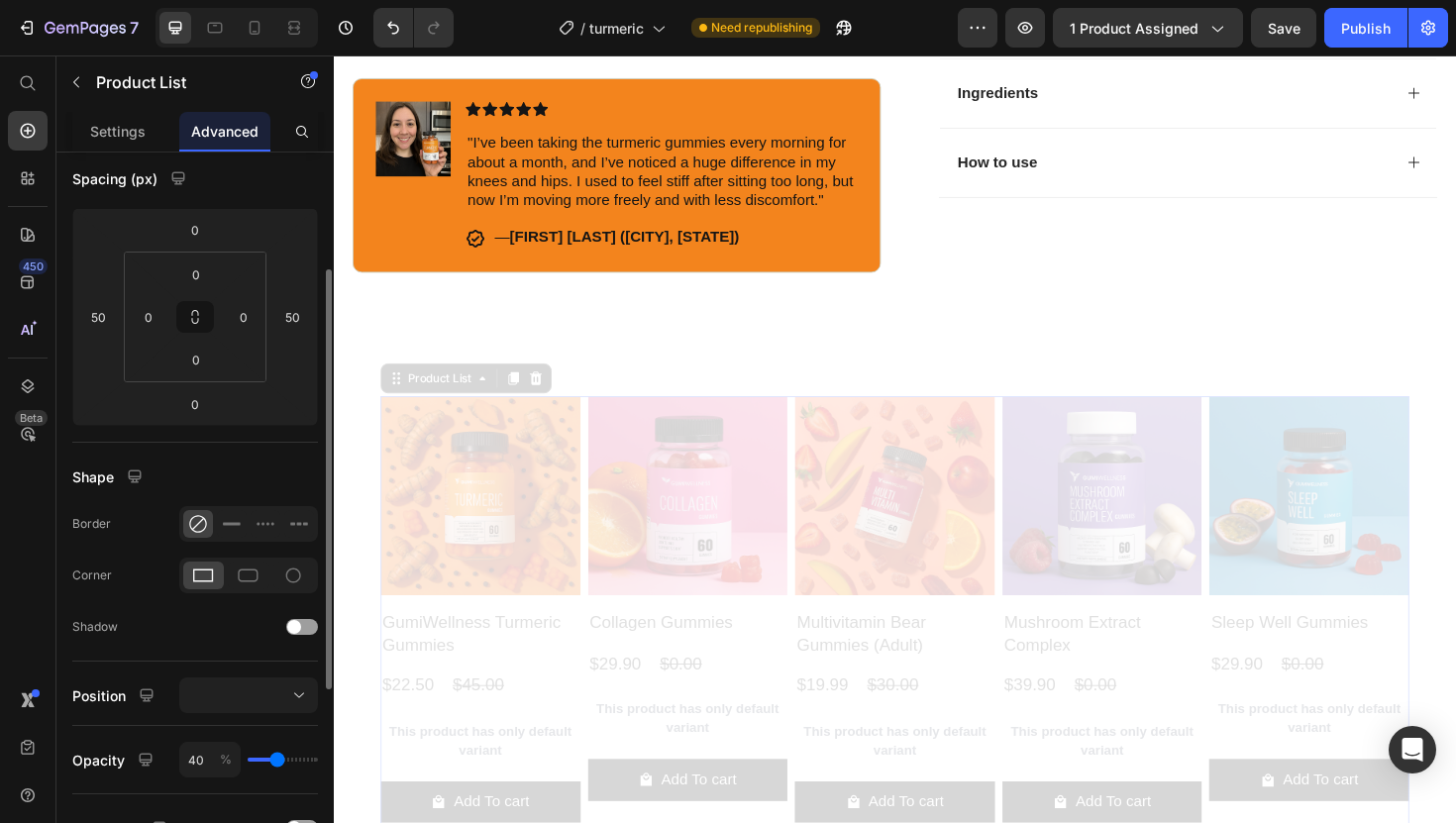 type on "42" 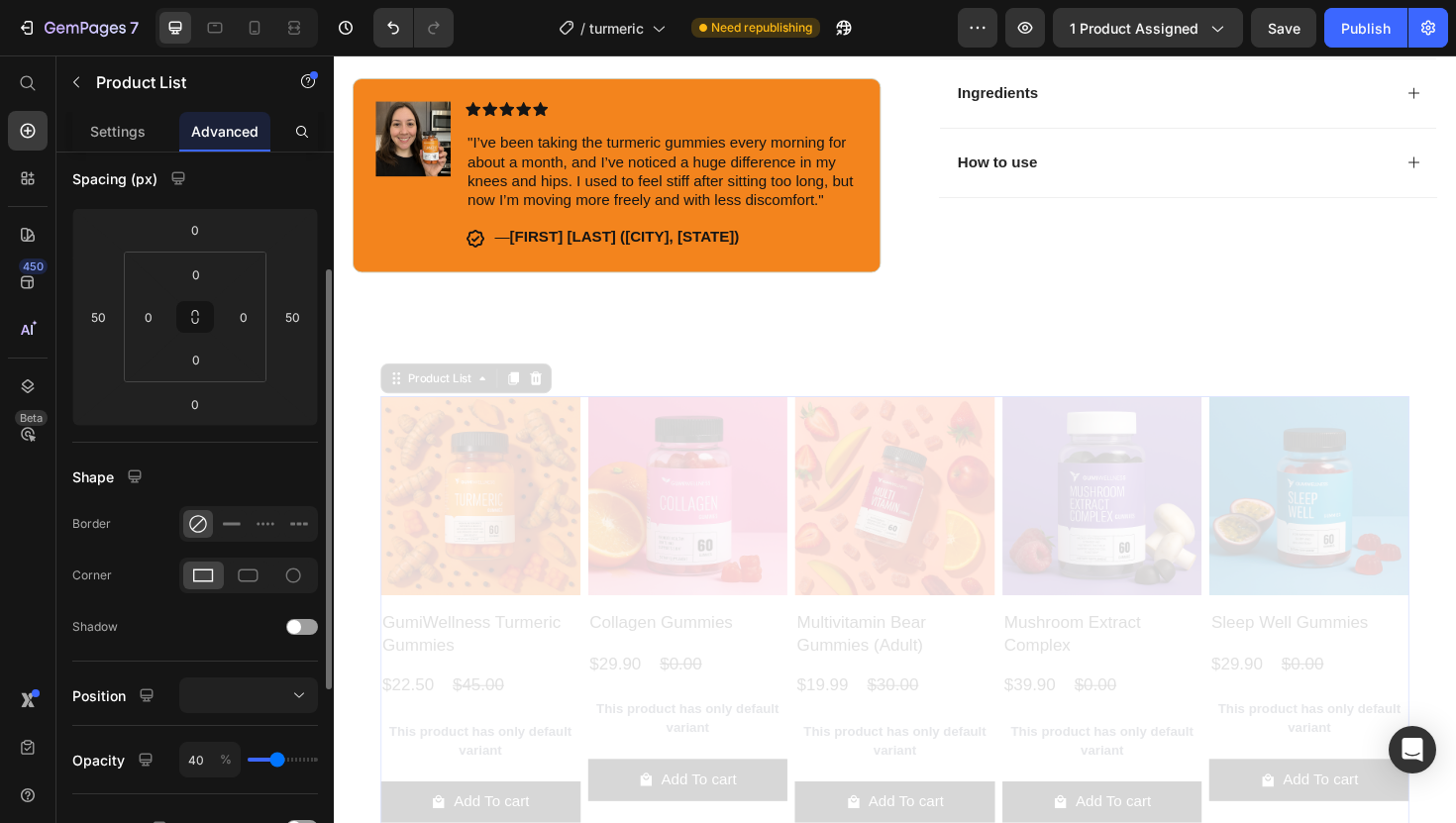 type on "42" 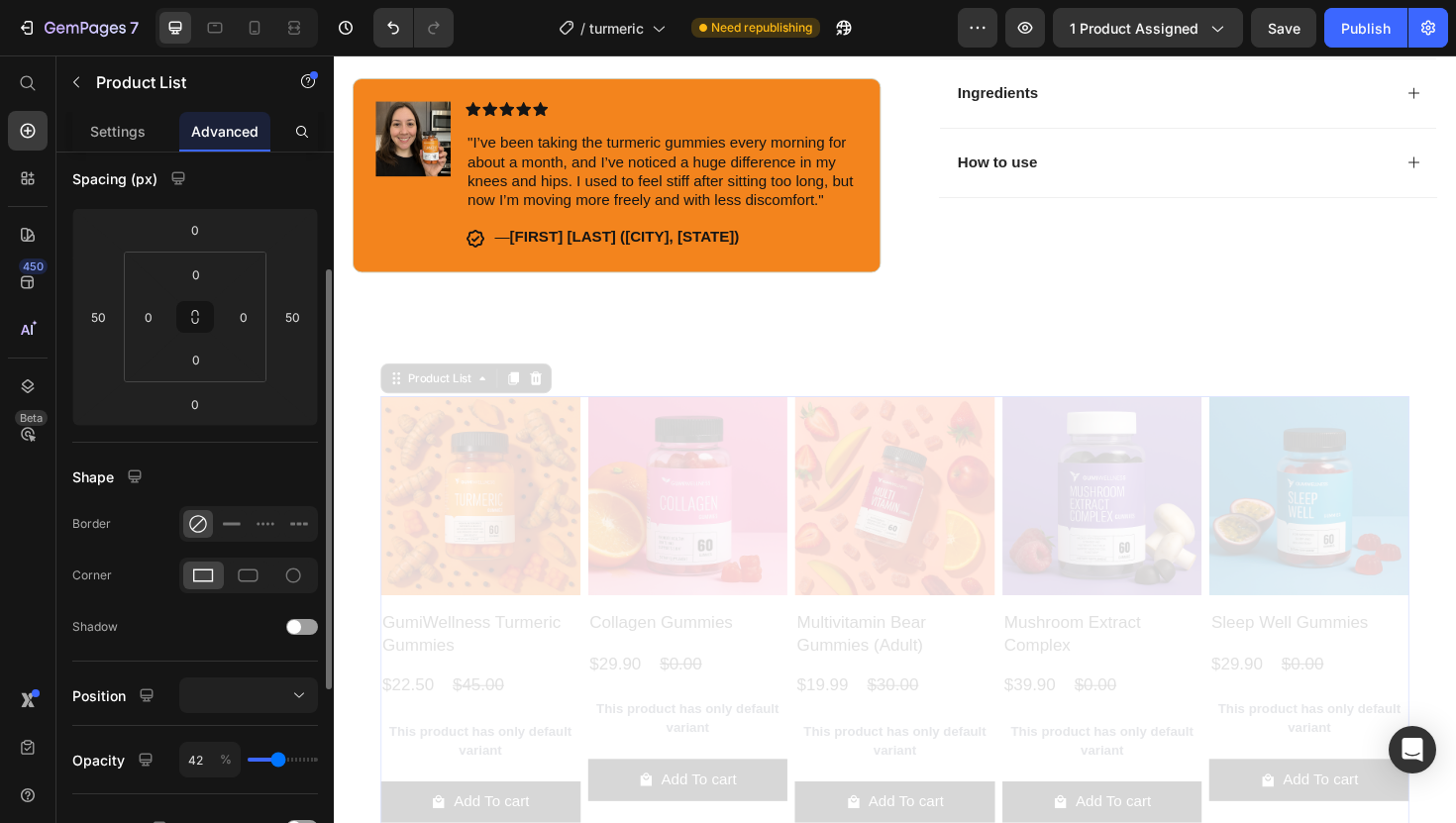 type on "43" 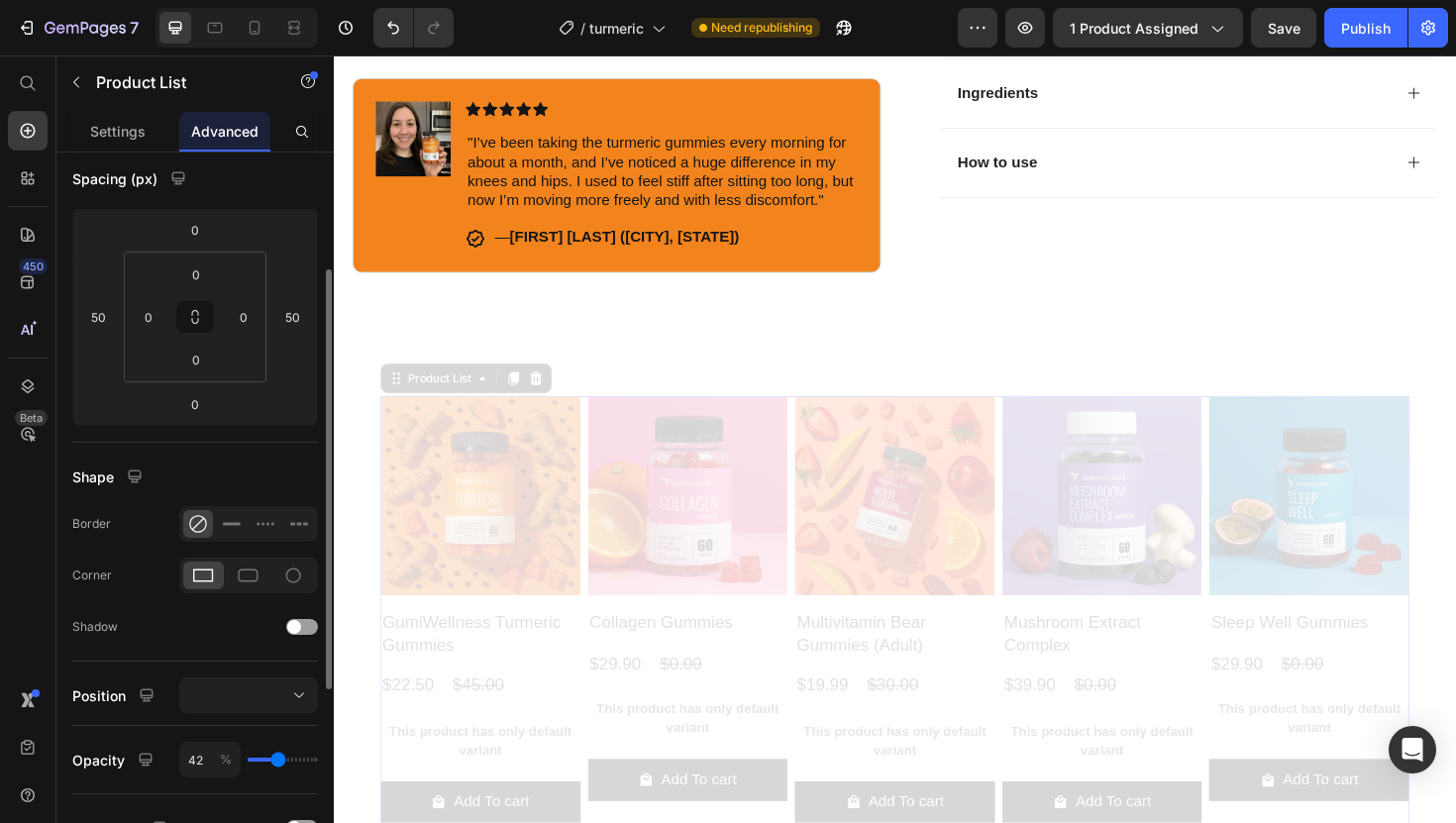 type on "43" 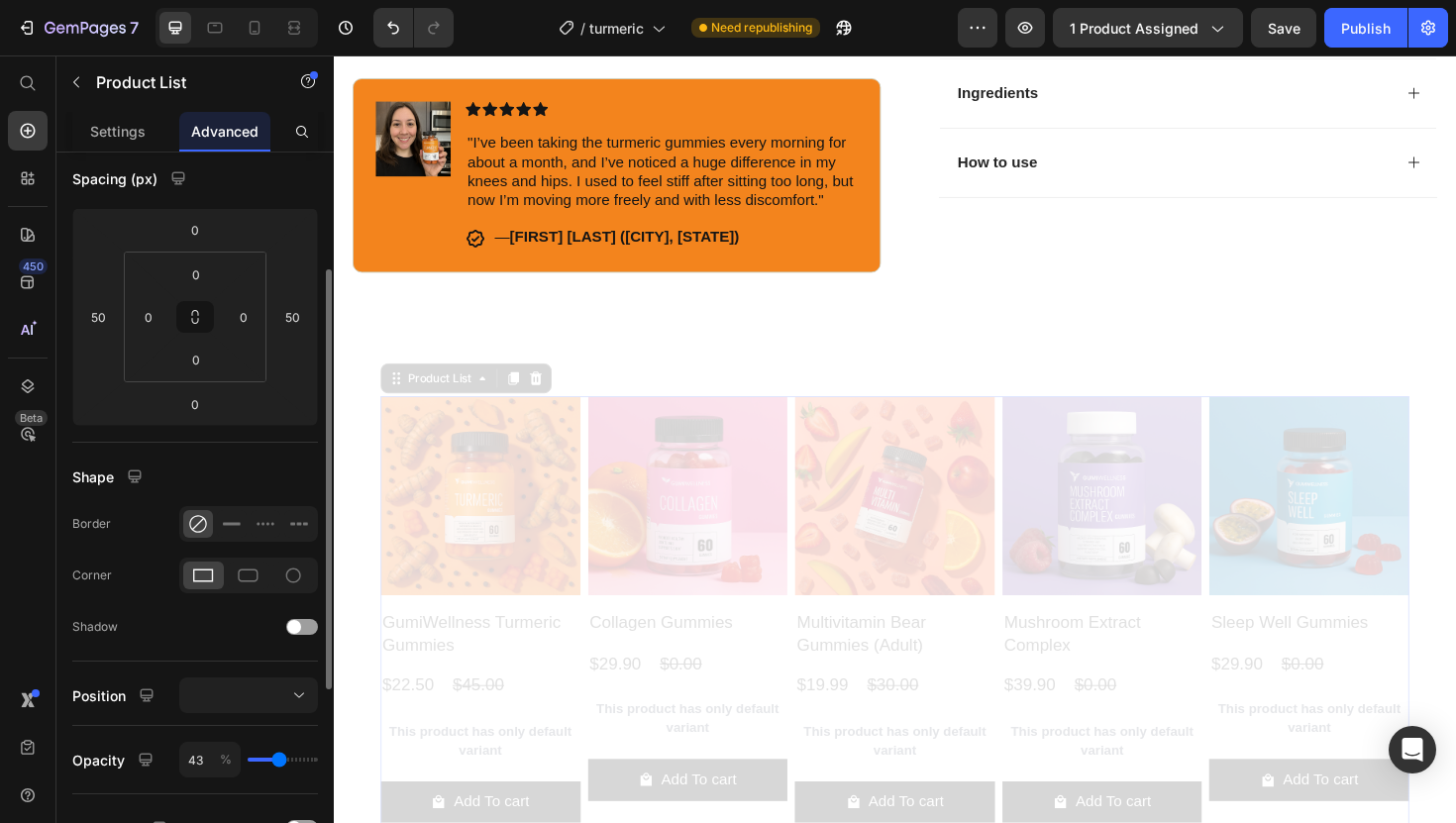 type on "44" 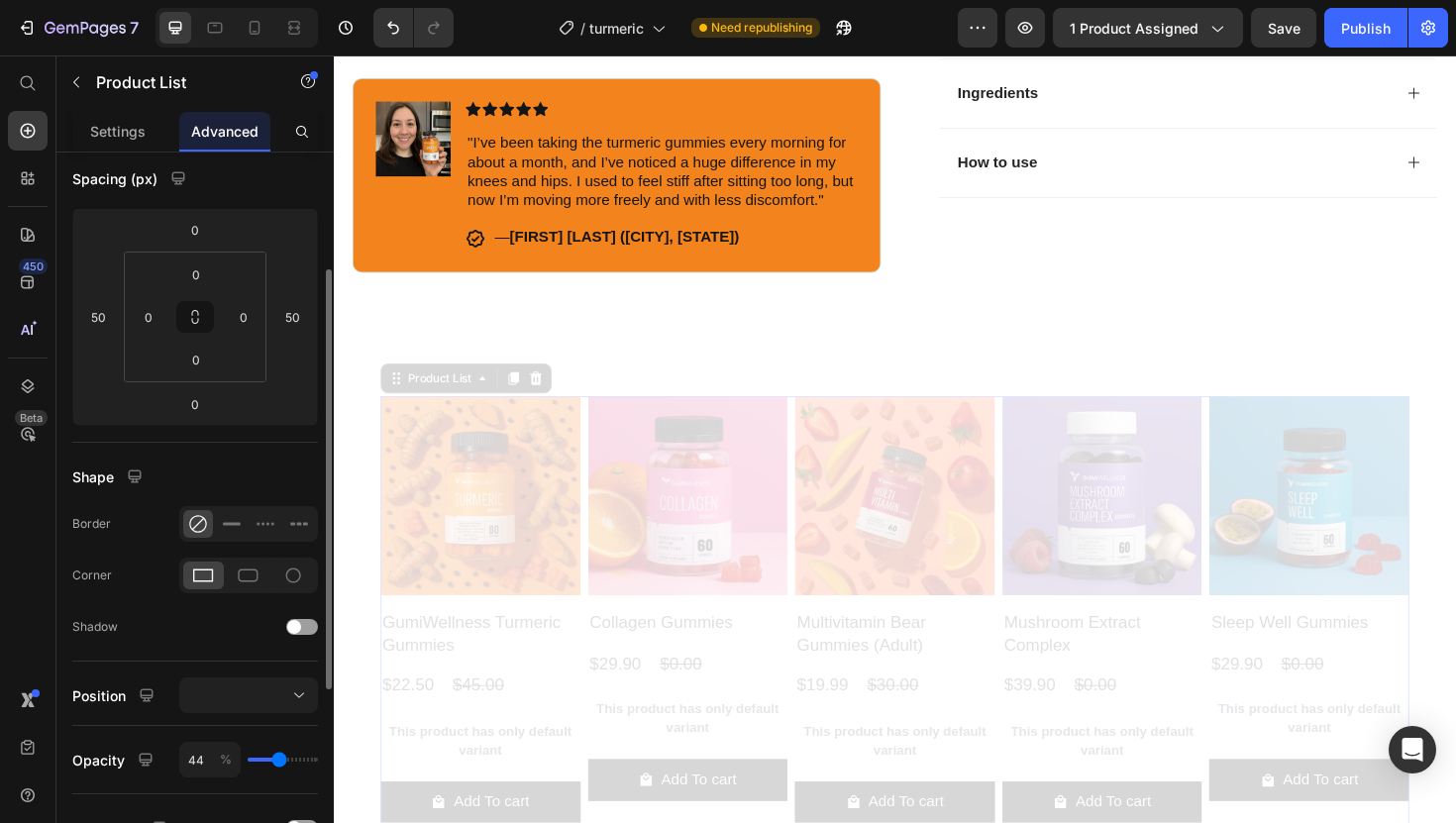 drag, startPoint x: 264, startPoint y: 763, endPoint x: 279, endPoint y: 761, distance: 15.132746 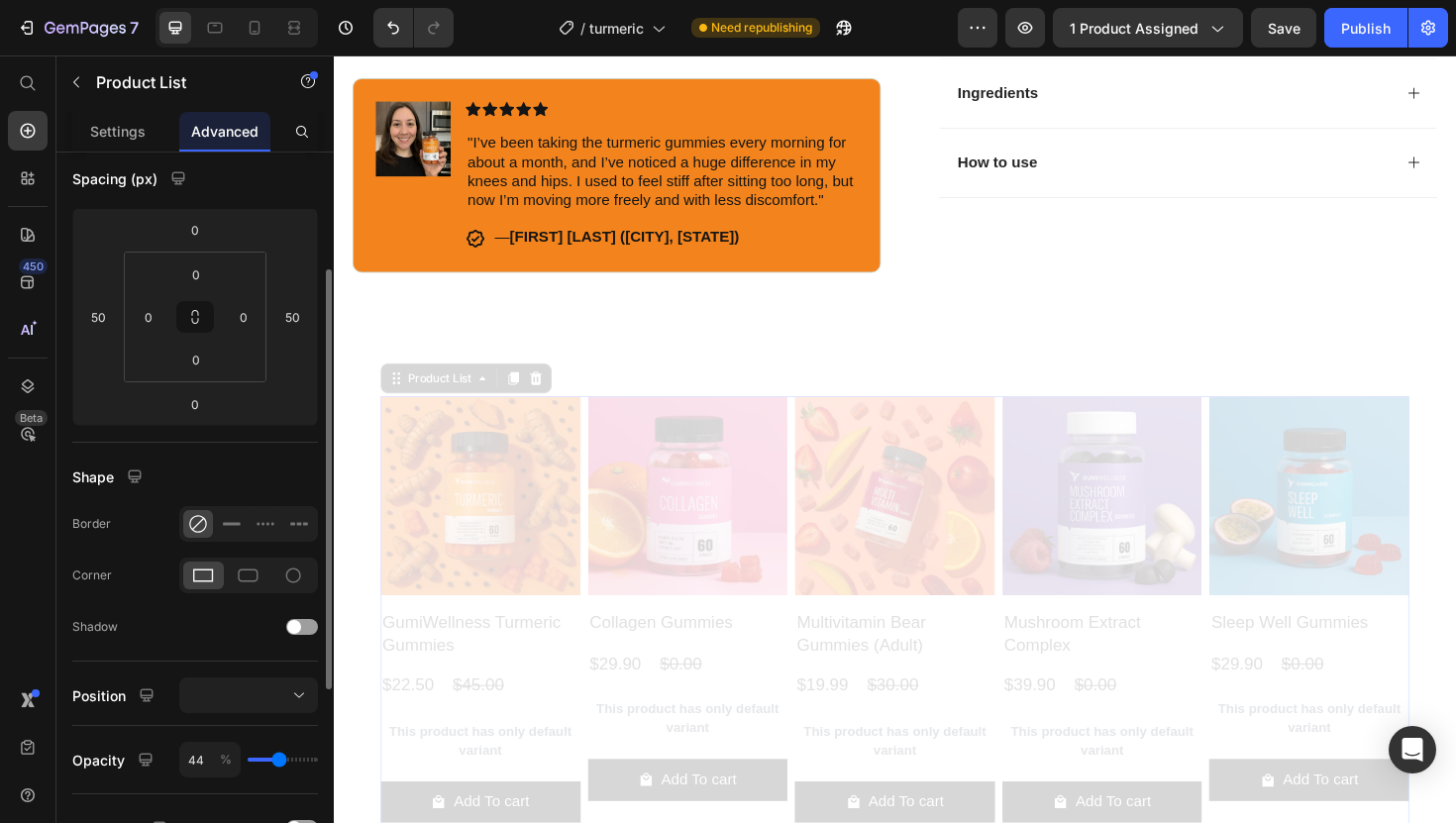type on "44" 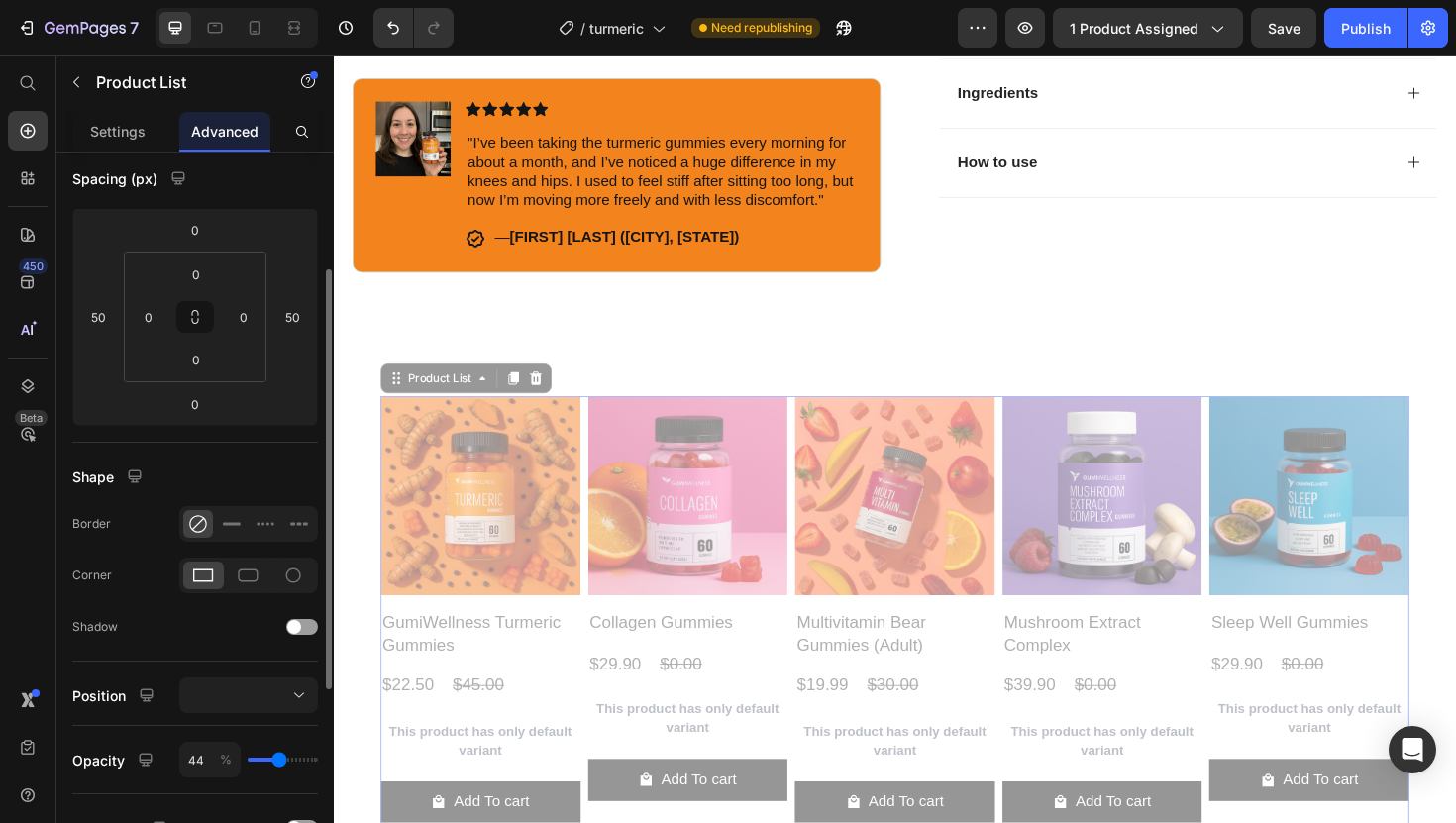 type on "48" 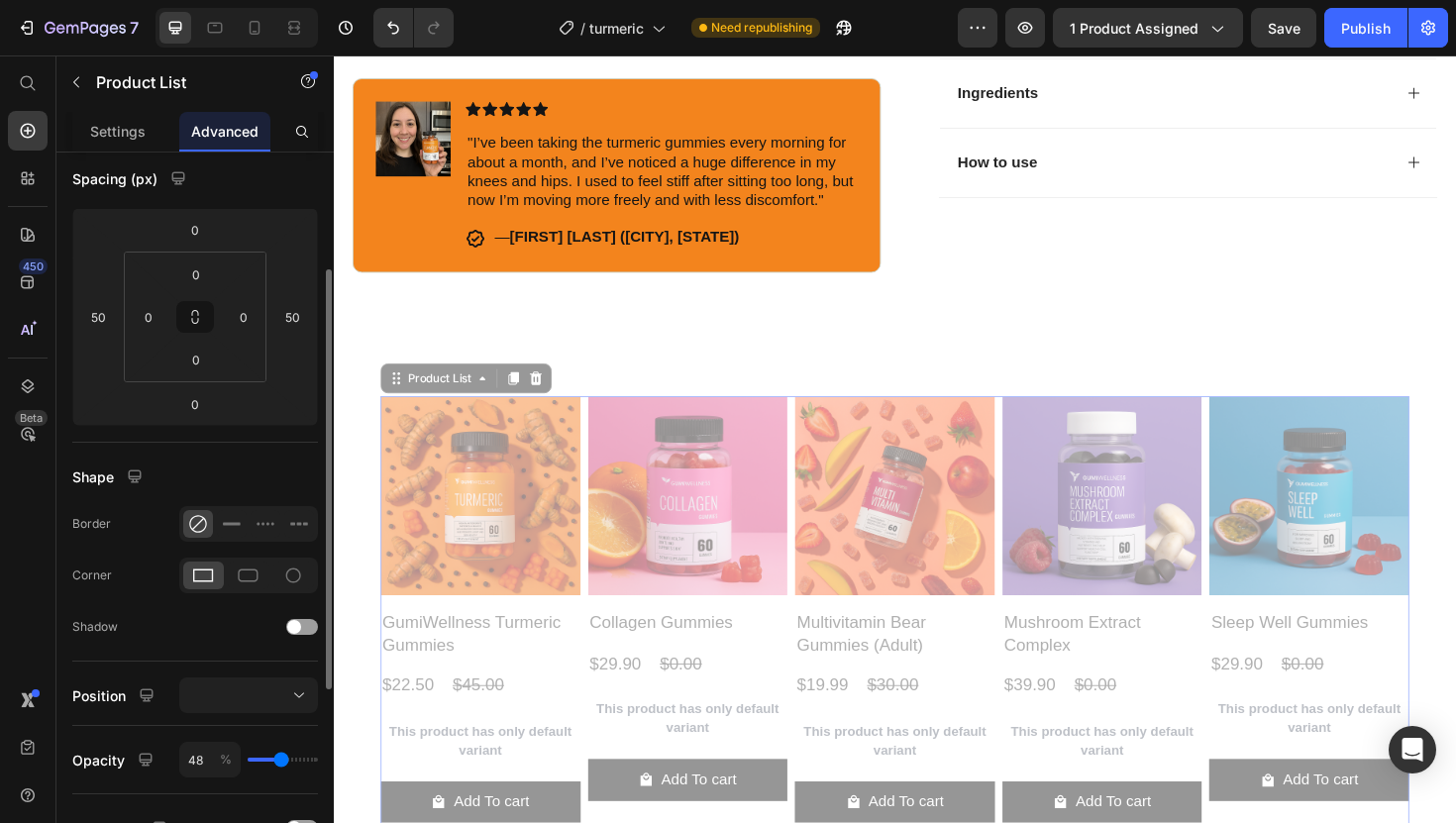 type on "49" 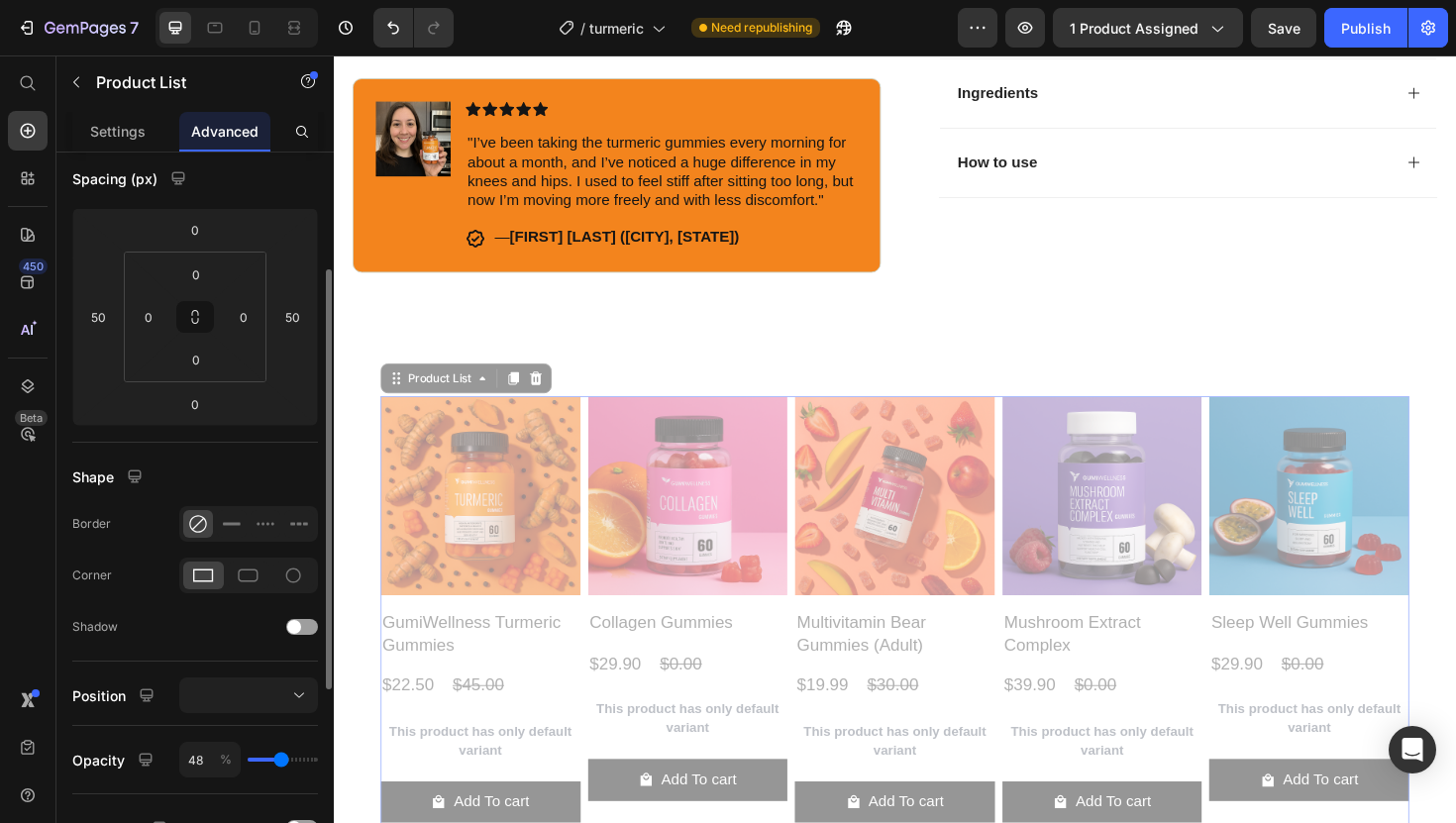 type on "49" 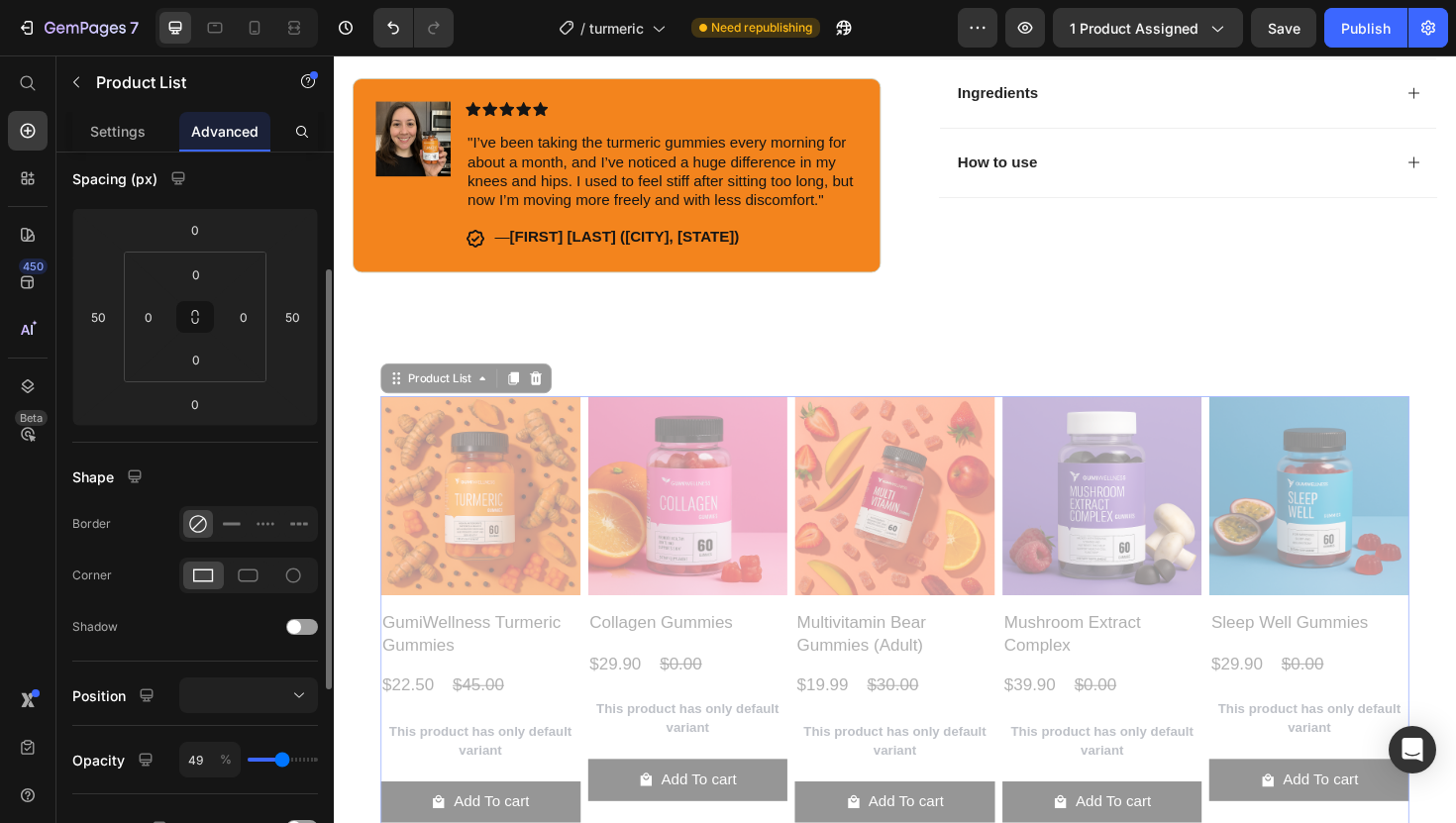 type on "55" 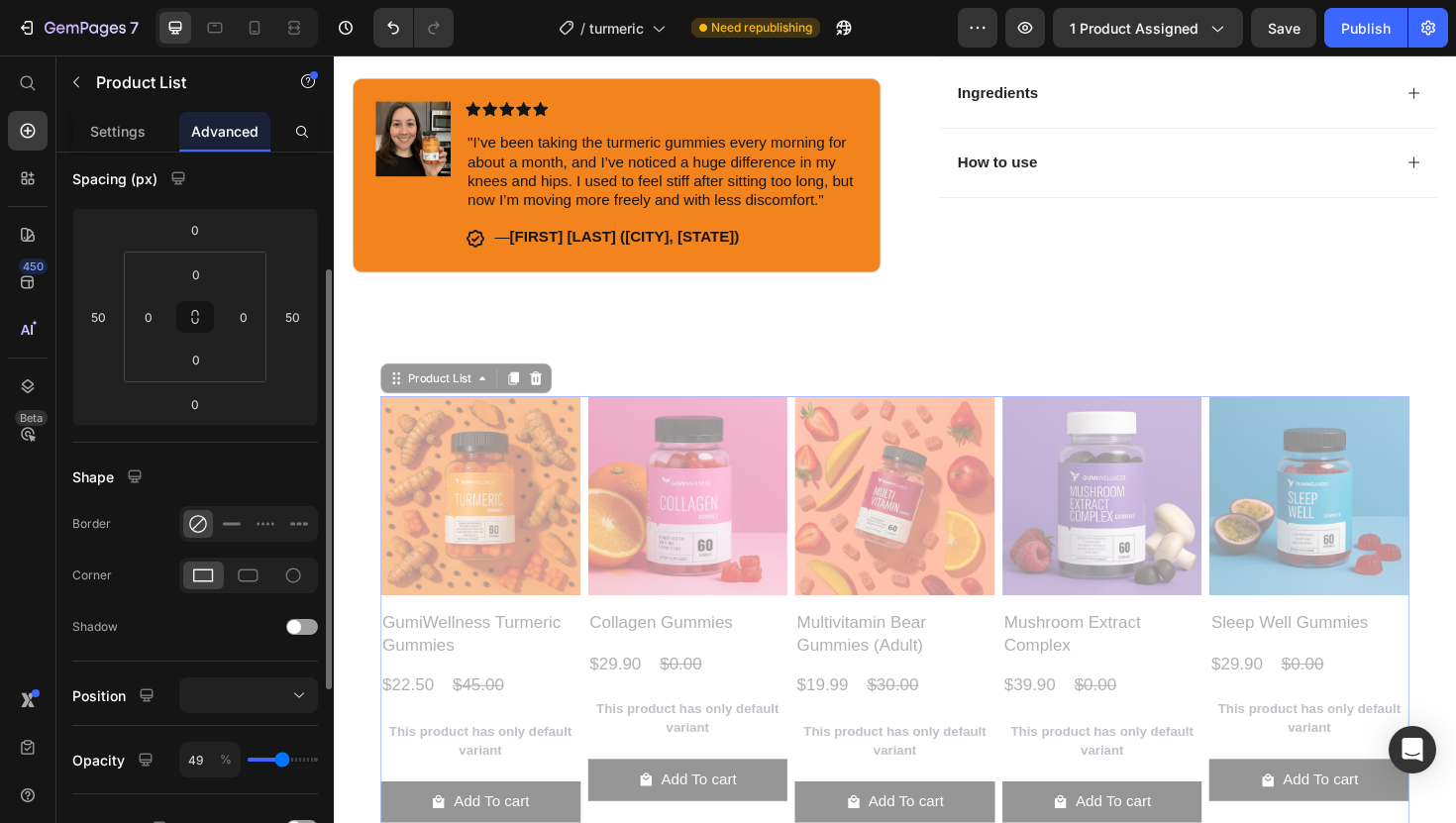 type on "55" 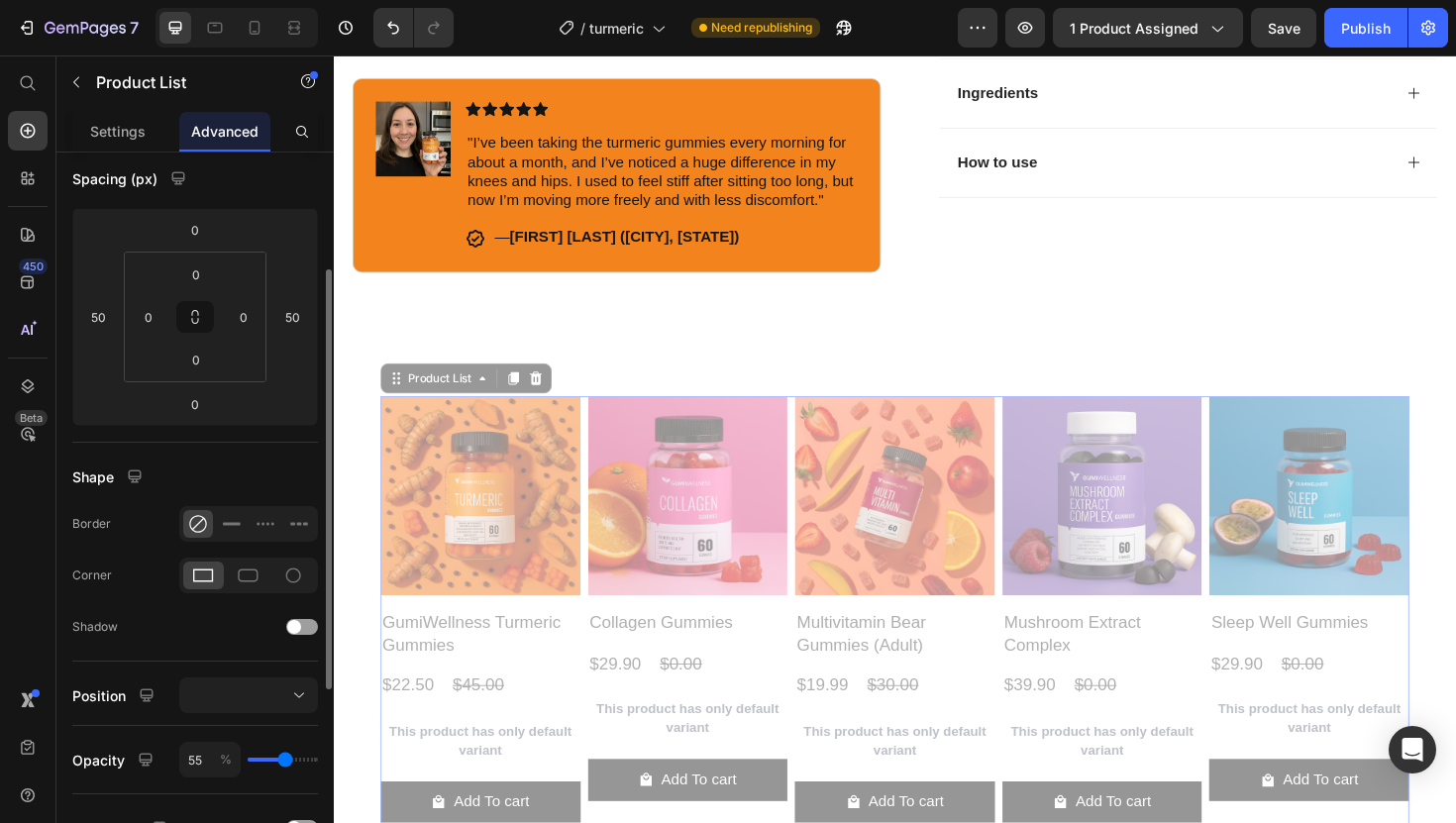 type on "62" 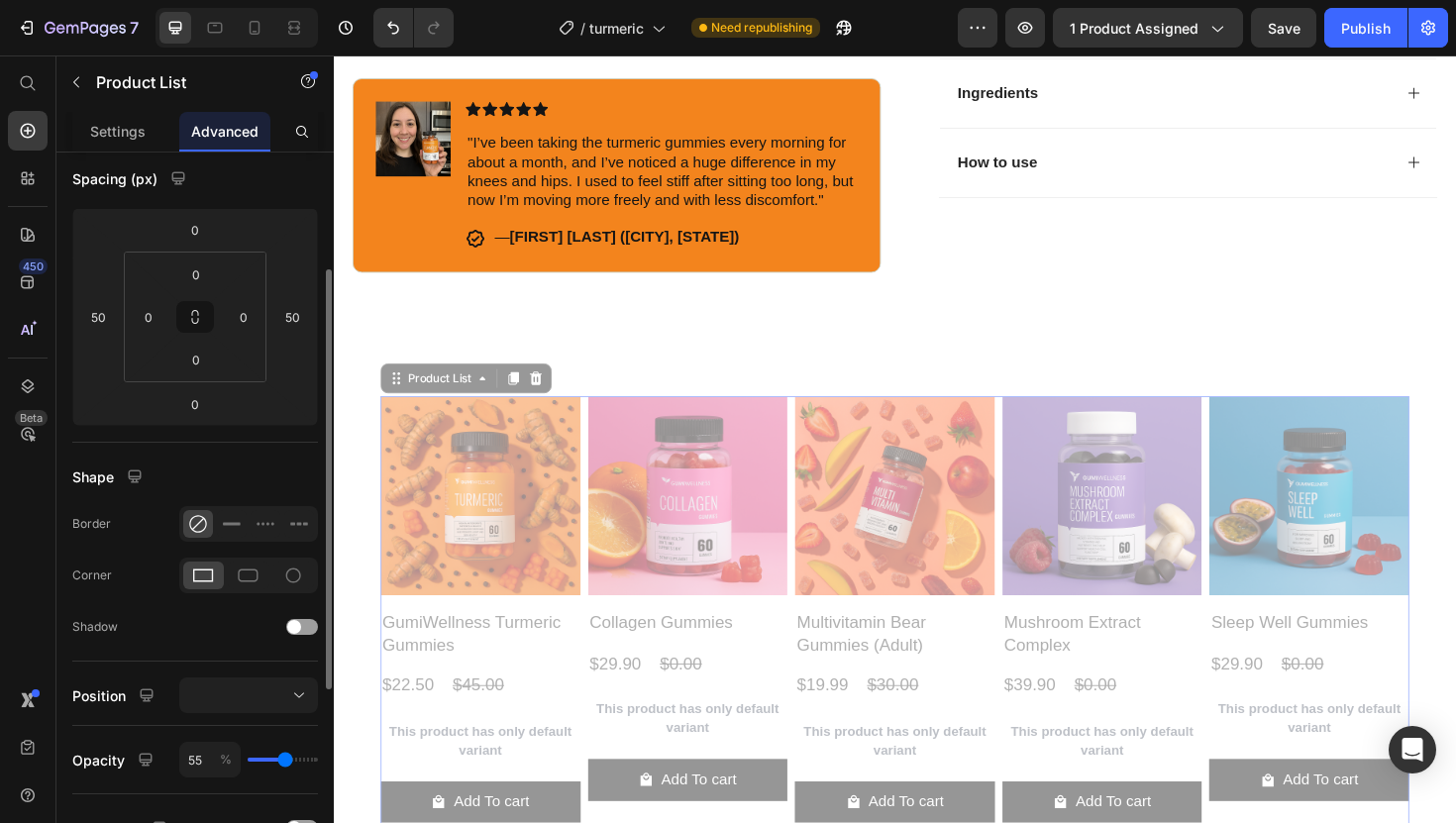 type on "62" 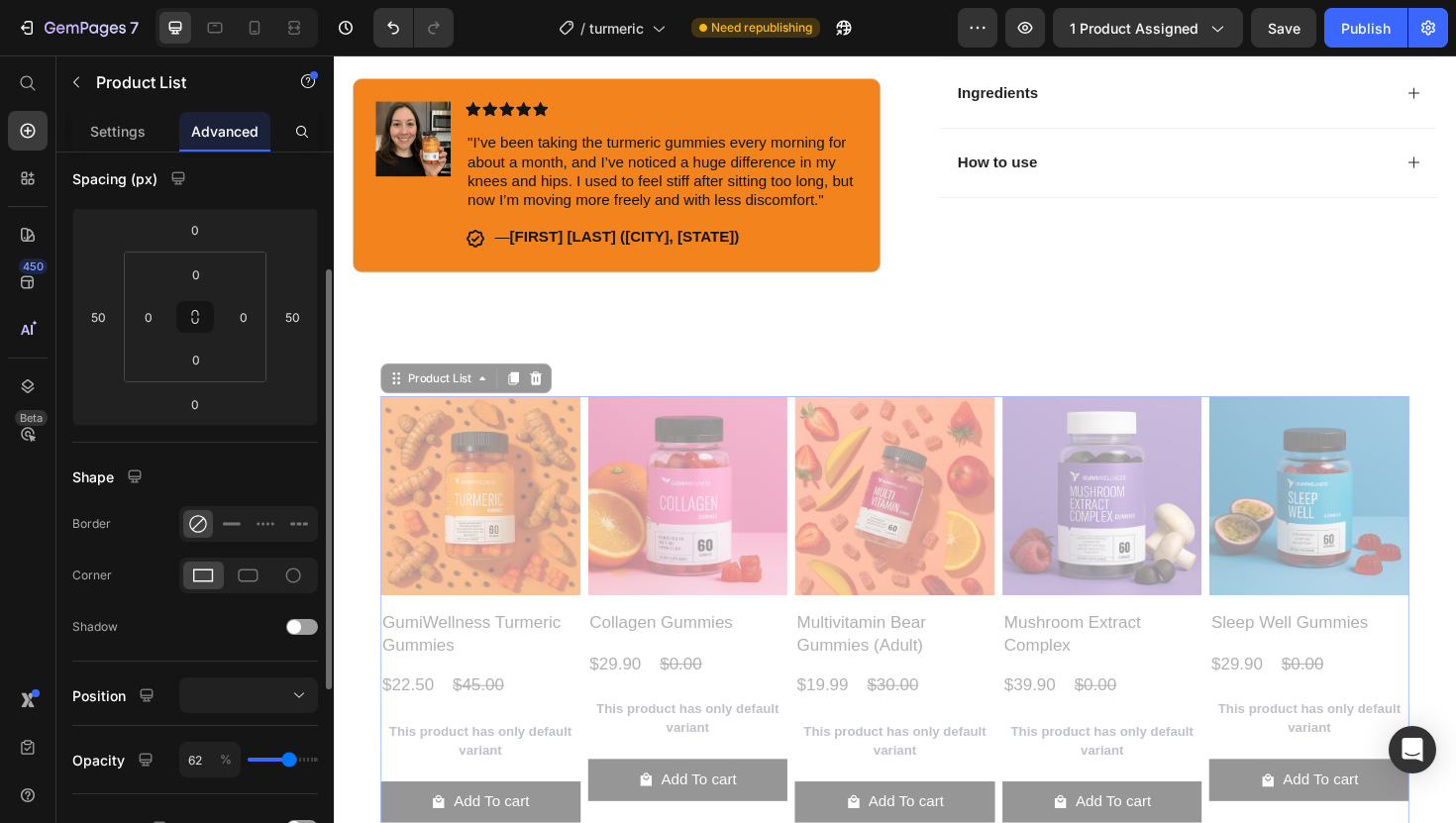 type on "72" 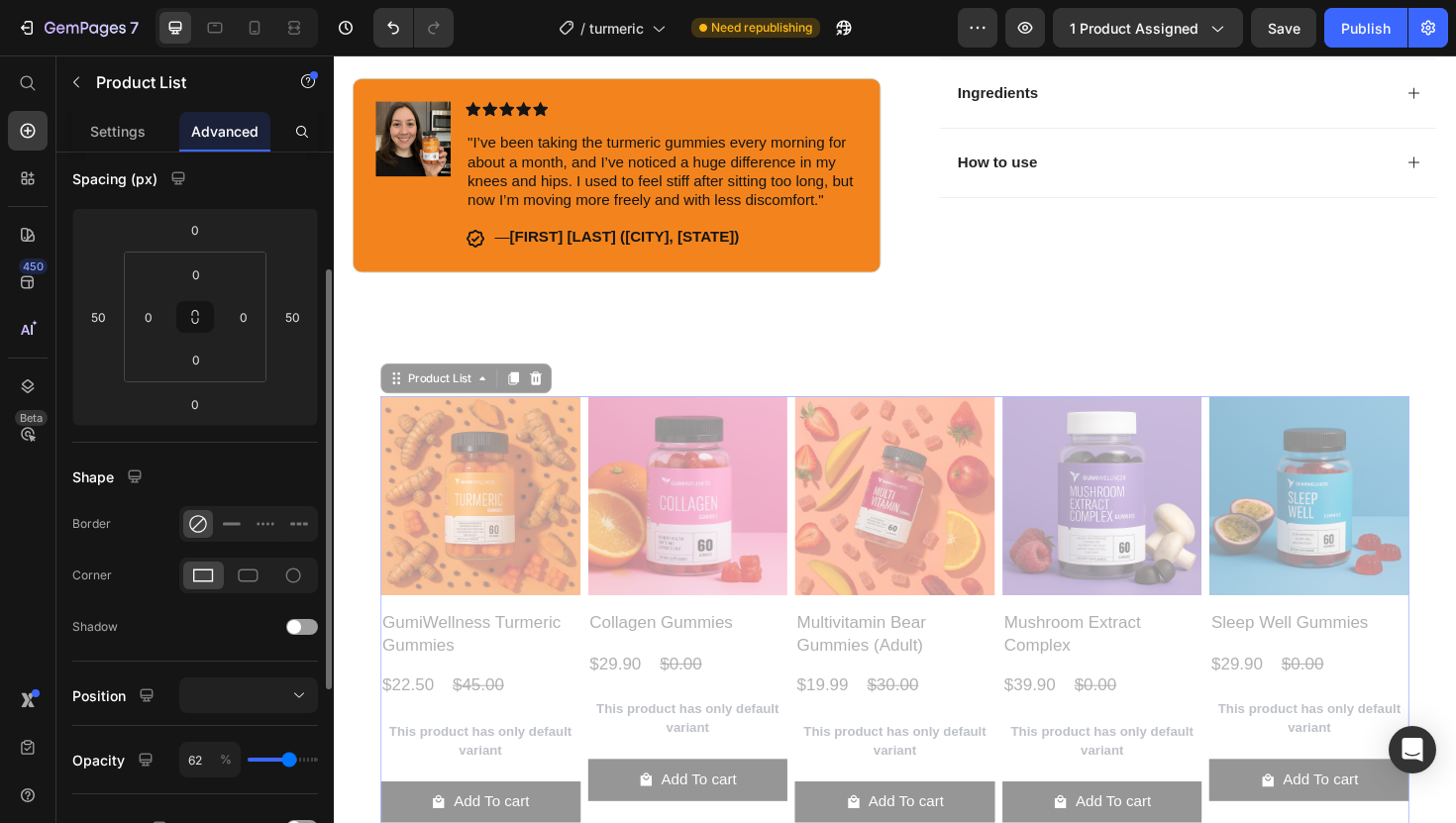 type on "72" 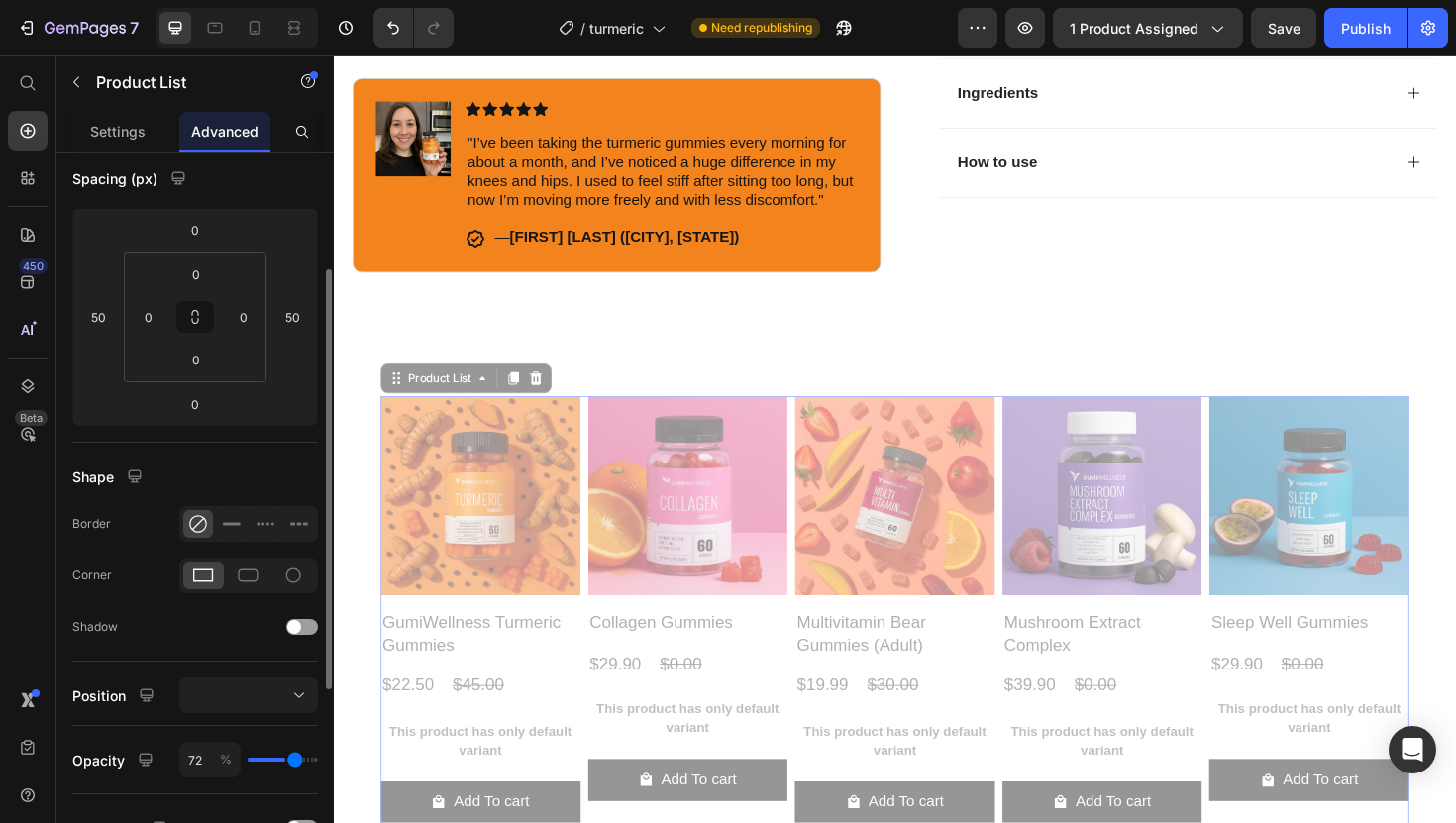 type on "82" 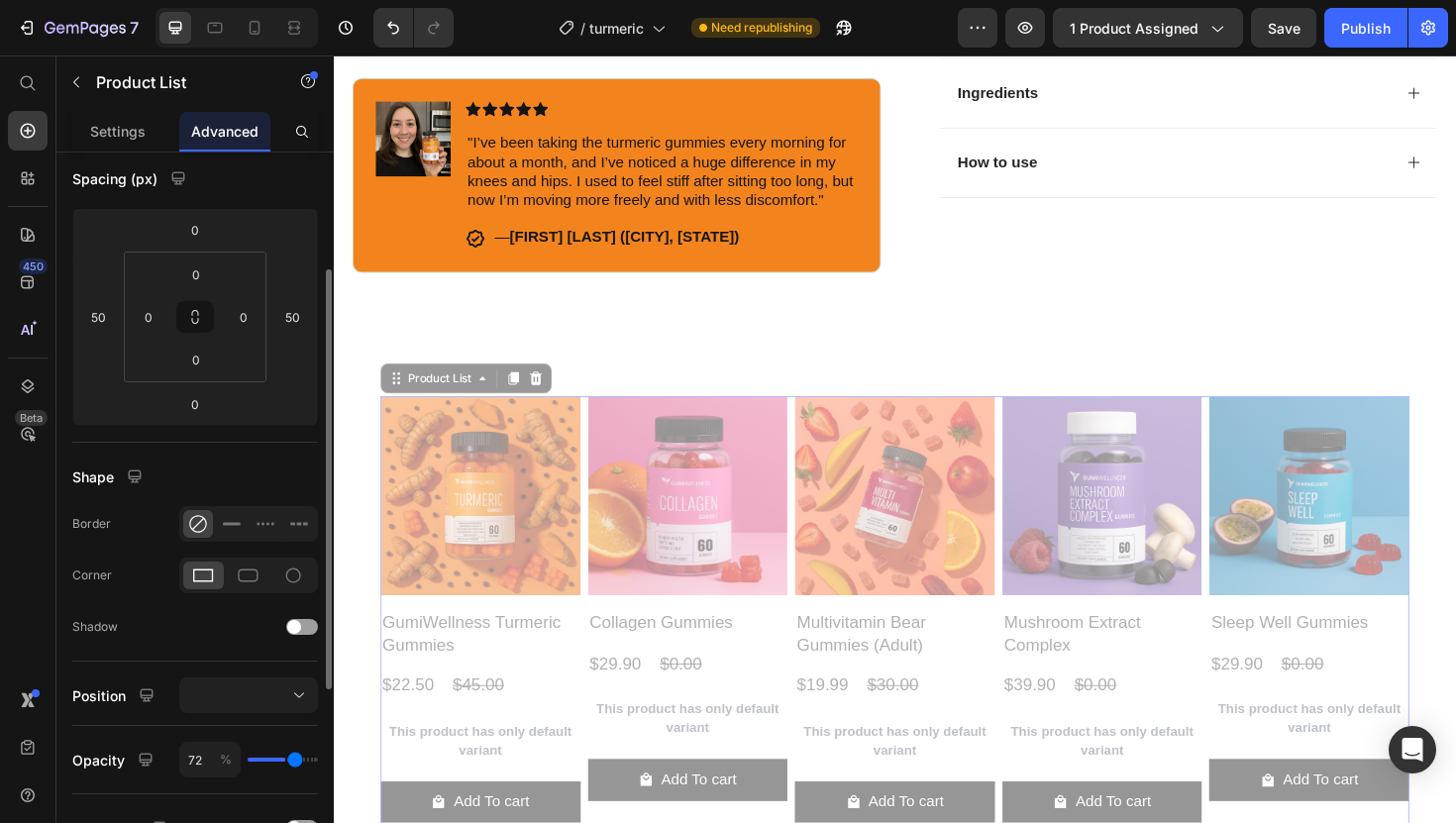 type on "82" 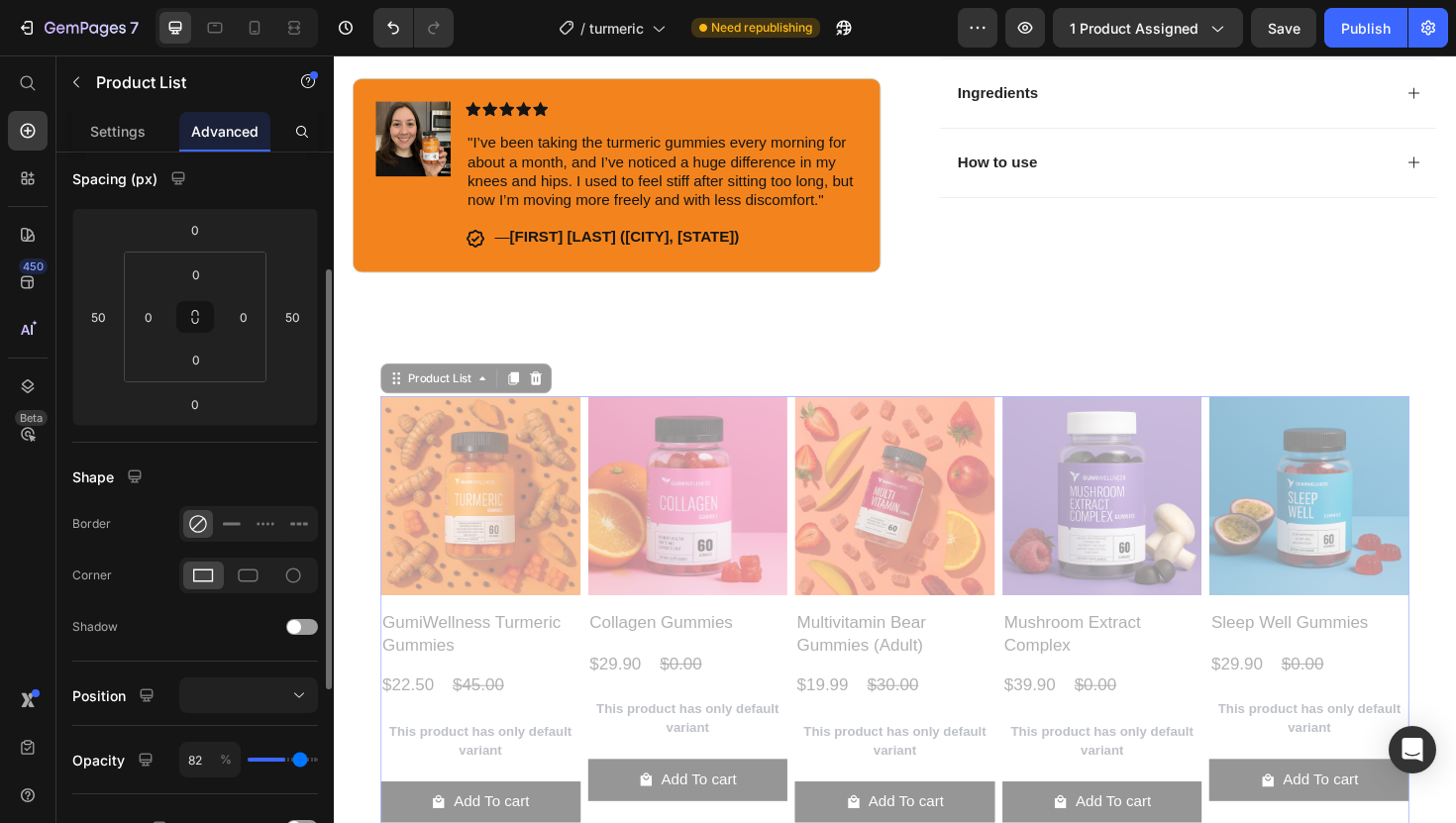 type on "96" 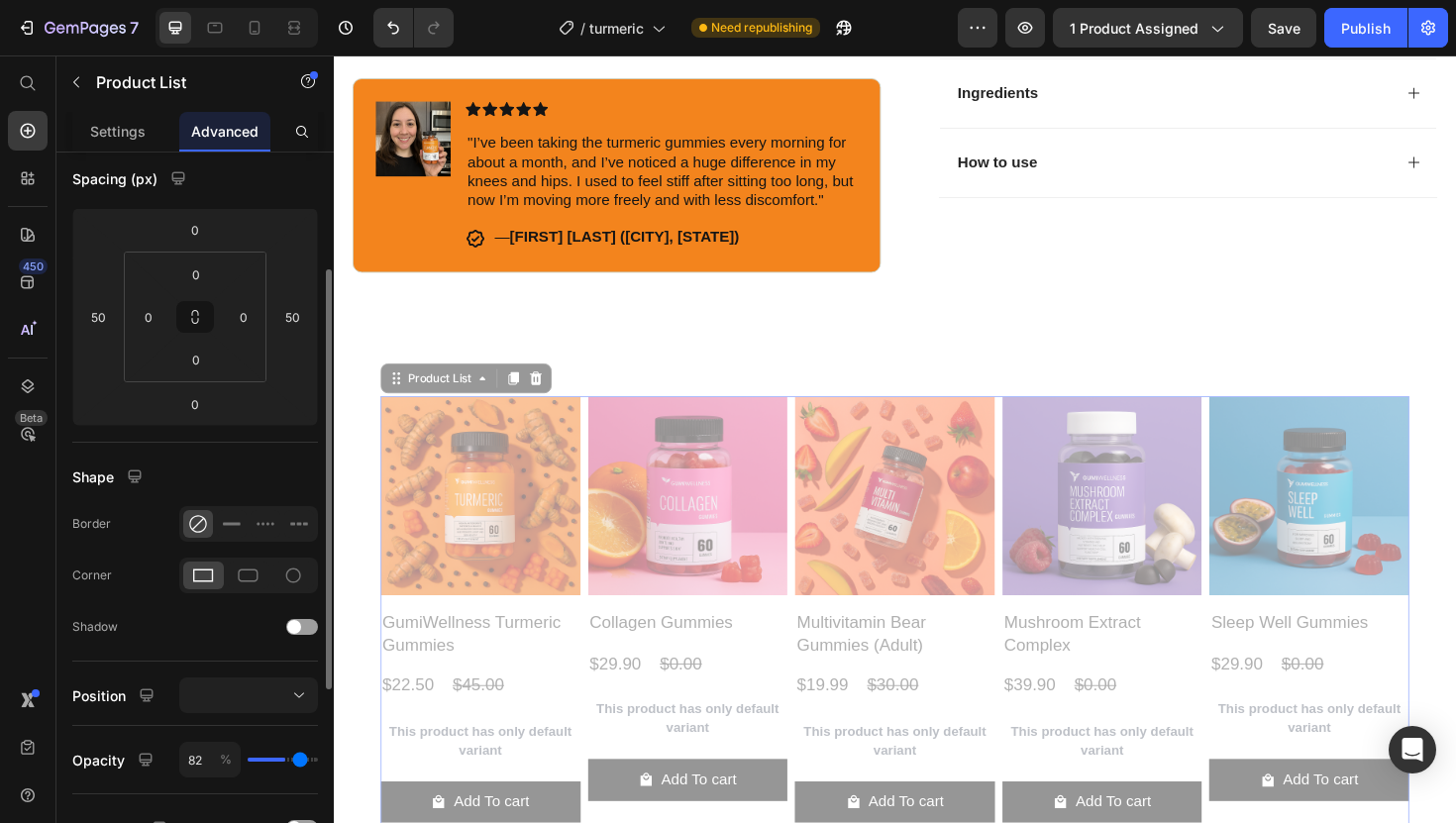 type on "96" 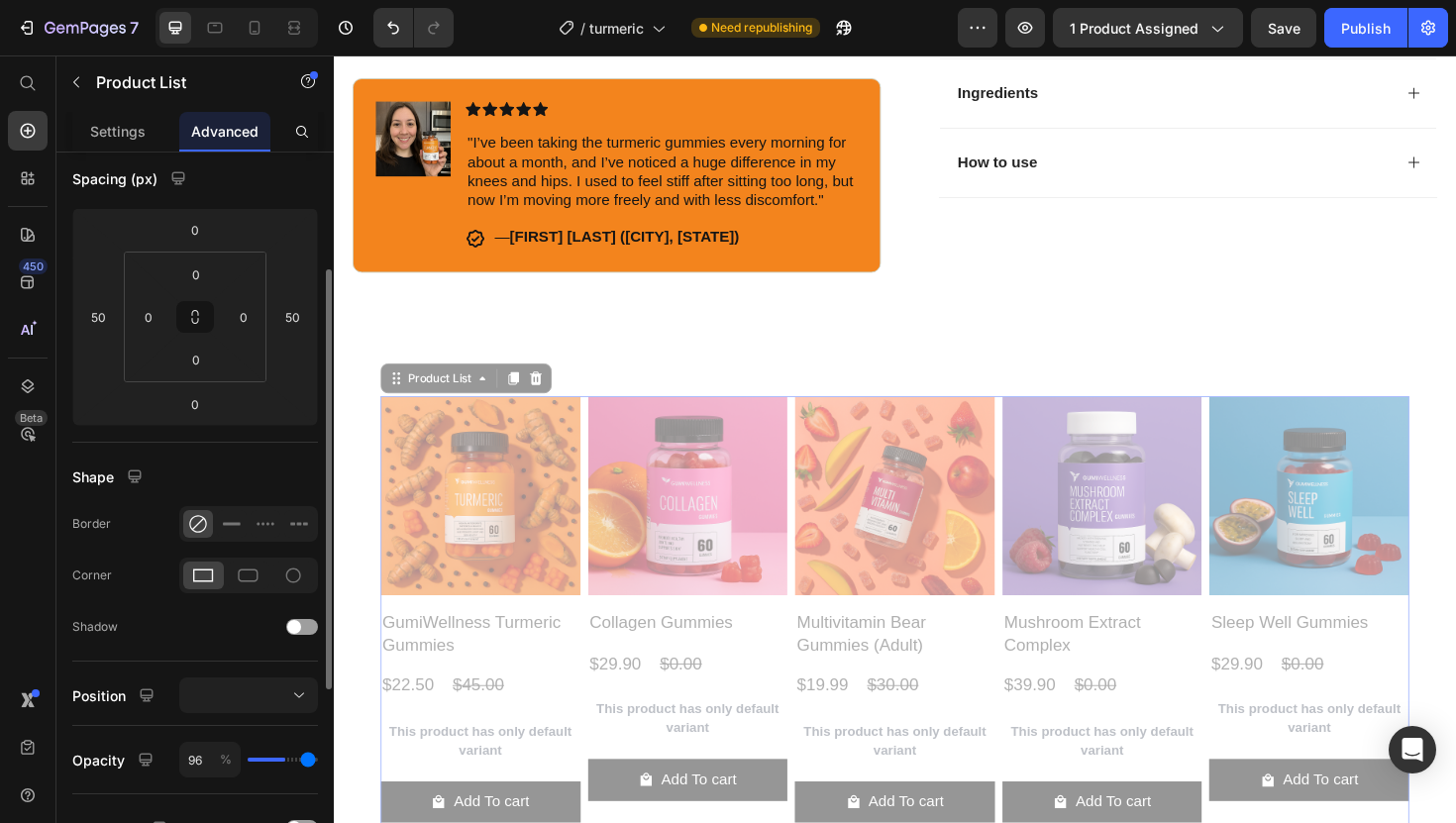 type on "100" 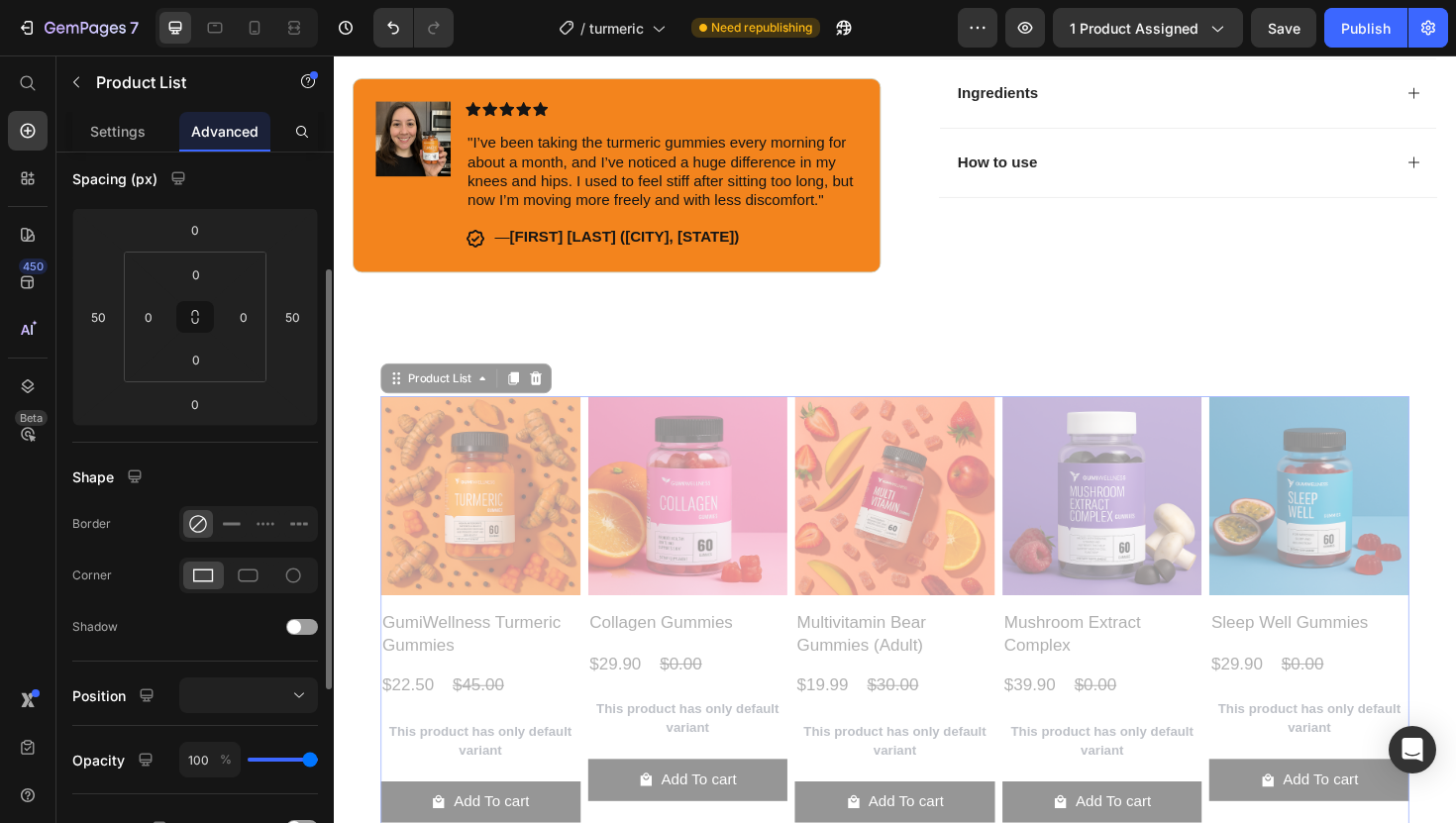 drag, startPoint x: 281, startPoint y: 761, endPoint x: 331, endPoint y: 757, distance: 50.159745 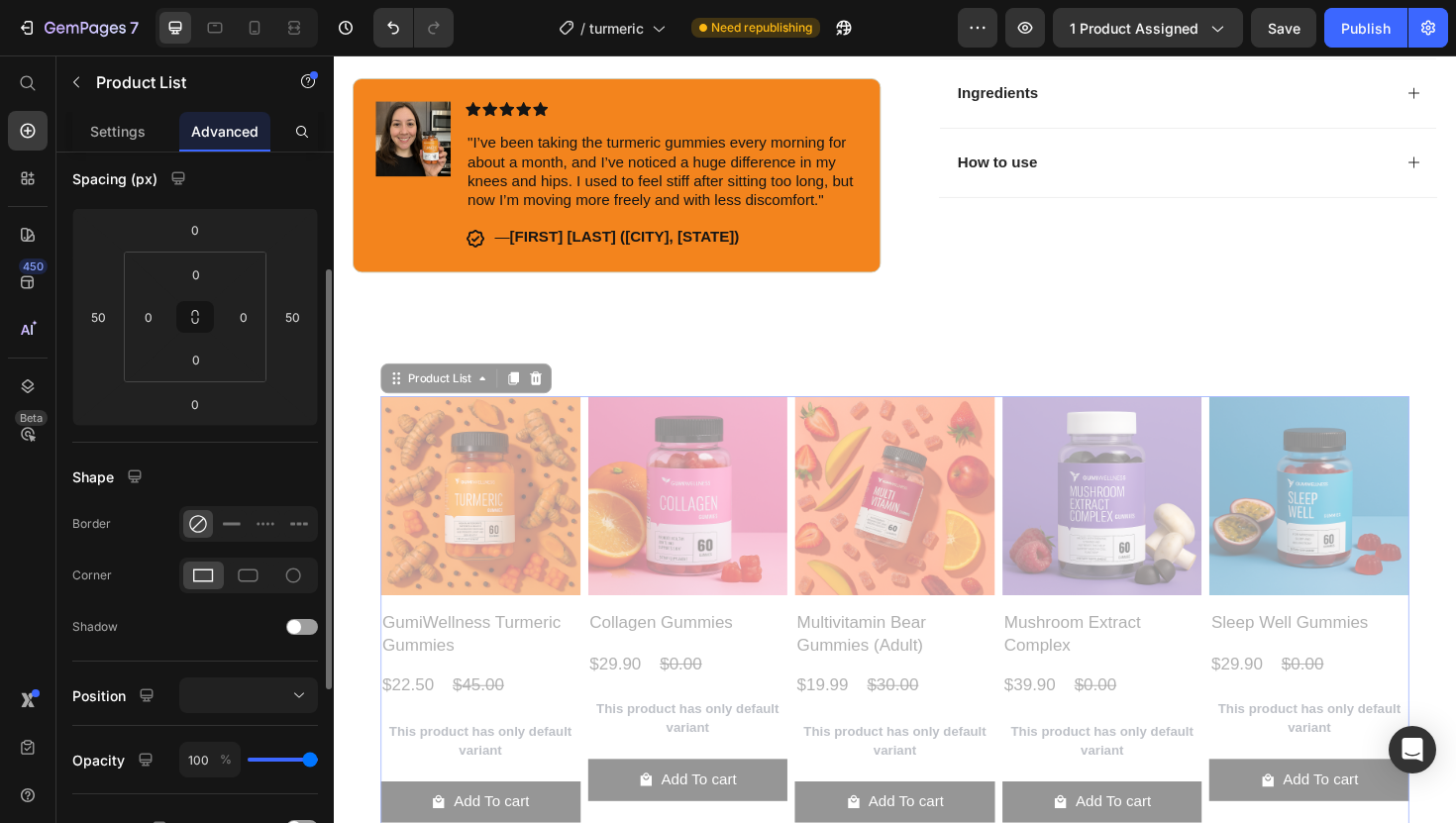 type on "100" 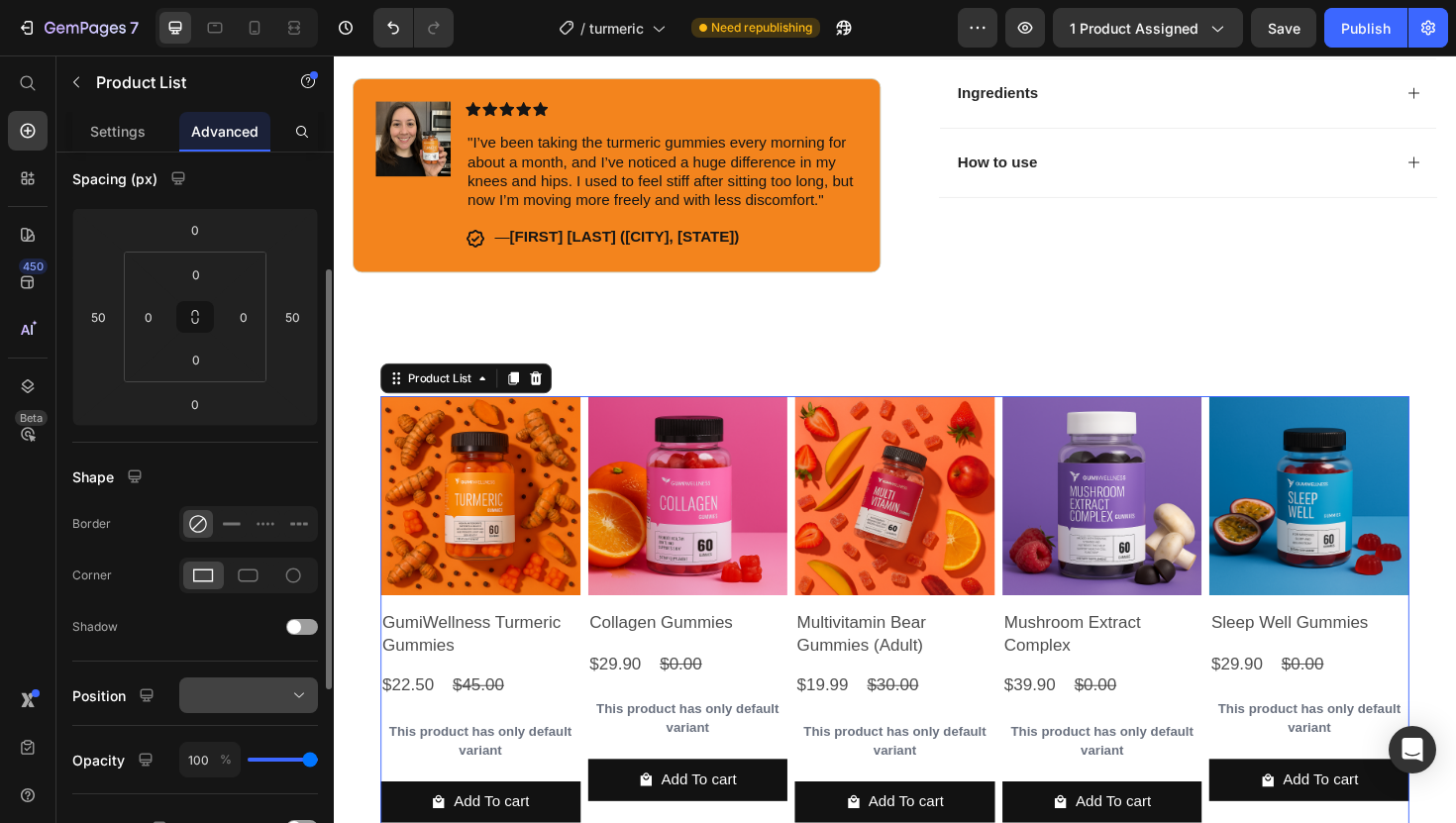 click 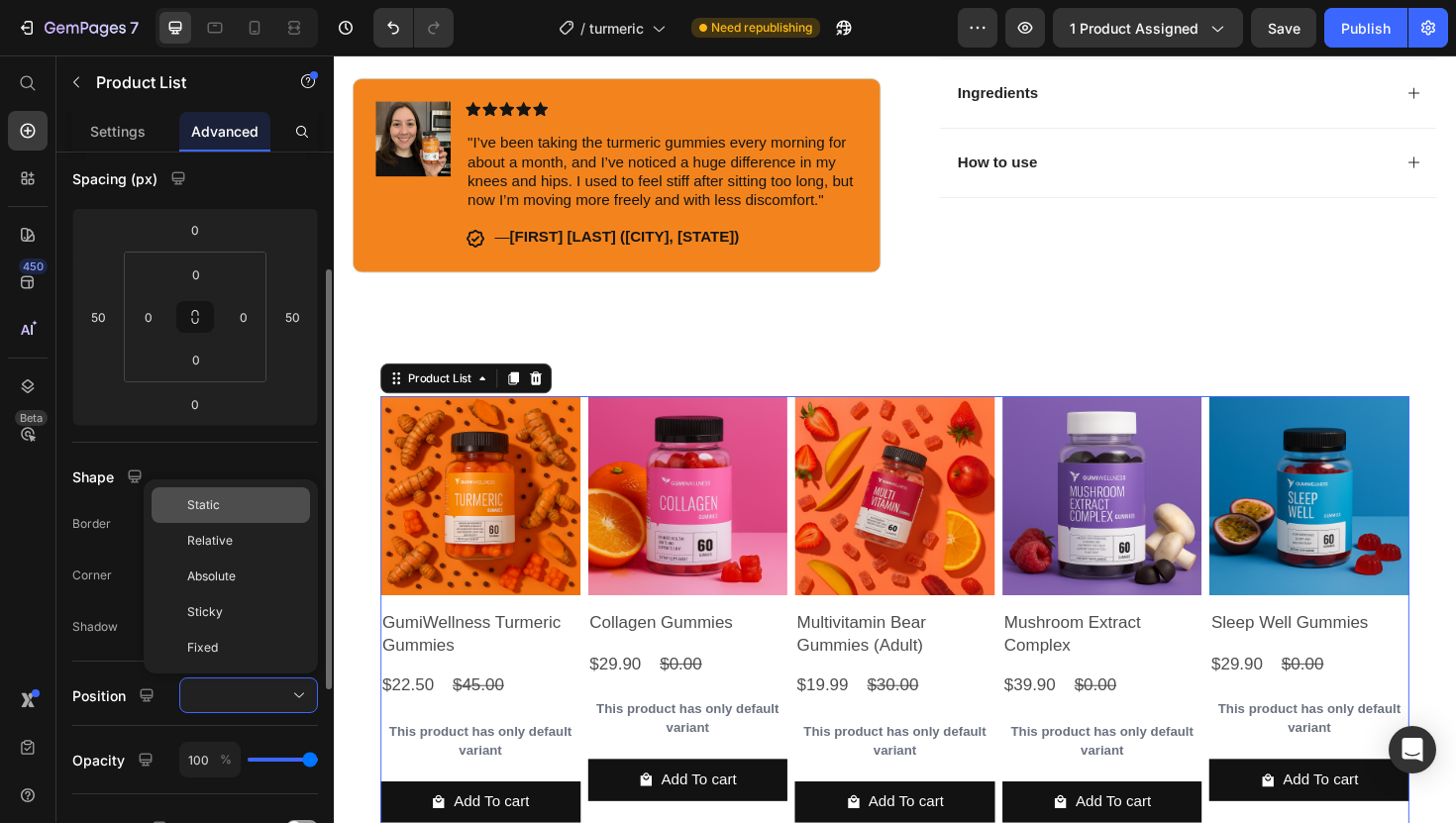 click on "Static" 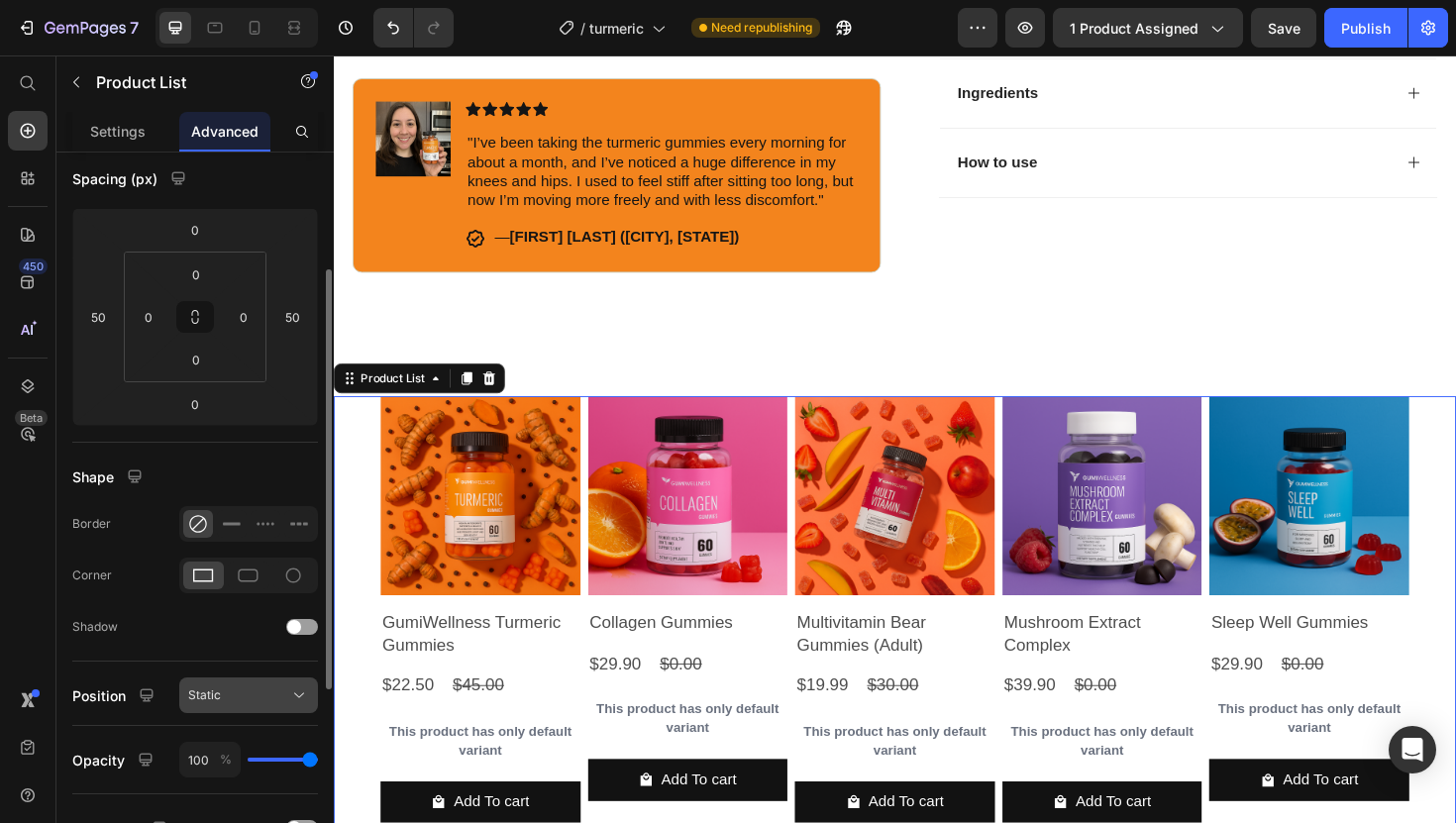 click on "Static" 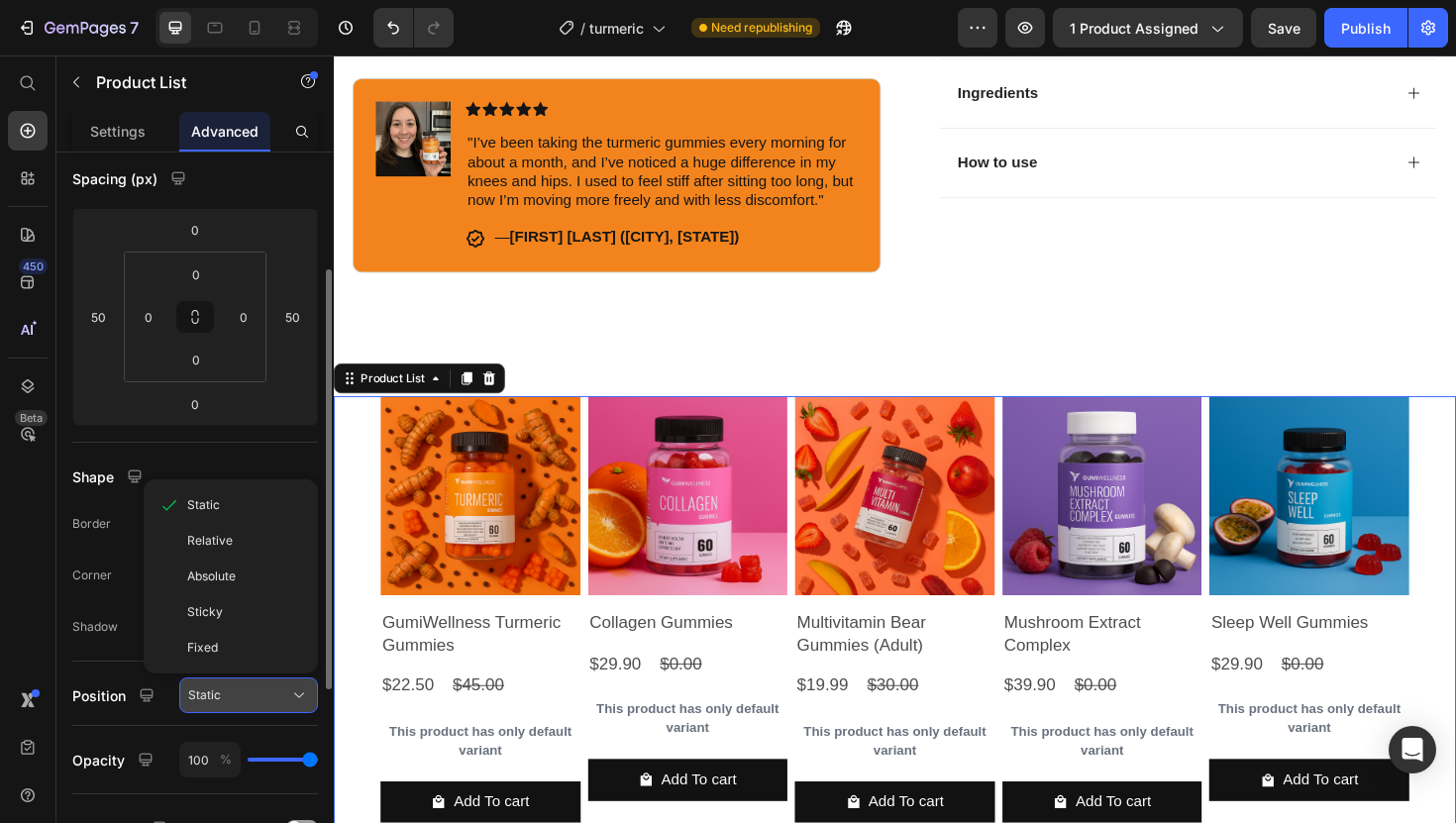 click on "Static" 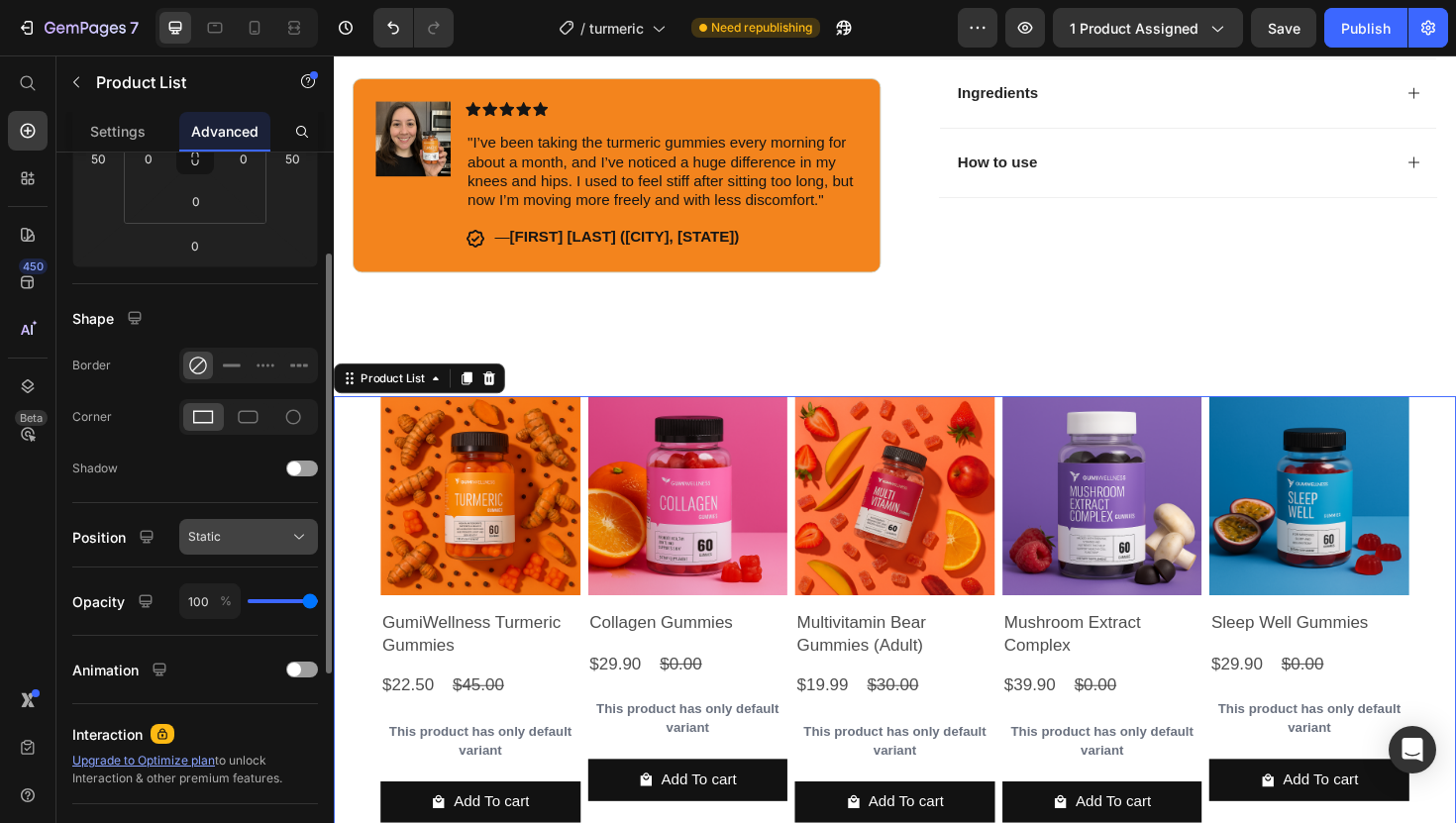 scroll, scrollTop: 365, scrollLeft: 0, axis: vertical 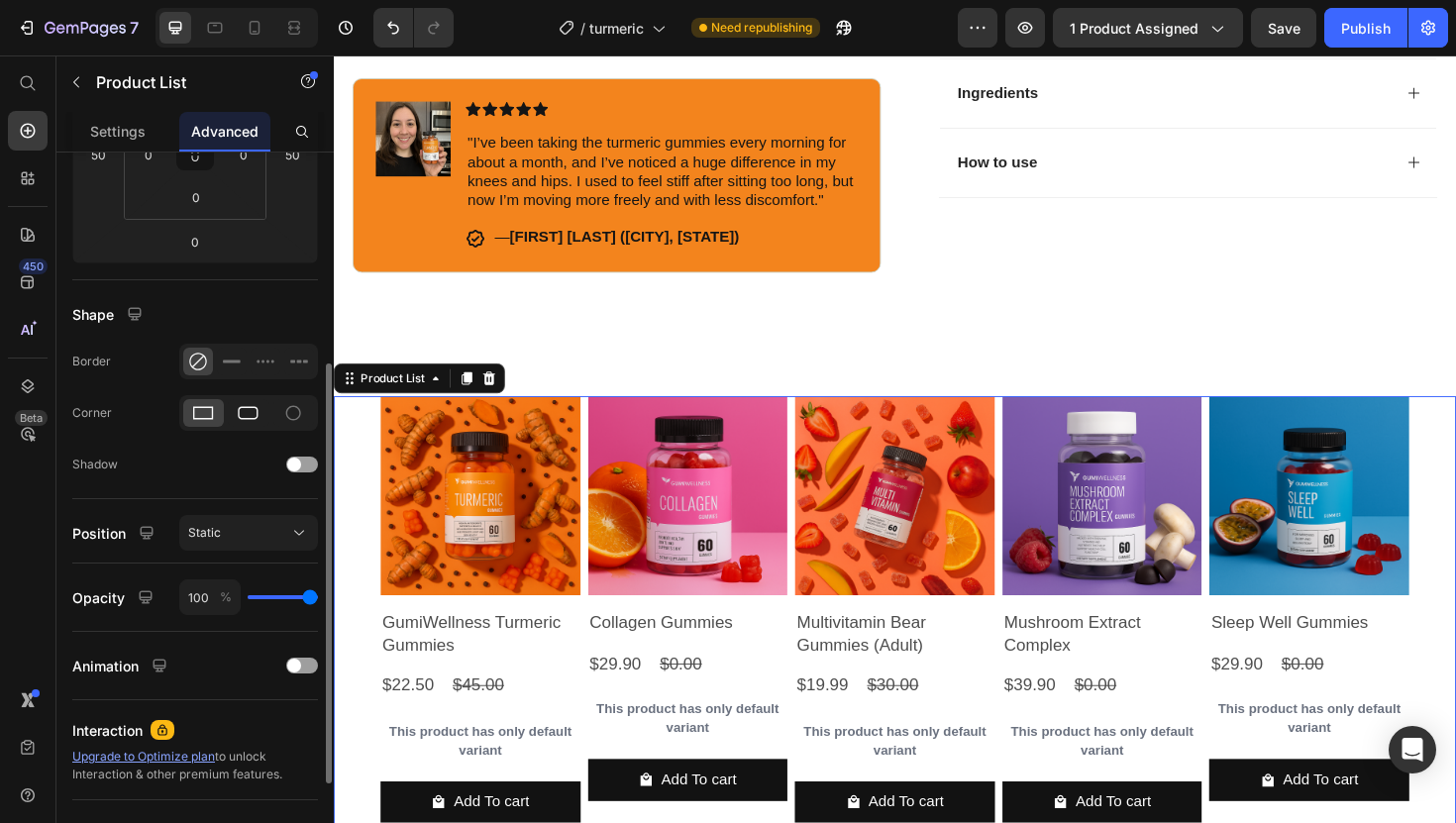 click 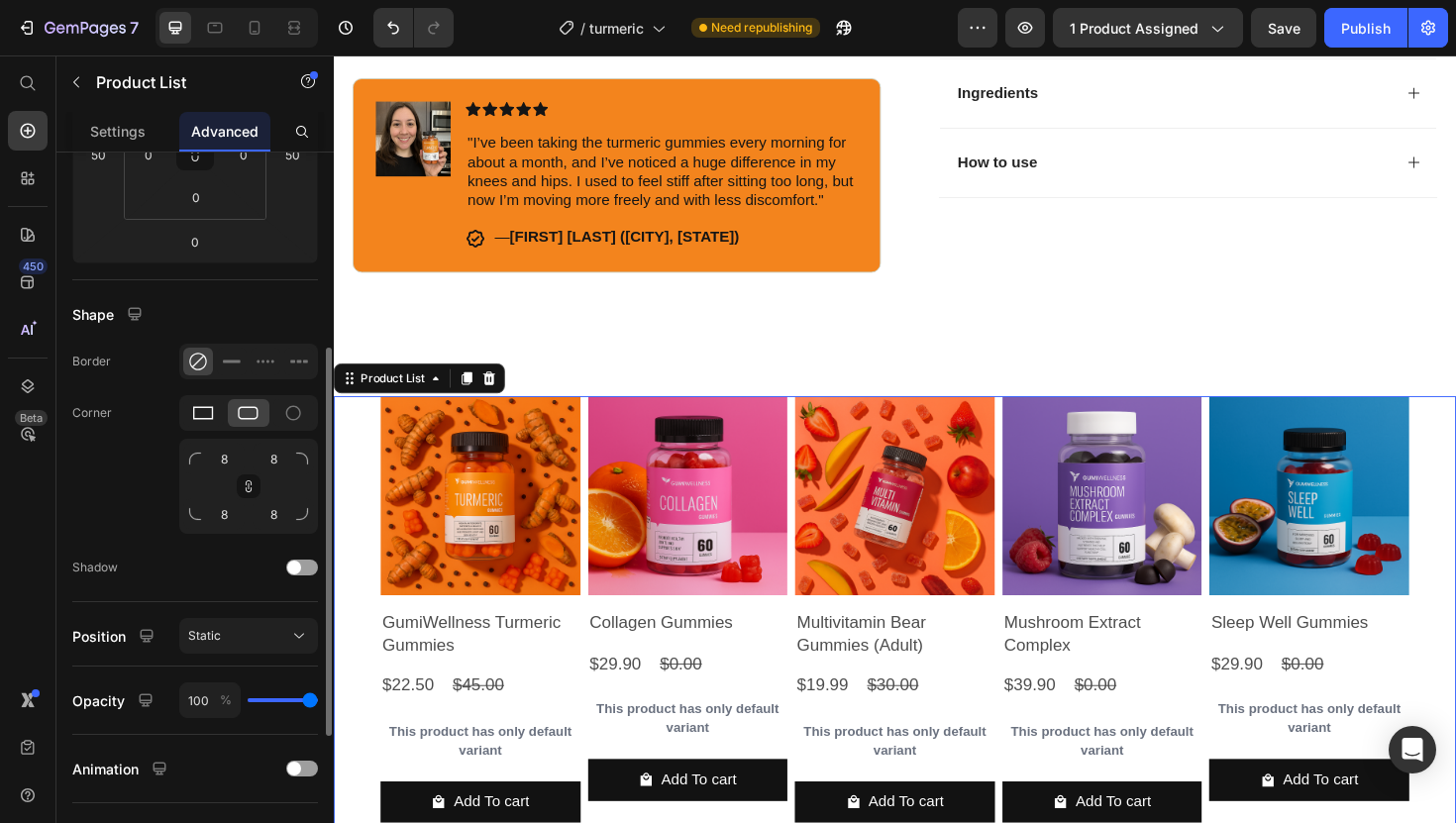 click 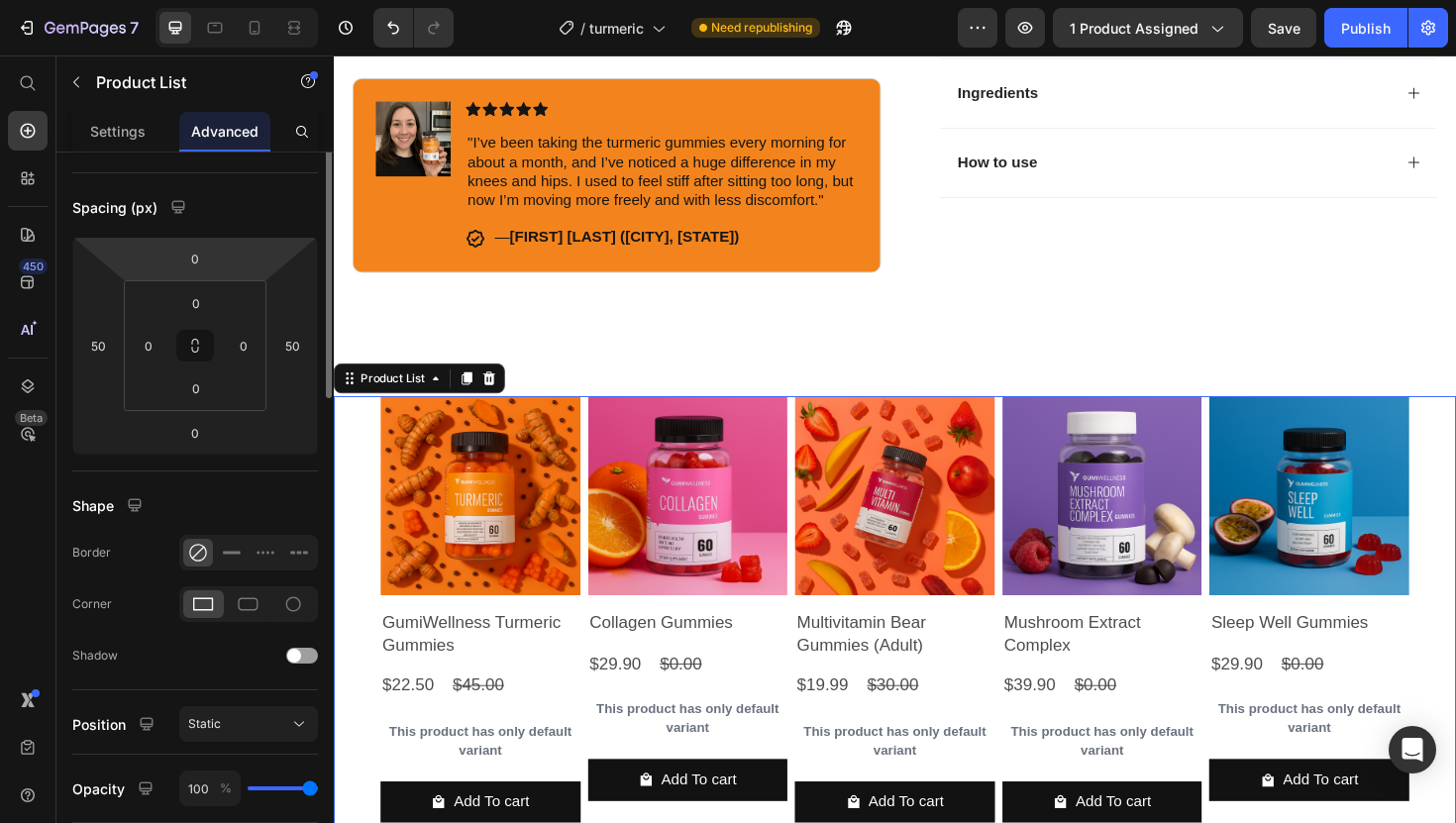 scroll, scrollTop: 0, scrollLeft: 0, axis: both 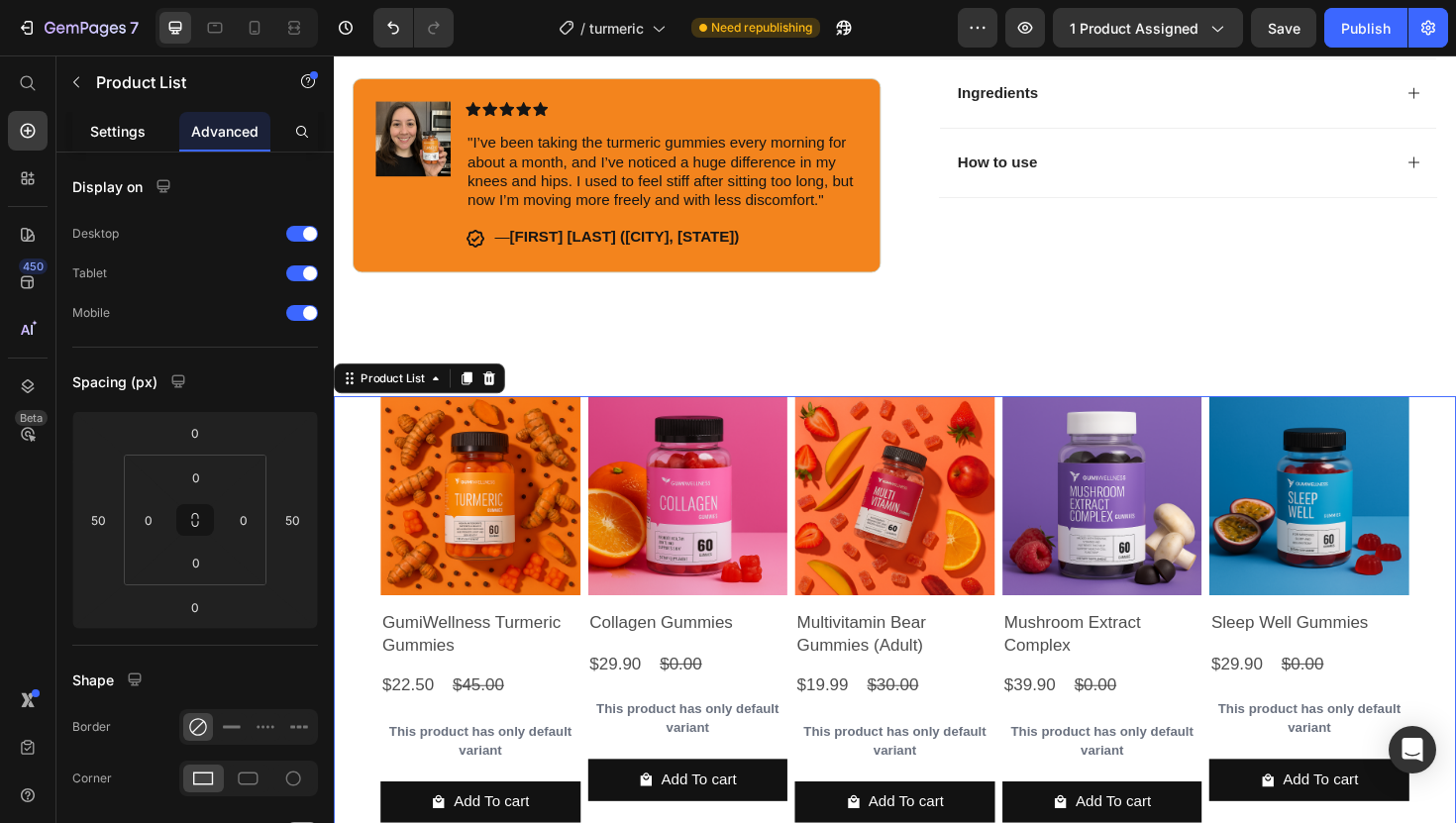 click on "Settings" 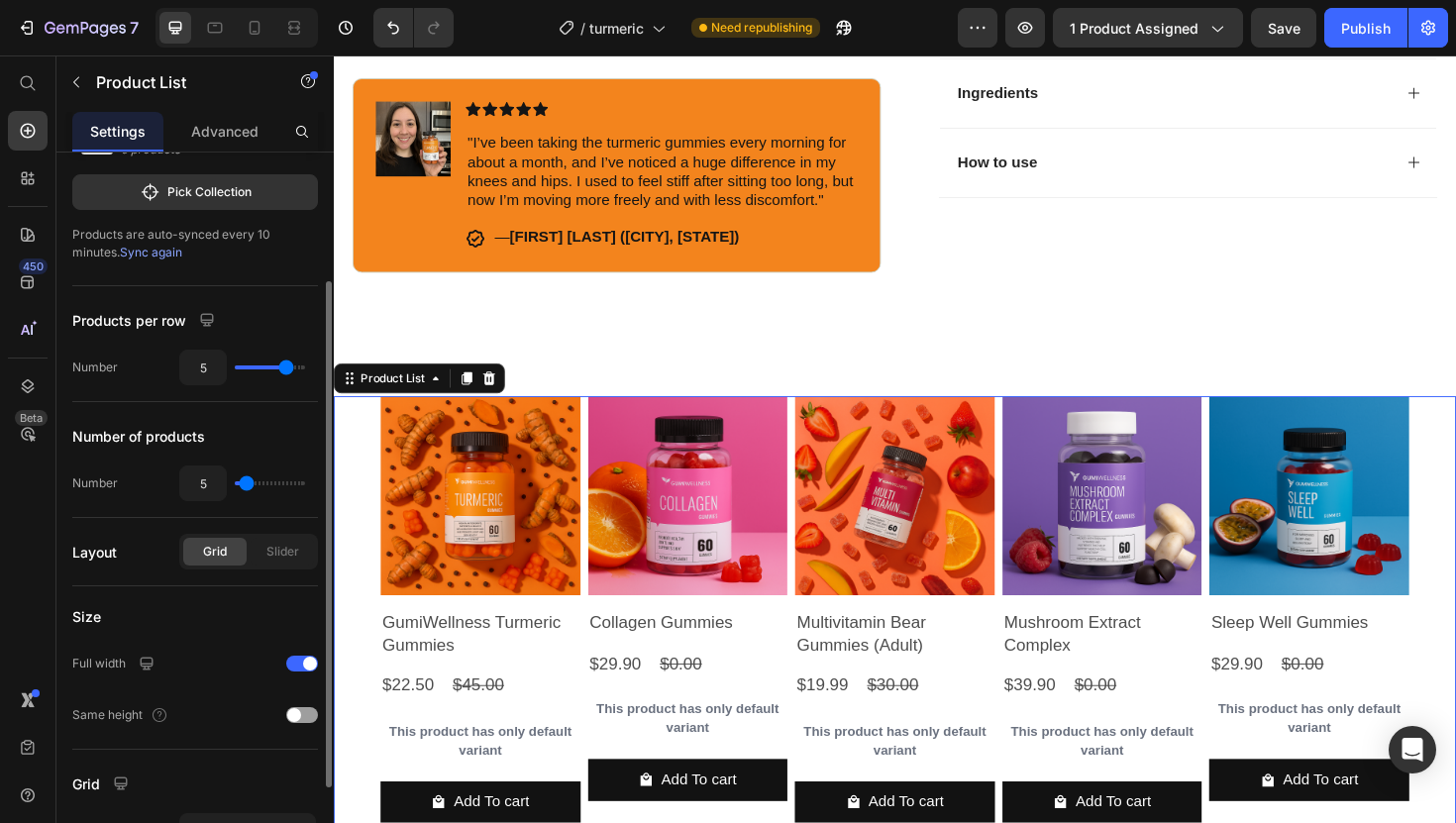 scroll, scrollTop: 166, scrollLeft: 0, axis: vertical 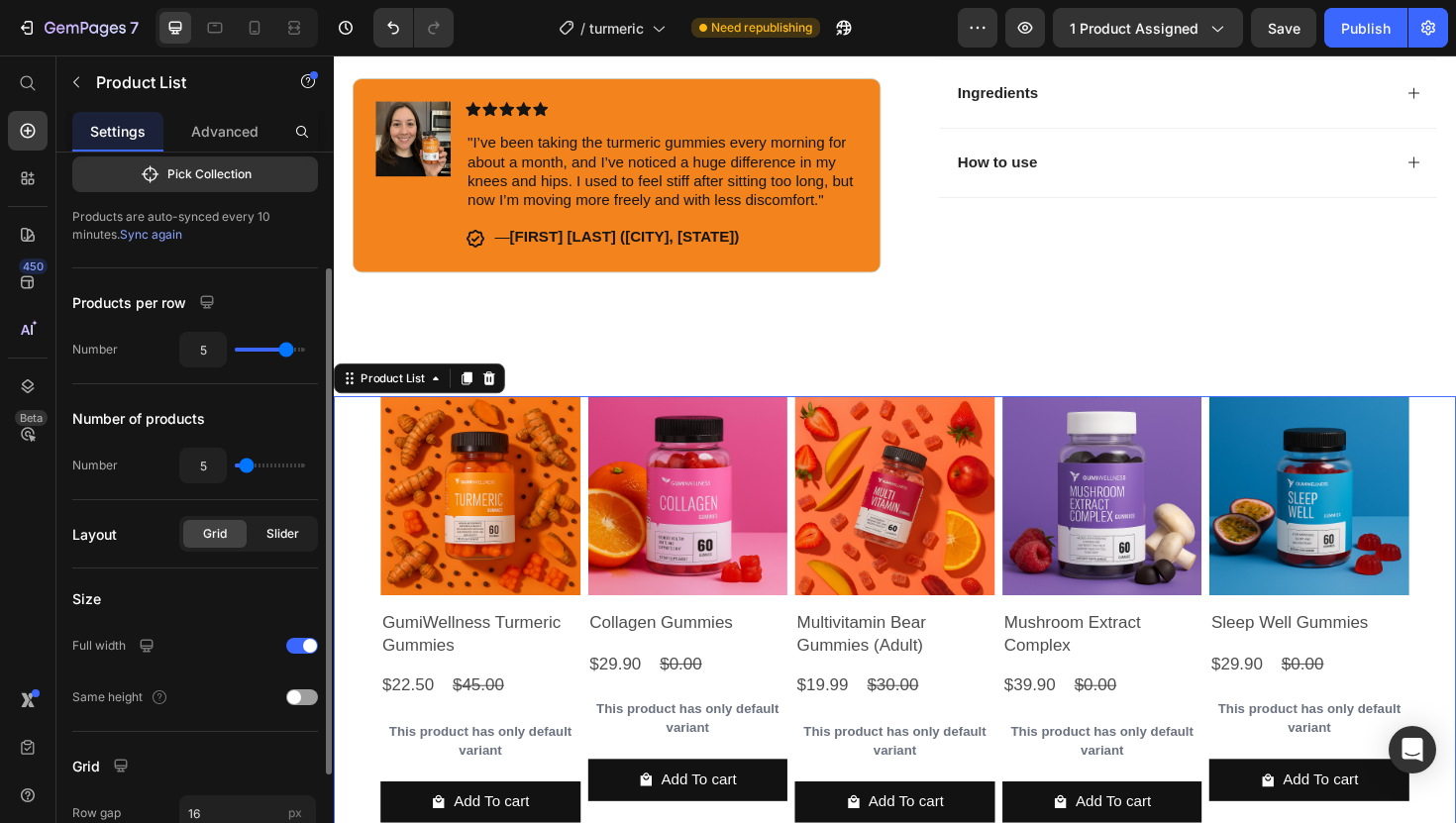 click on "Slider" 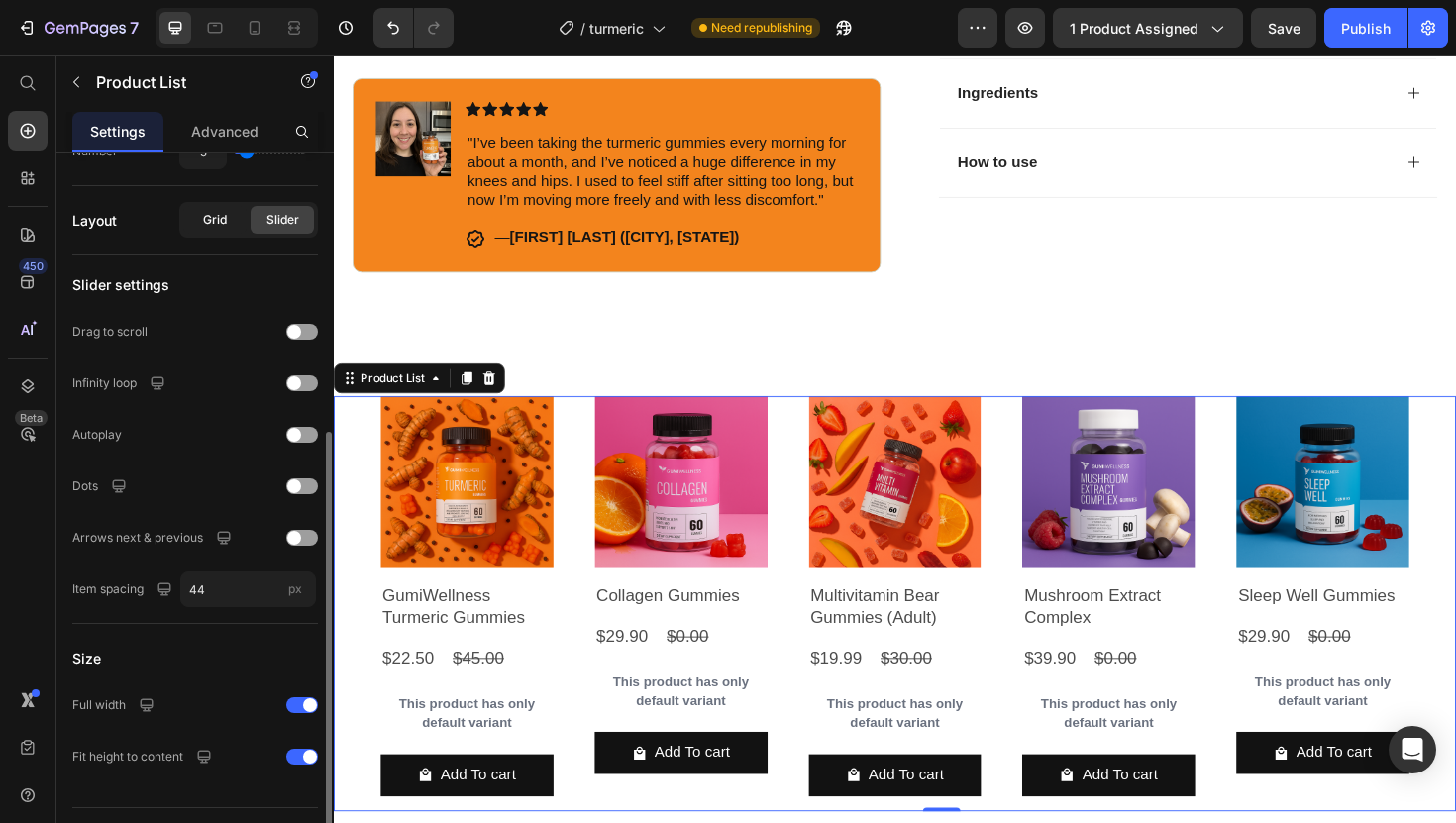 scroll, scrollTop: 522, scrollLeft: 0, axis: vertical 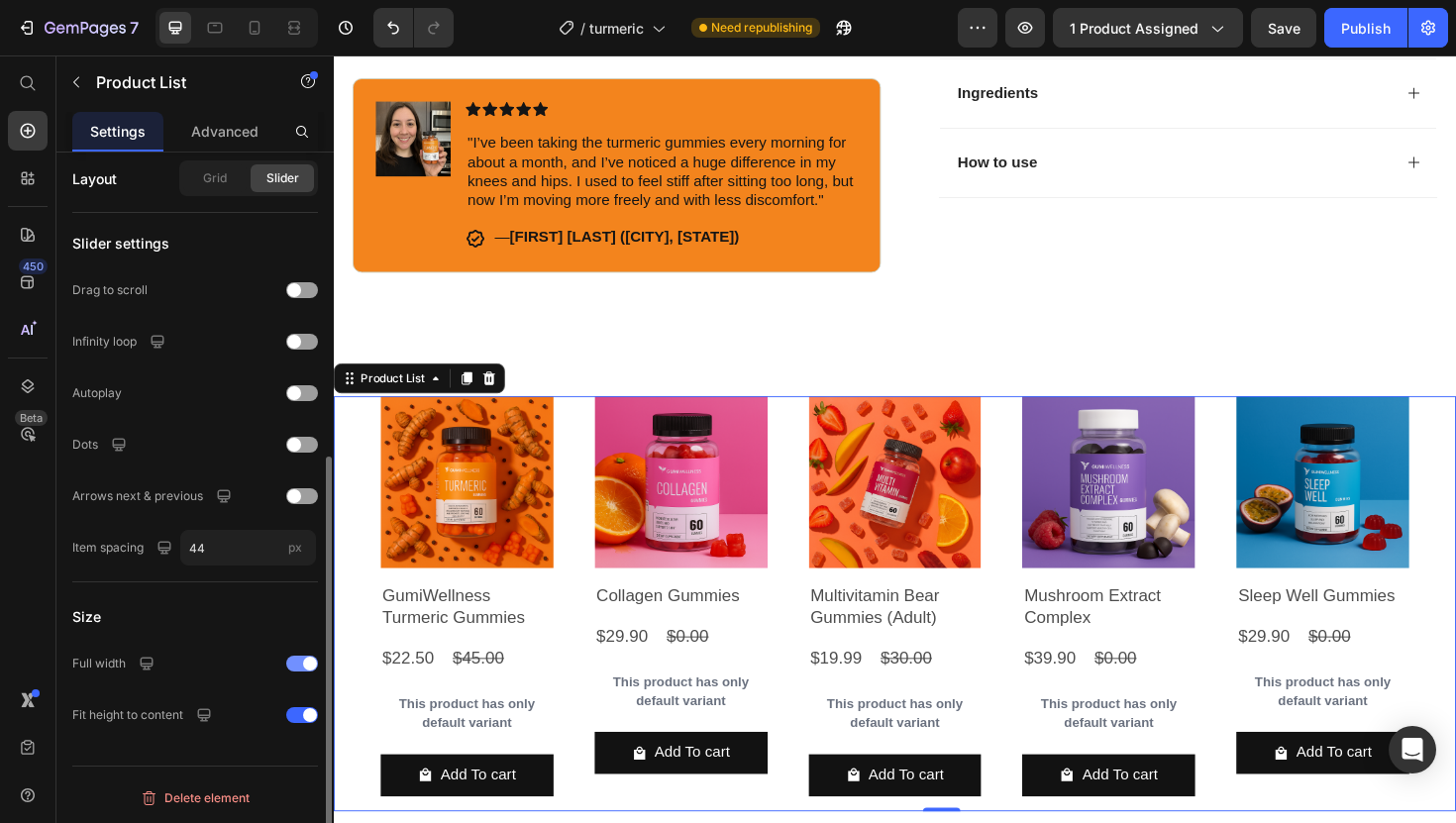 click at bounding box center (310, 664) 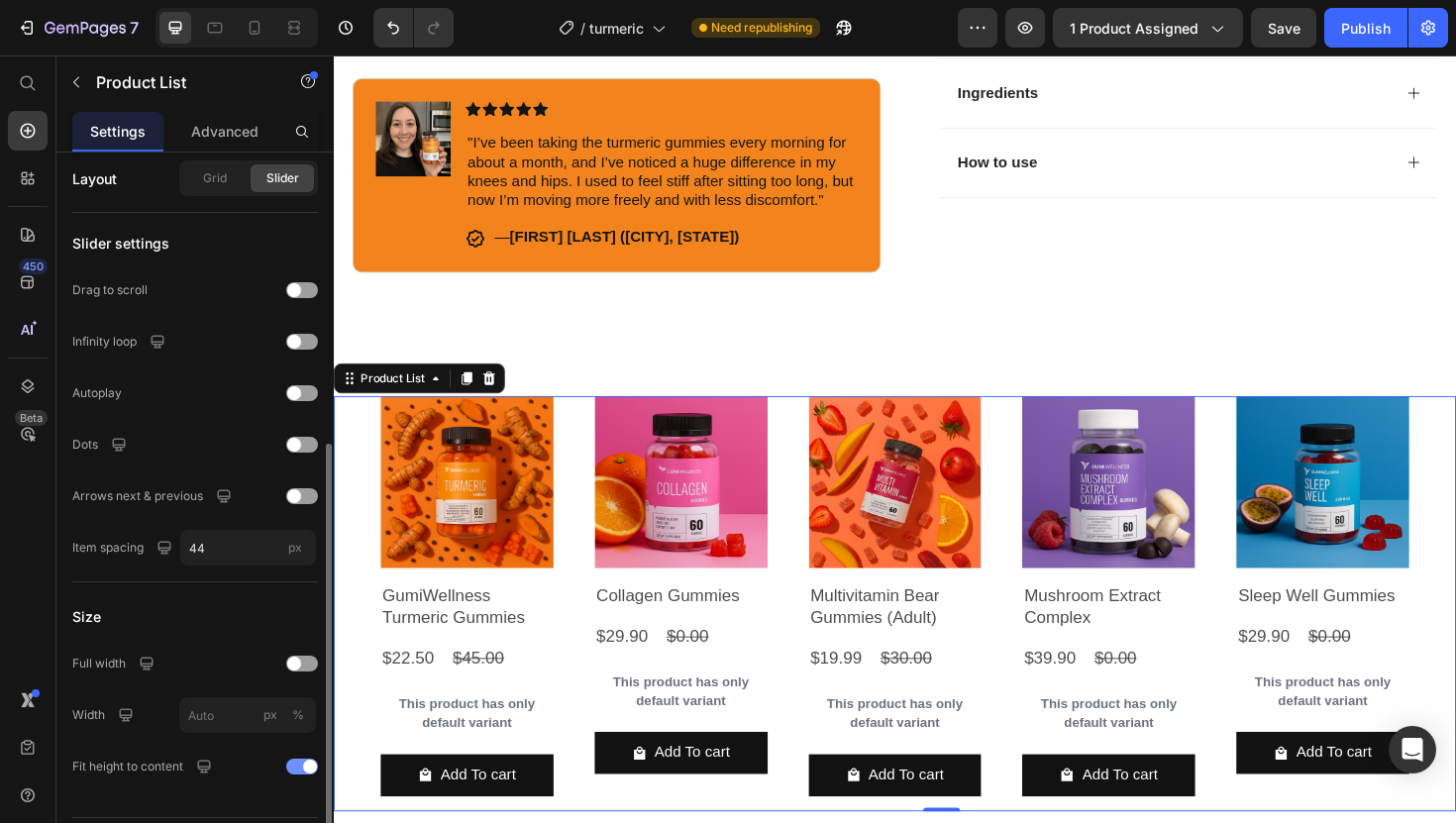 click at bounding box center (310, 767) 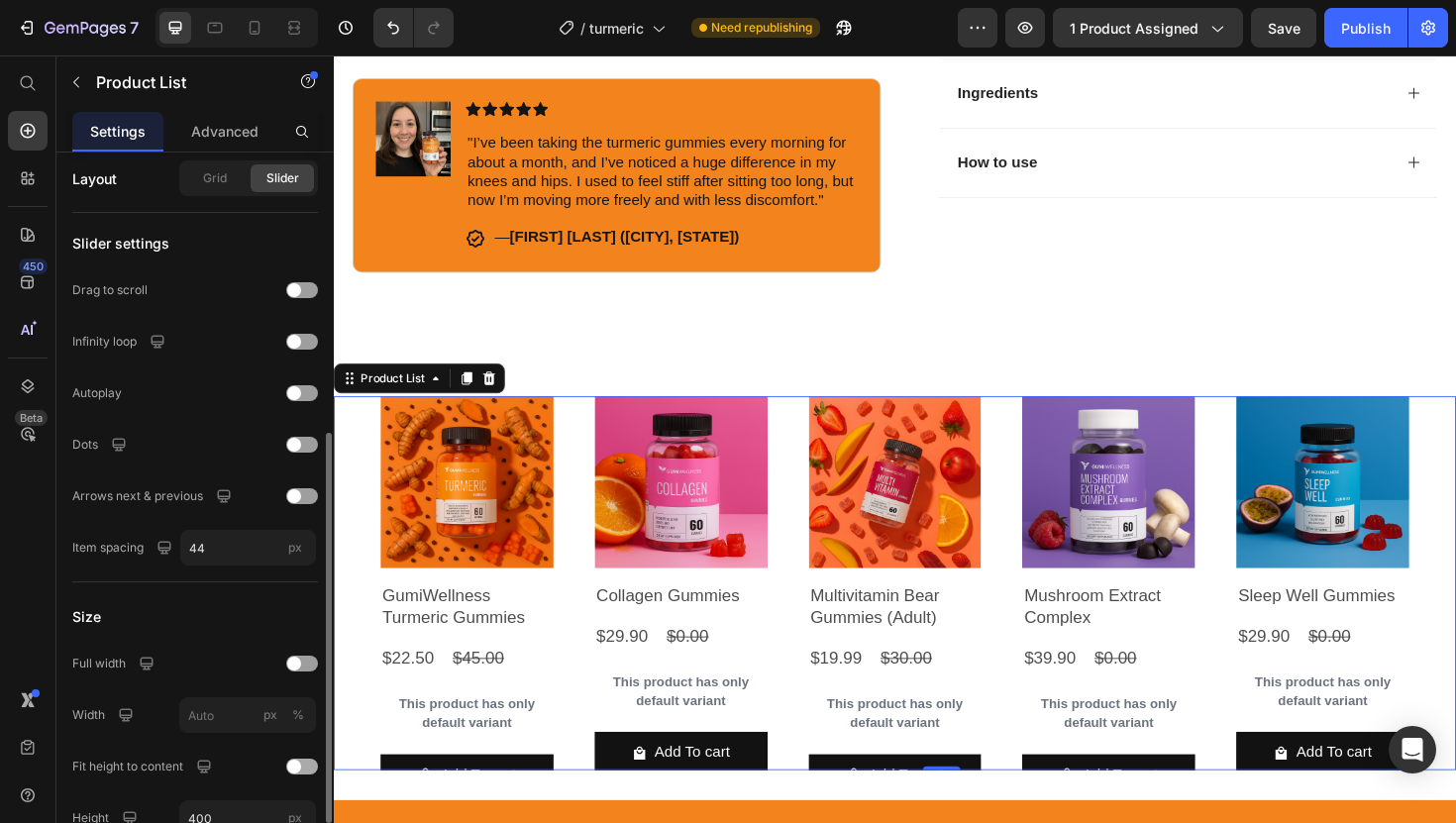 click at bounding box center [302, 767] 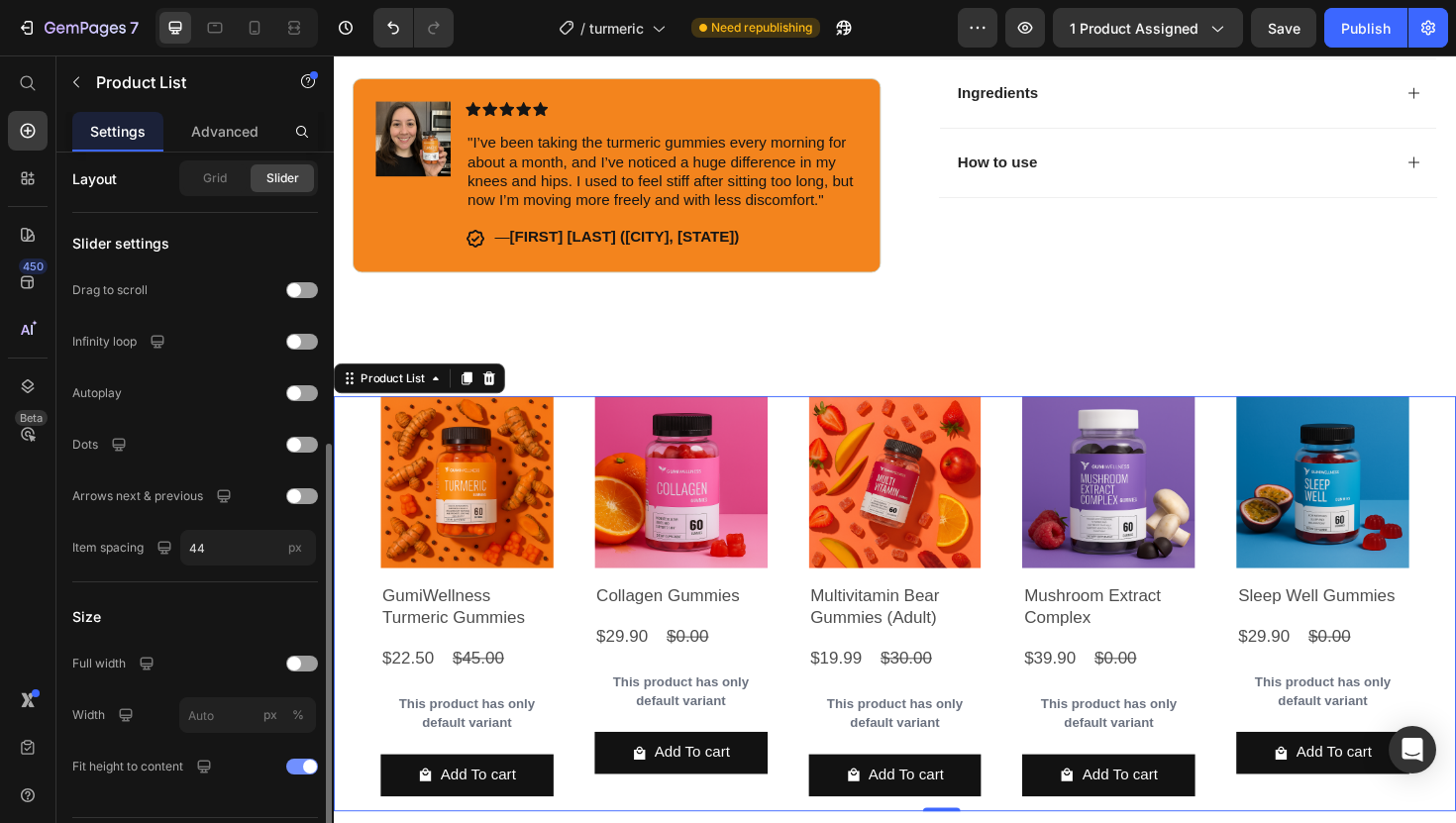click at bounding box center (310, 767) 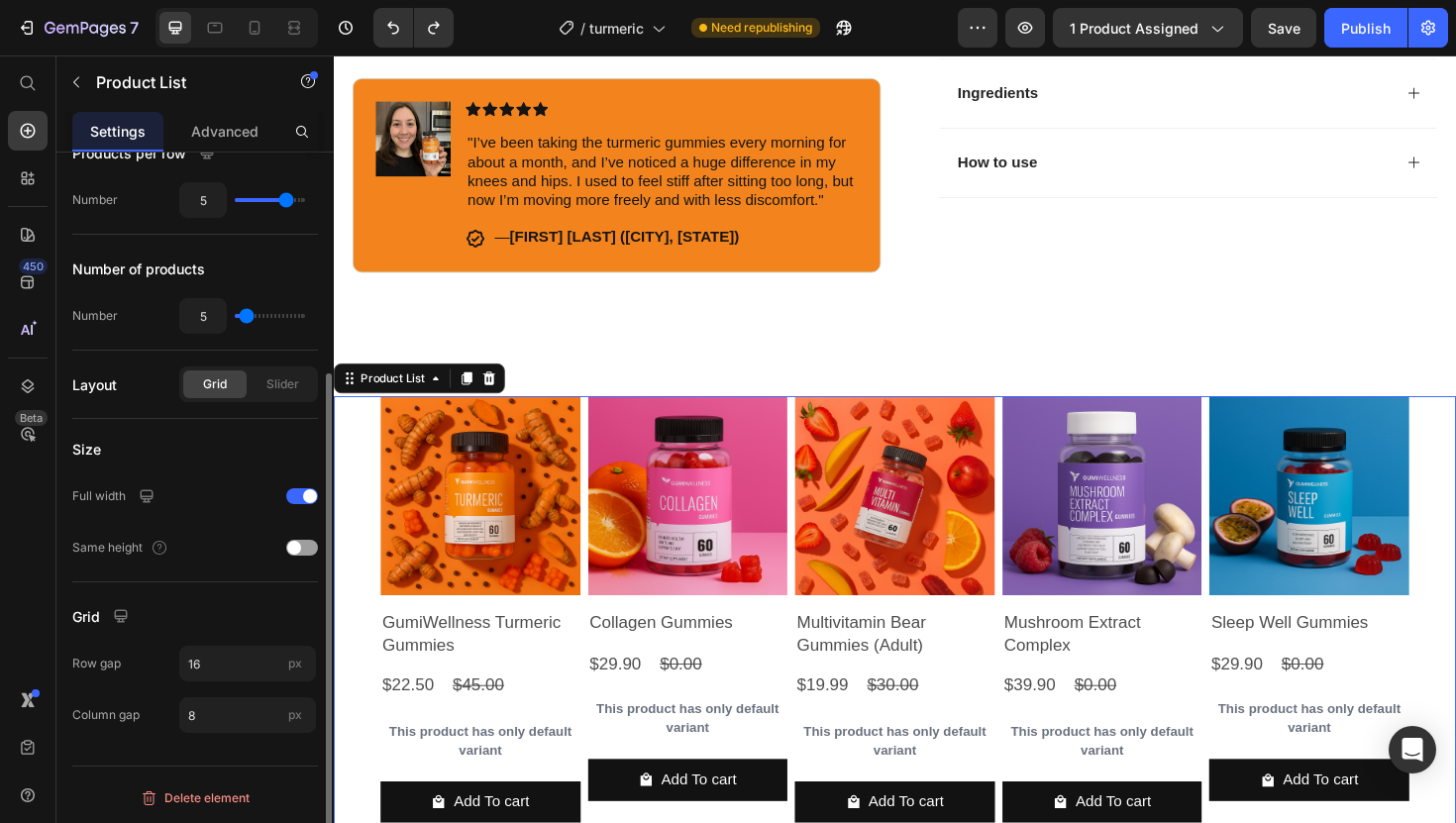 scroll, scrollTop: 316, scrollLeft: 0, axis: vertical 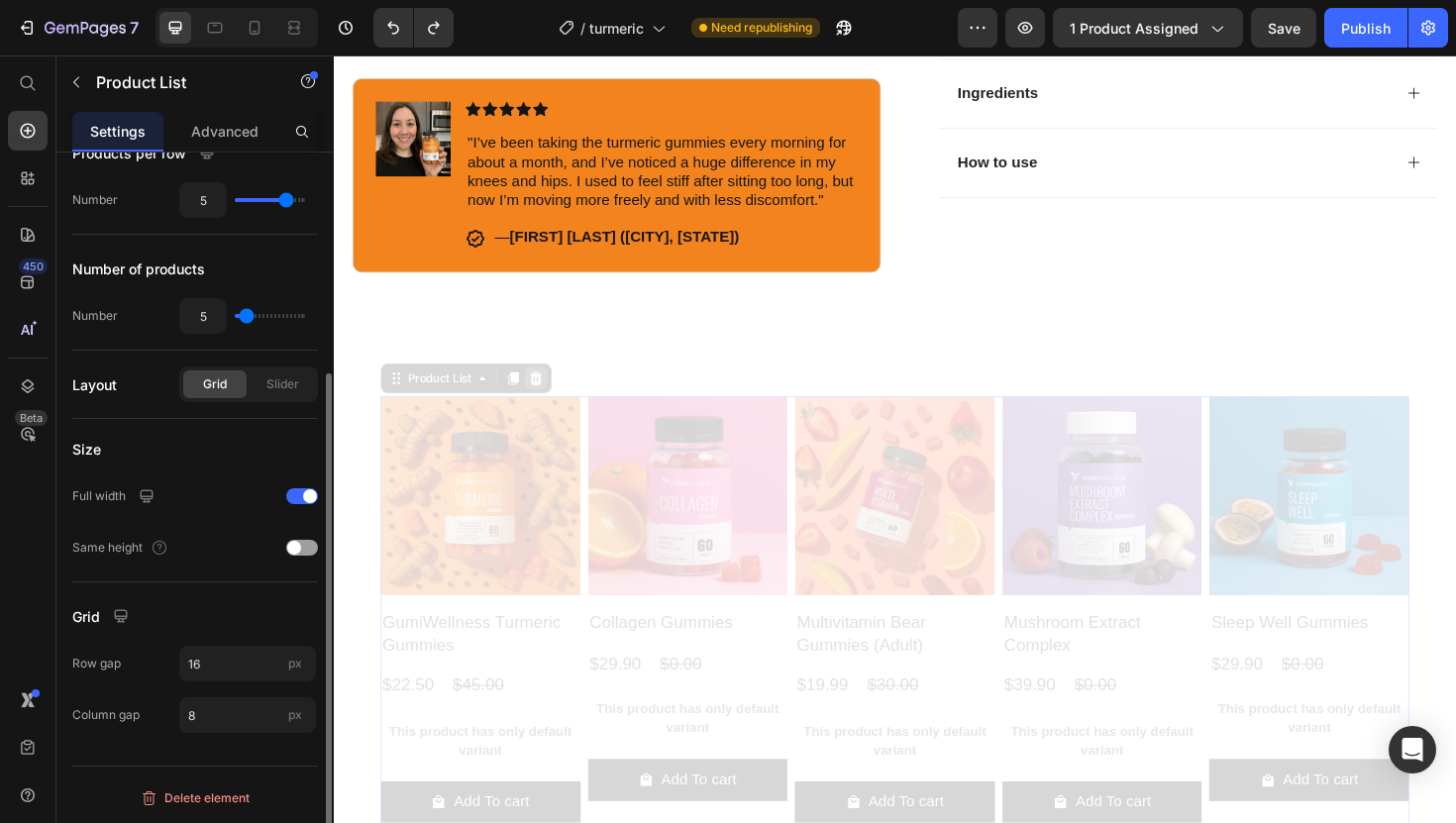 click 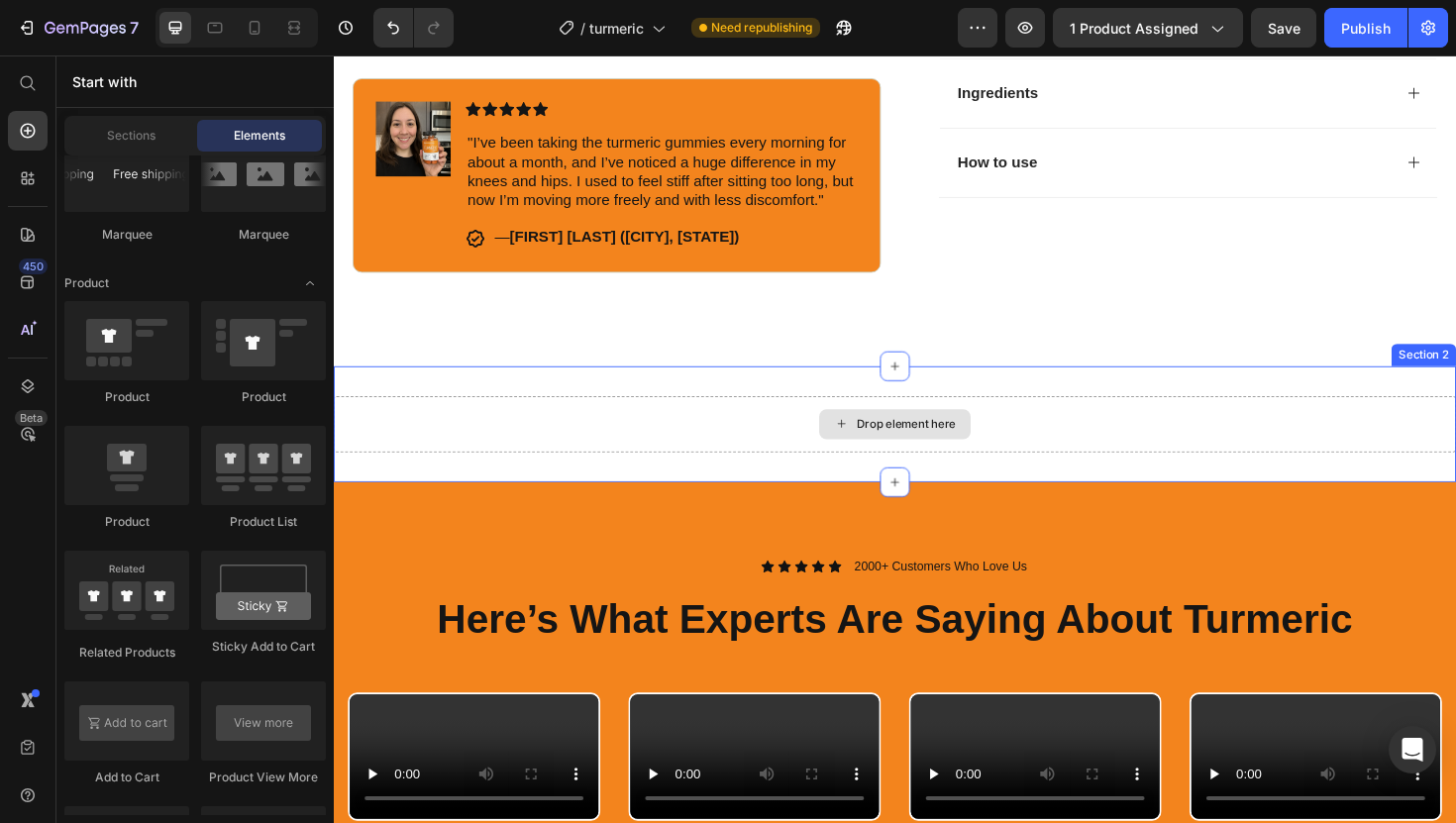 click on "Drop element here" at bounding box center [928, 446] 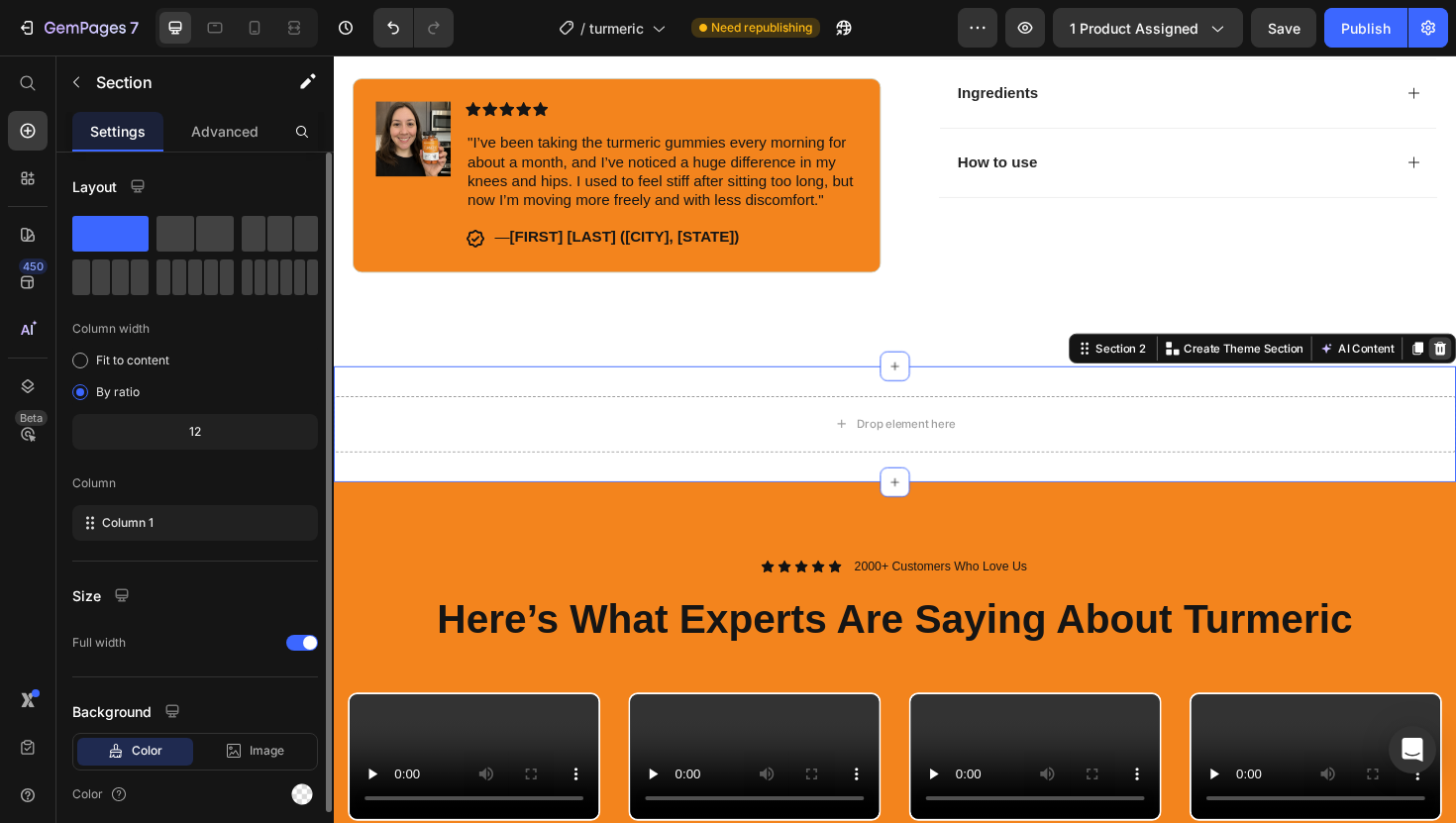 click 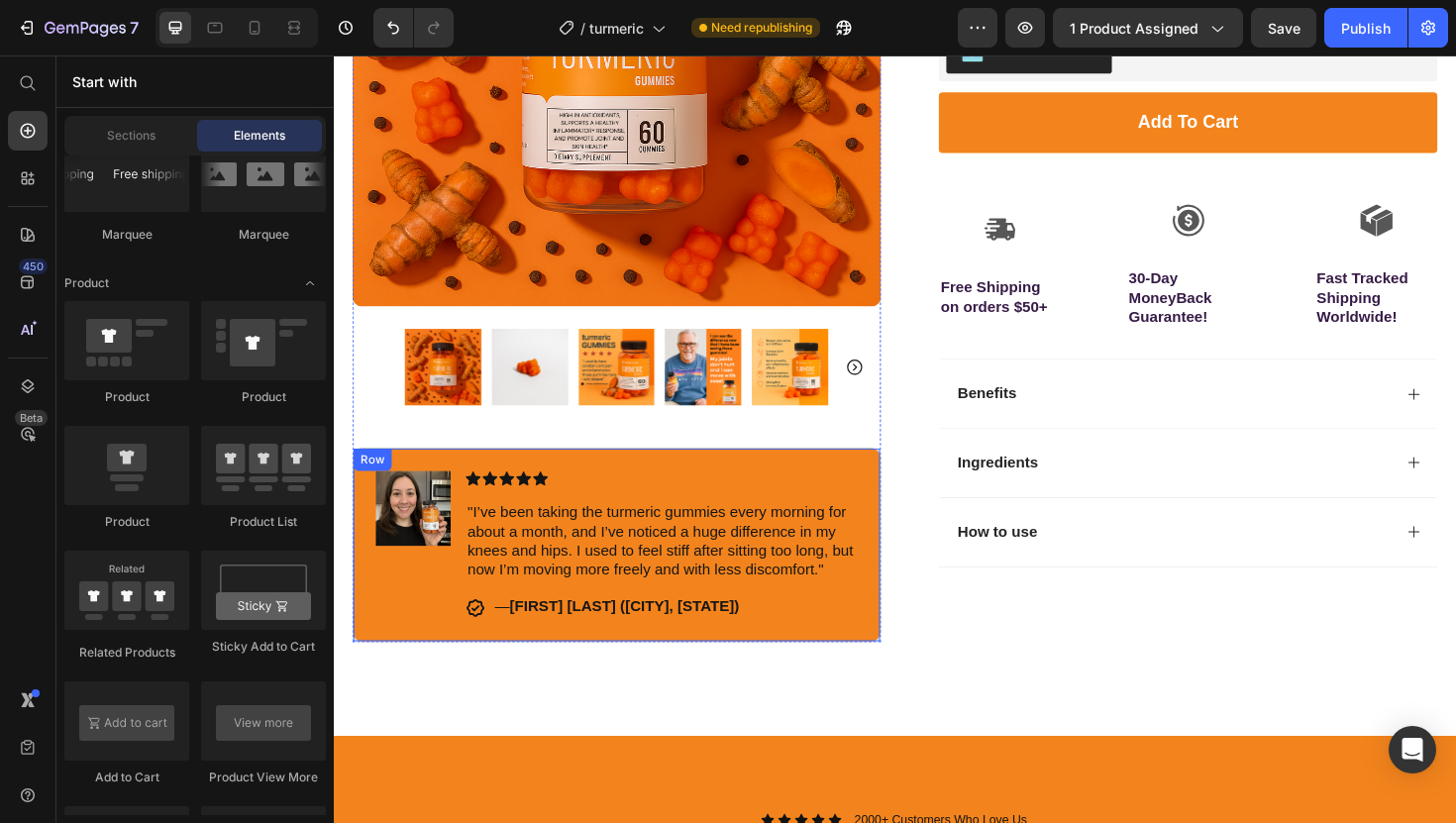 scroll, scrollTop: 0, scrollLeft: 0, axis: both 